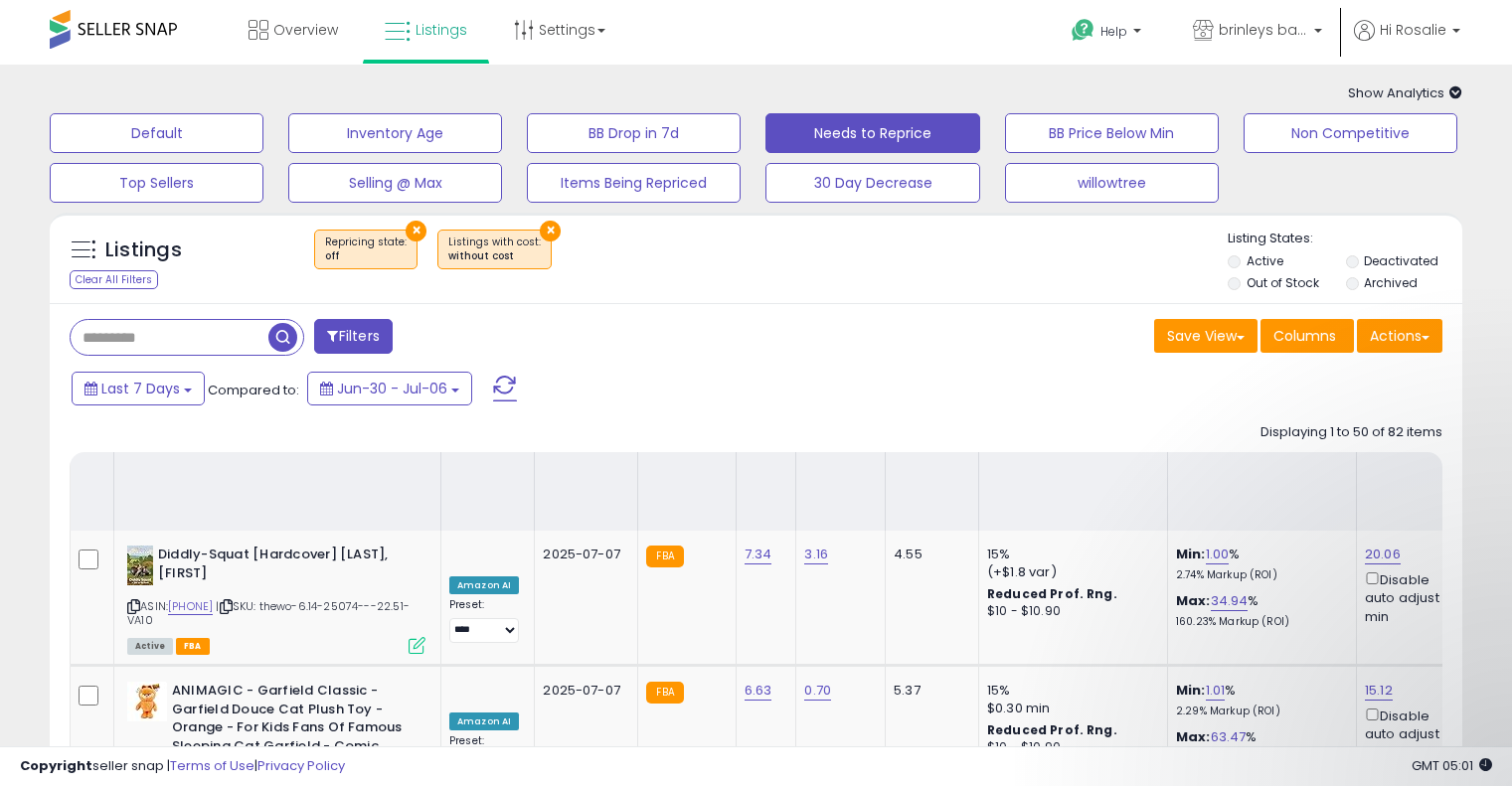 select on "**" 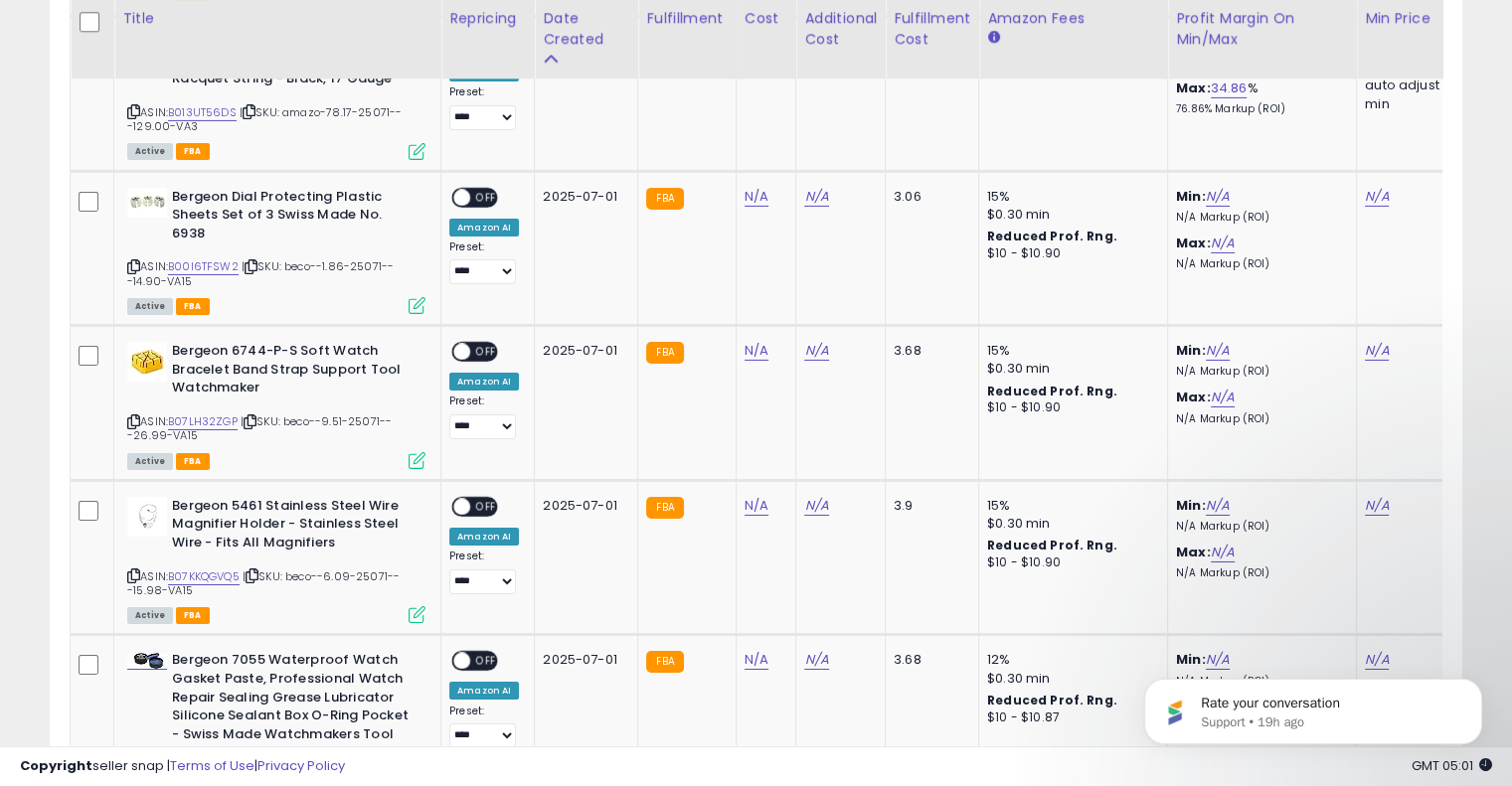 scroll, scrollTop: 6689, scrollLeft: 0, axis: vertical 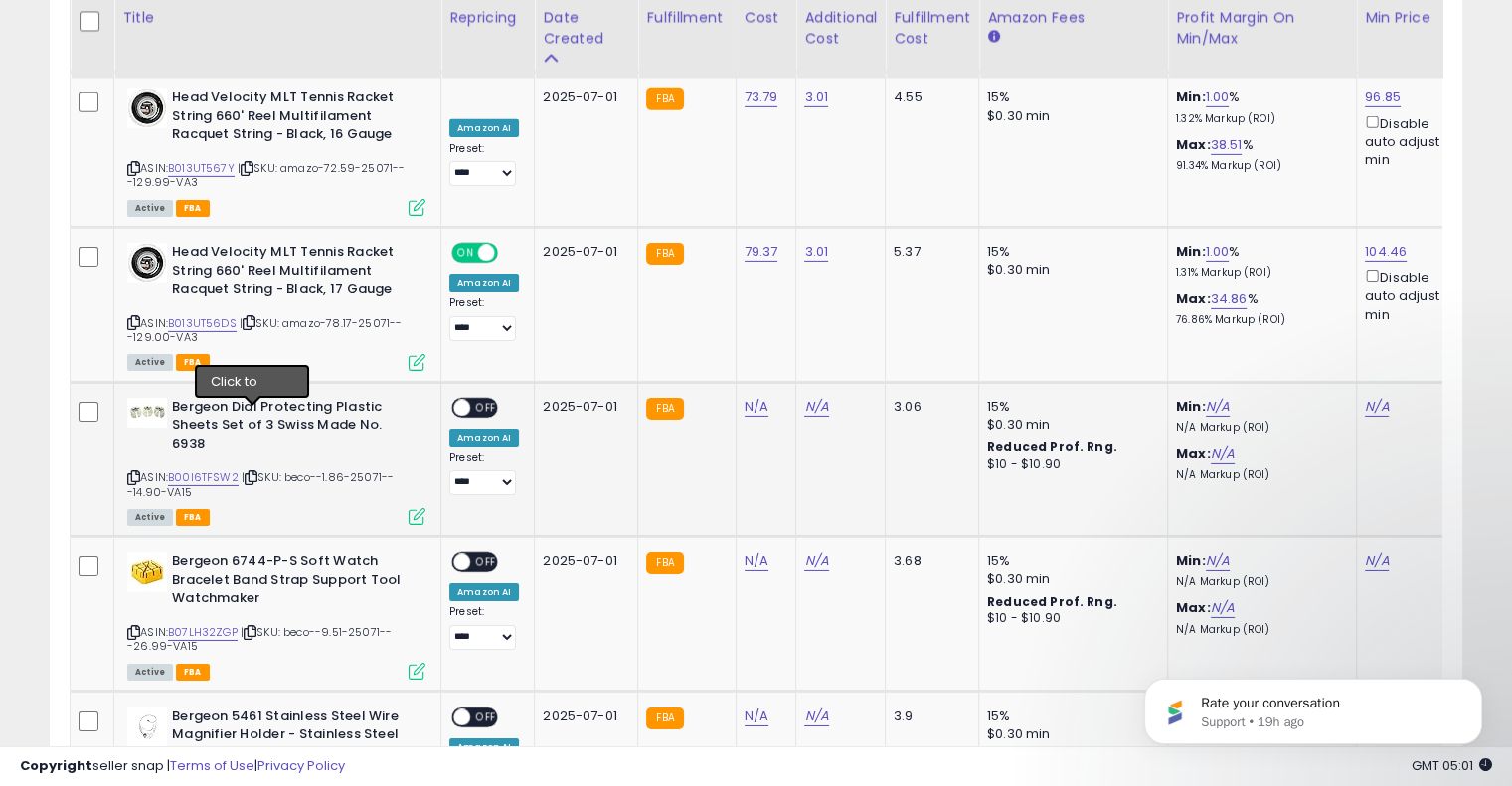 click at bounding box center (251, 477) 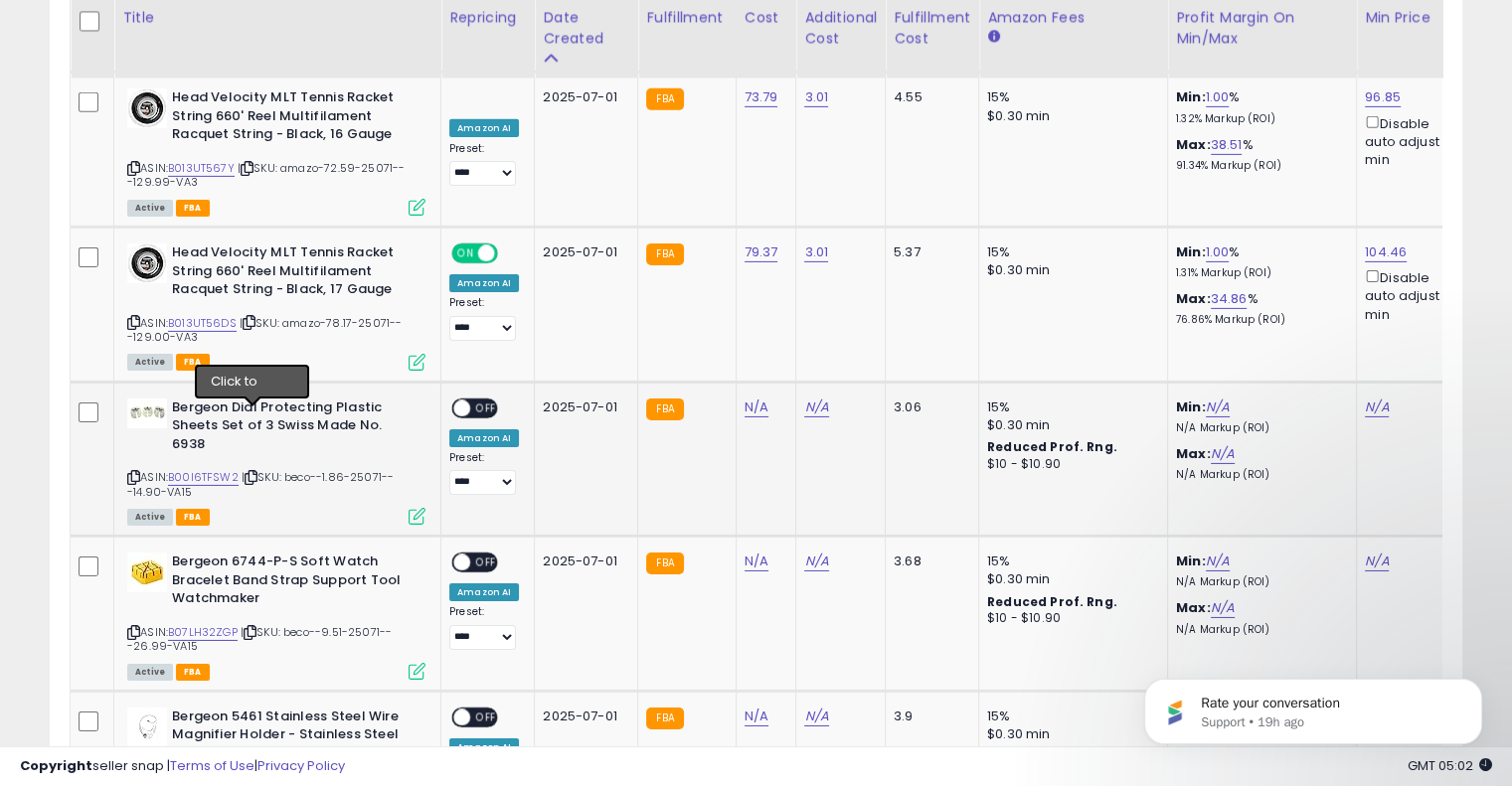 click at bounding box center [251, 477] 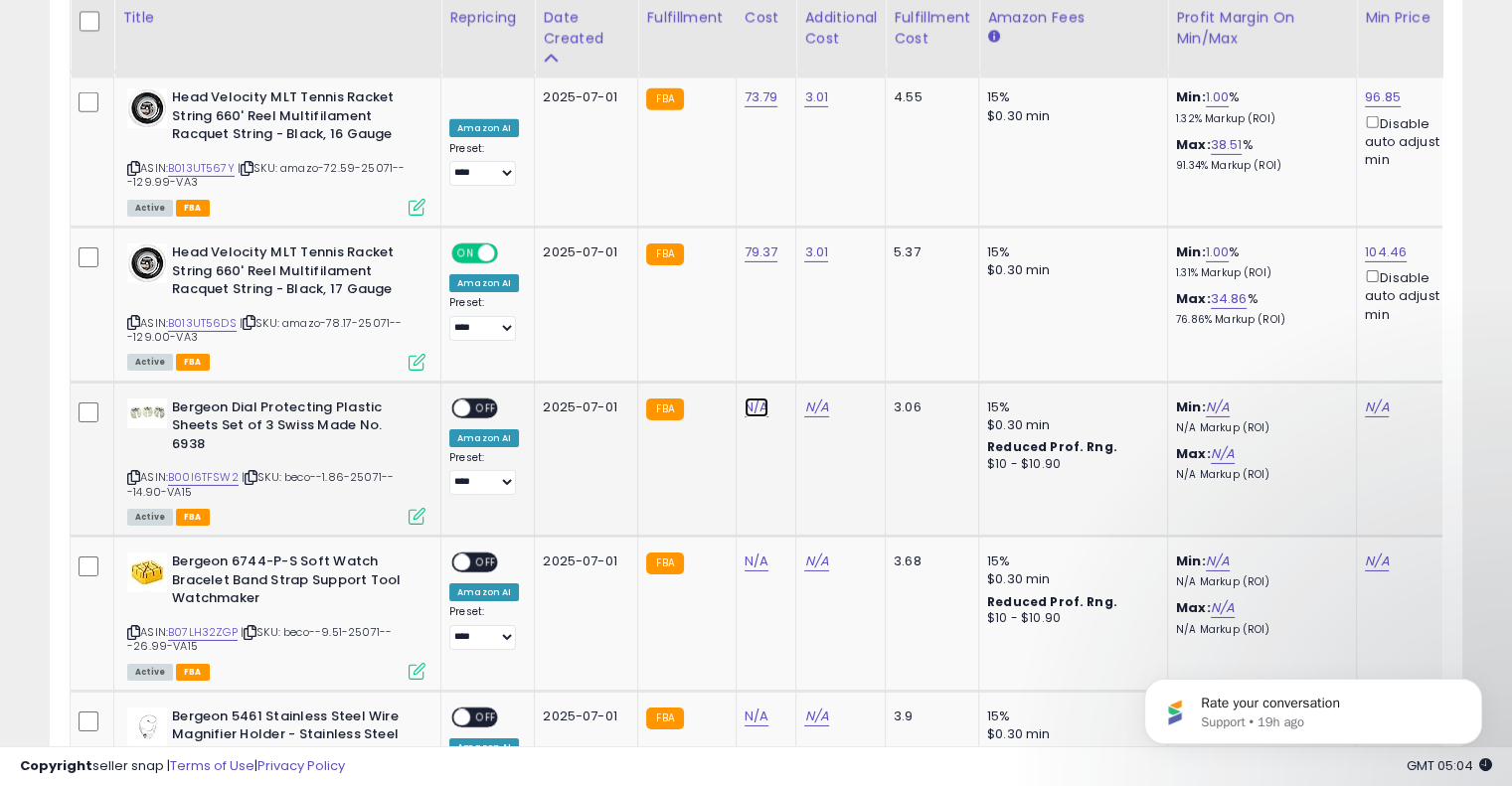click on "N/A" at bounding box center (756, 407) 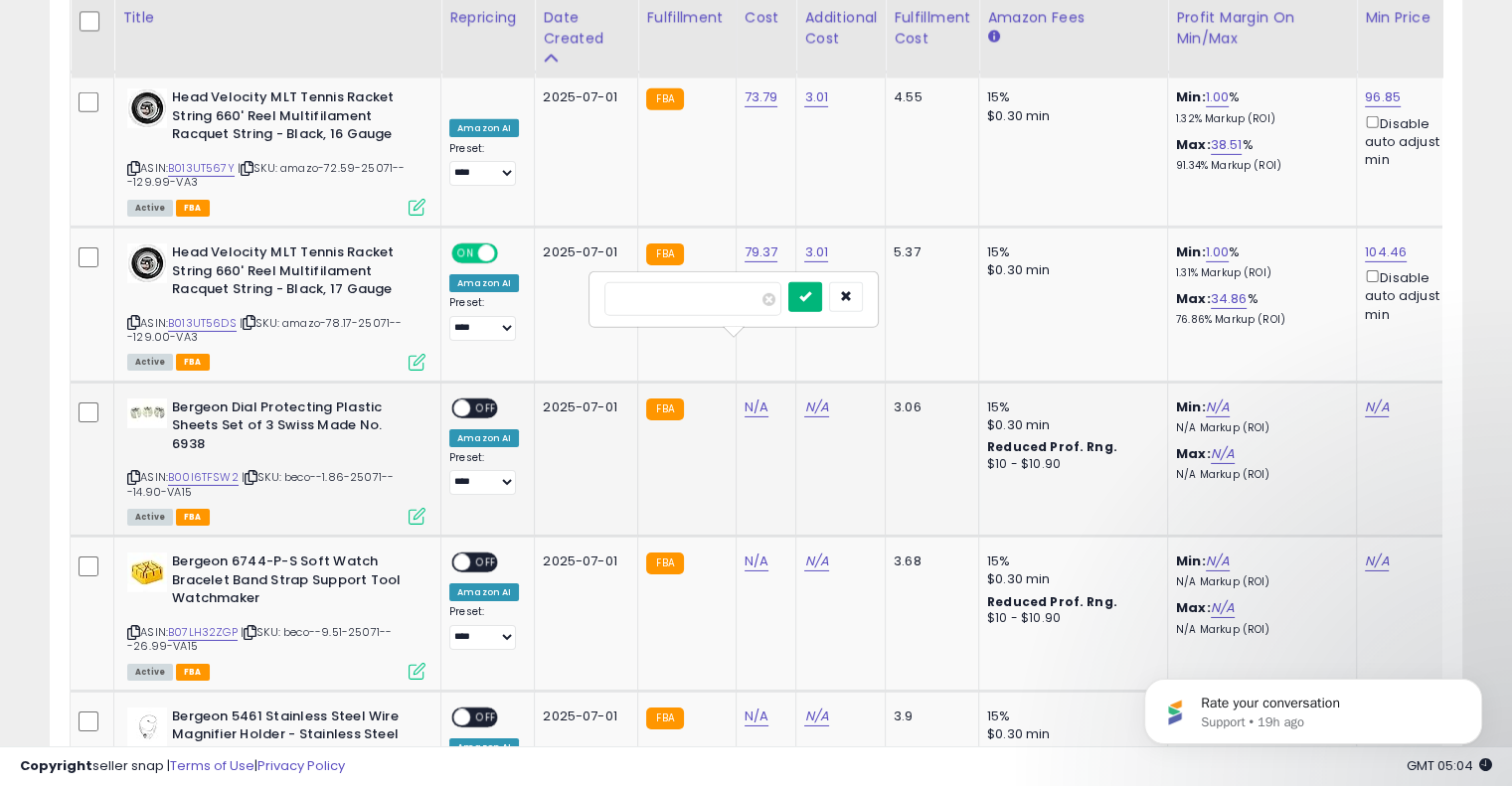 type on "****" 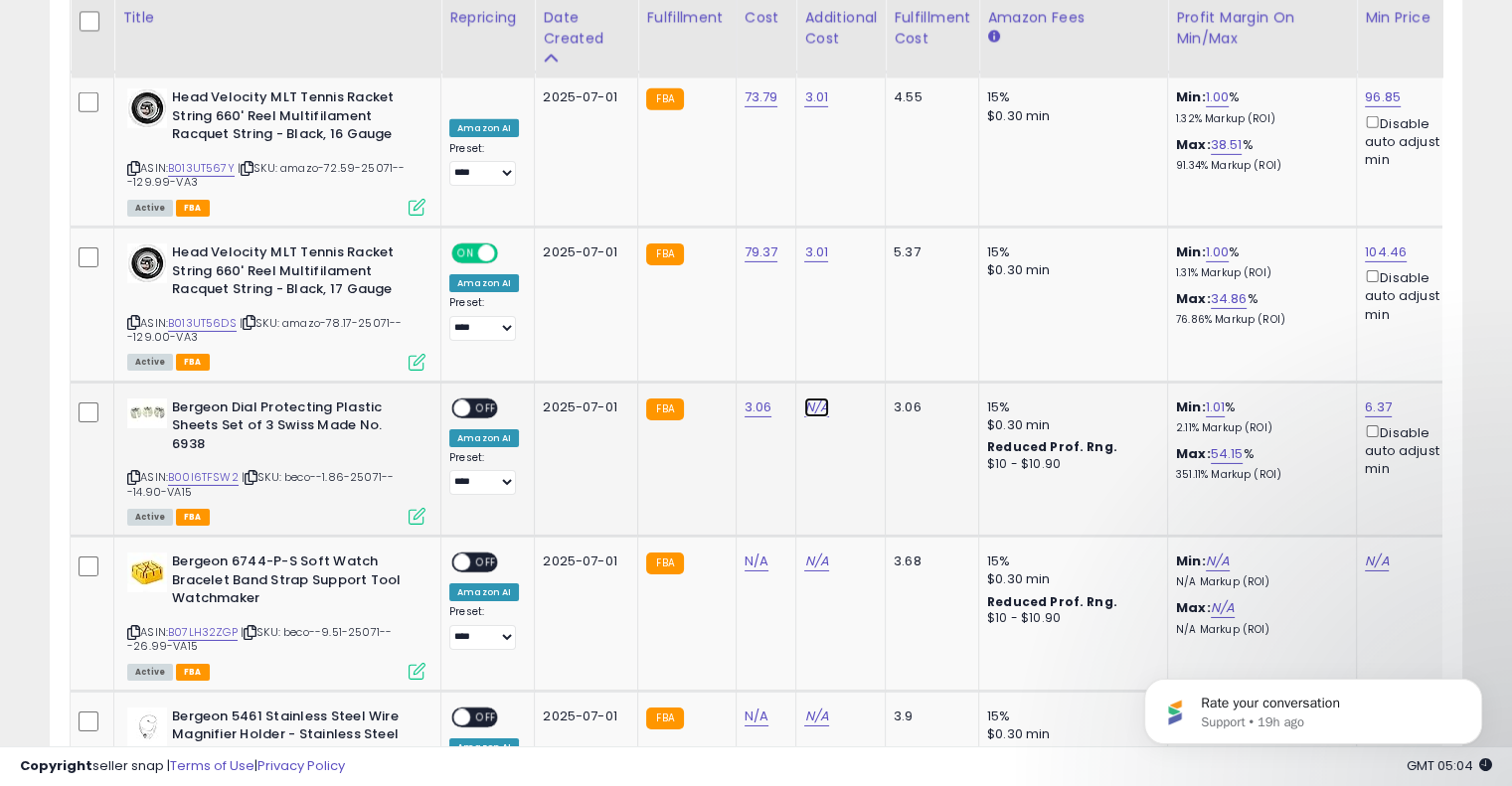 click on "N/A" at bounding box center (816, 407) 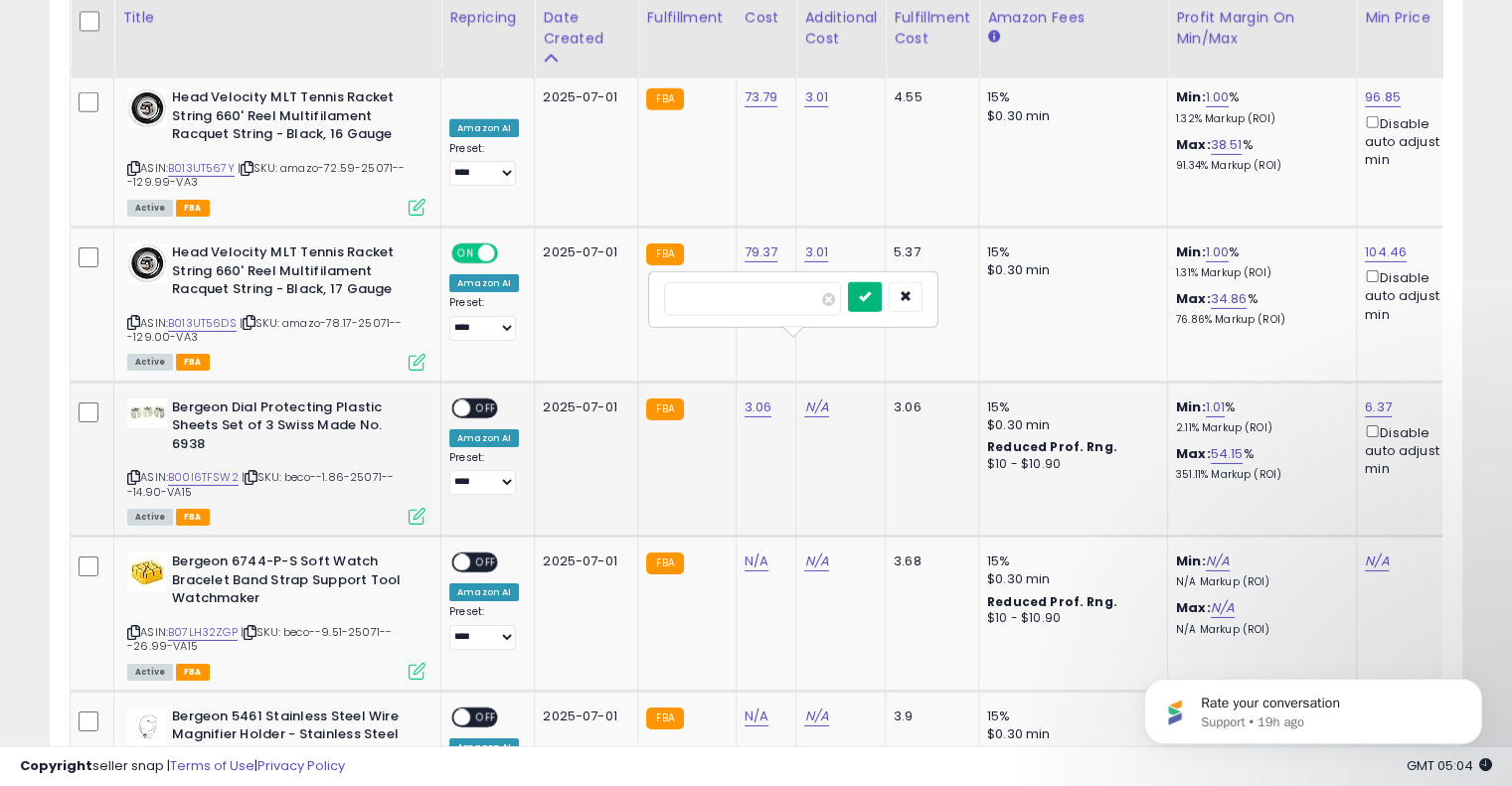 type on "****" 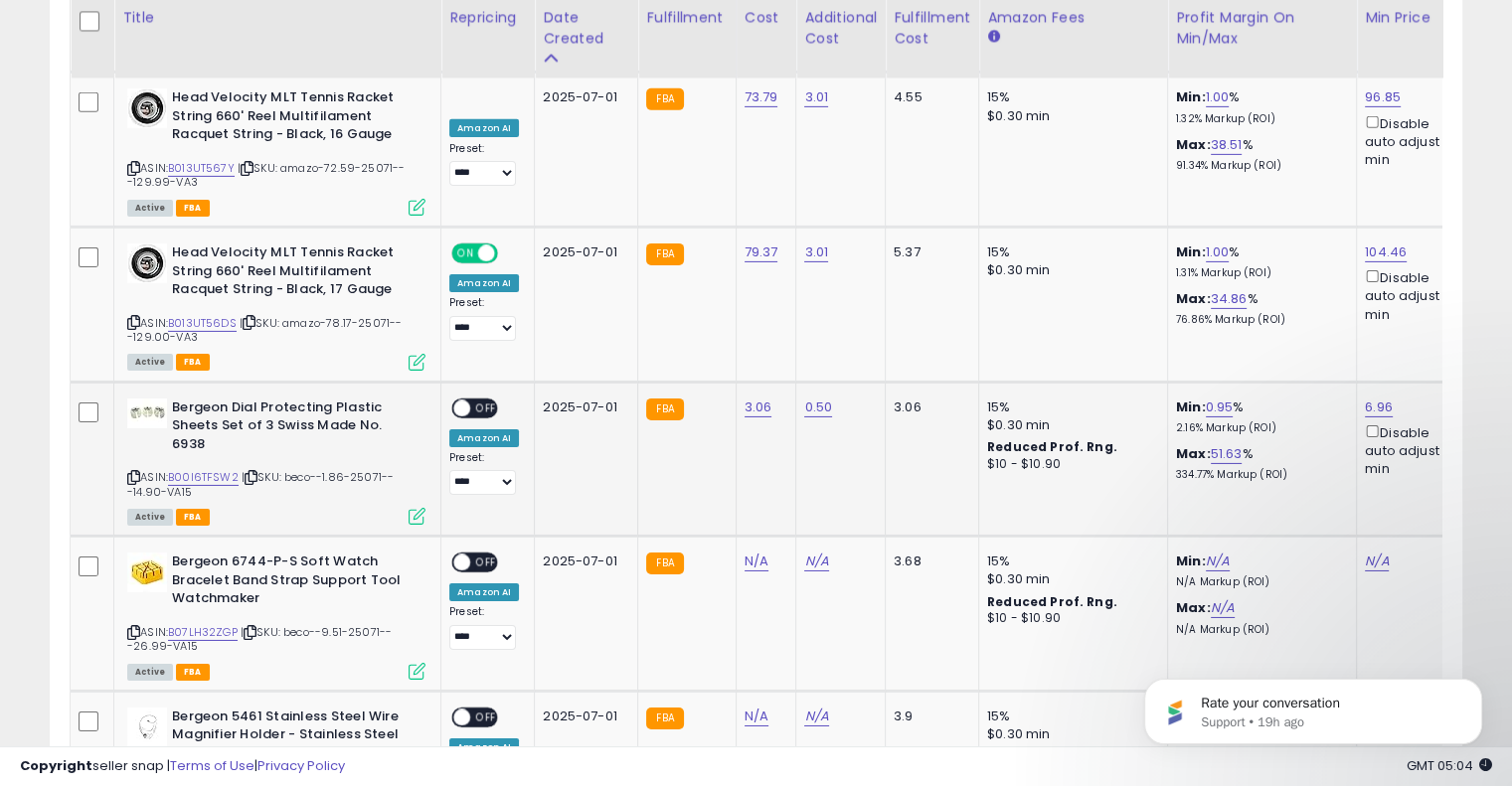 click on "OFF" at bounding box center (486, 407) 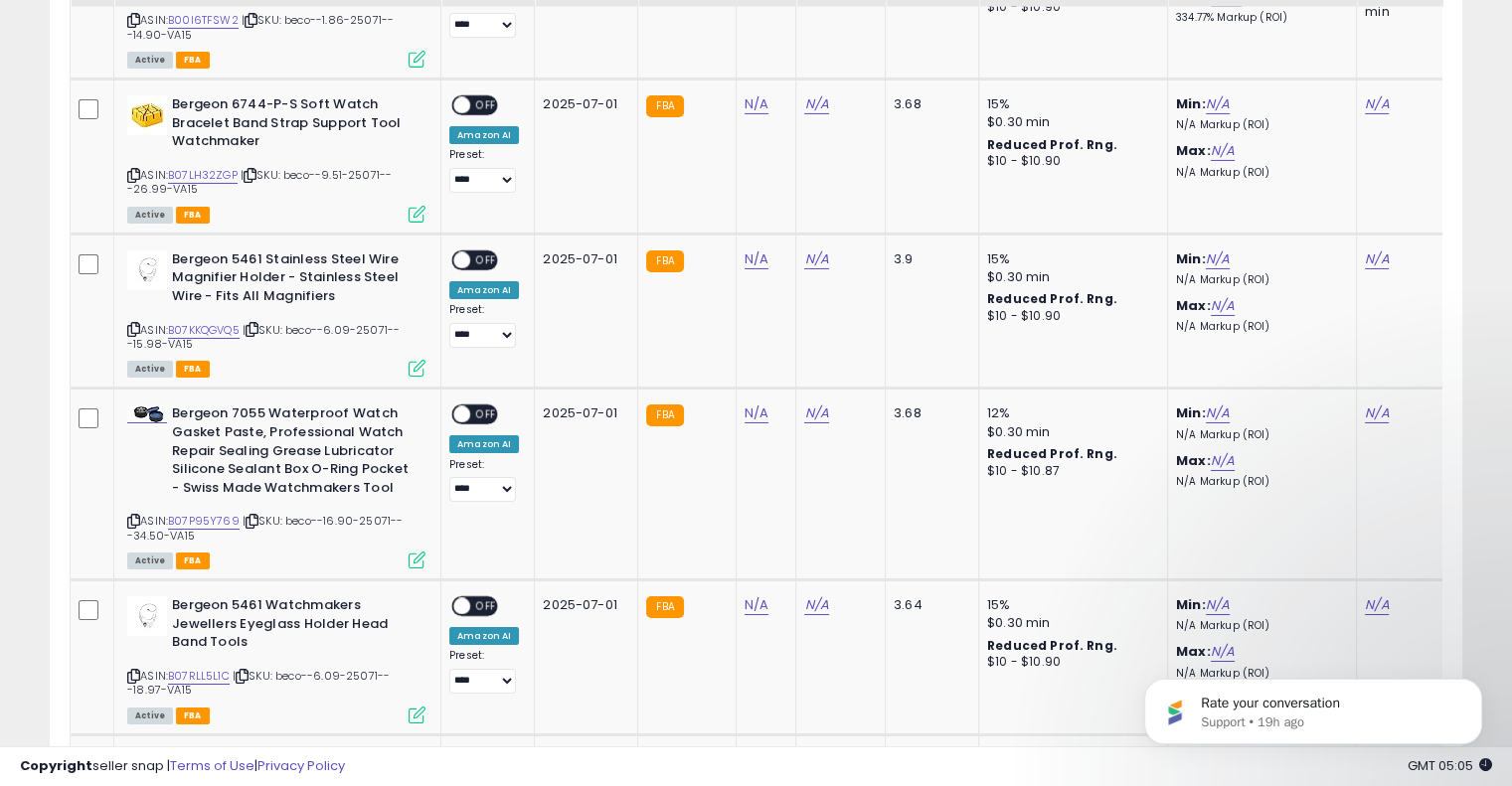 scroll, scrollTop: 6864, scrollLeft: 0, axis: vertical 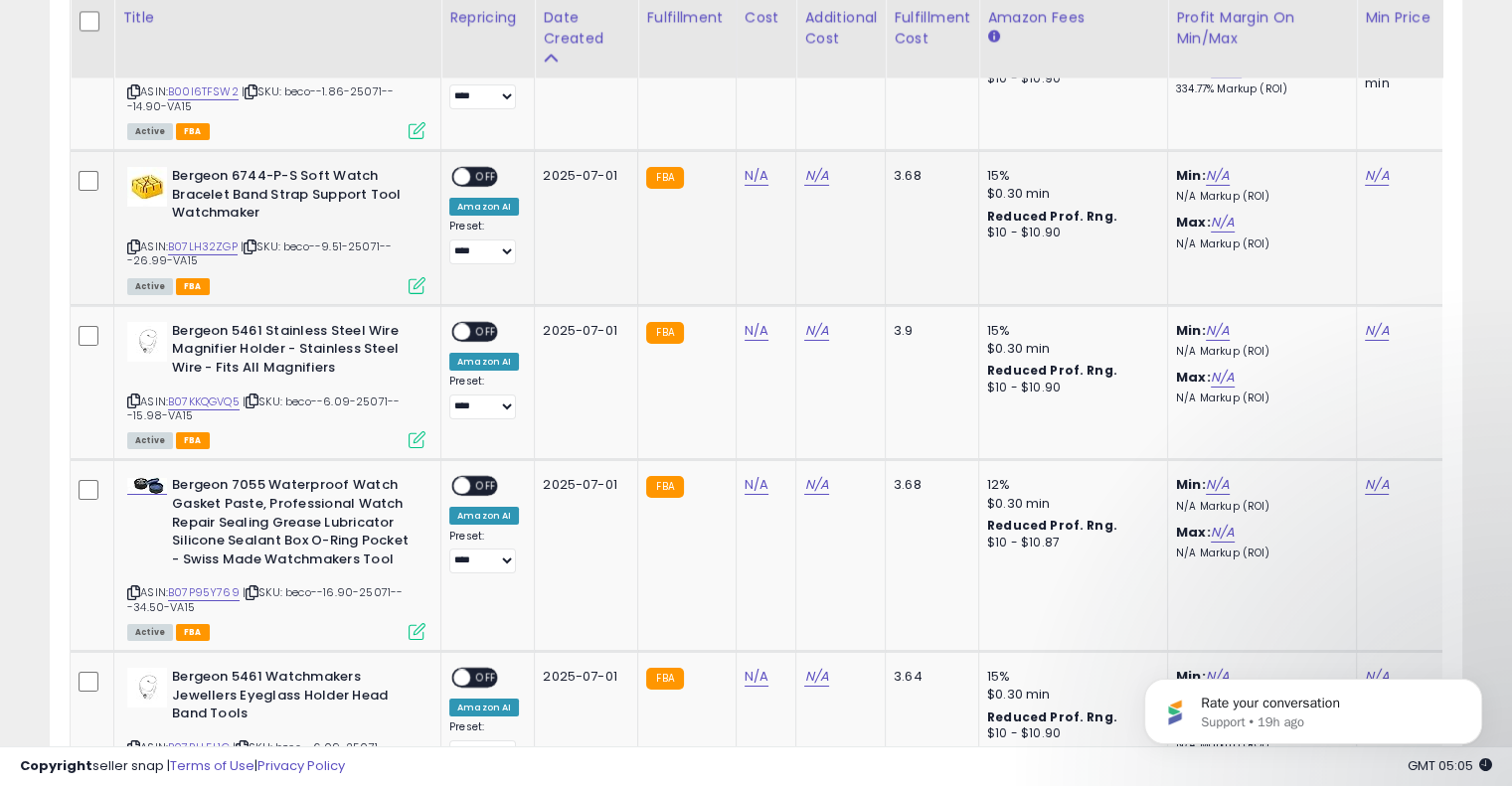 click at bounding box center [250, 246] 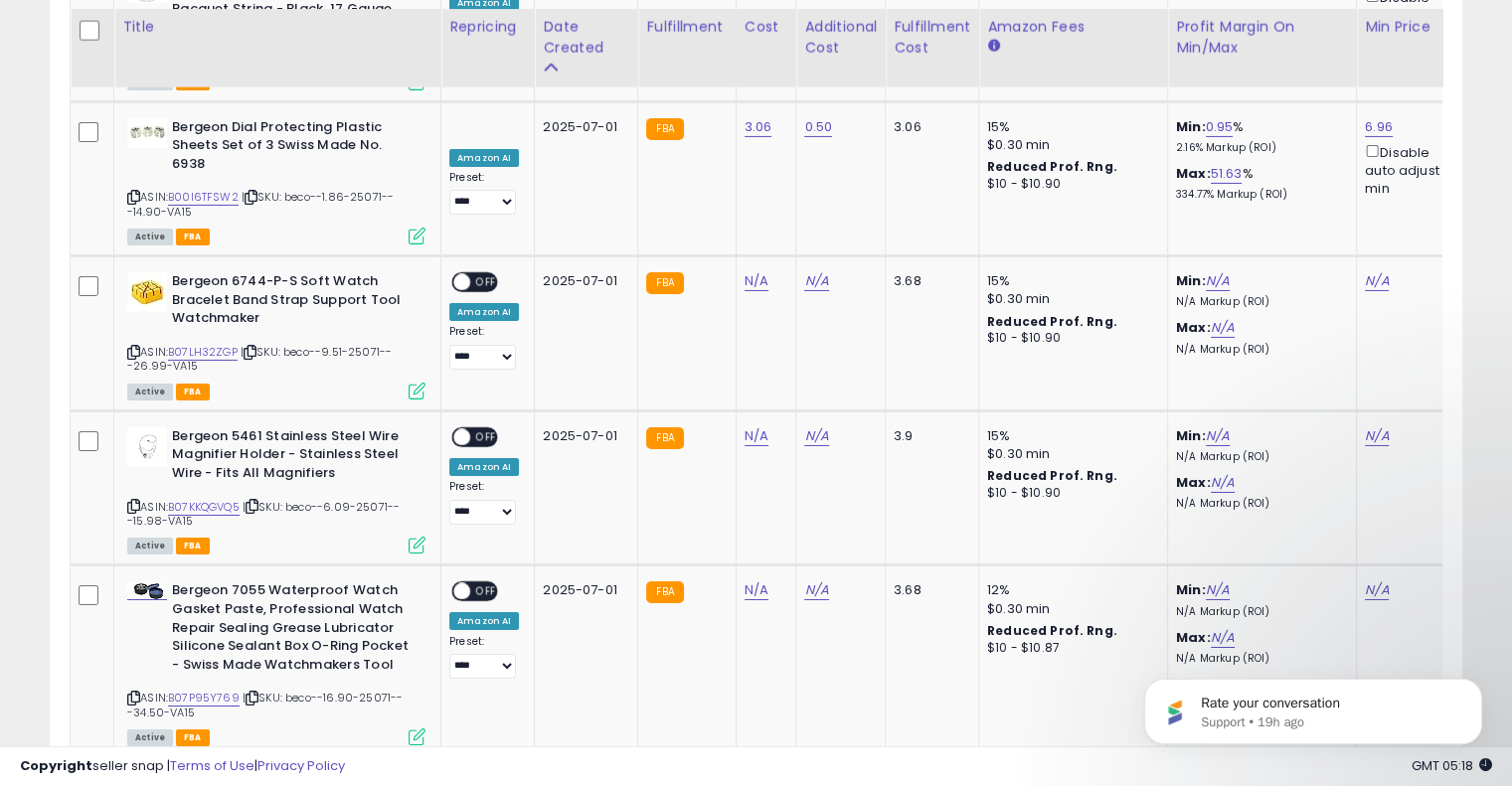 scroll, scrollTop: 6697, scrollLeft: 0, axis: vertical 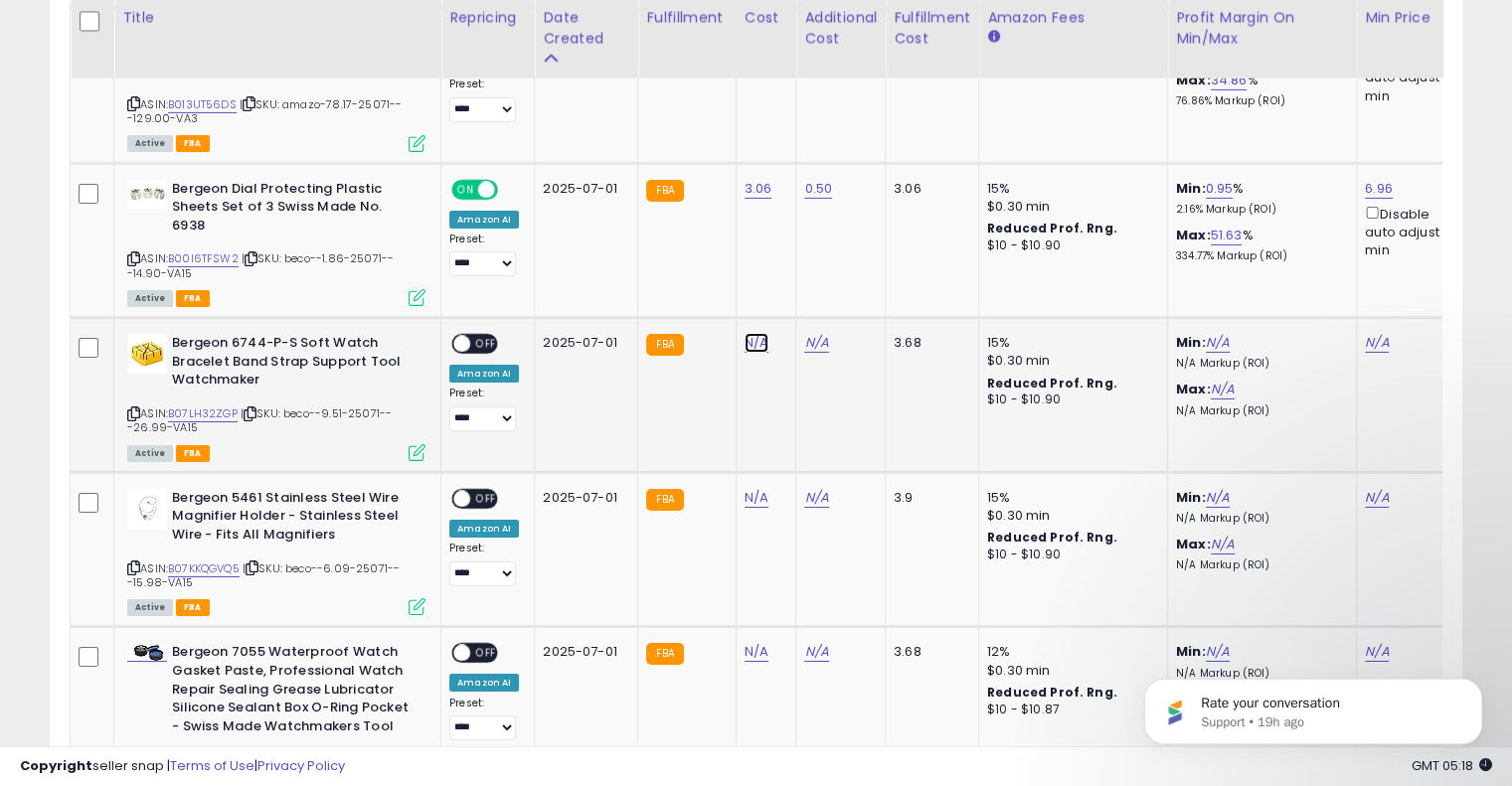 click on "N/A" at bounding box center [756, 343] 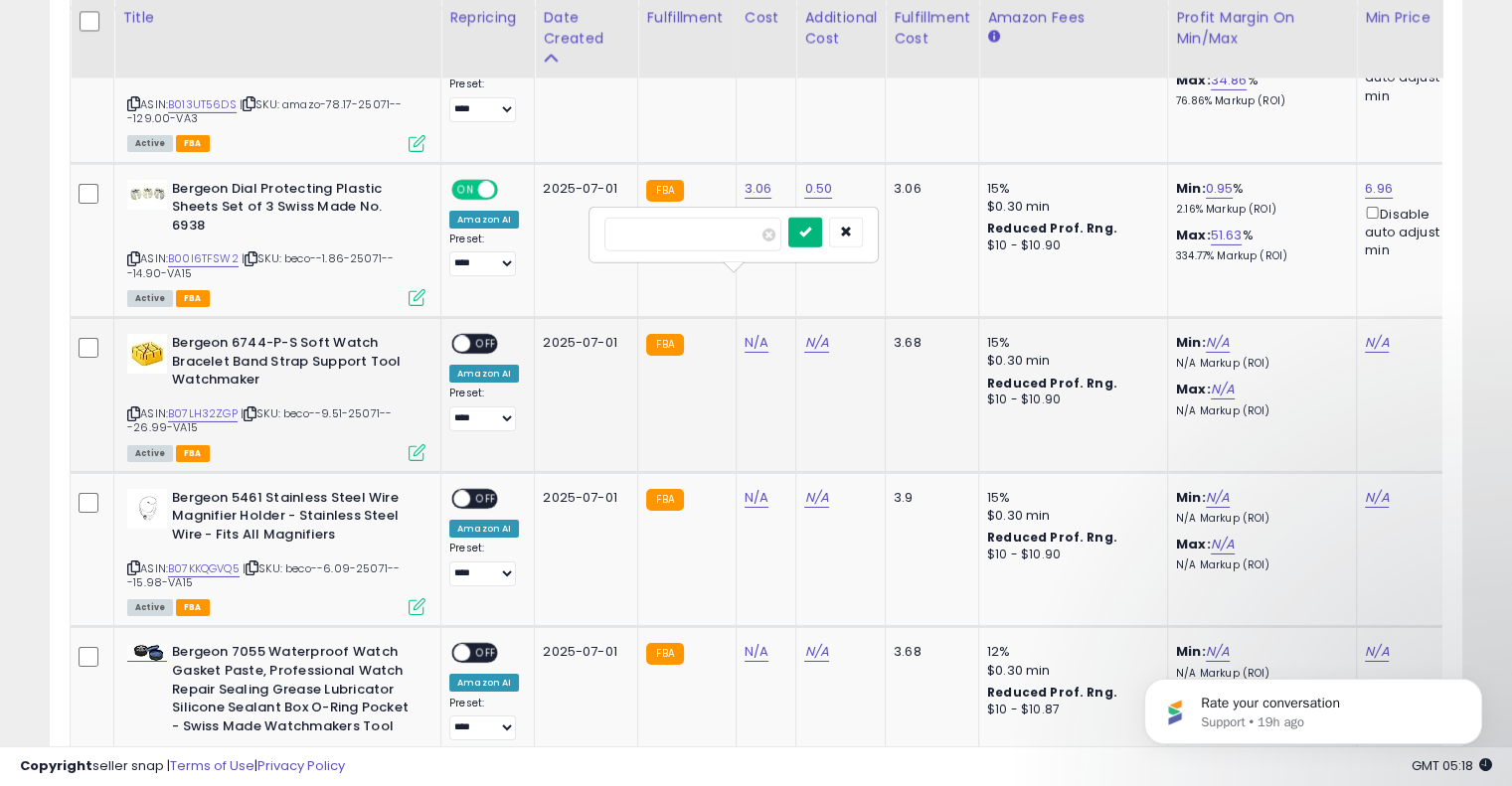 type on "*****" 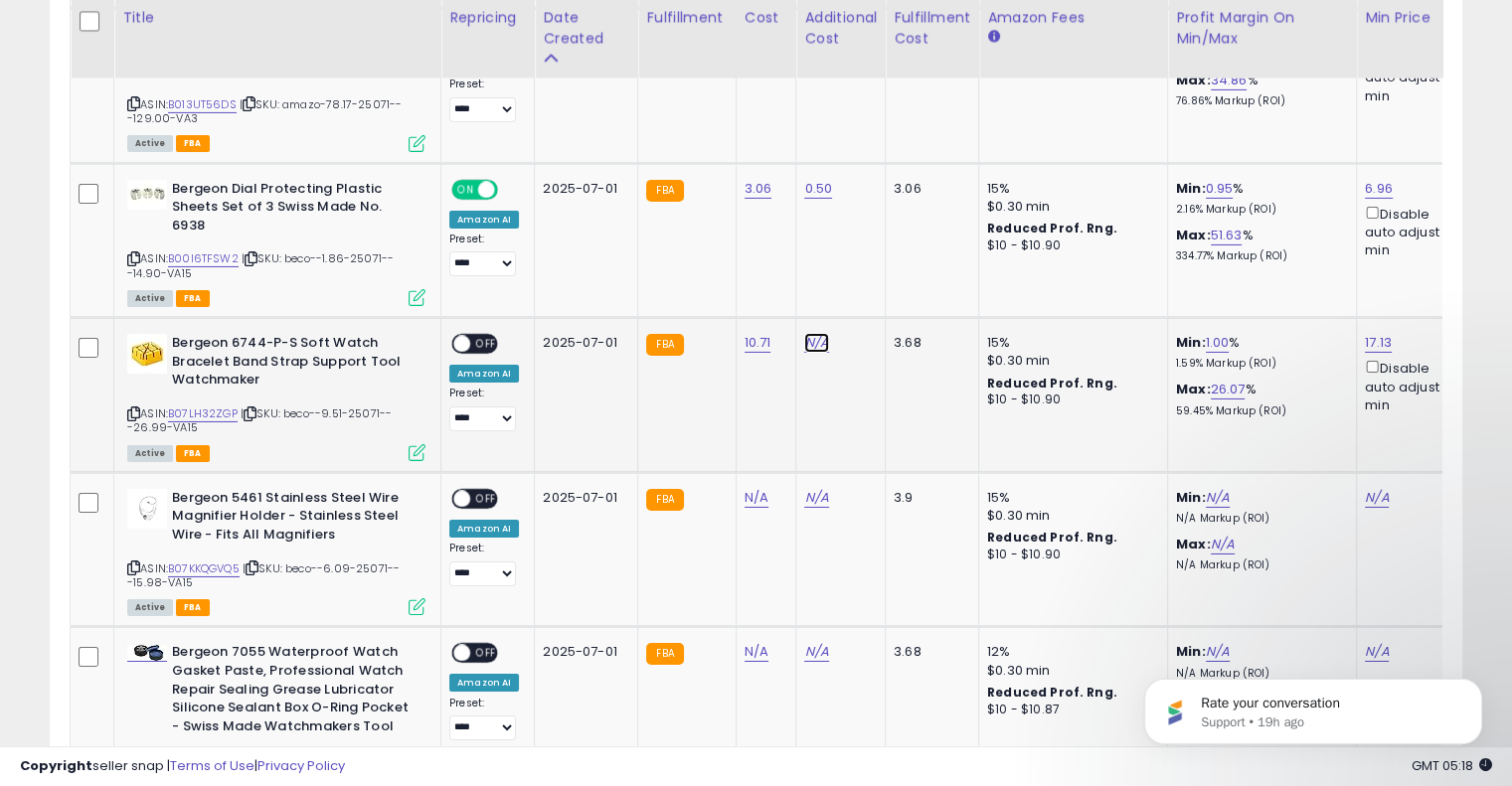 click on "N/A" at bounding box center (816, 343) 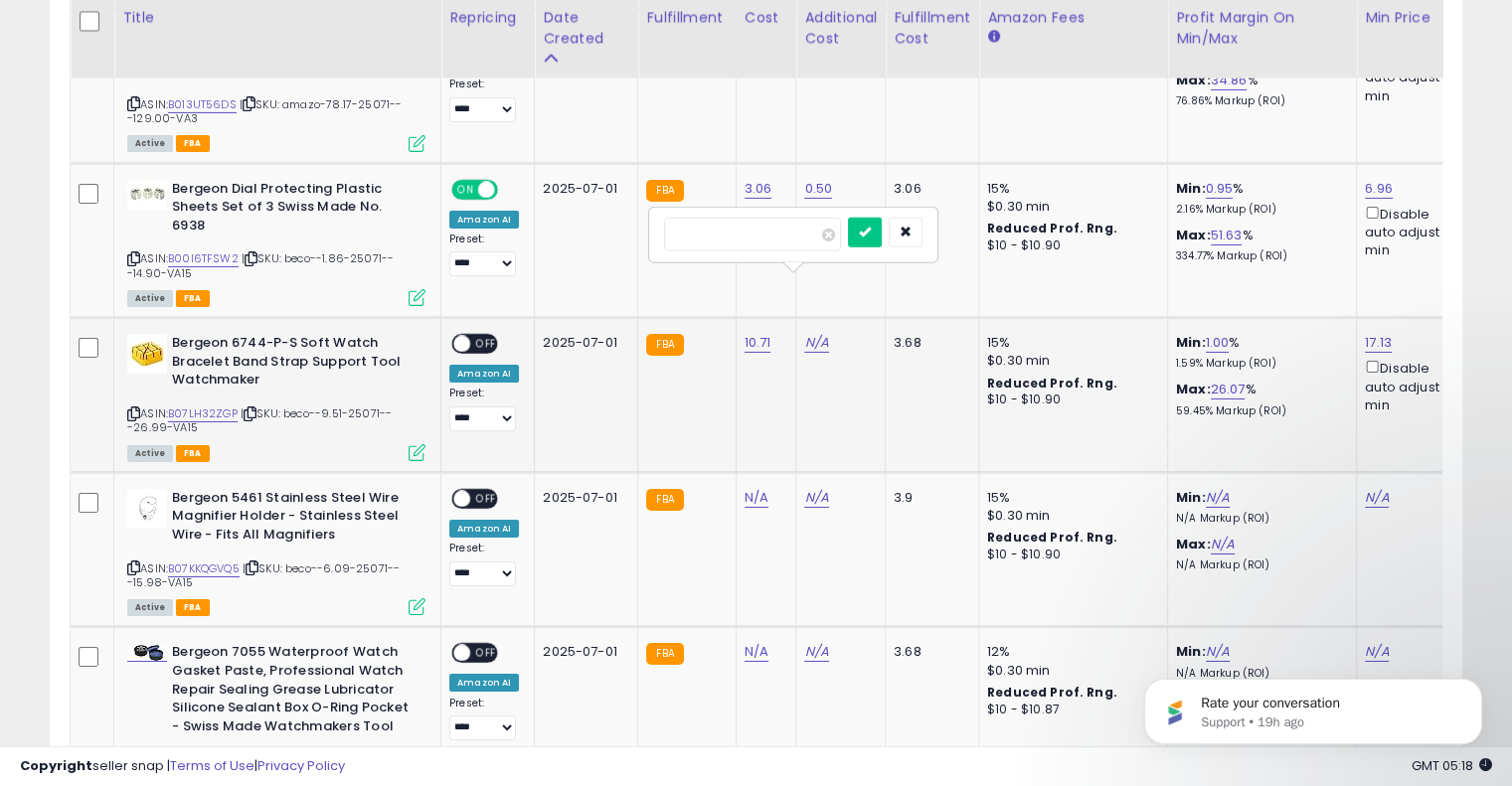 type on "****" 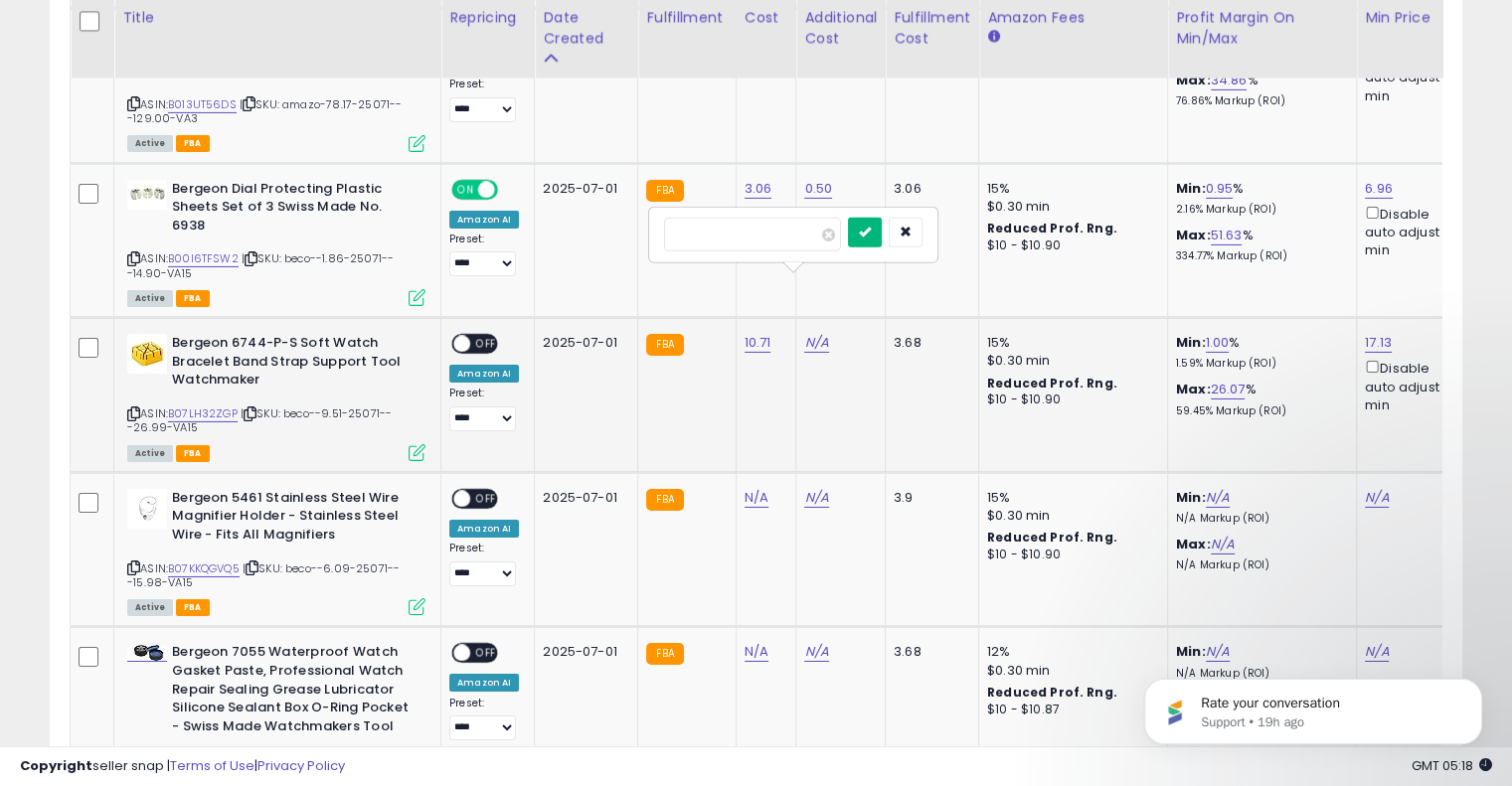 click at bounding box center [865, 232] 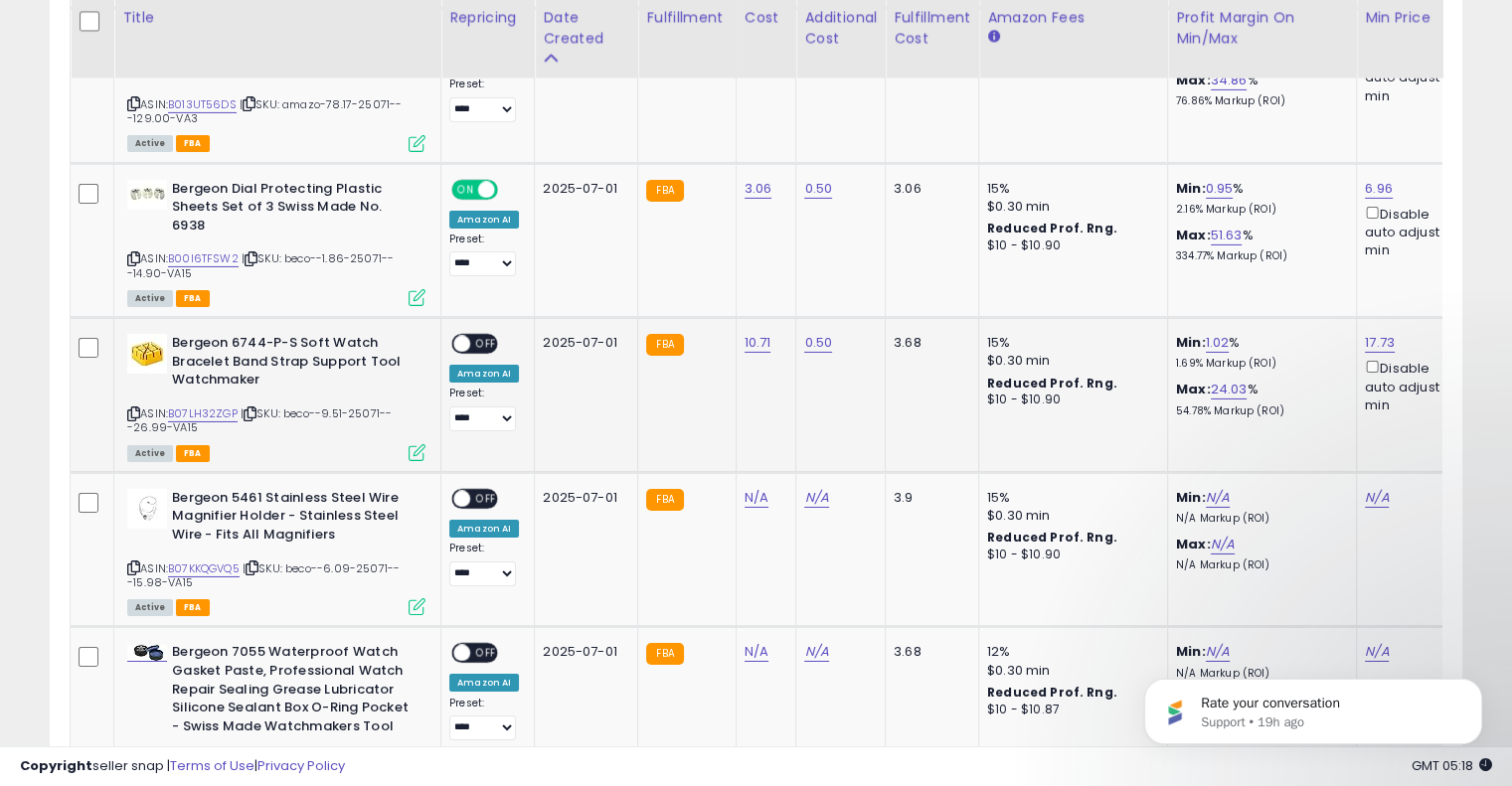 click on "OFF" at bounding box center (486, 344) 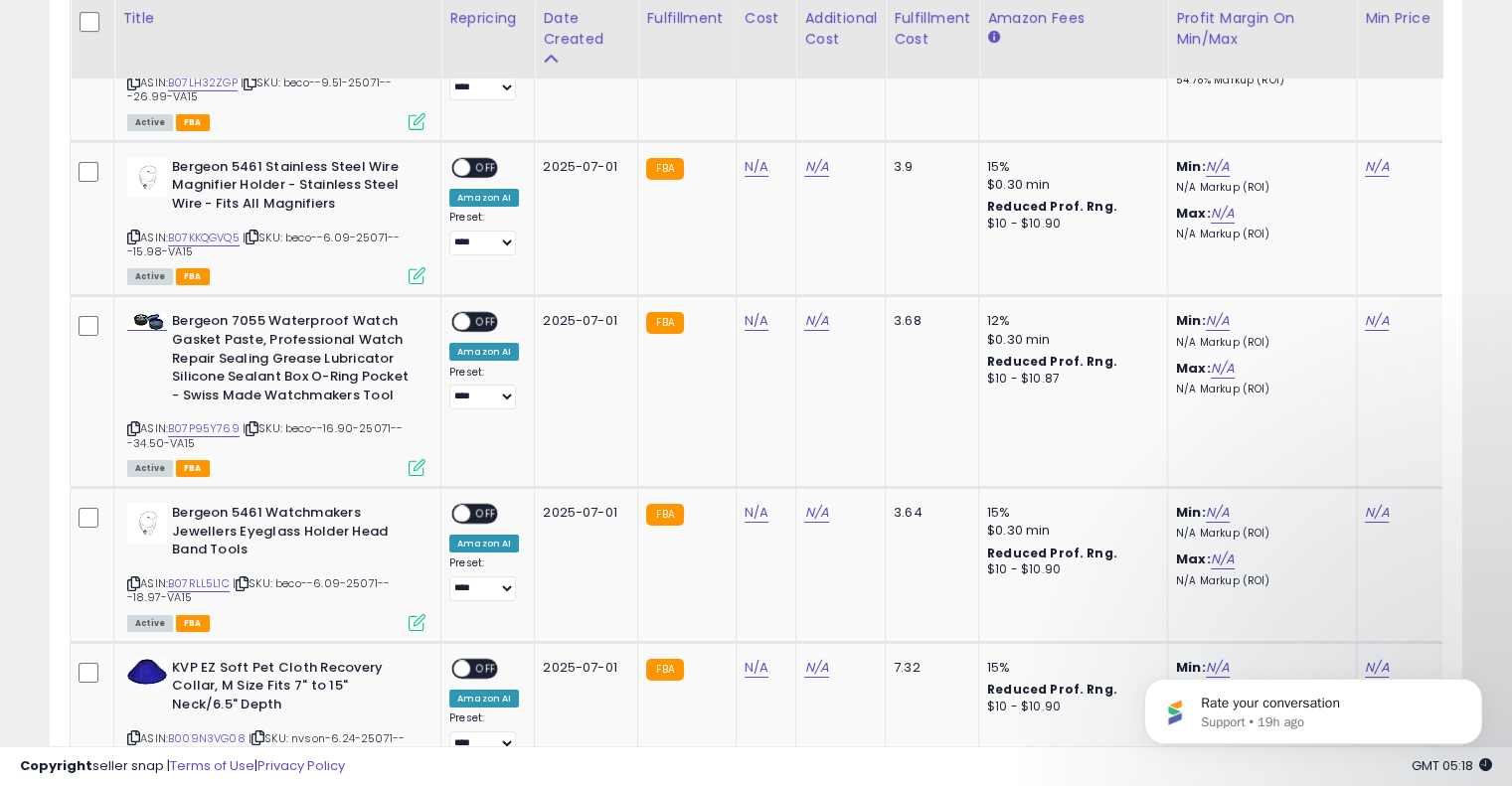 scroll, scrollTop: 7011, scrollLeft: 0, axis: vertical 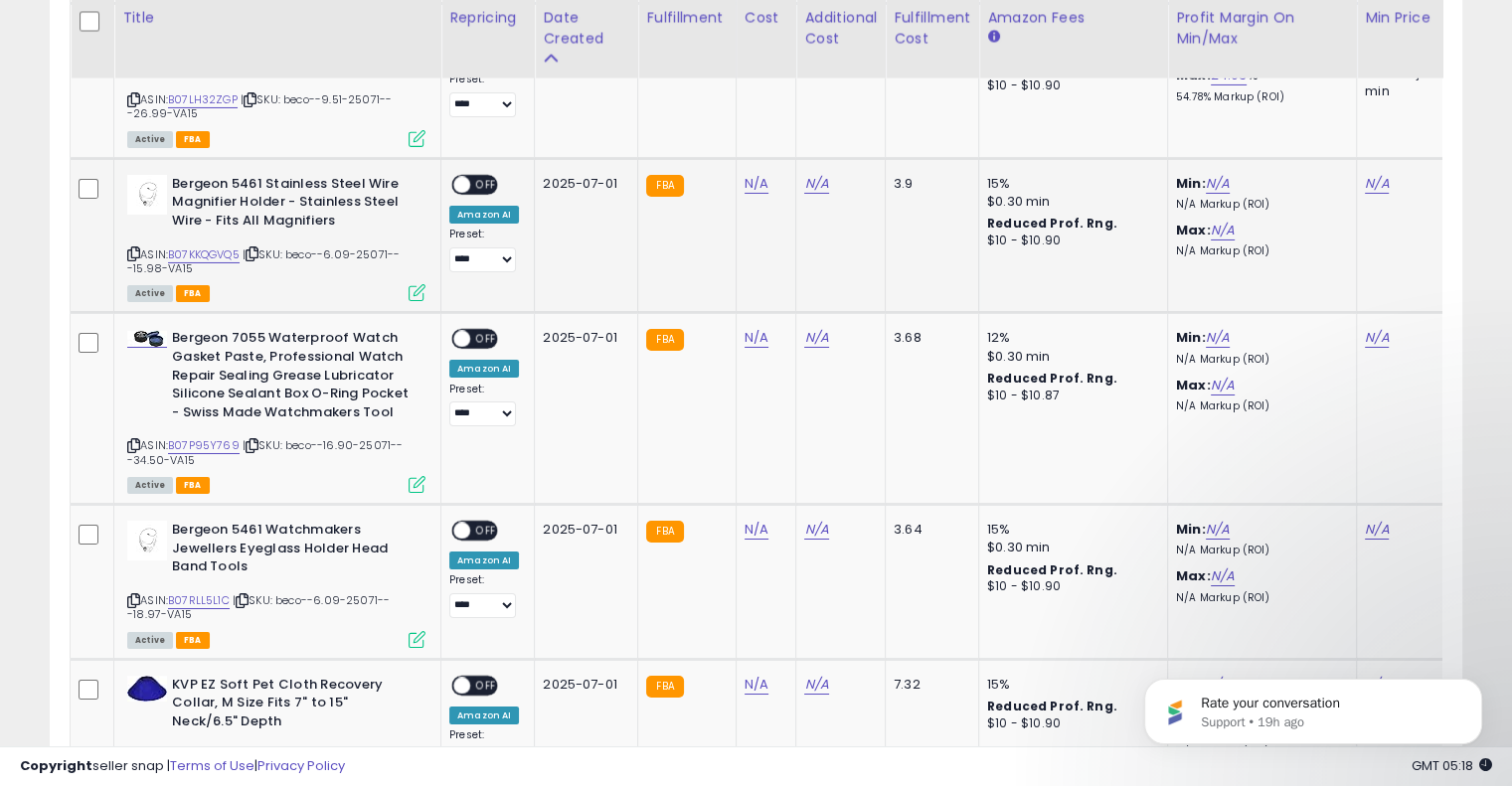 click at bounding box center [252, 253] 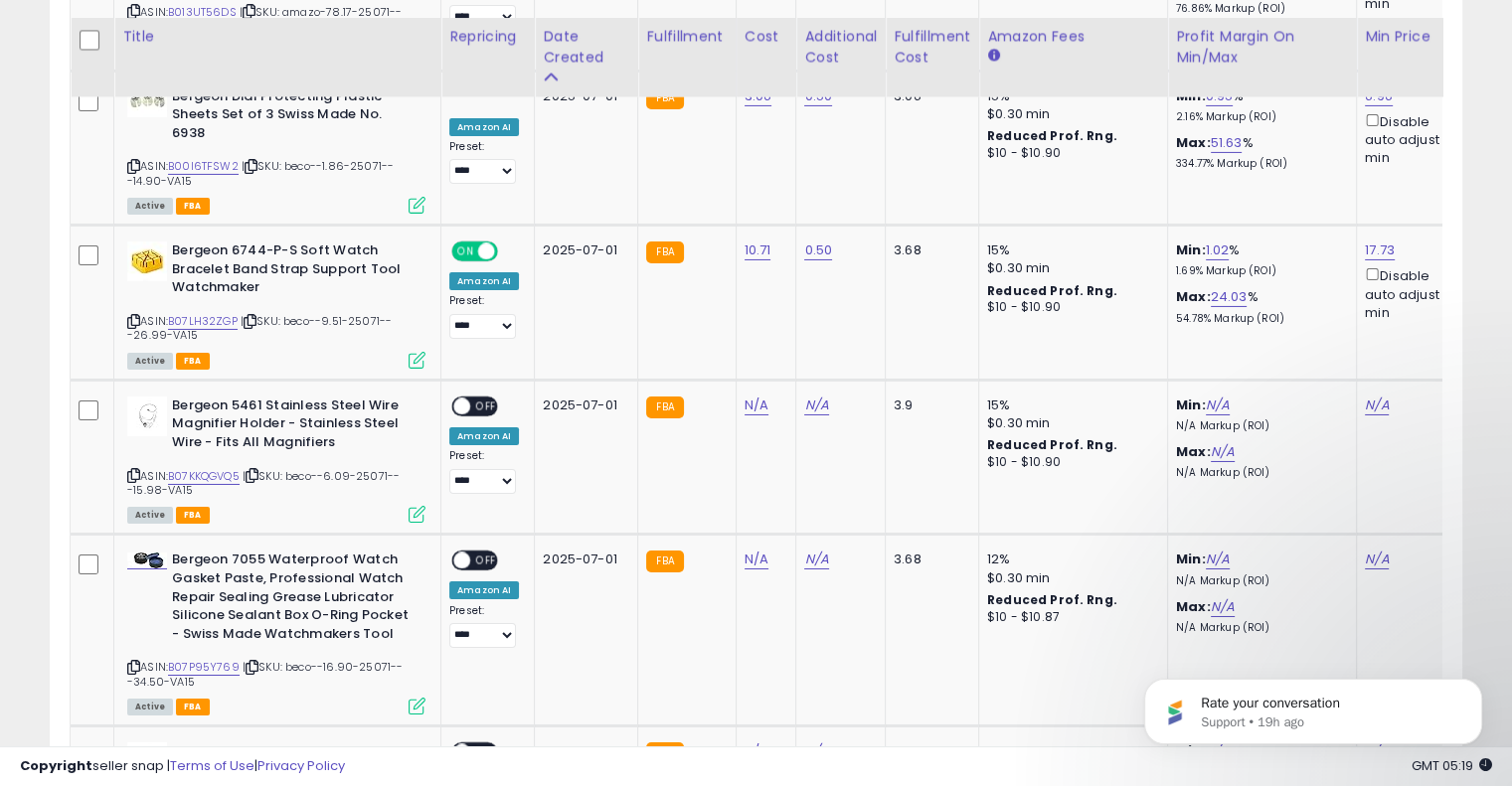 scroll, scrollTop: 6942, scrollLeft: 0, axis: vertical 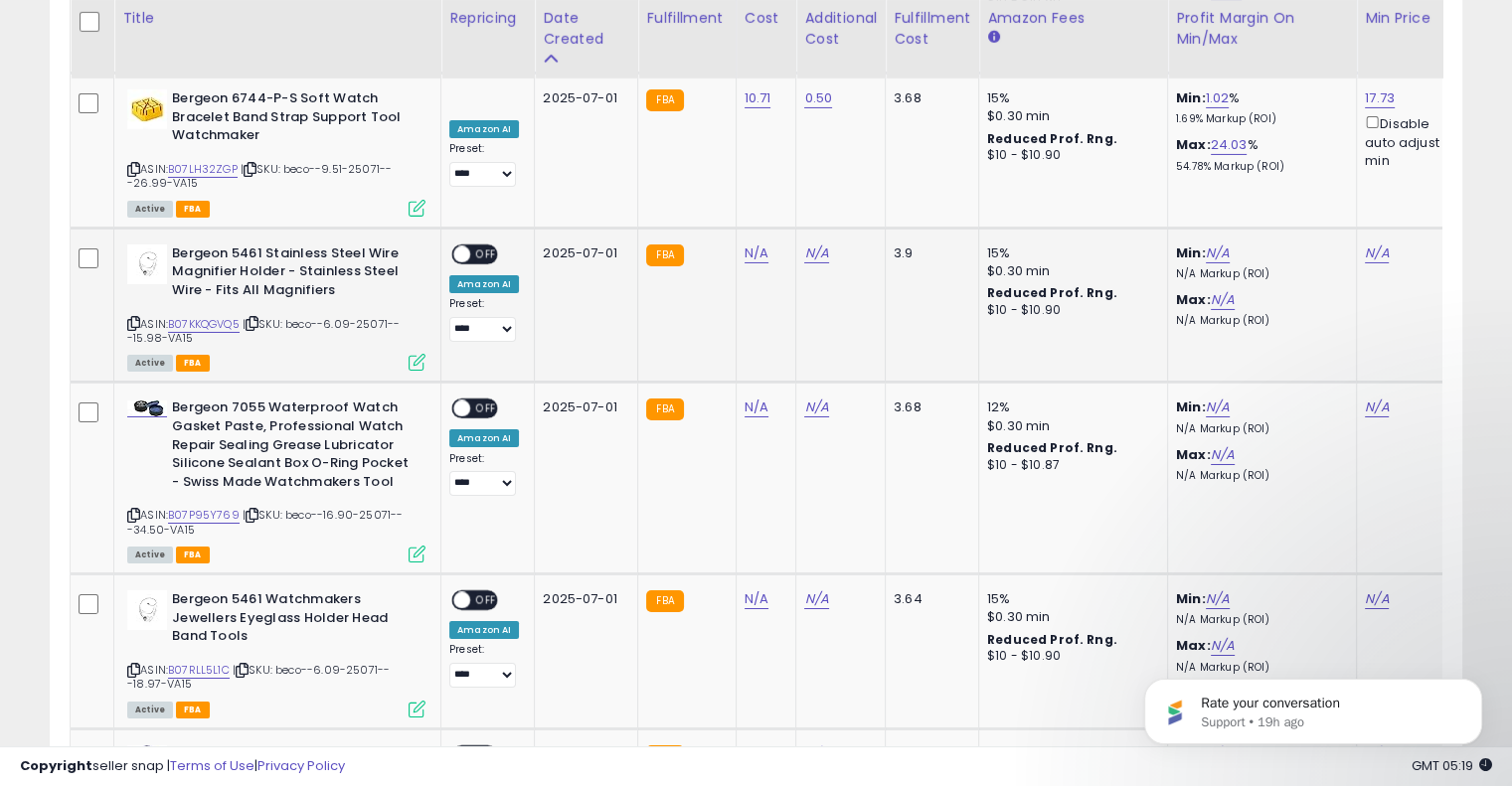 click at bounding box center (252, 323) 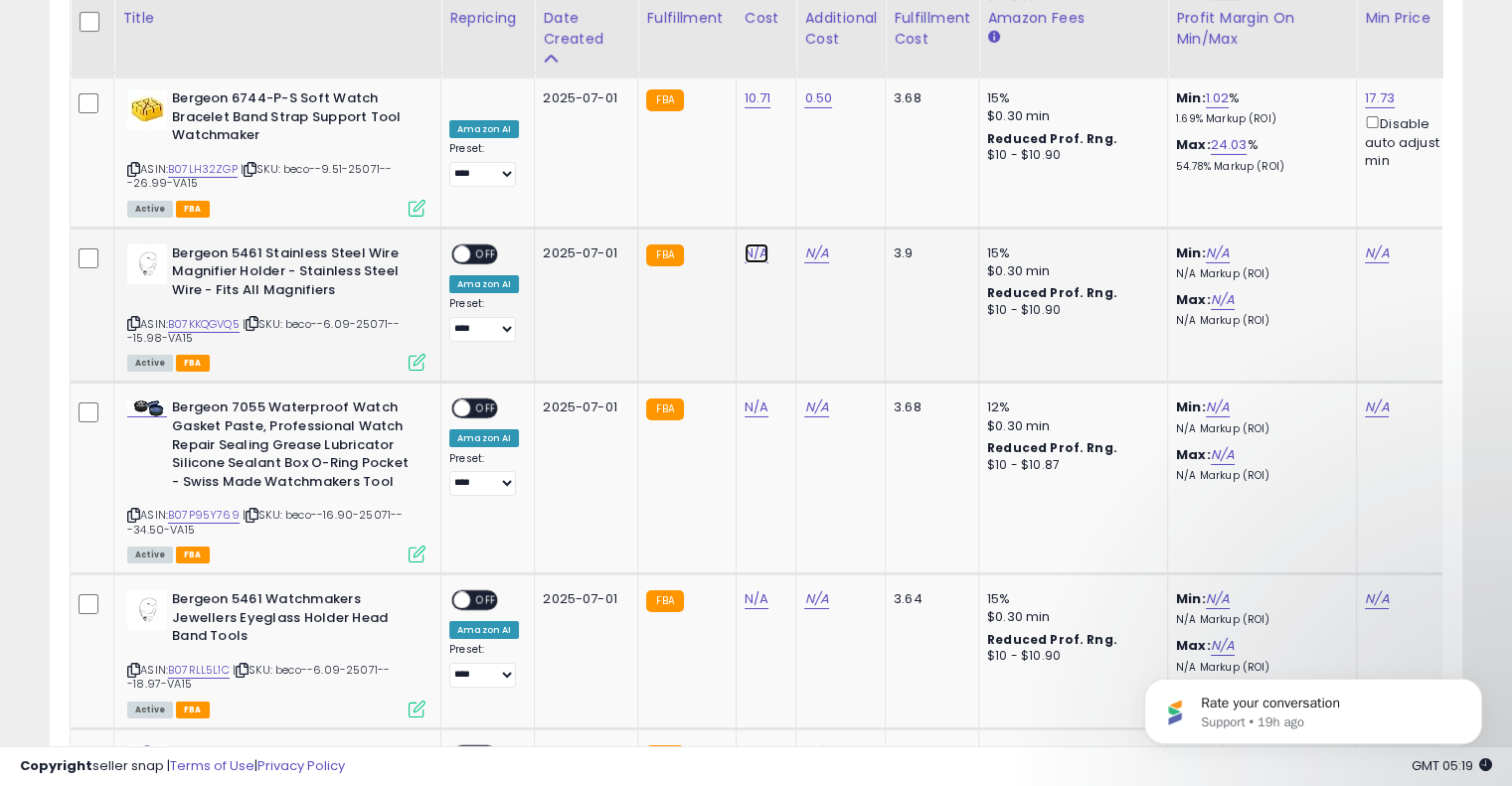 click on "N/A" at bounding box center (756, 253) 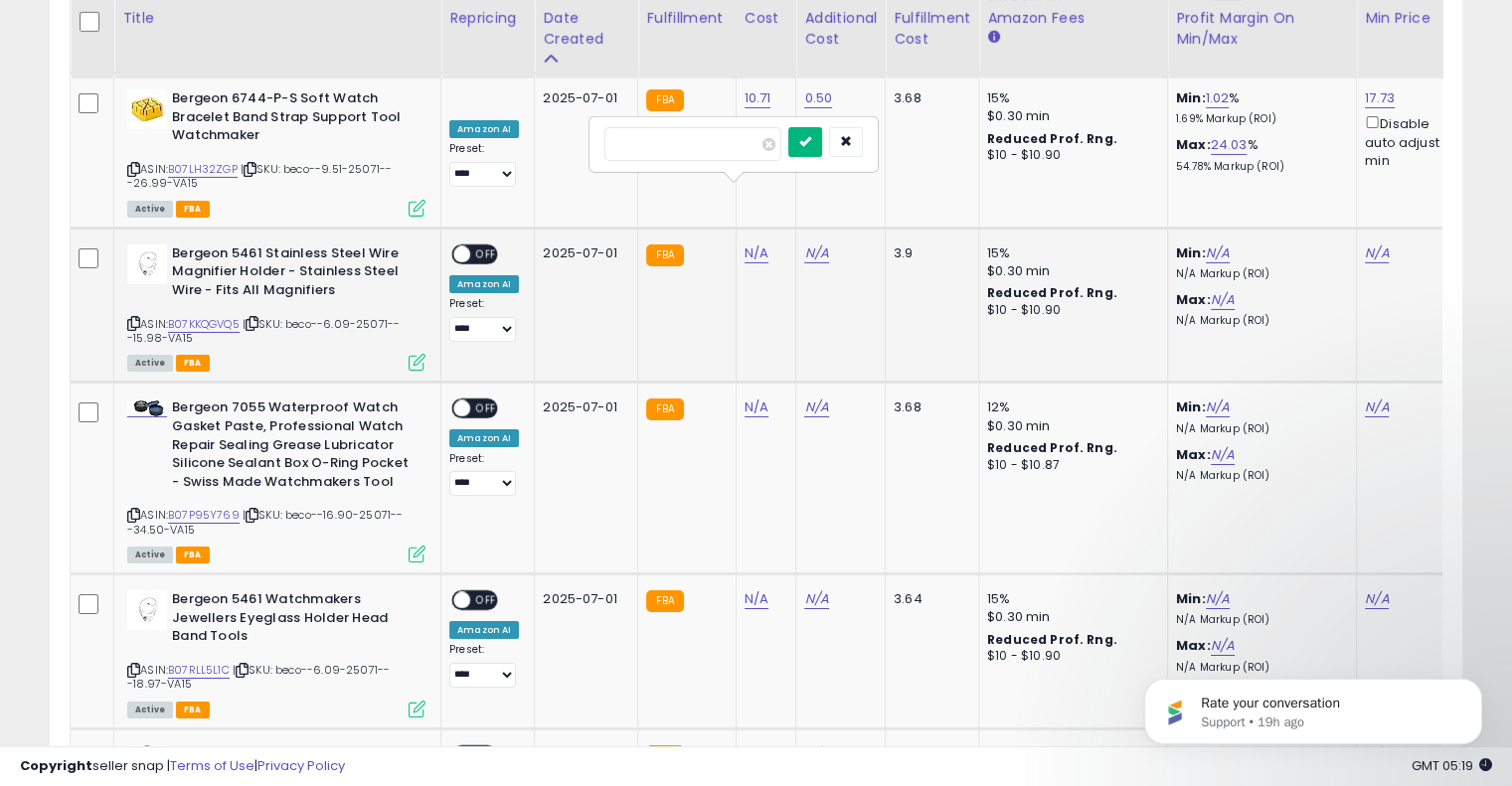 type on "****" 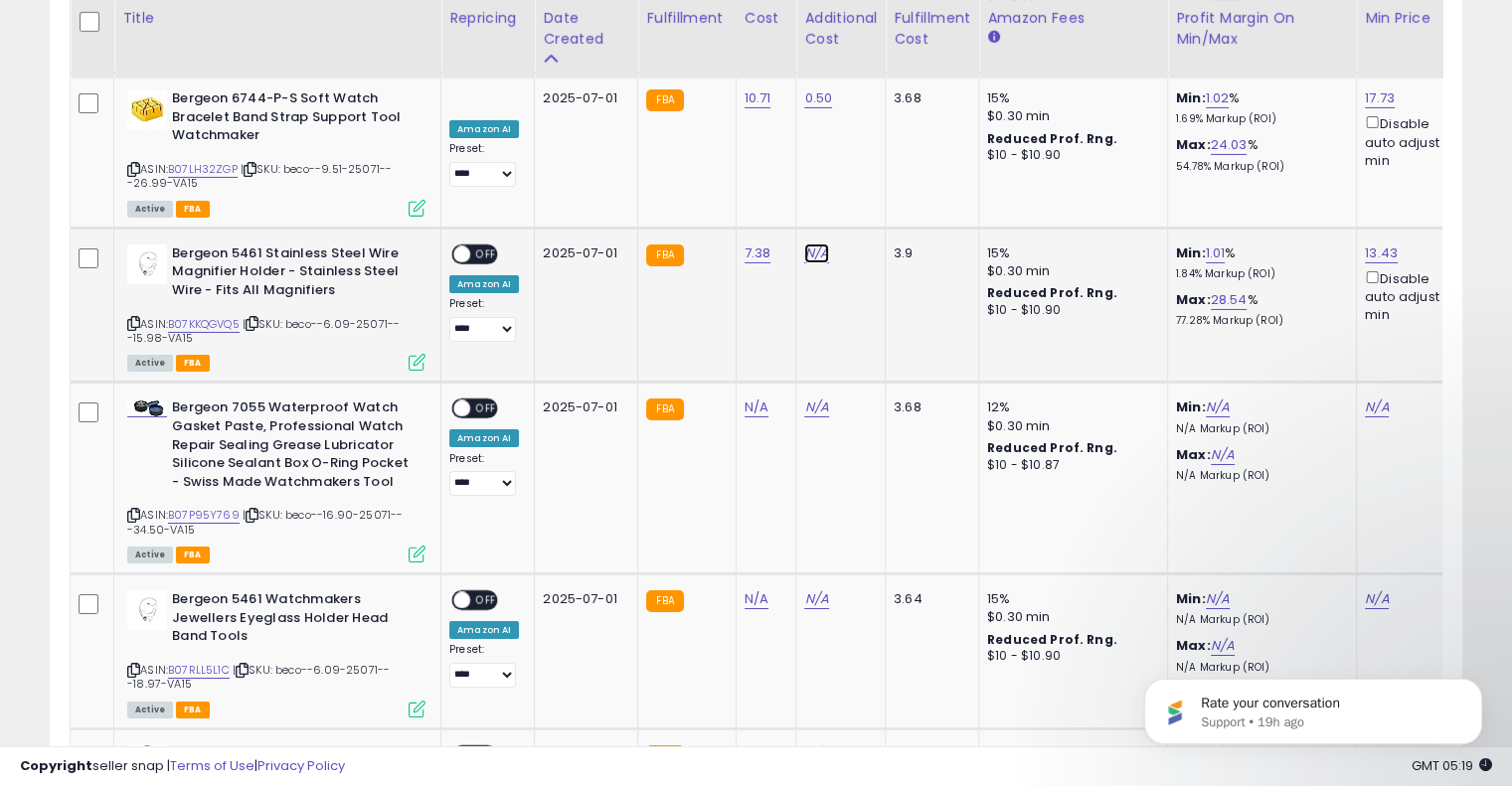 drag, startPoint x: 806, startPoint y: 187, endPoint x: 1341, endPoint y: 307, distance: 548.293 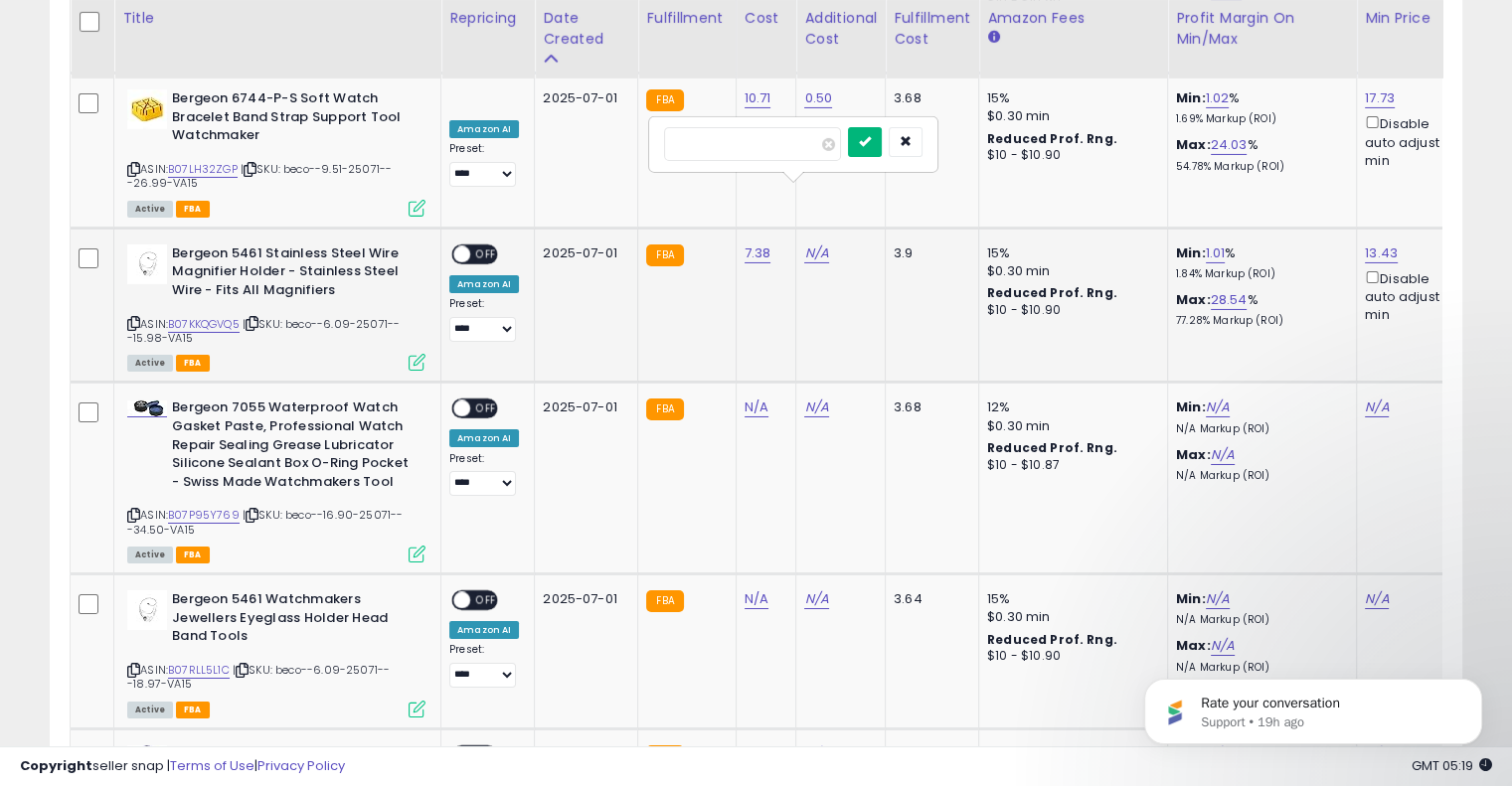 type on "****" 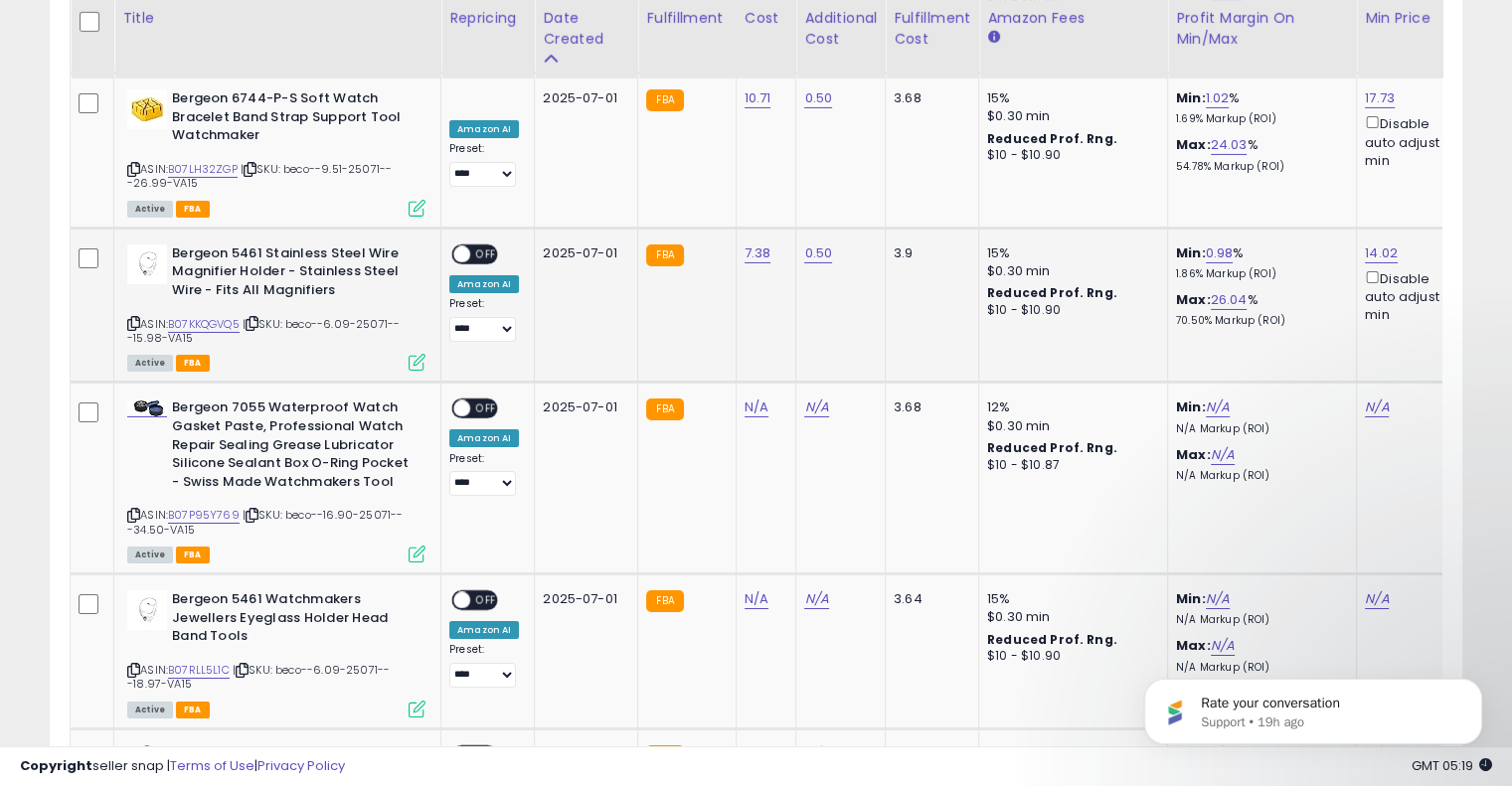 click on "OFF" at bounding box center [486, 253] 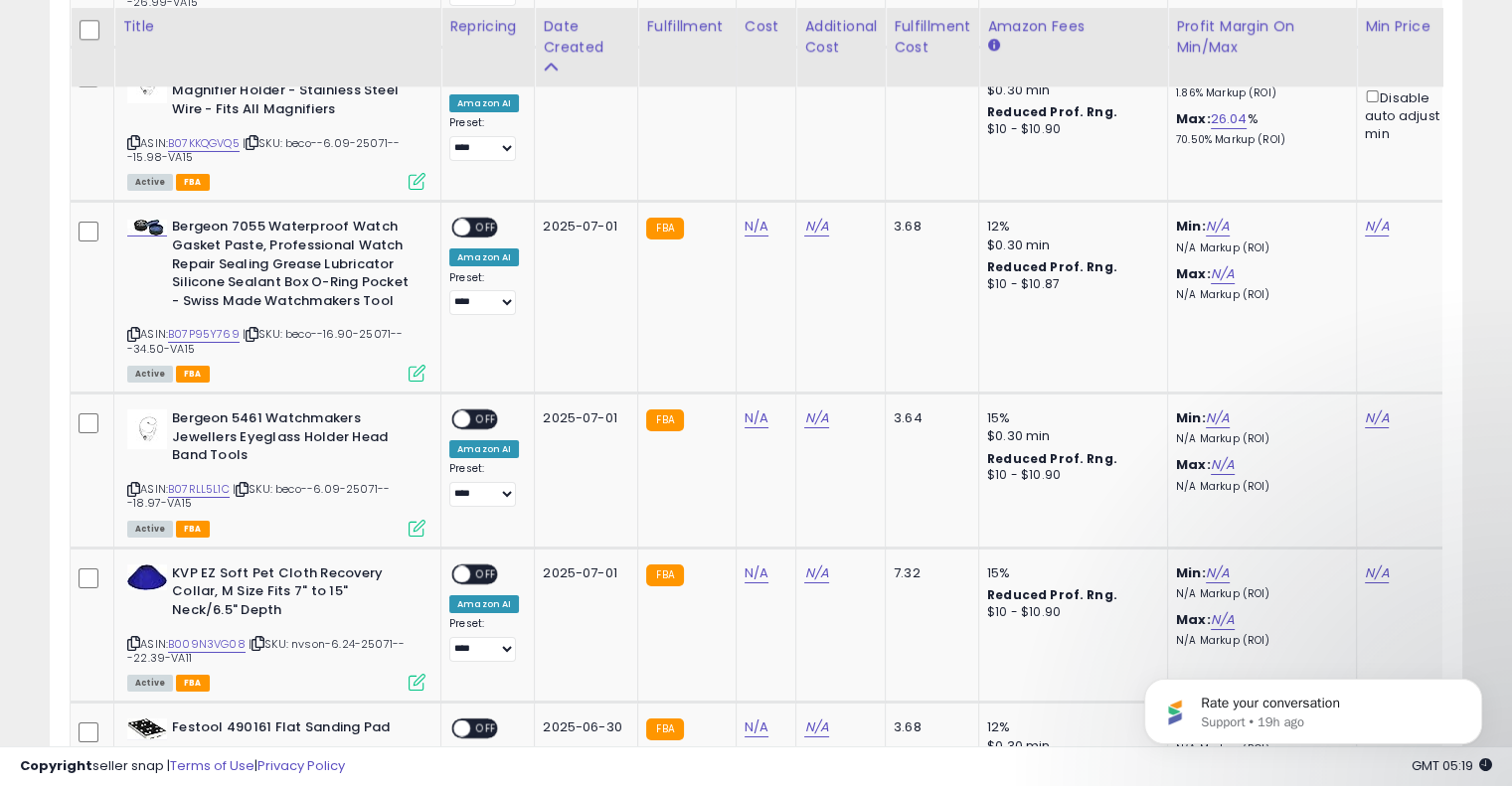 scroll, scrollTop: 7140, scrollLeft: 0, axis: vertical 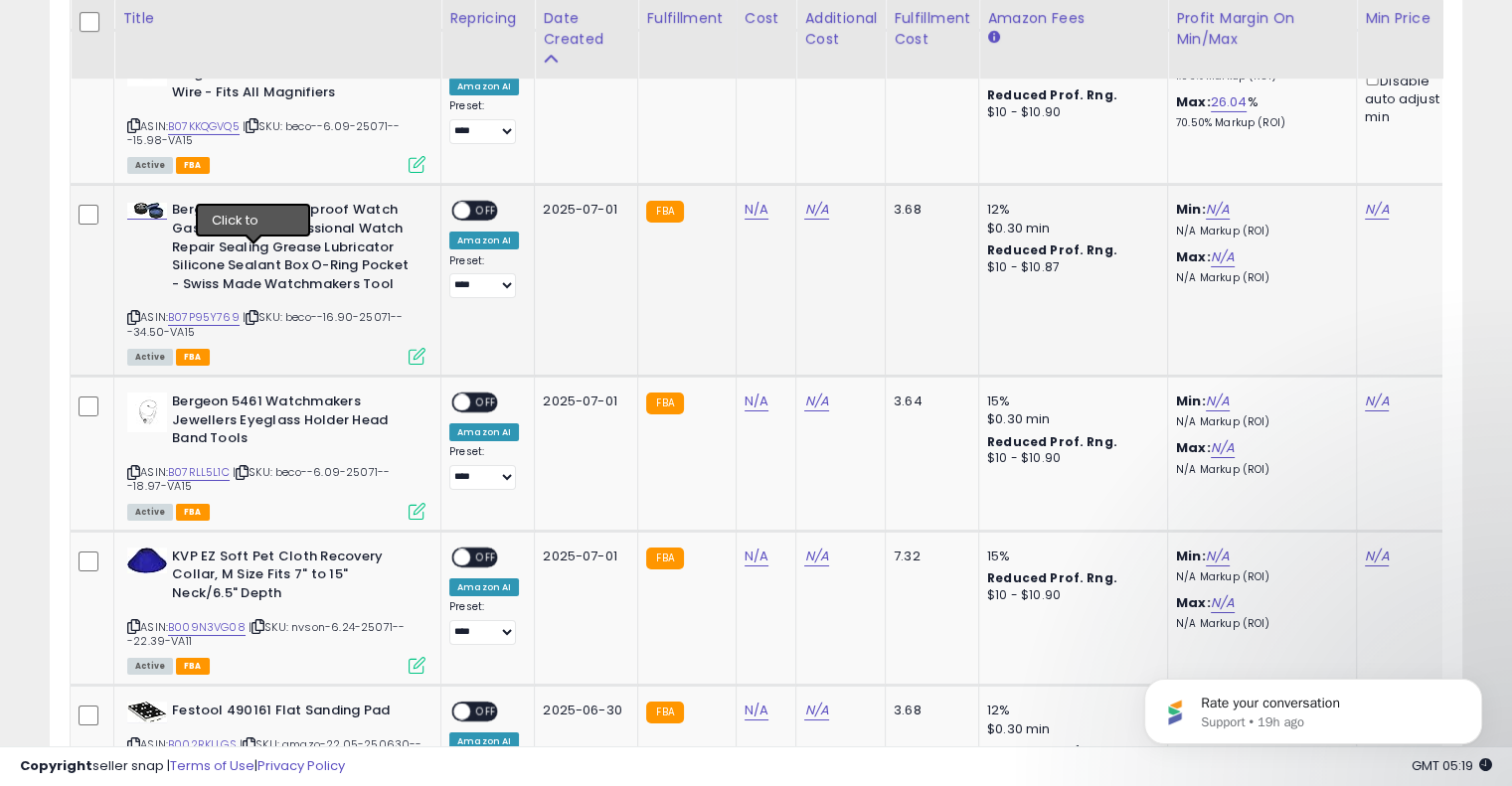 click at bounding box center (252, 317) 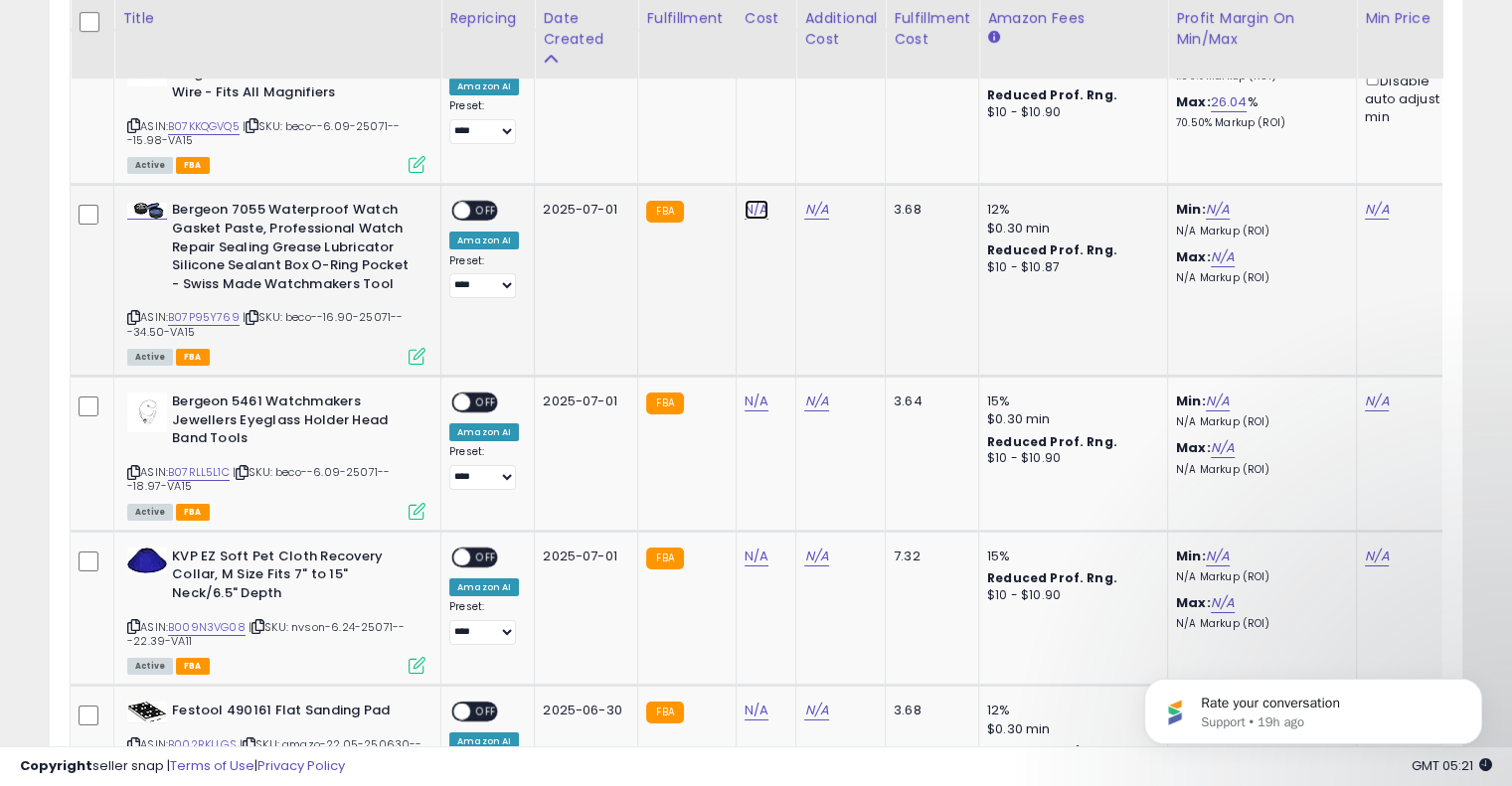 click on "N/A" at bounding box center (756, 210) 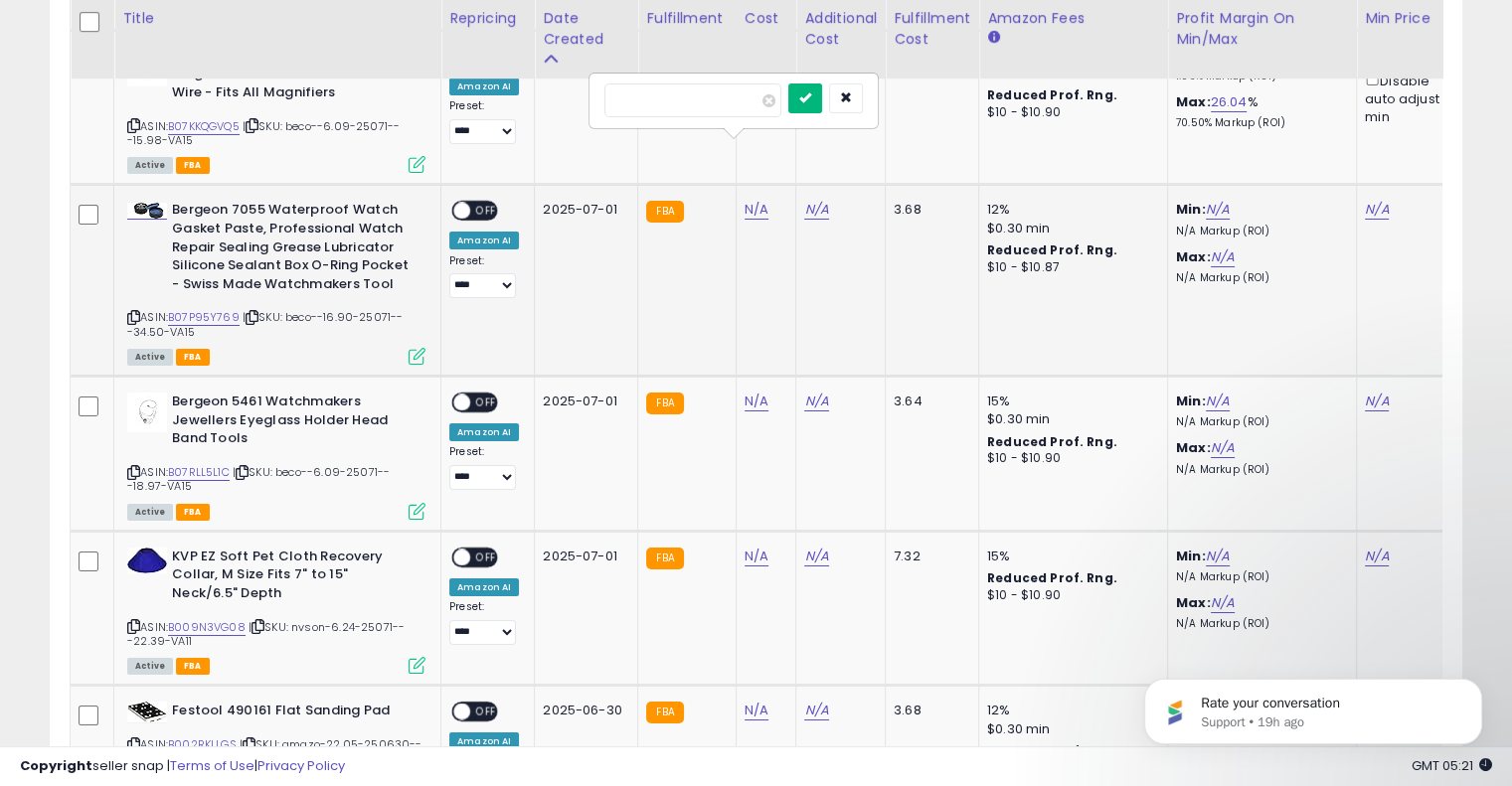 type on "****" 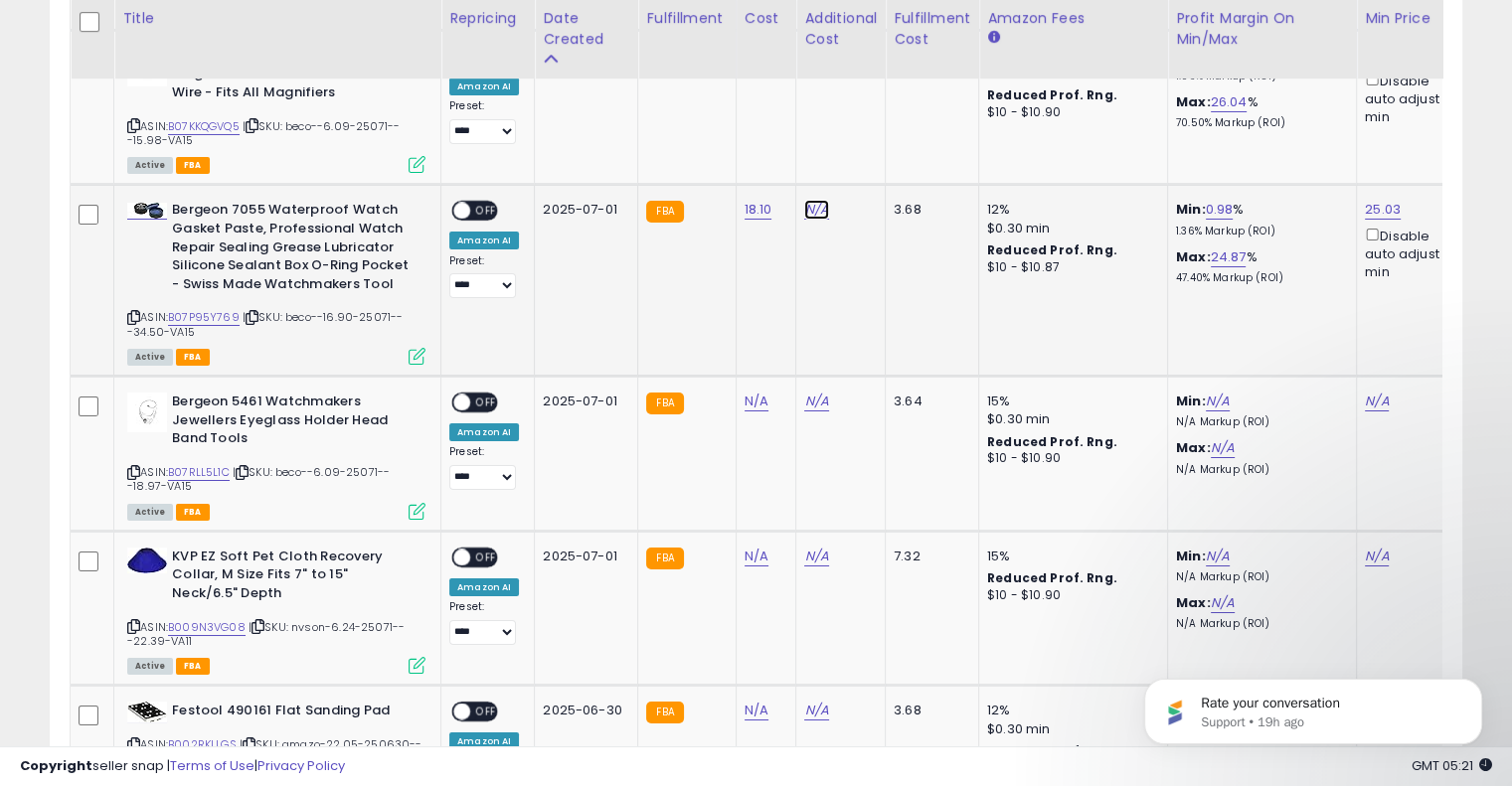 click on "N/A" at bounding box center (816, 210) 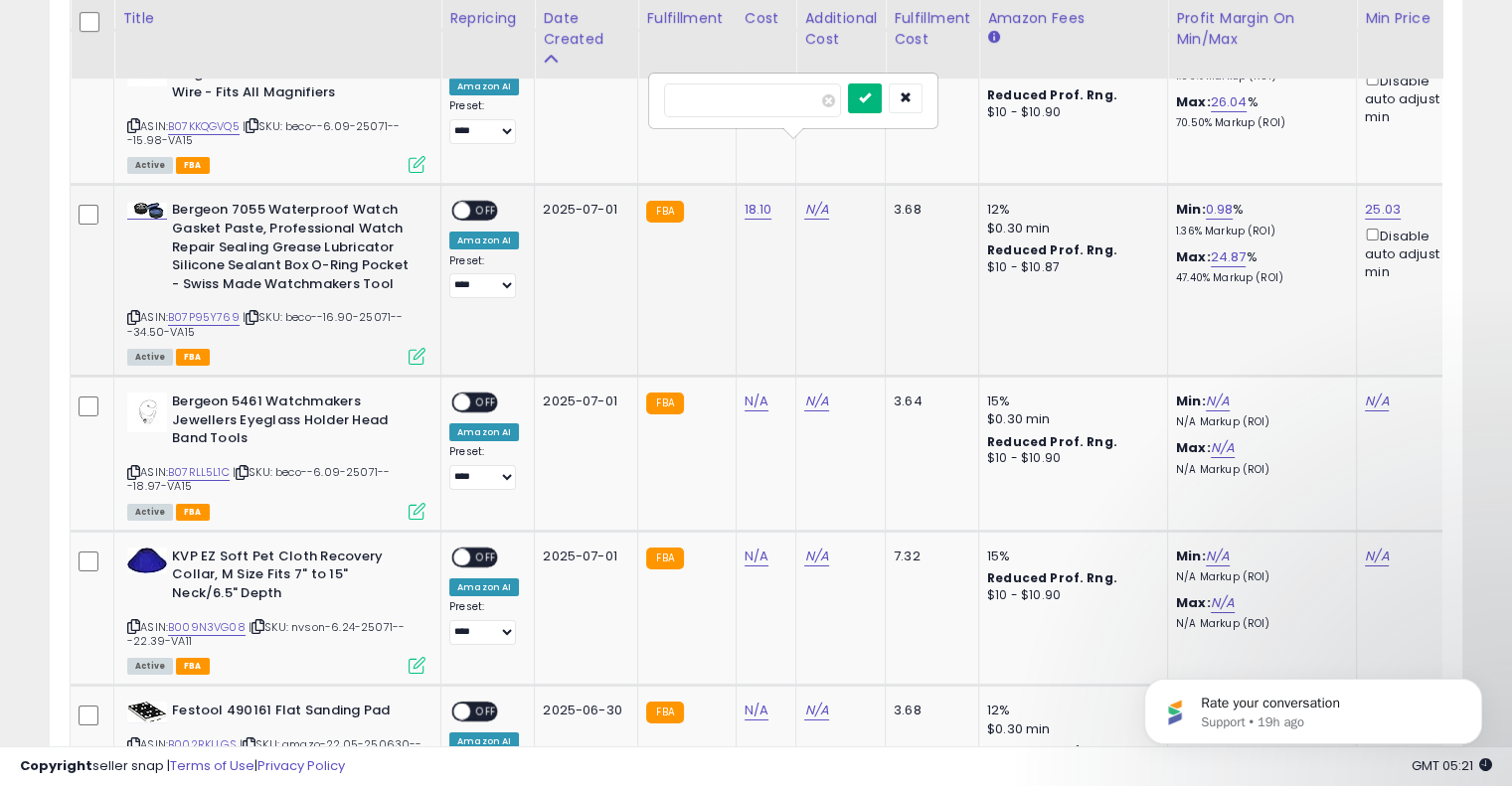 type on "****" 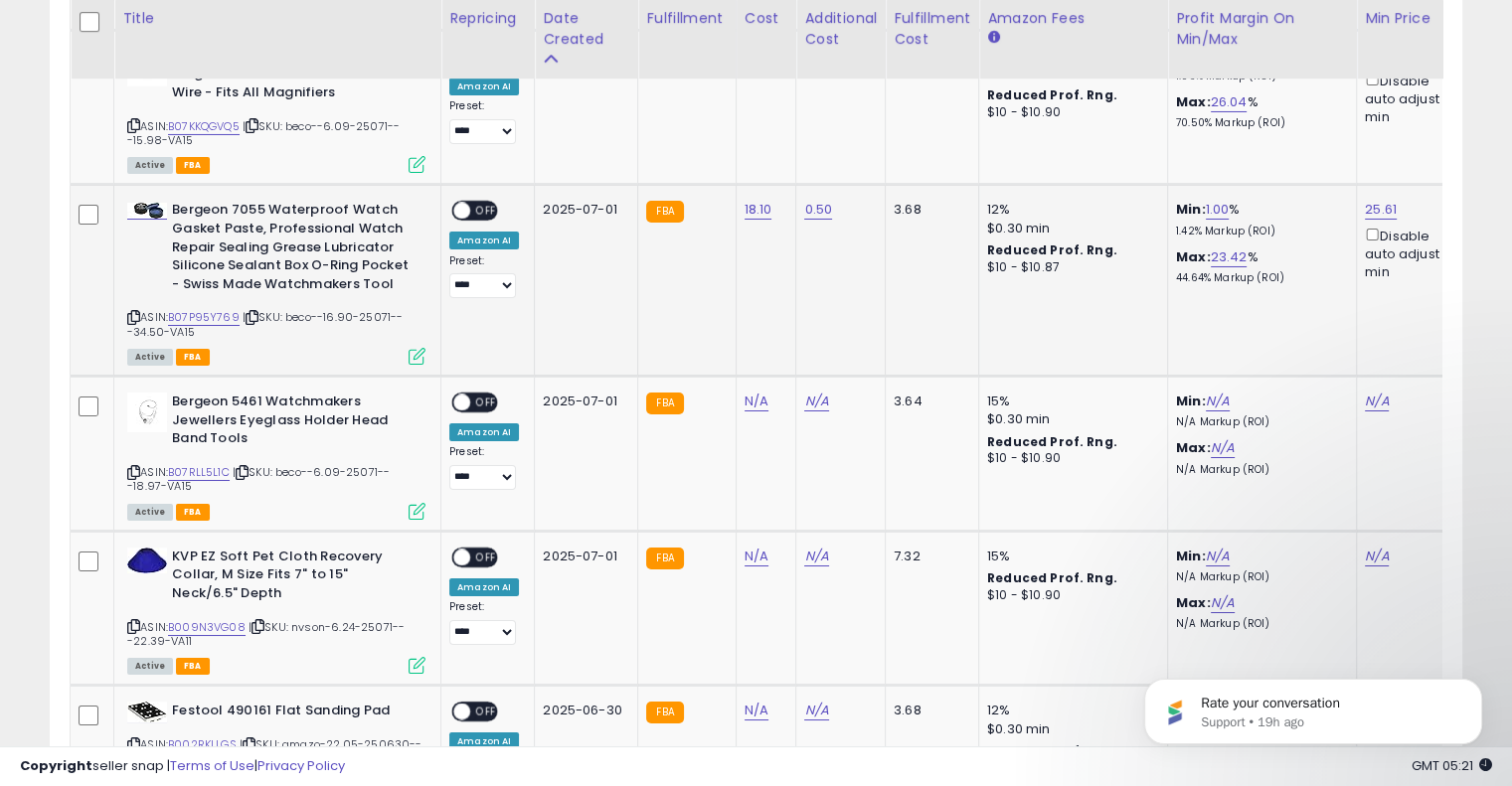 click on "OFF" at bounding box center (486, 211) 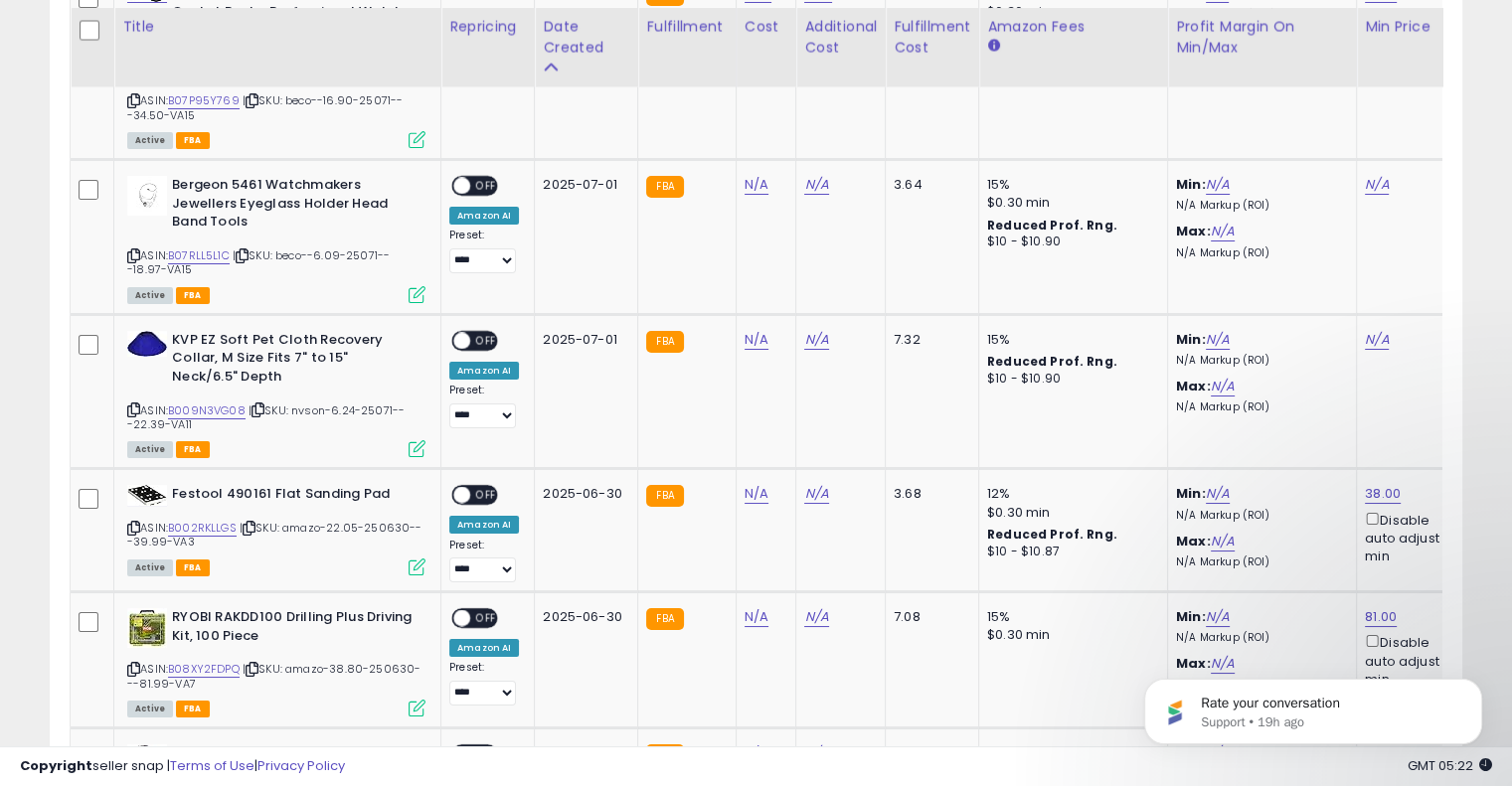 scroll, scrollTop: 7365, scrollLeft: 0, axis: vertical 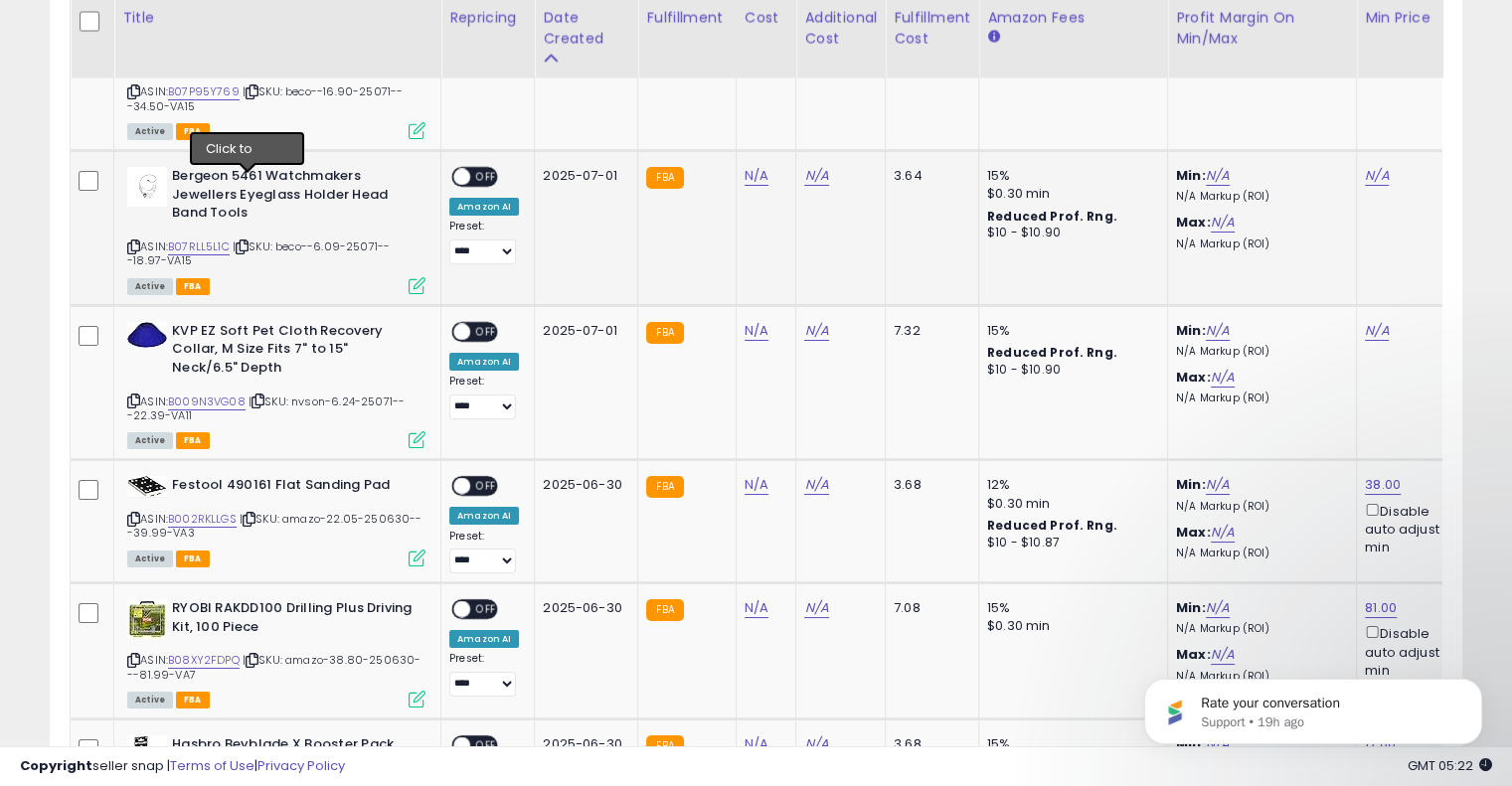 click at bounding box center (242, 246) 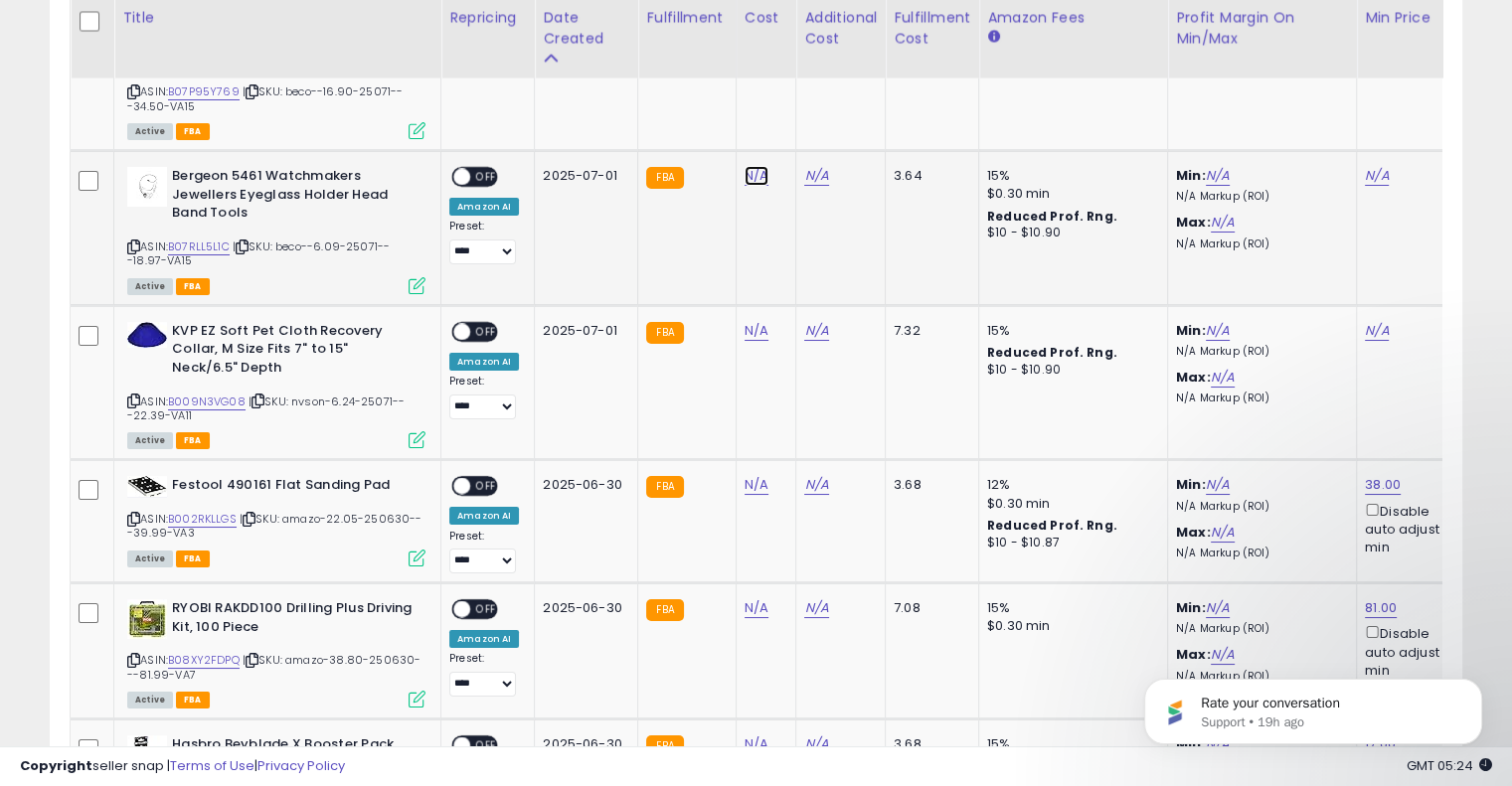 click on "N/A" at bounding box center [756, 176] 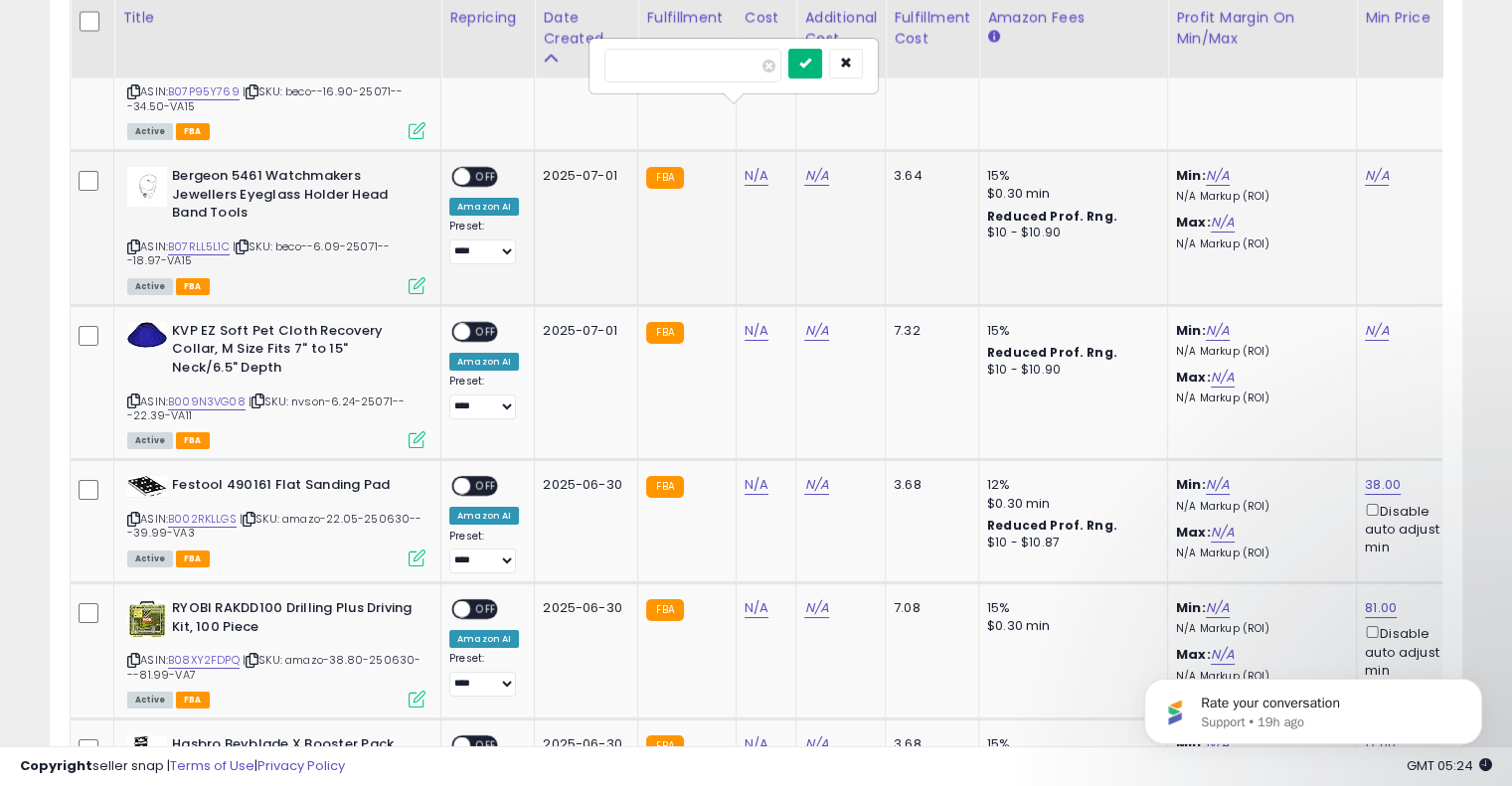 type on "****" 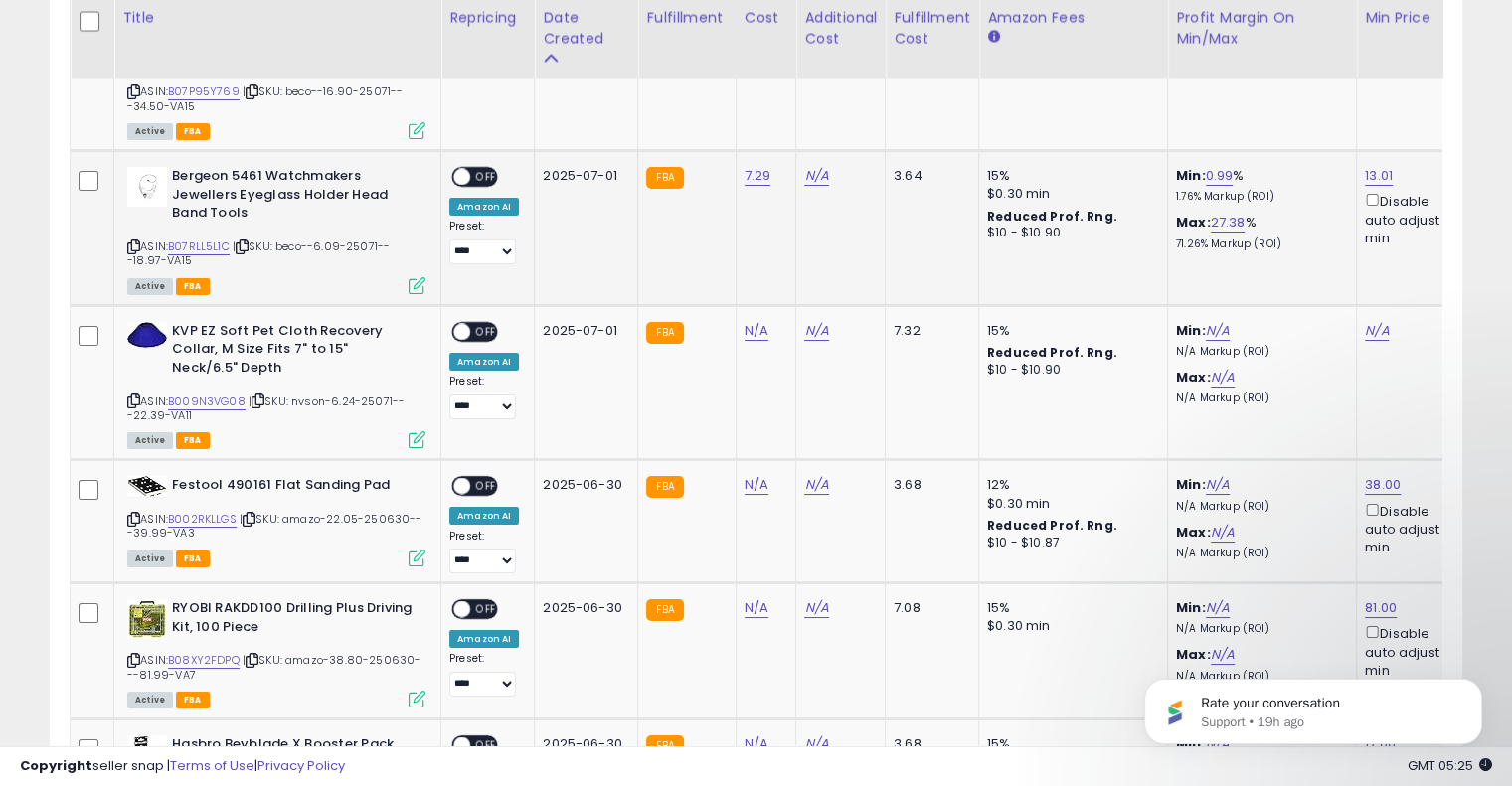 click on "N/A" at bounding box center (837, 176) 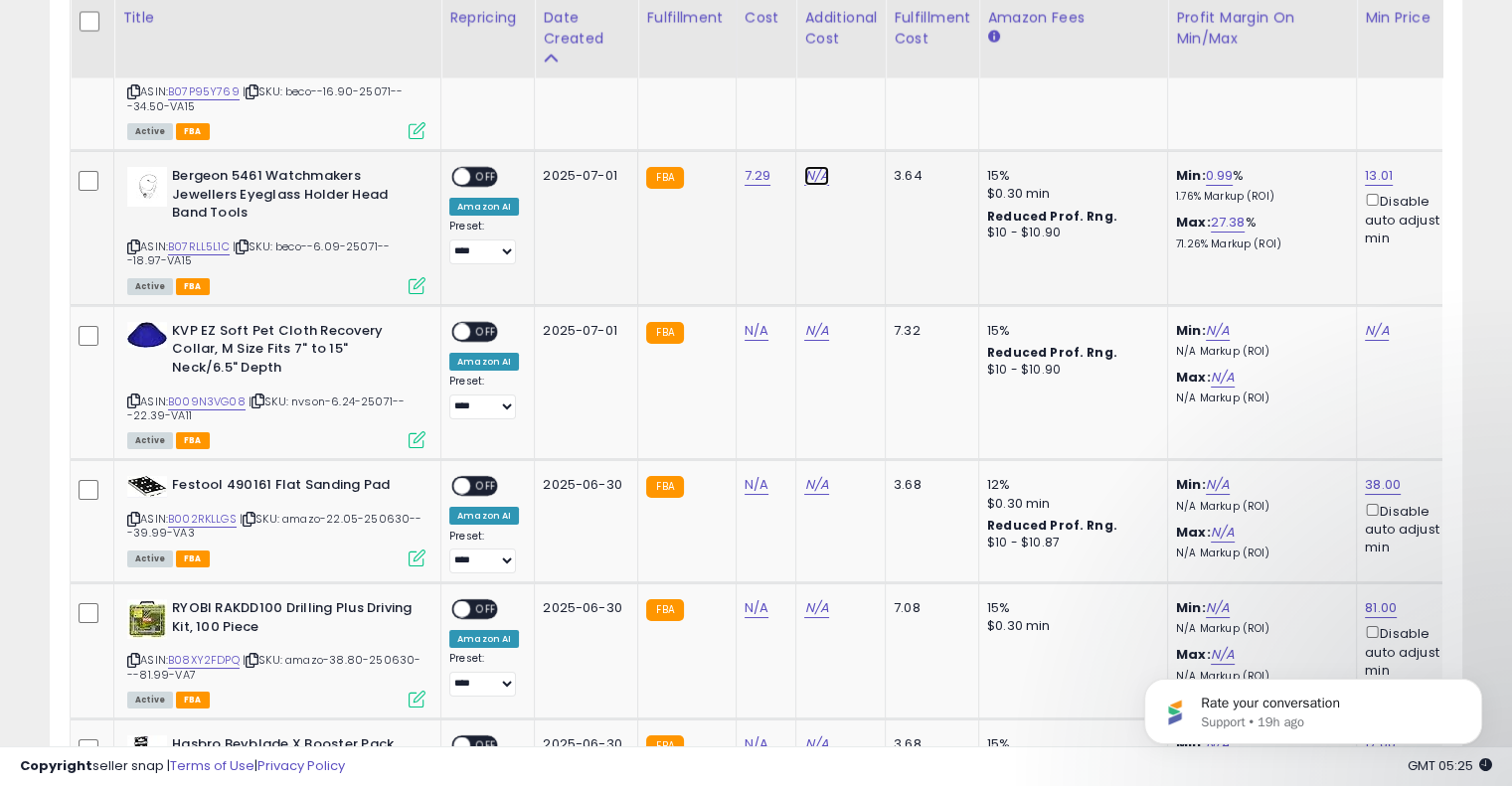 click on "N/A" at bounding box center (816, 176) 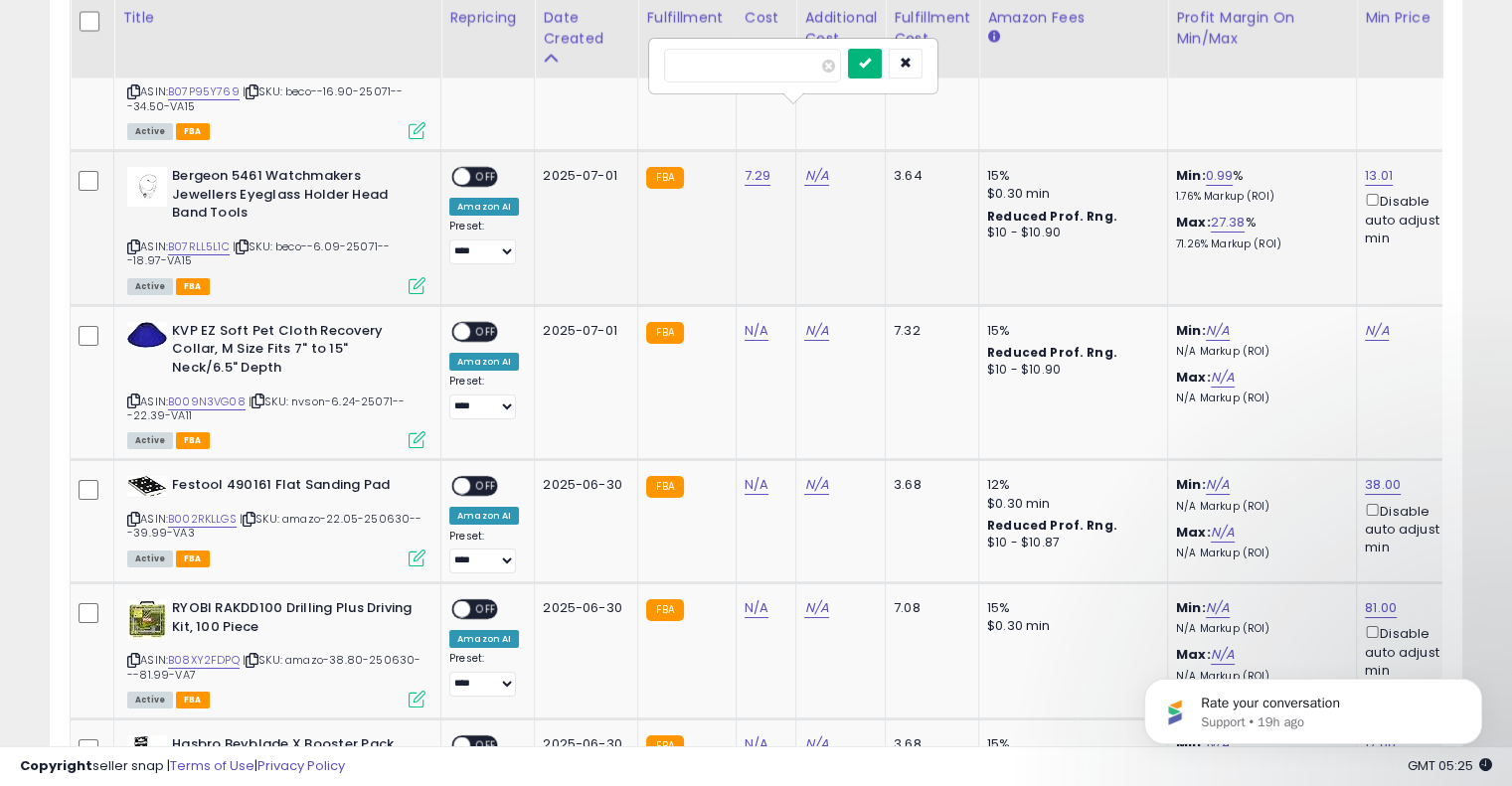 type on "****" 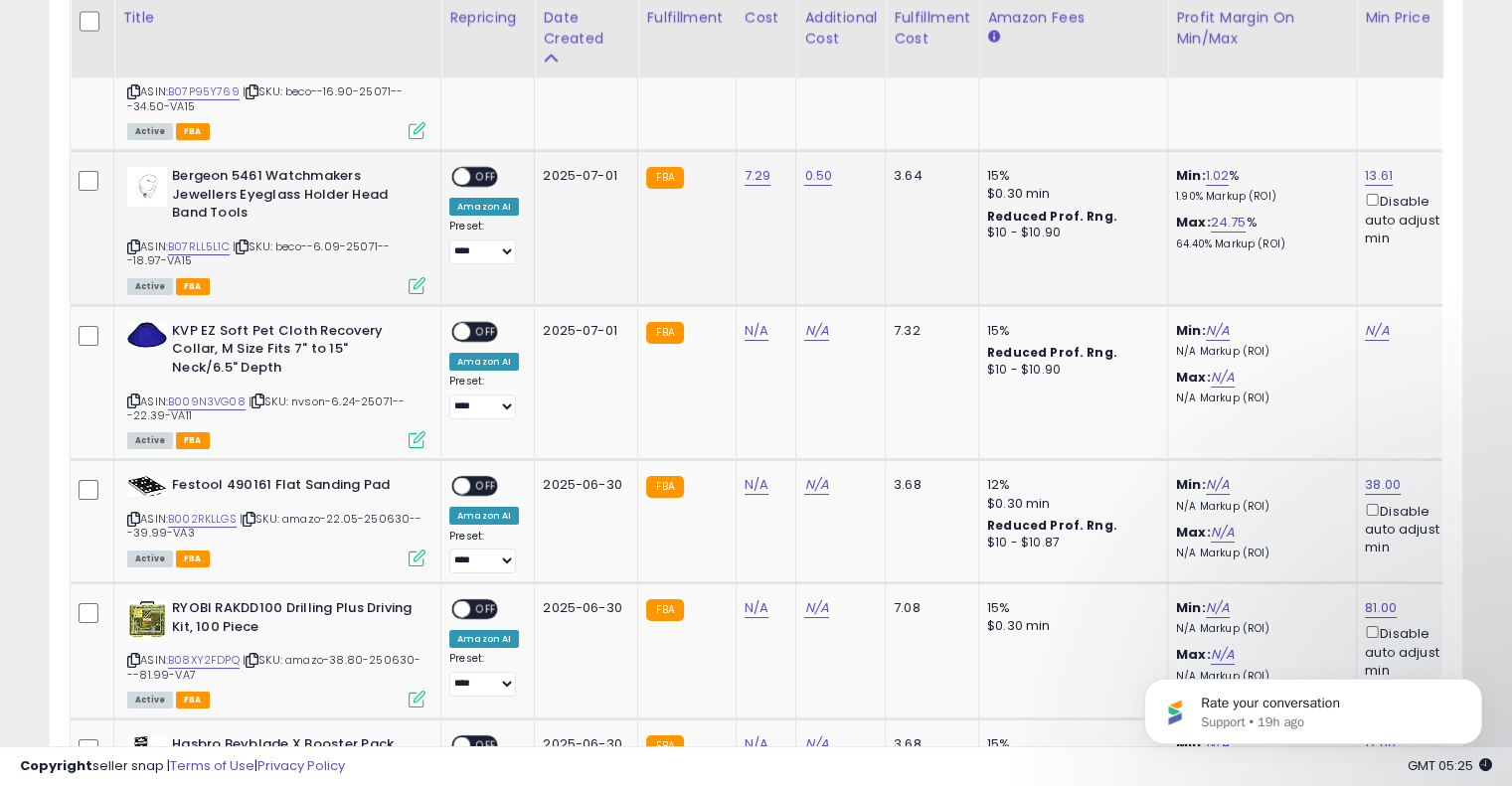 drag, startPoint x: 473, startPoint y: 114, endPoint x: 517, endPoint y: 129, distance: 46.486557 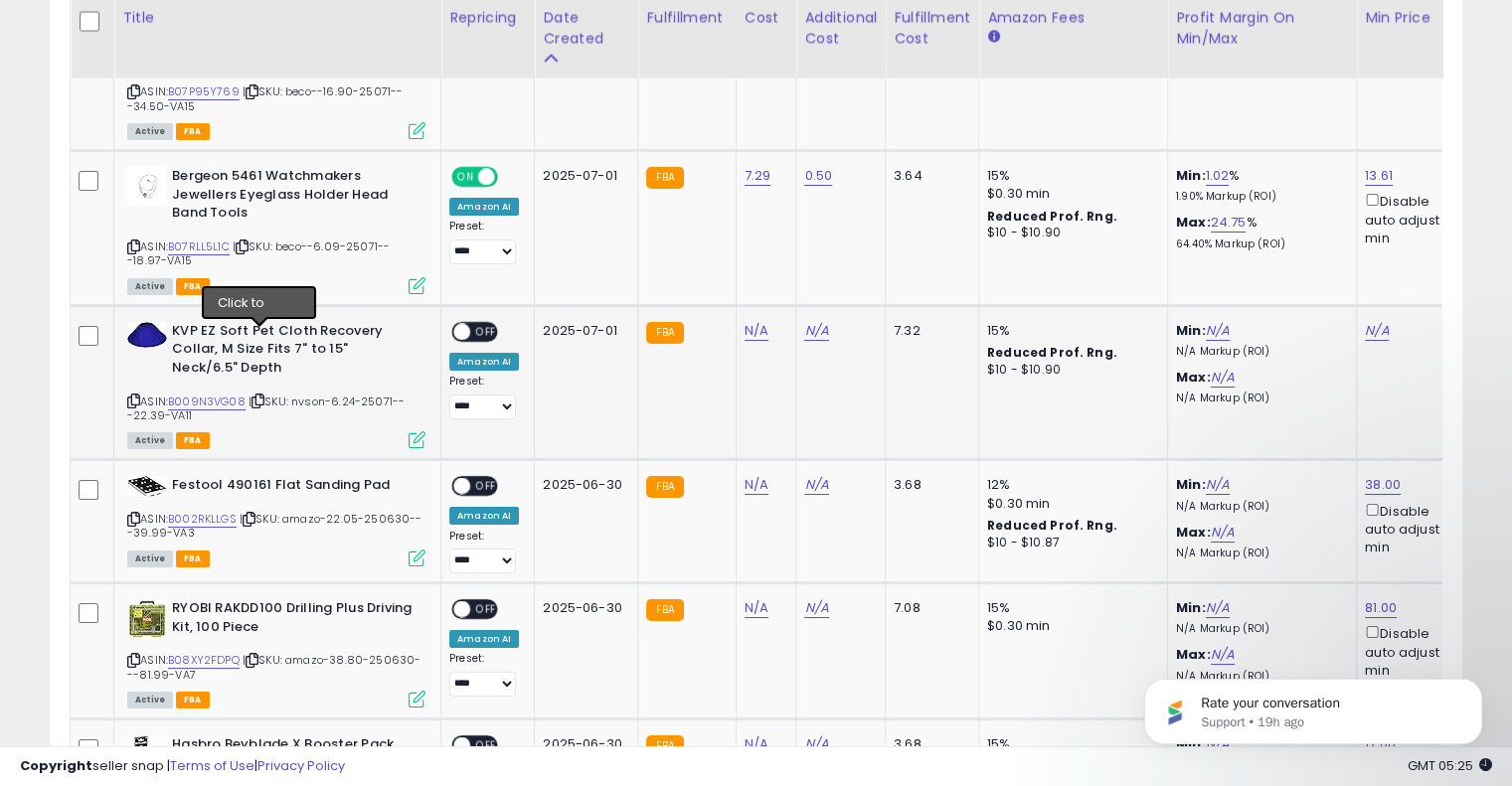 click at bounding box center [257, 400] 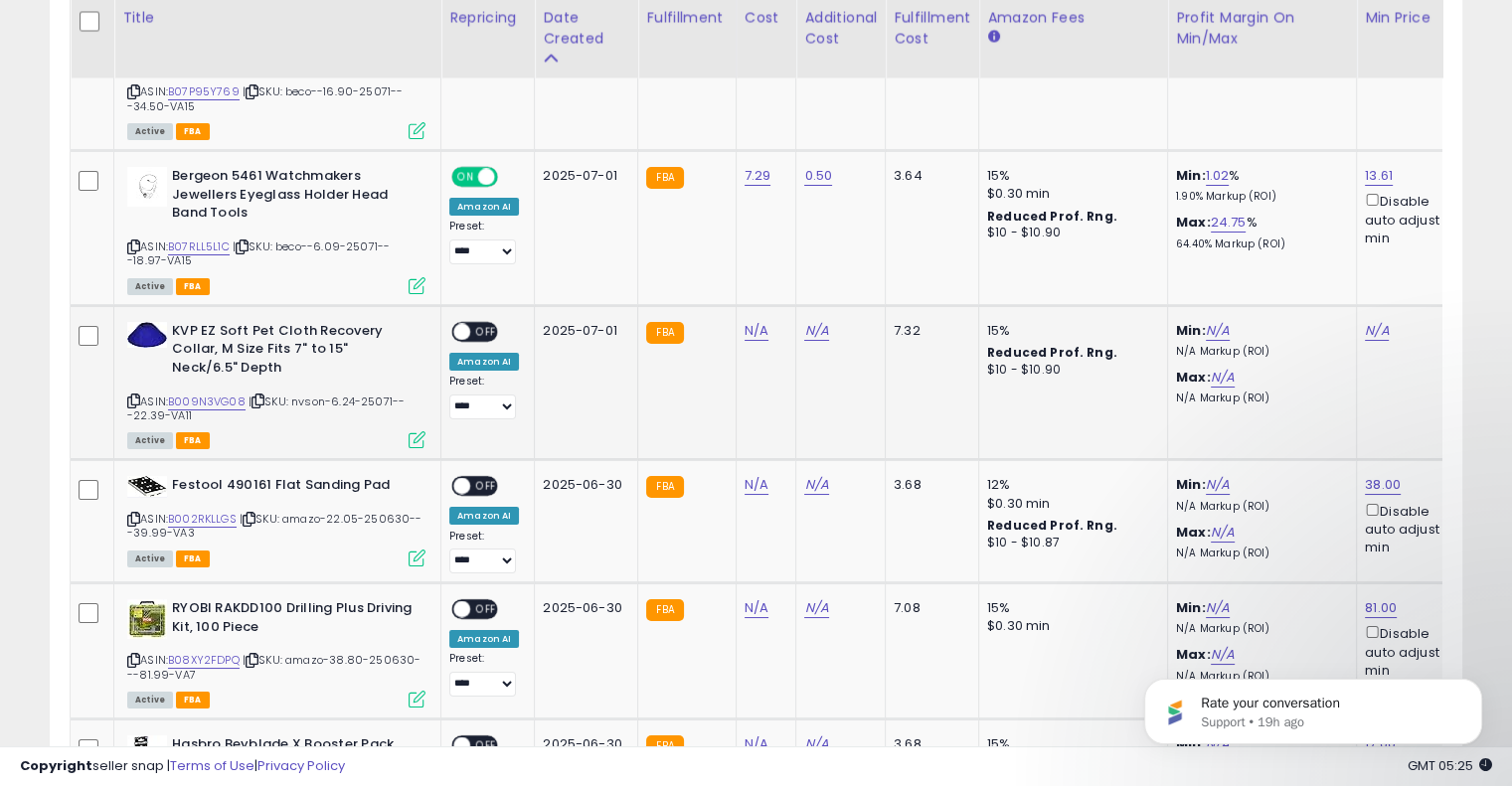 click at bounding box center (257, 400) 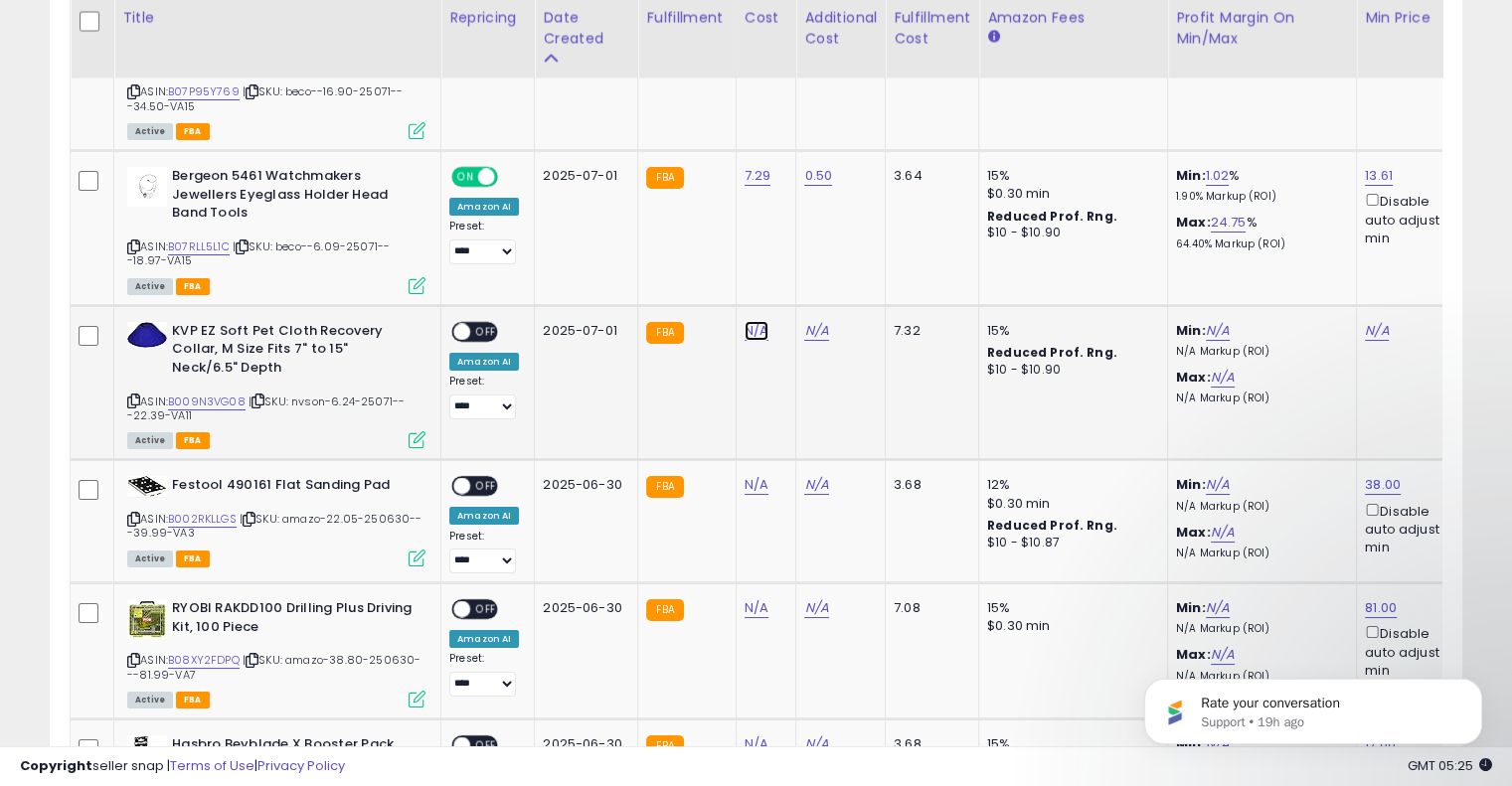 click on "N/A" at bounding box center [756, 331] 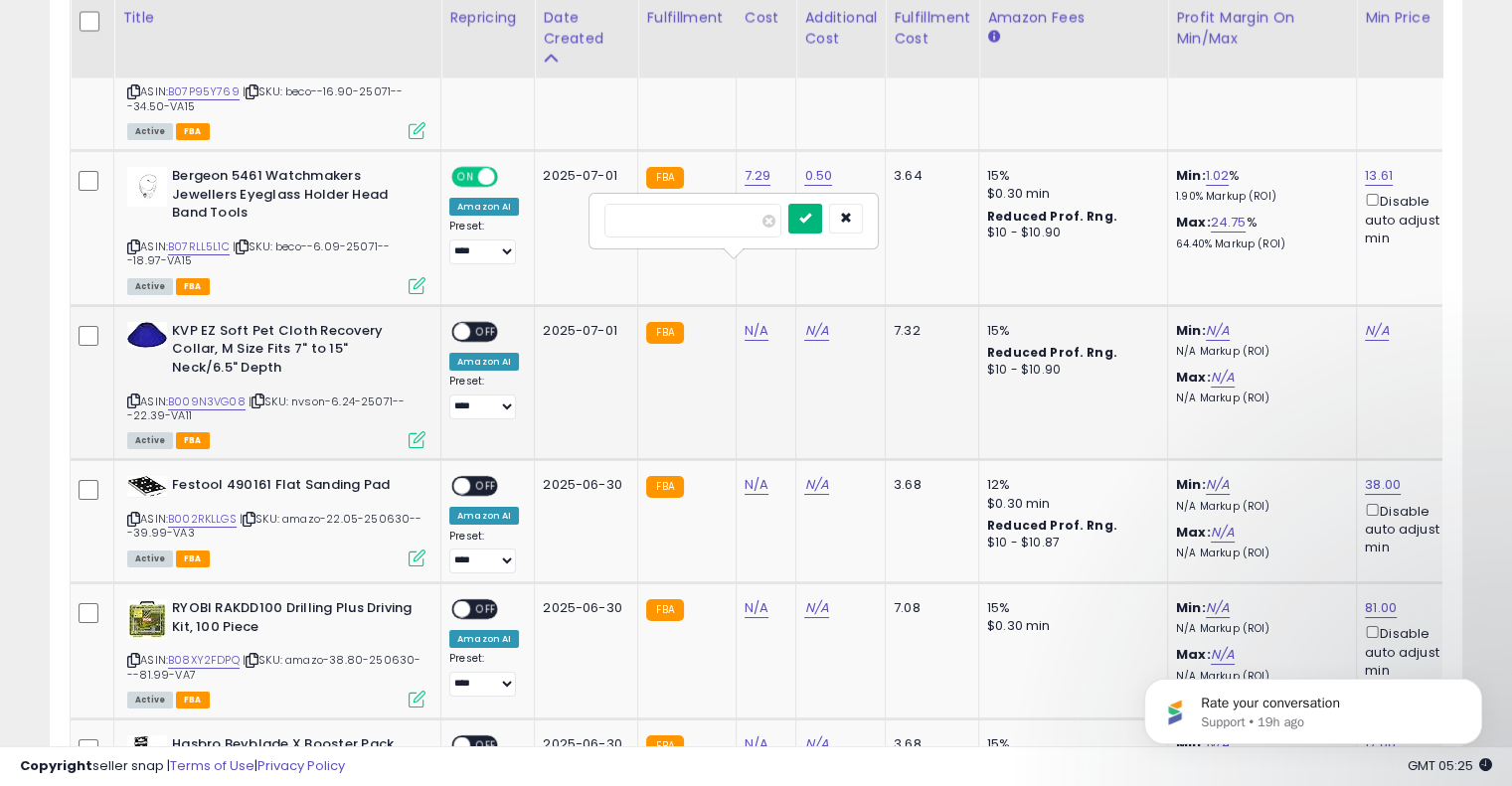 type on "****" 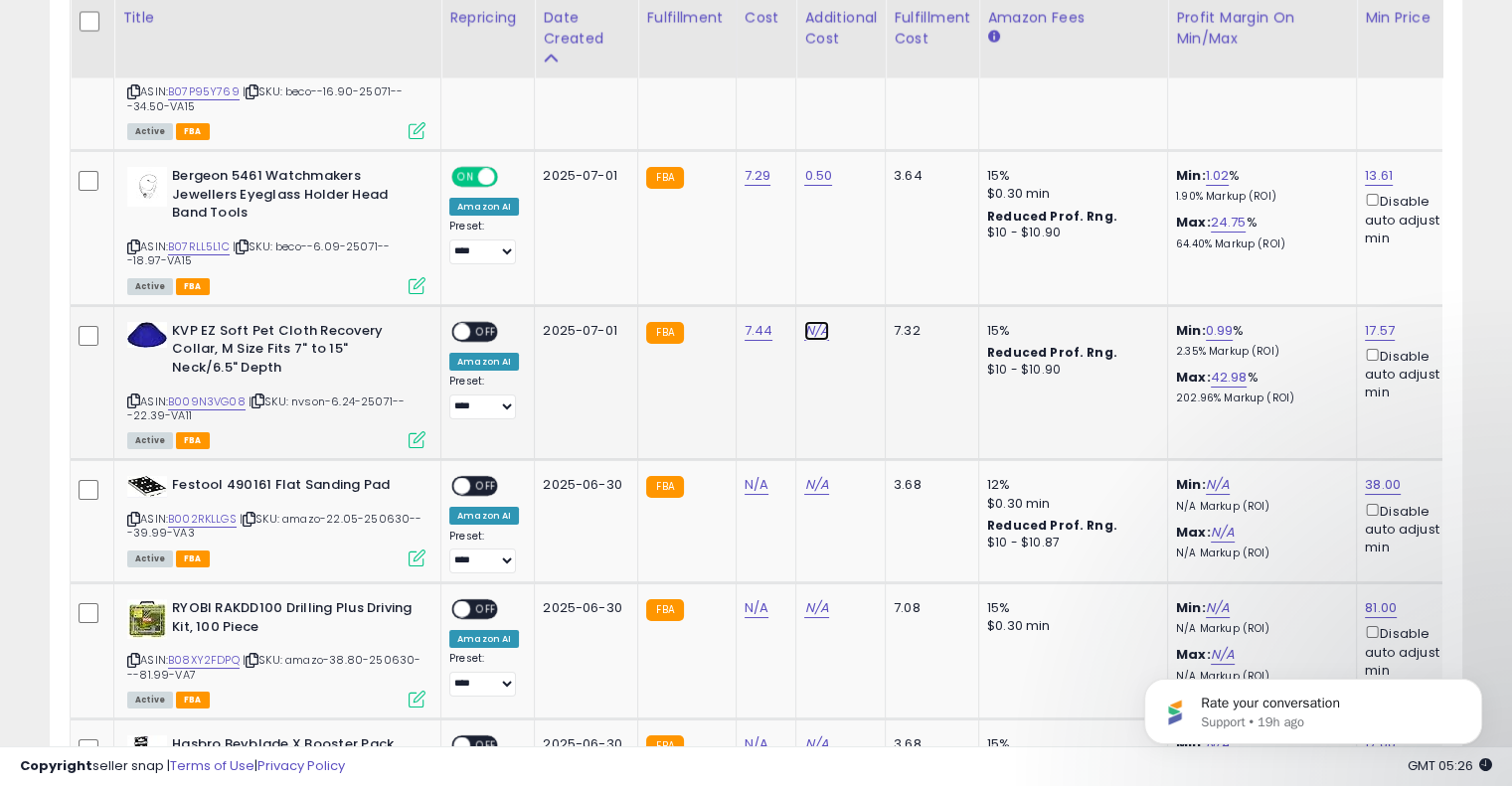 click on "N/A" at bounding box center [816, 331] 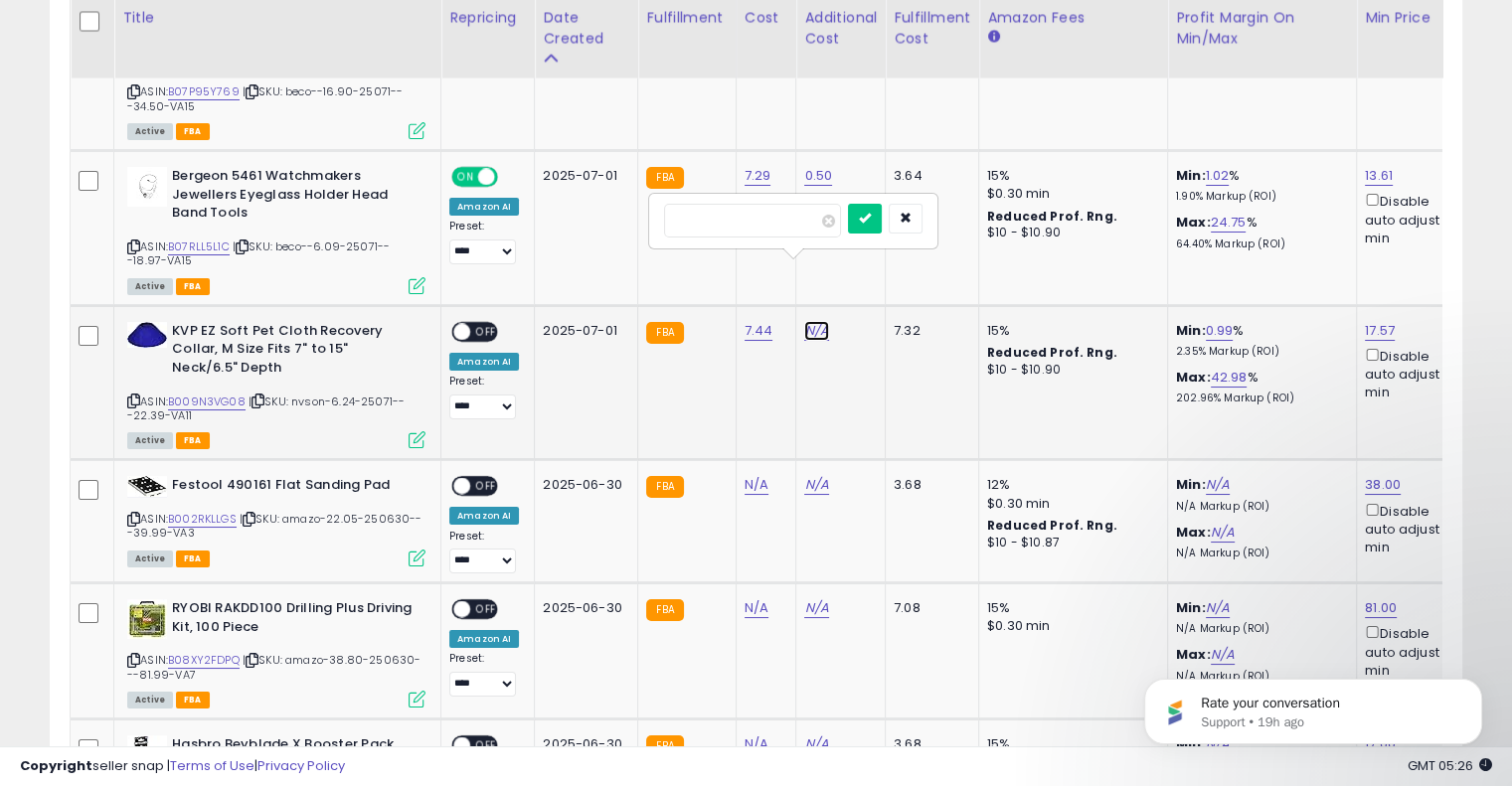 click on "N/A" at bounding box center [816, 331] 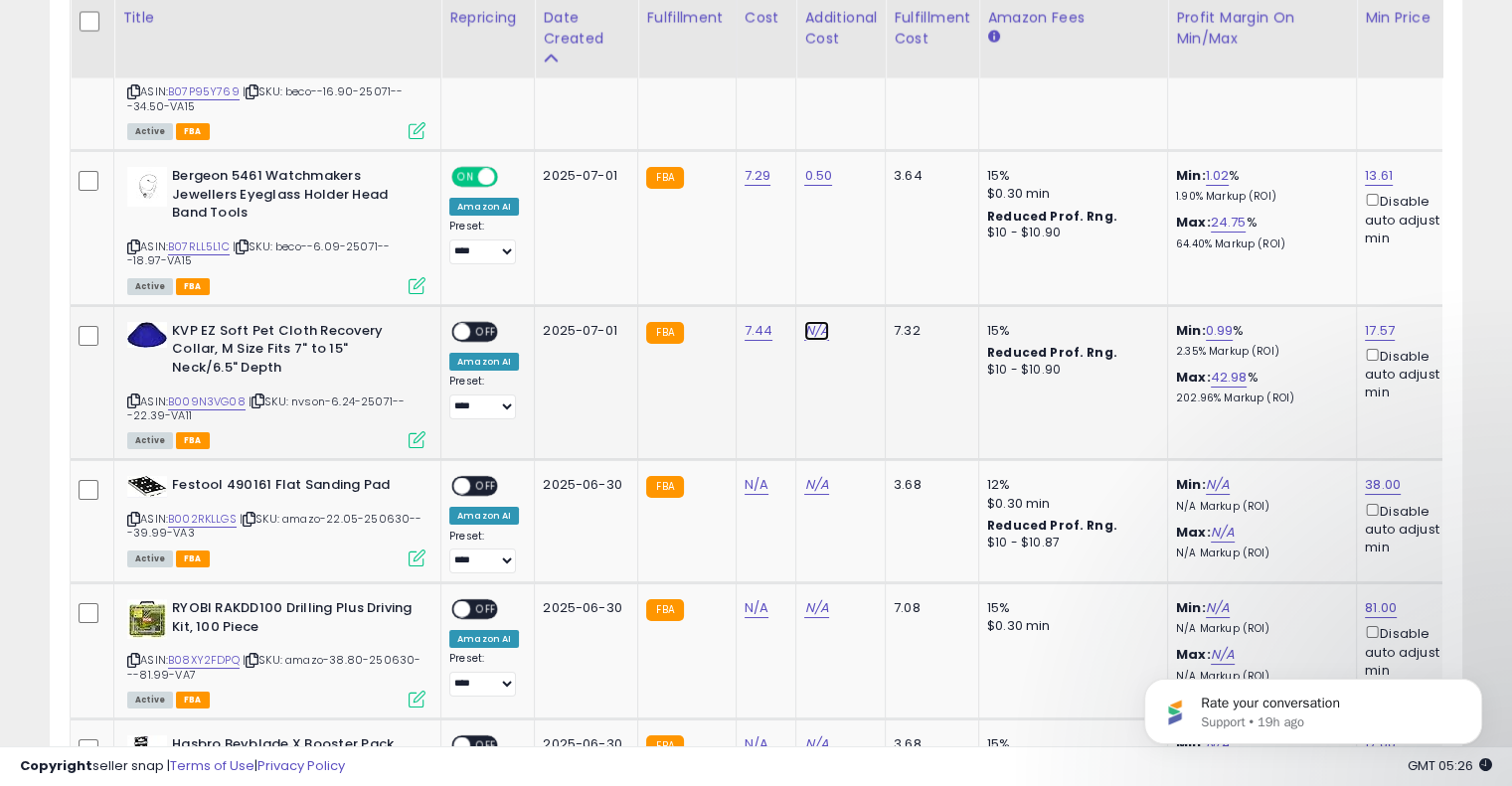 click on "N/A" at bounding box center (816, 331) 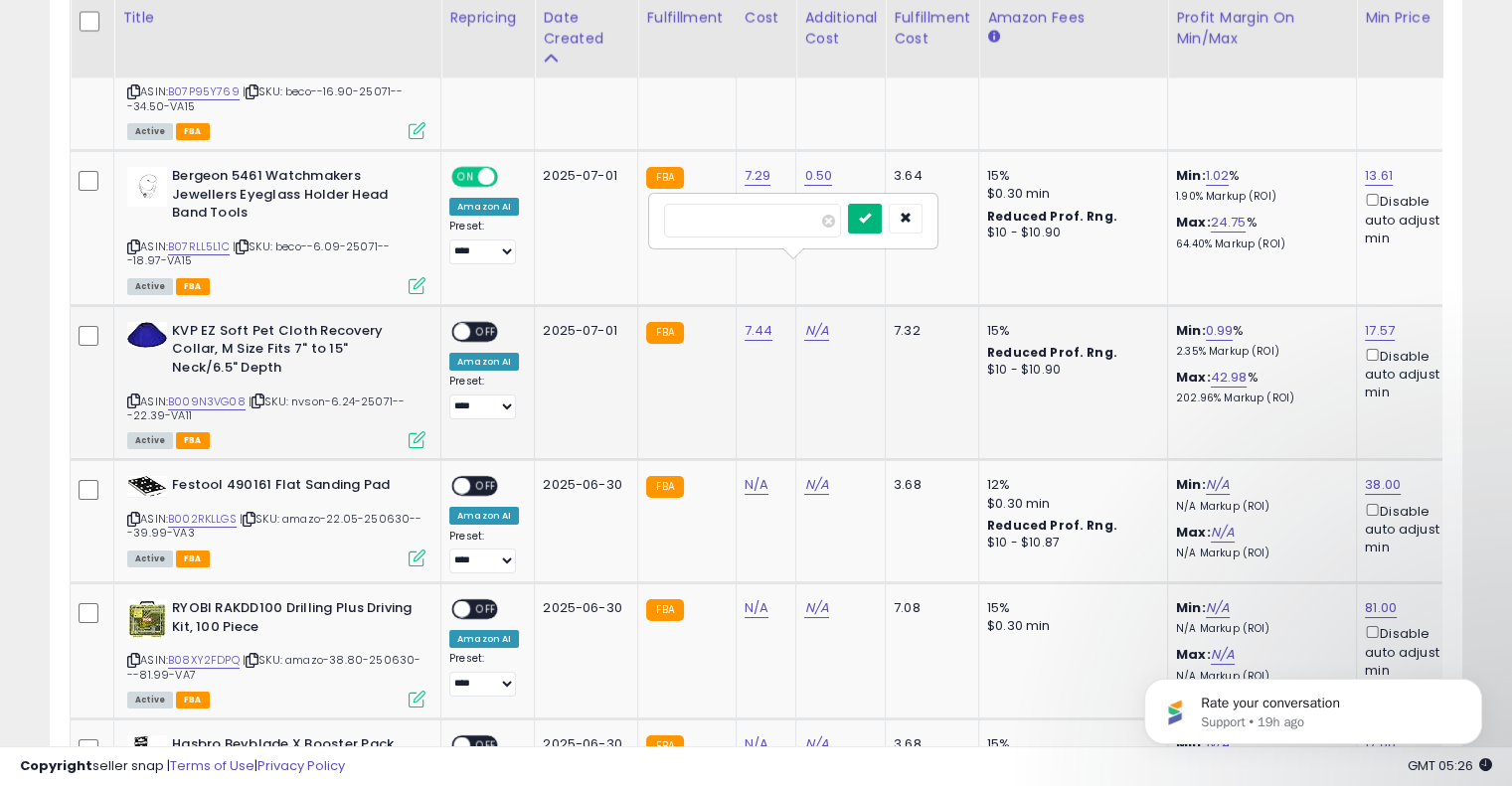 type on "****" 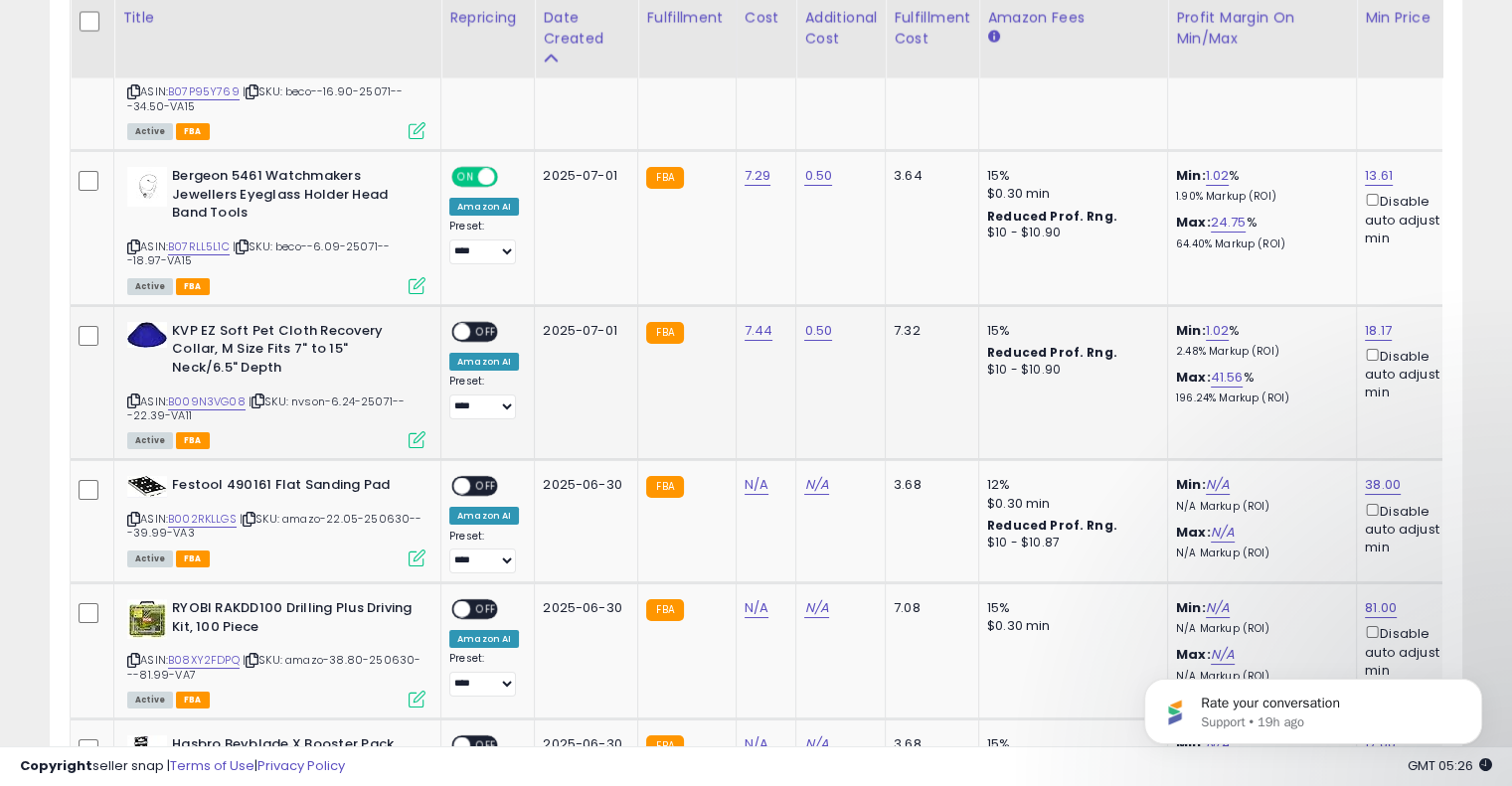click on "OFF" at bounding box center [486, 331] 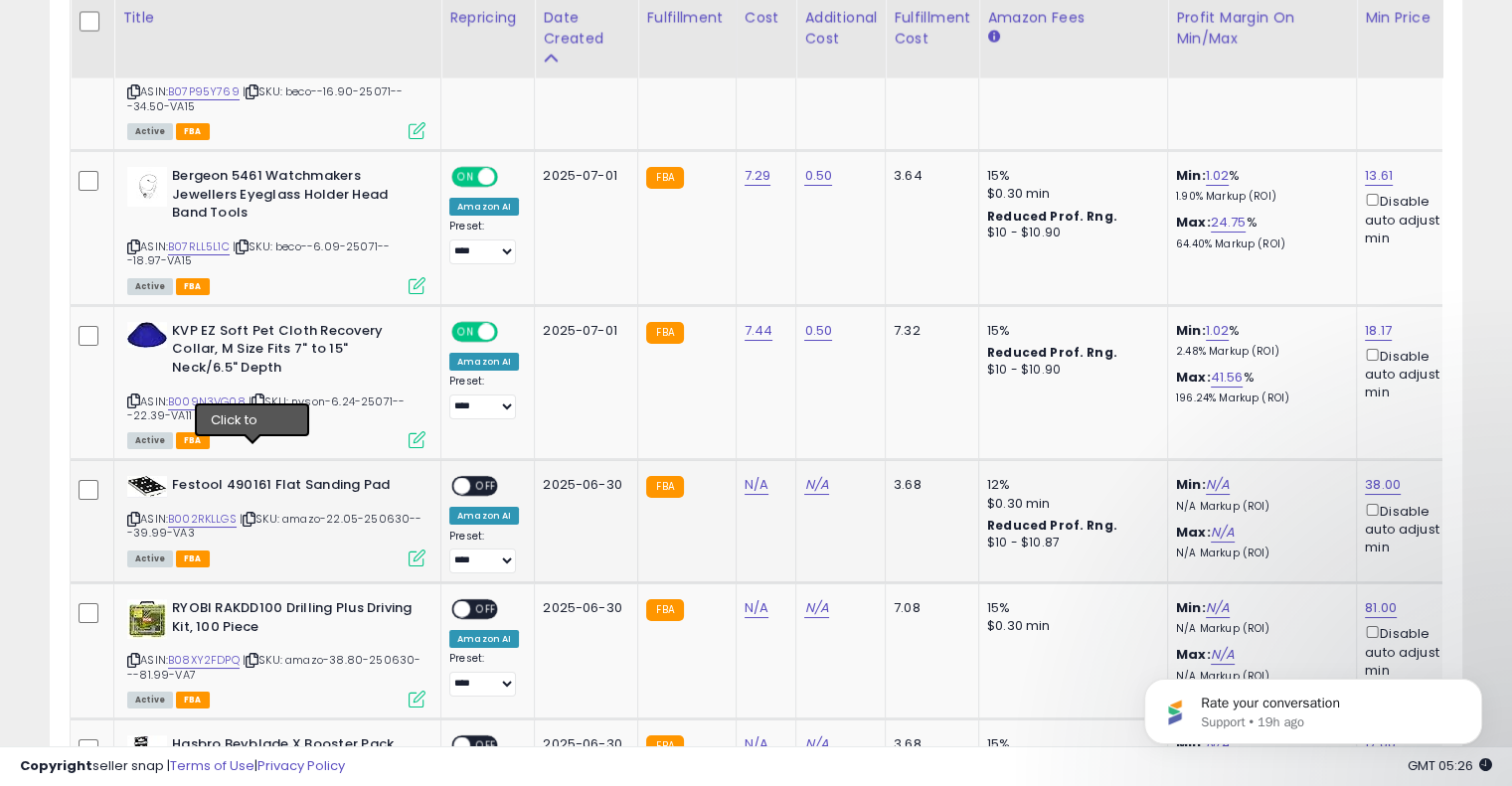 click at bounding box center (249, 519) 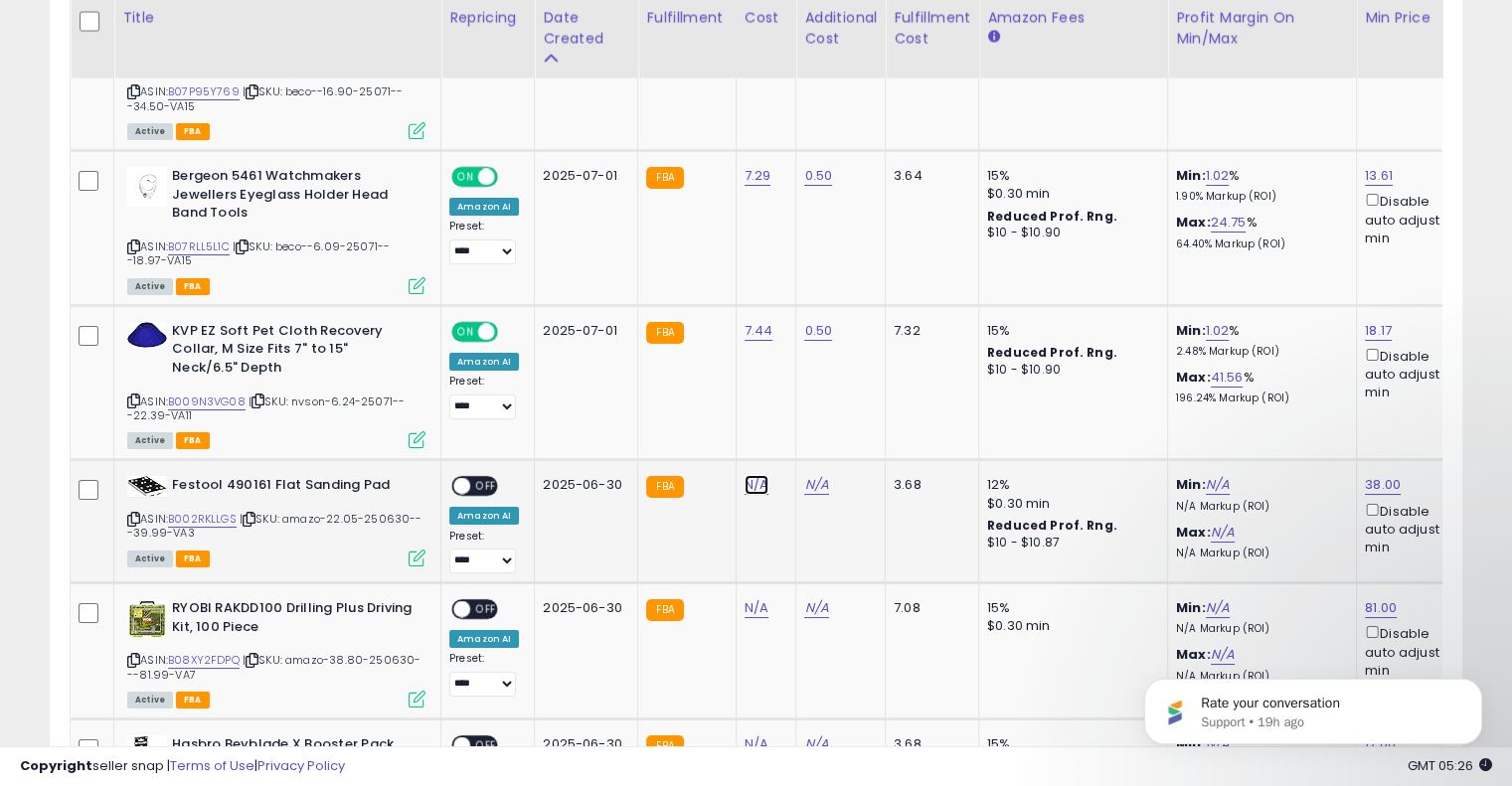 drag, startPoint x: 749, startPoint y: 417, endPoint x: 1055, endPoint y: 437, distance: 306.6529 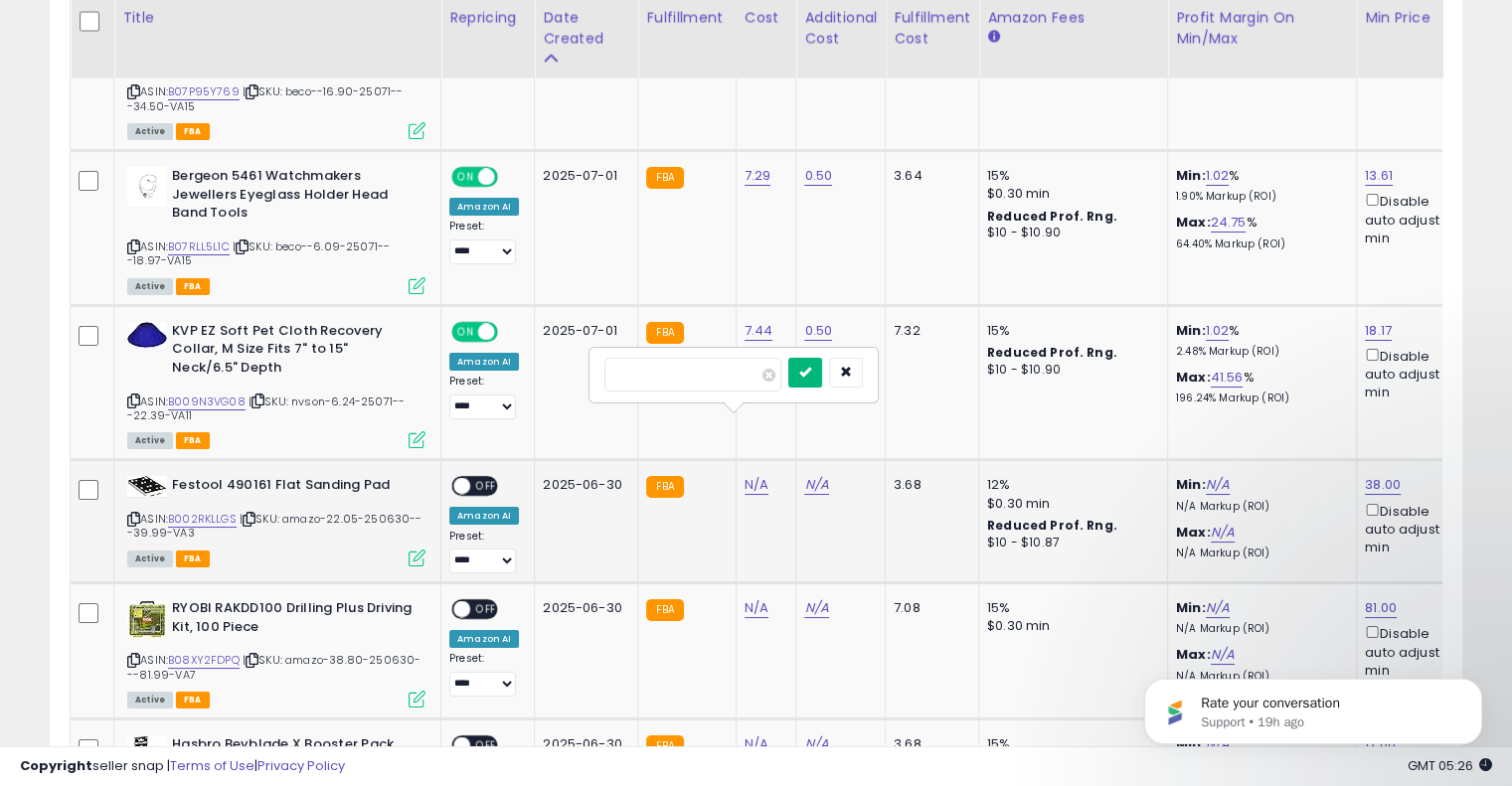 type on "*****" 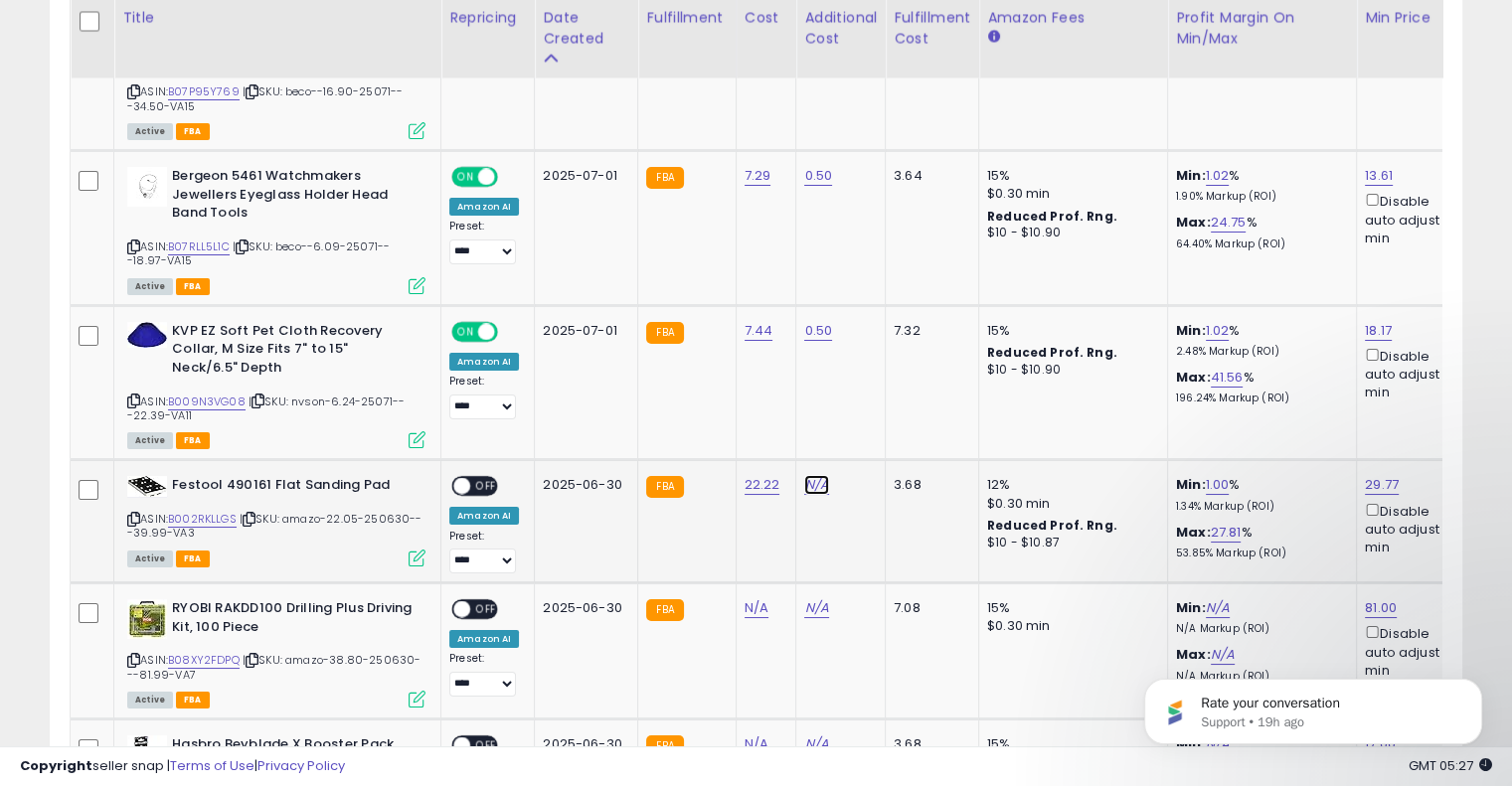 drag, startPoint x: 819, startPoint y: 413, endPoint x: 974, endPoint y: 444, distance: 158.0696 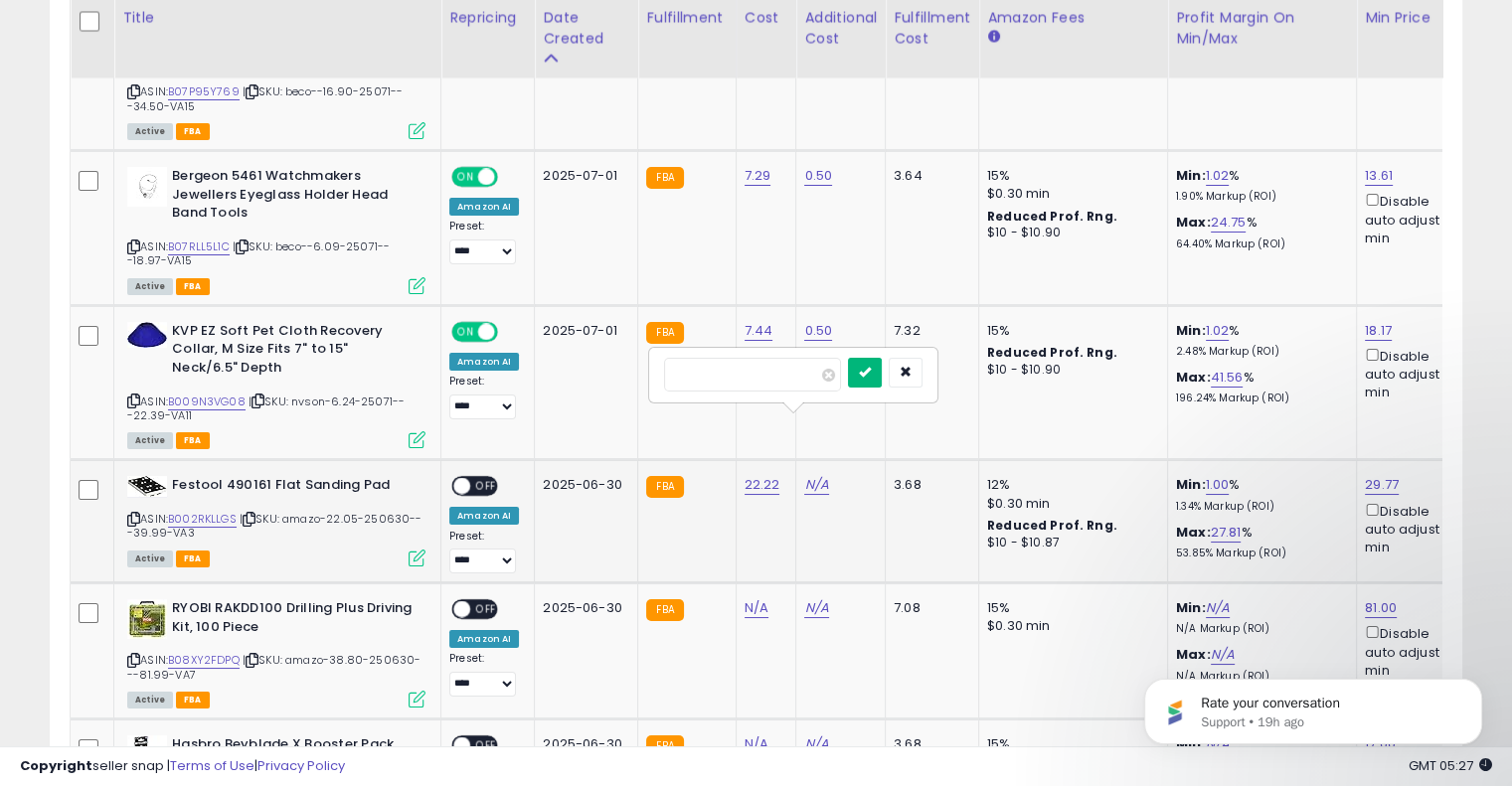 type on "****" 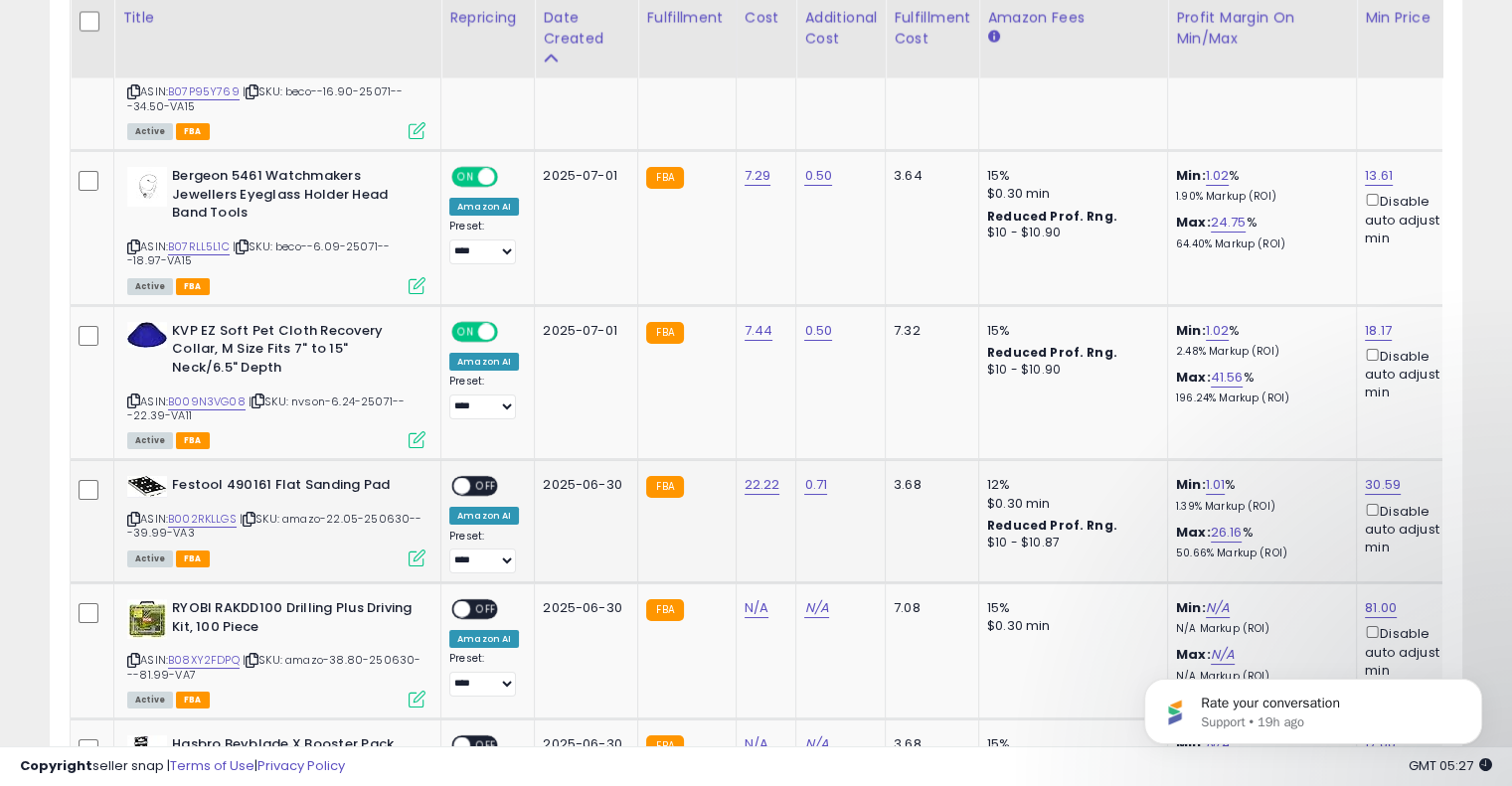 click on "OFF" at bounding box center [486, 486] 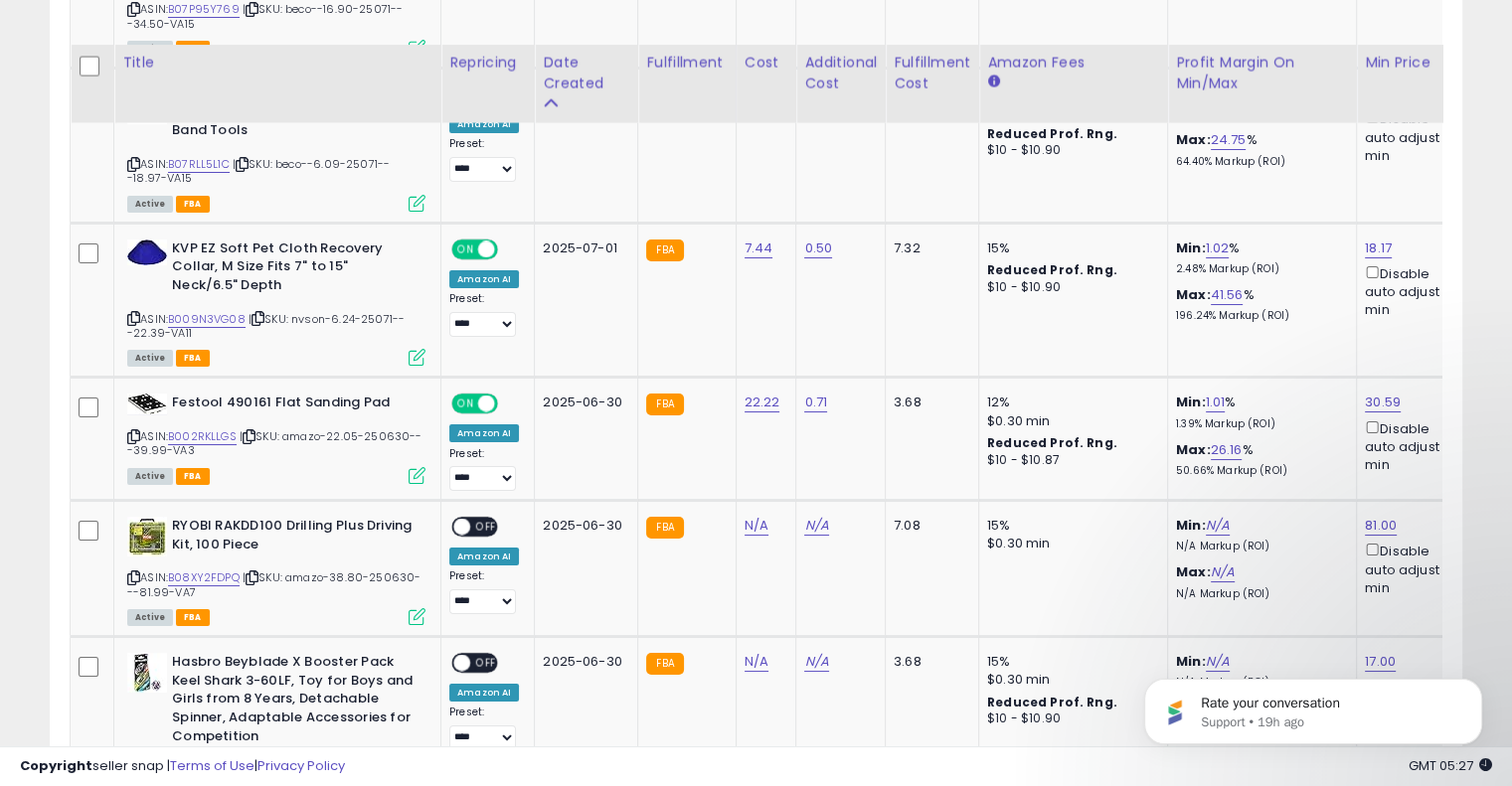 scroll, scrollTop: 7613, scrollLeft: 0, axis: vertical 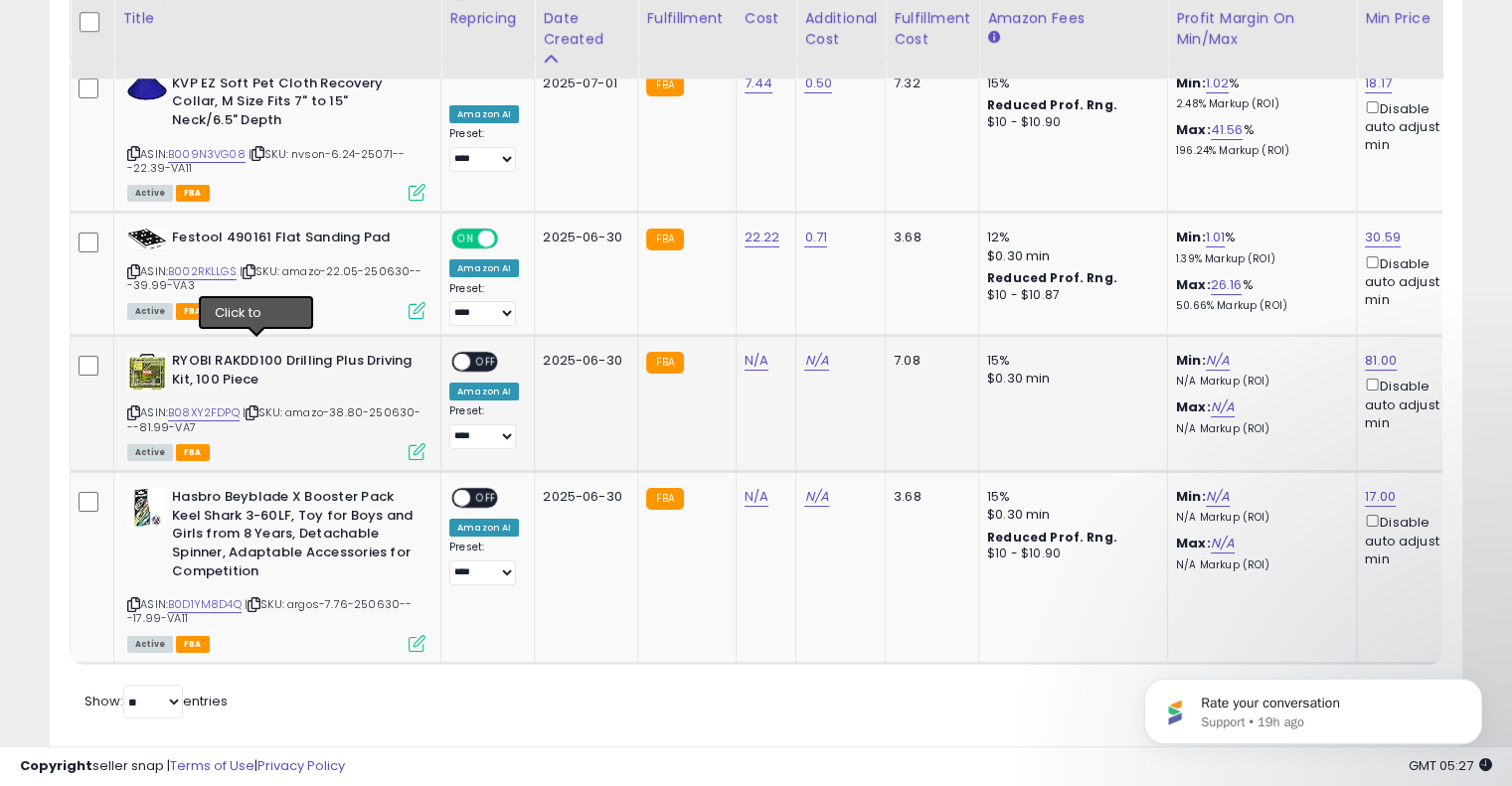 click at bounding box center (252, 412) 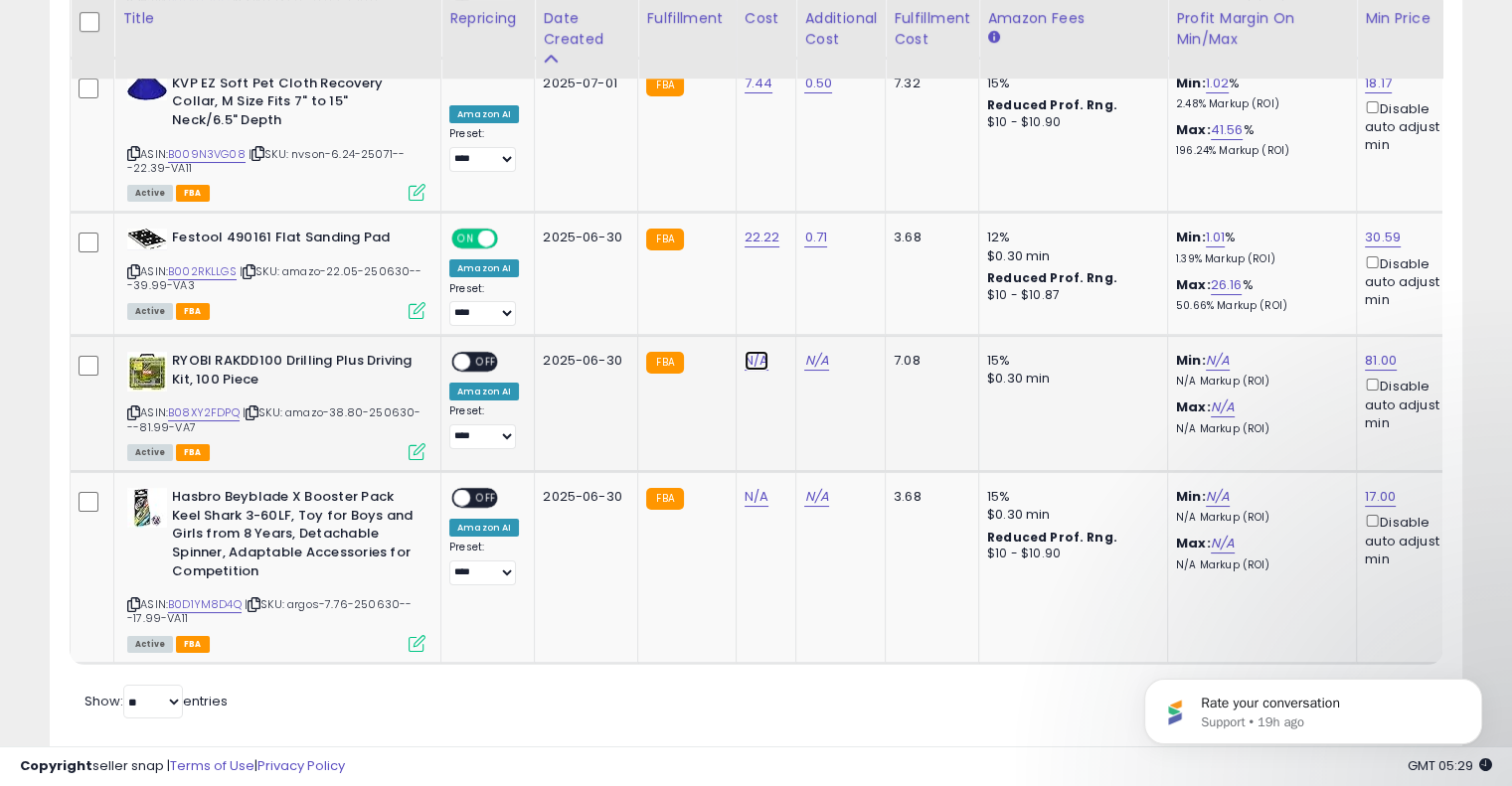 click on "N/A" at bounding box center (756, 361) 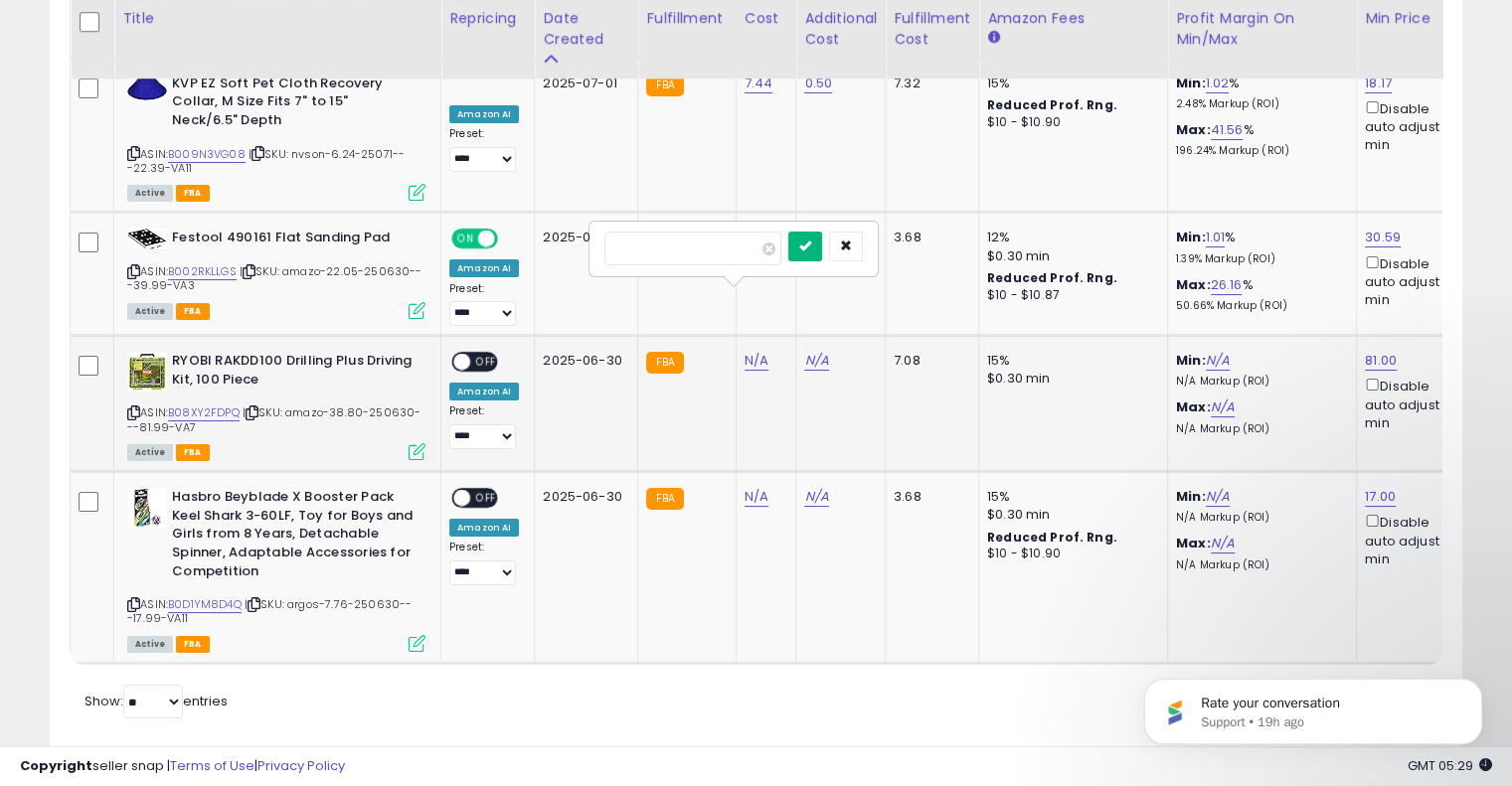 type on "**" 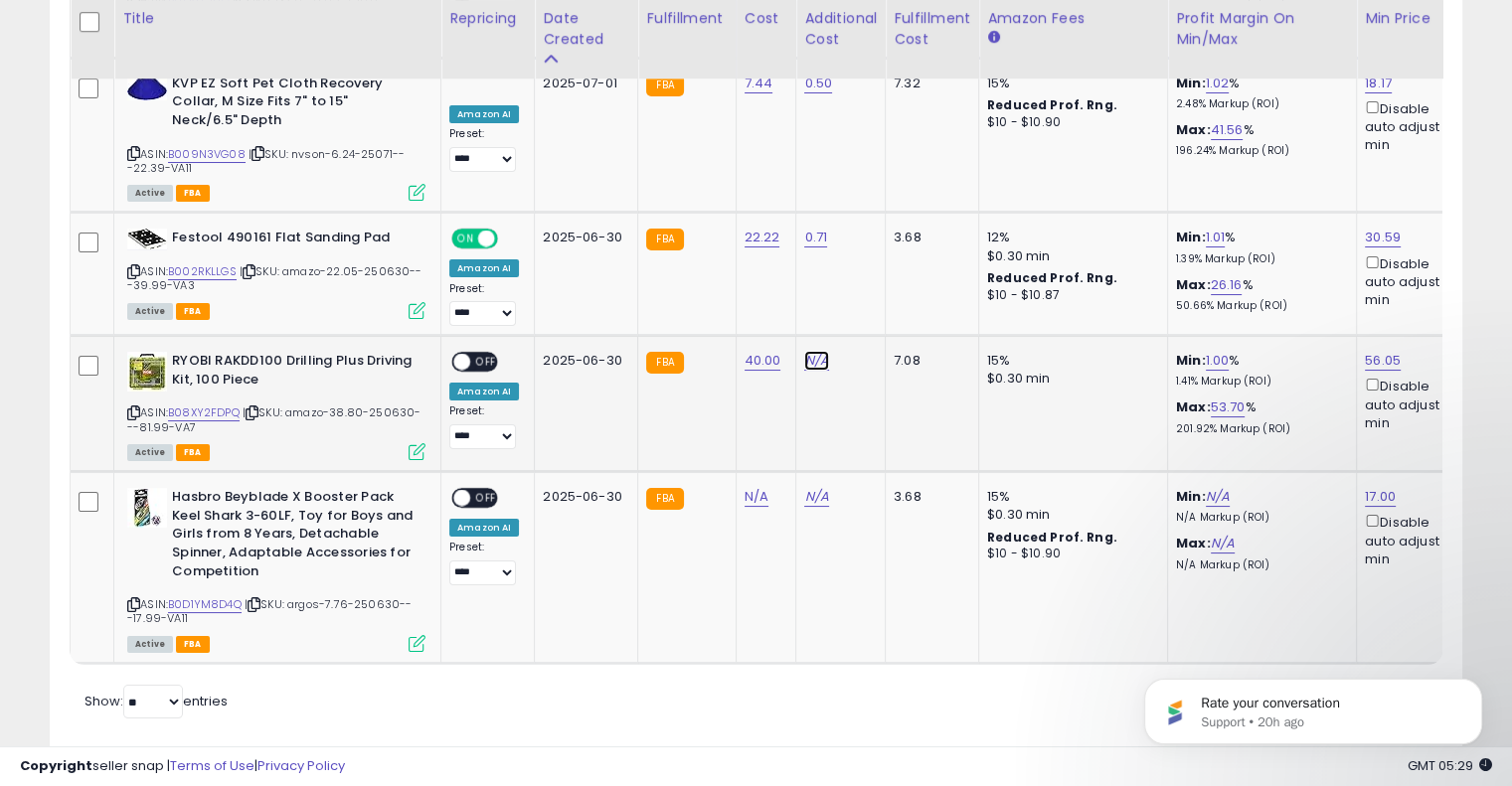 click on "N/A" at bounding box center (816, 361) 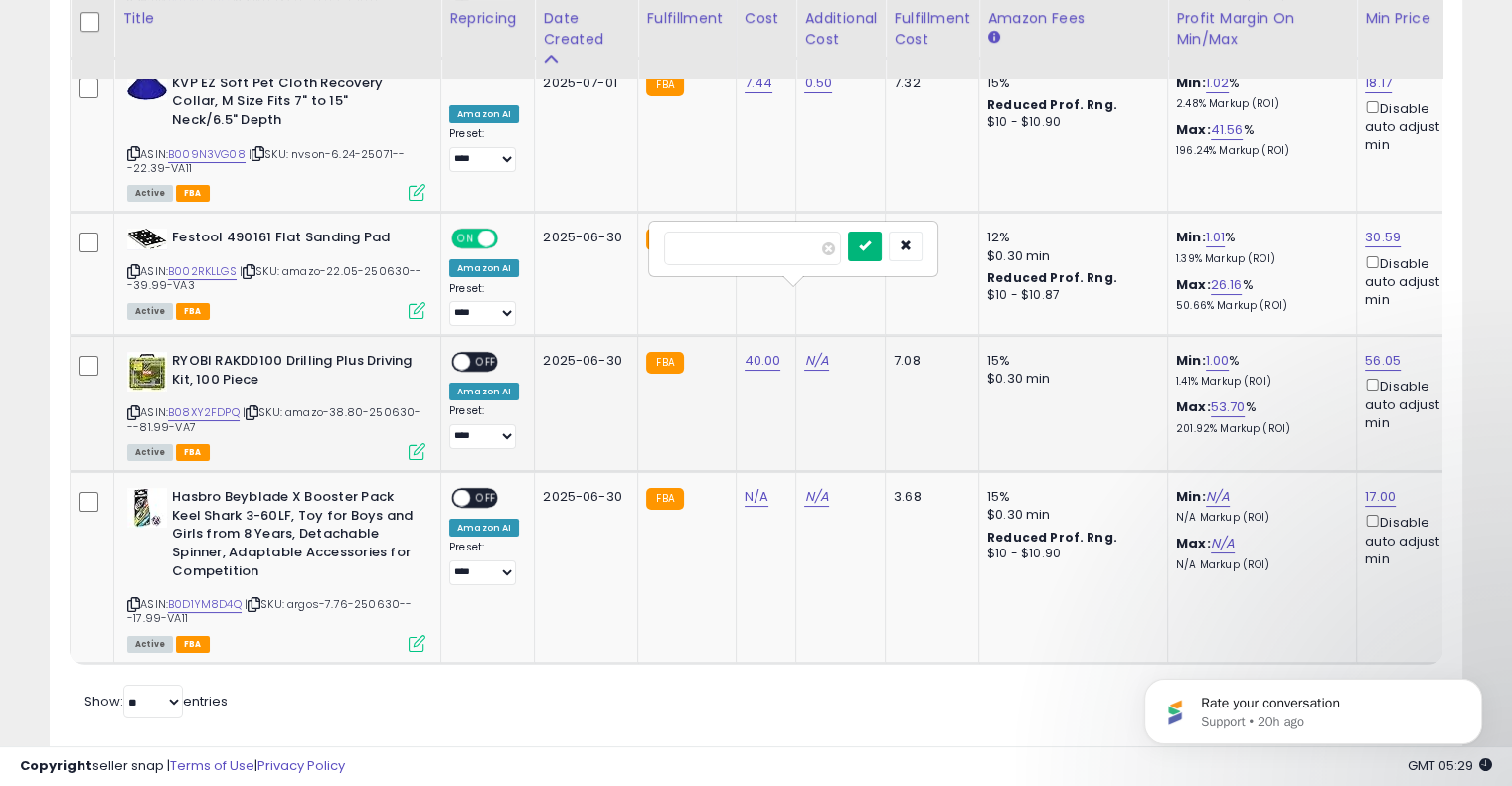 type on "*****" 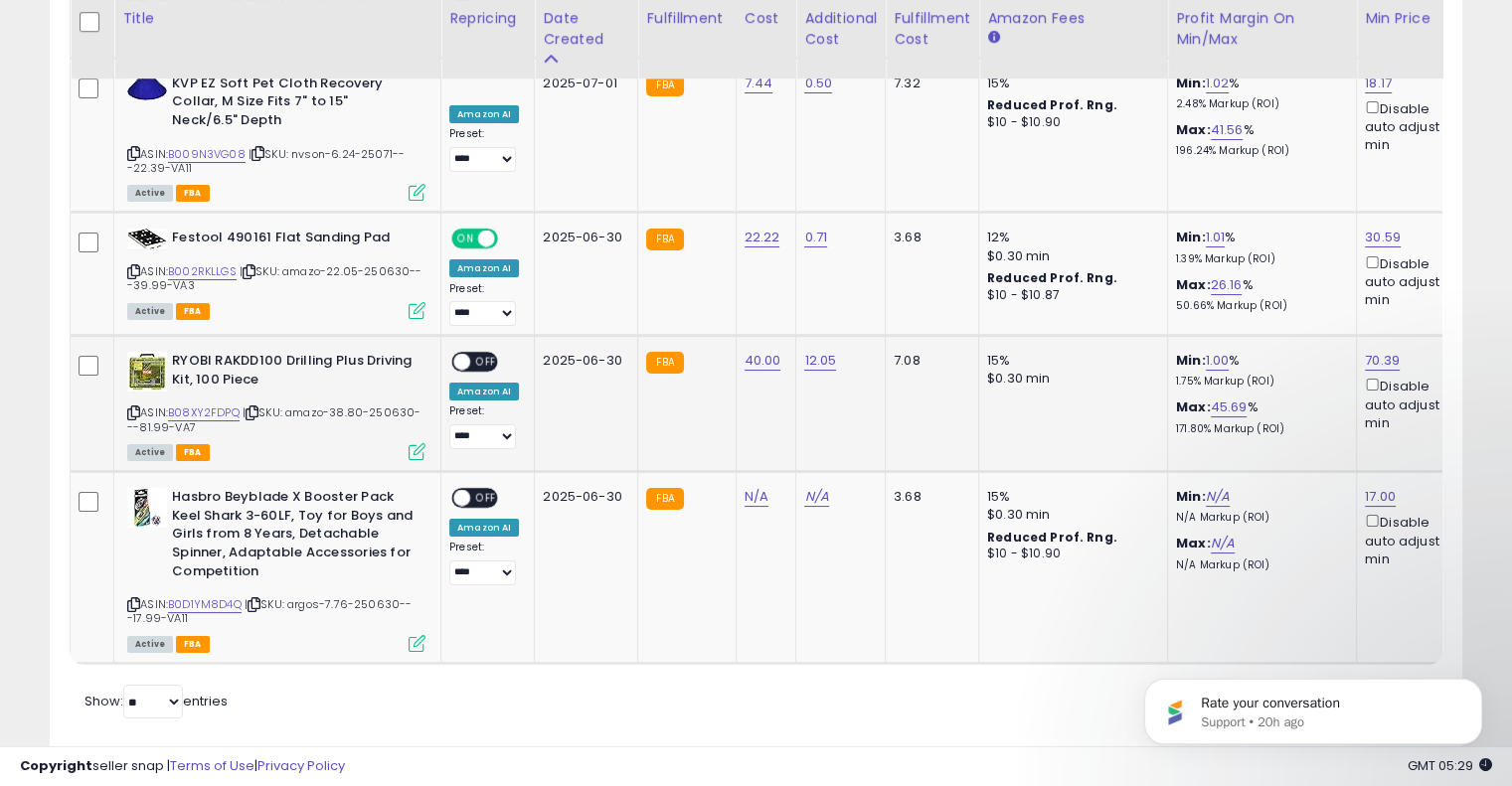 click on "OFF" at bounding box center (486, 362) 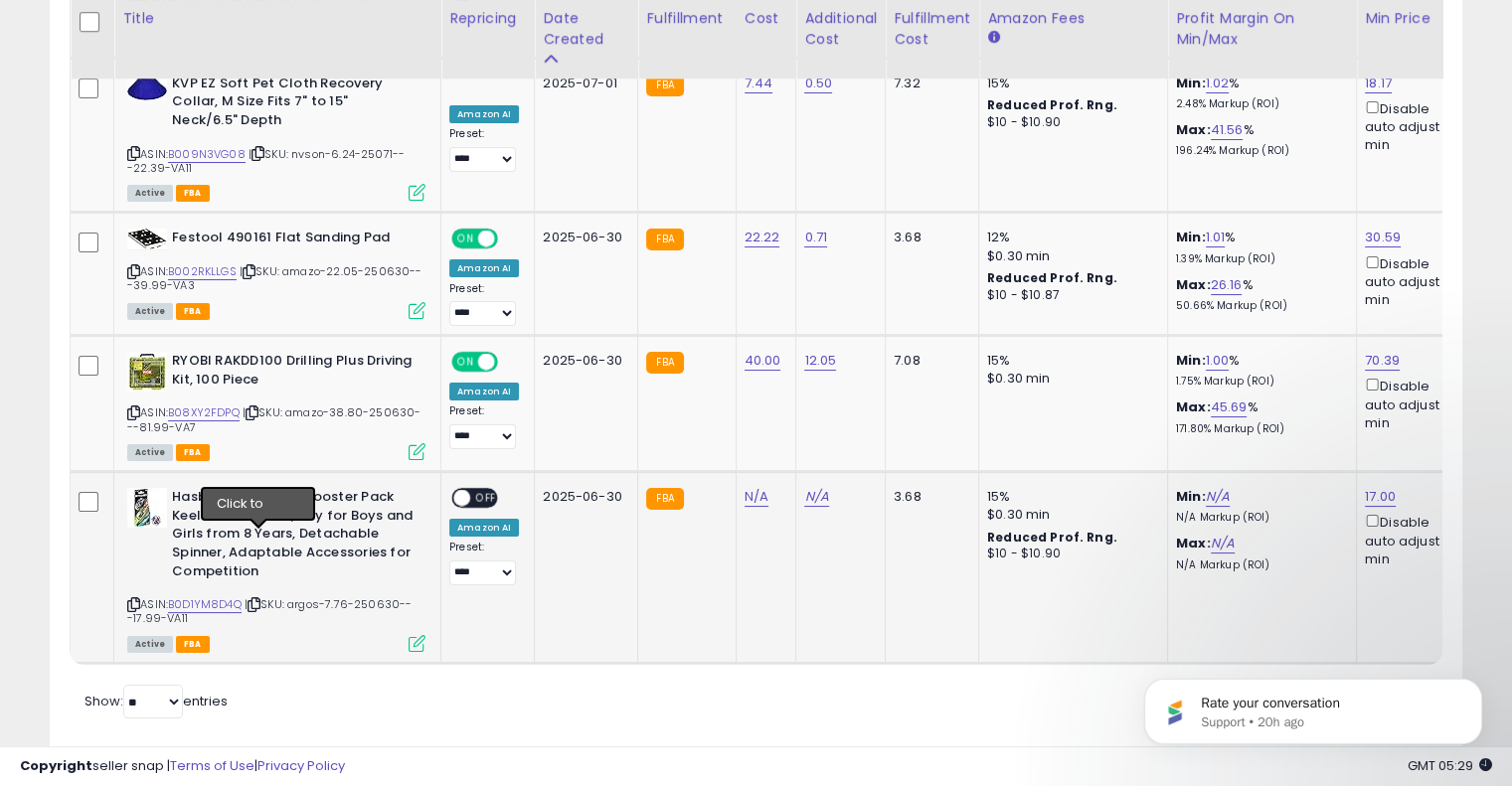 click at bounding box center (253, 604) 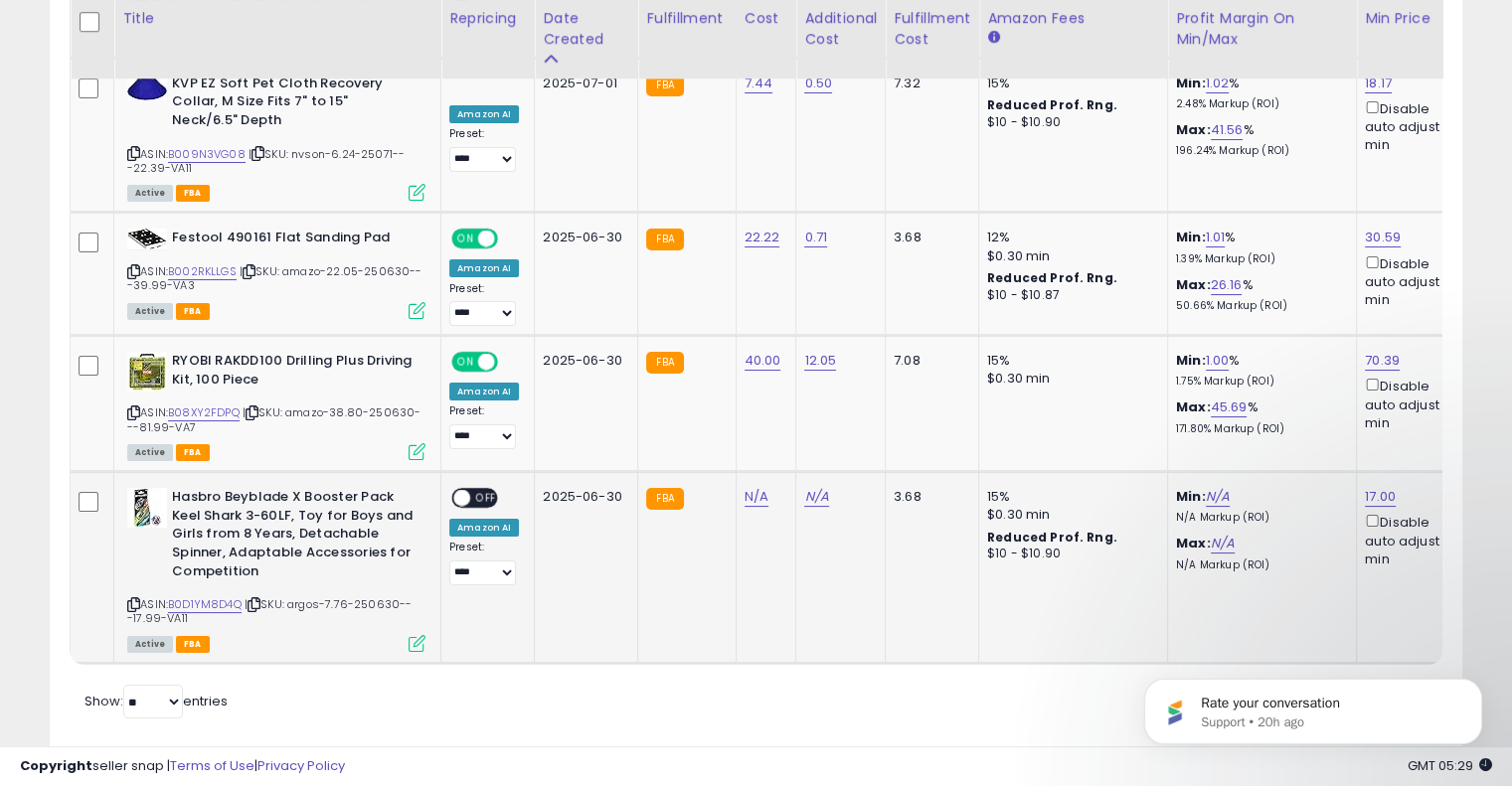 click at bounding box center [253, 604] 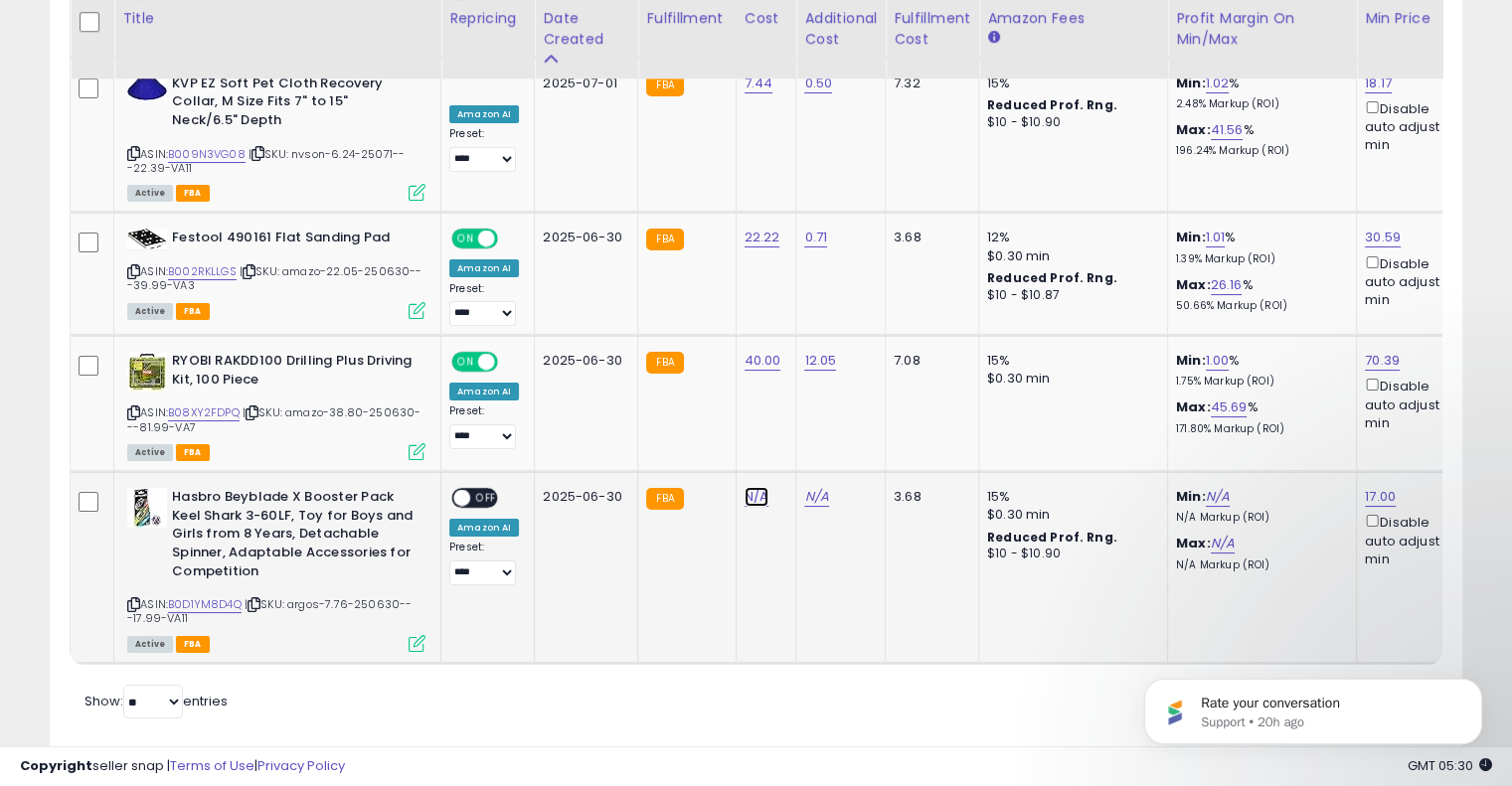 click on "N/A" at bounding box center (756, 497) 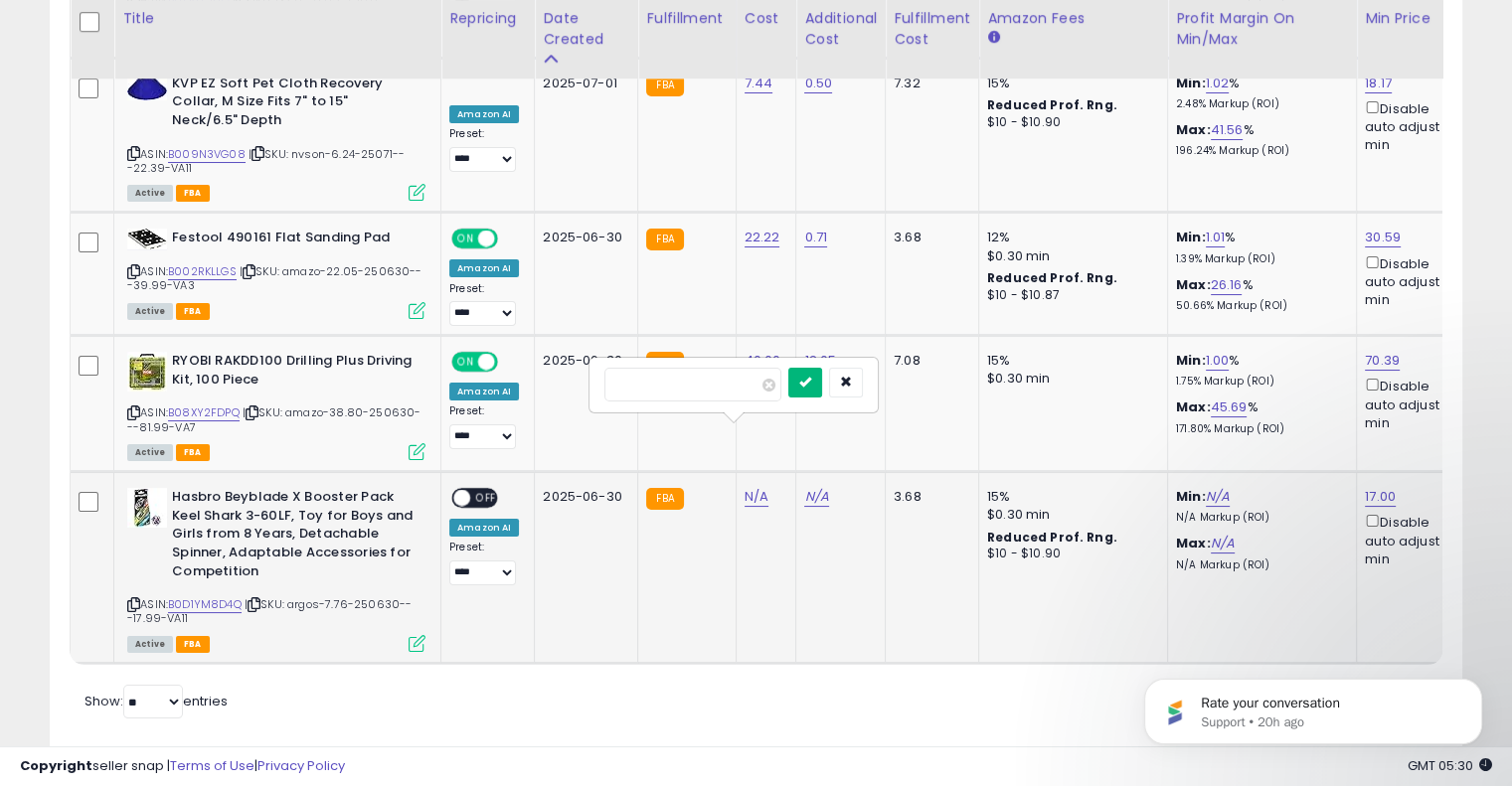 type on "****" 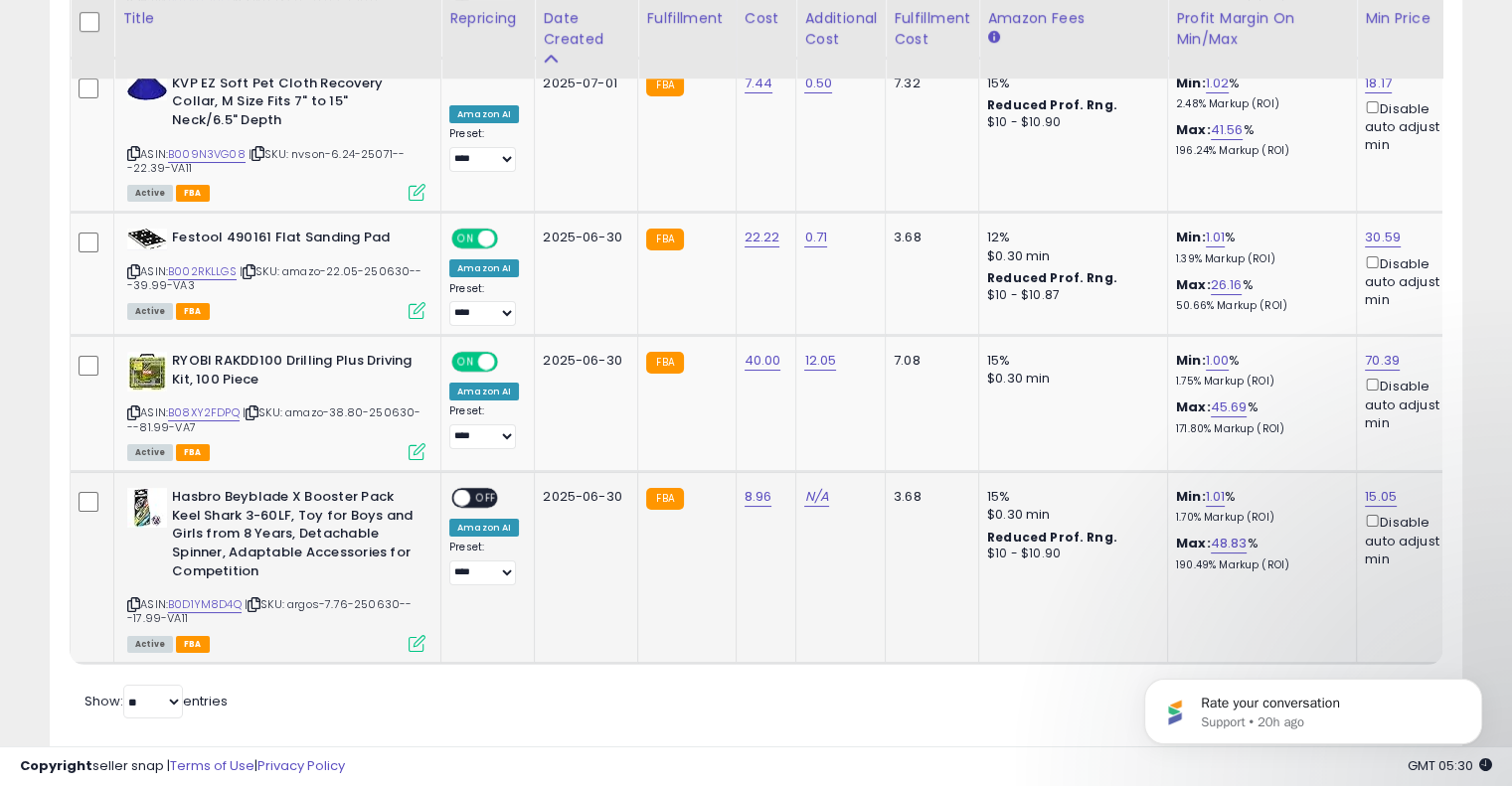 click on "N/A" 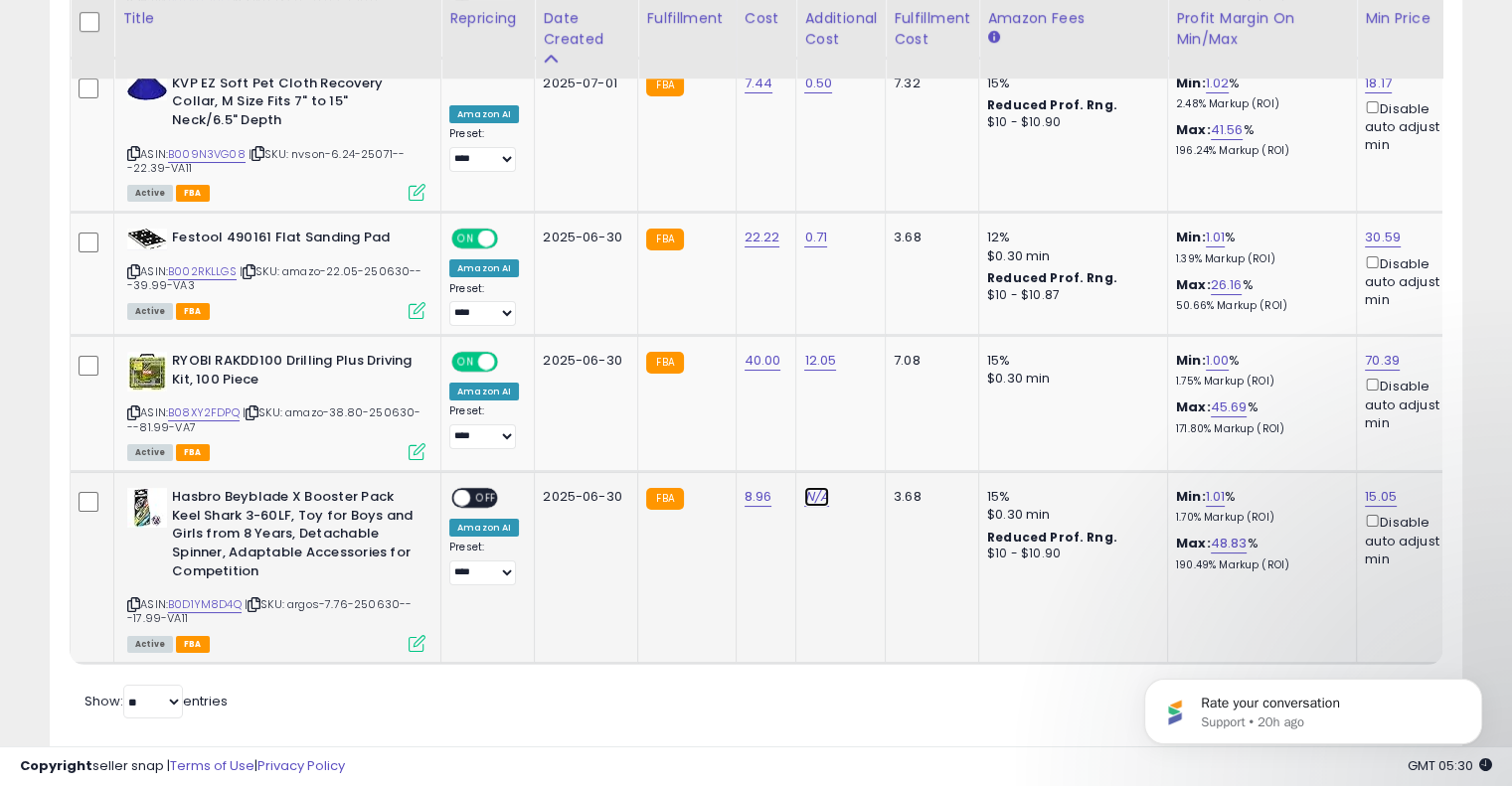 click on "N/A" at bounding box center (816, 497) 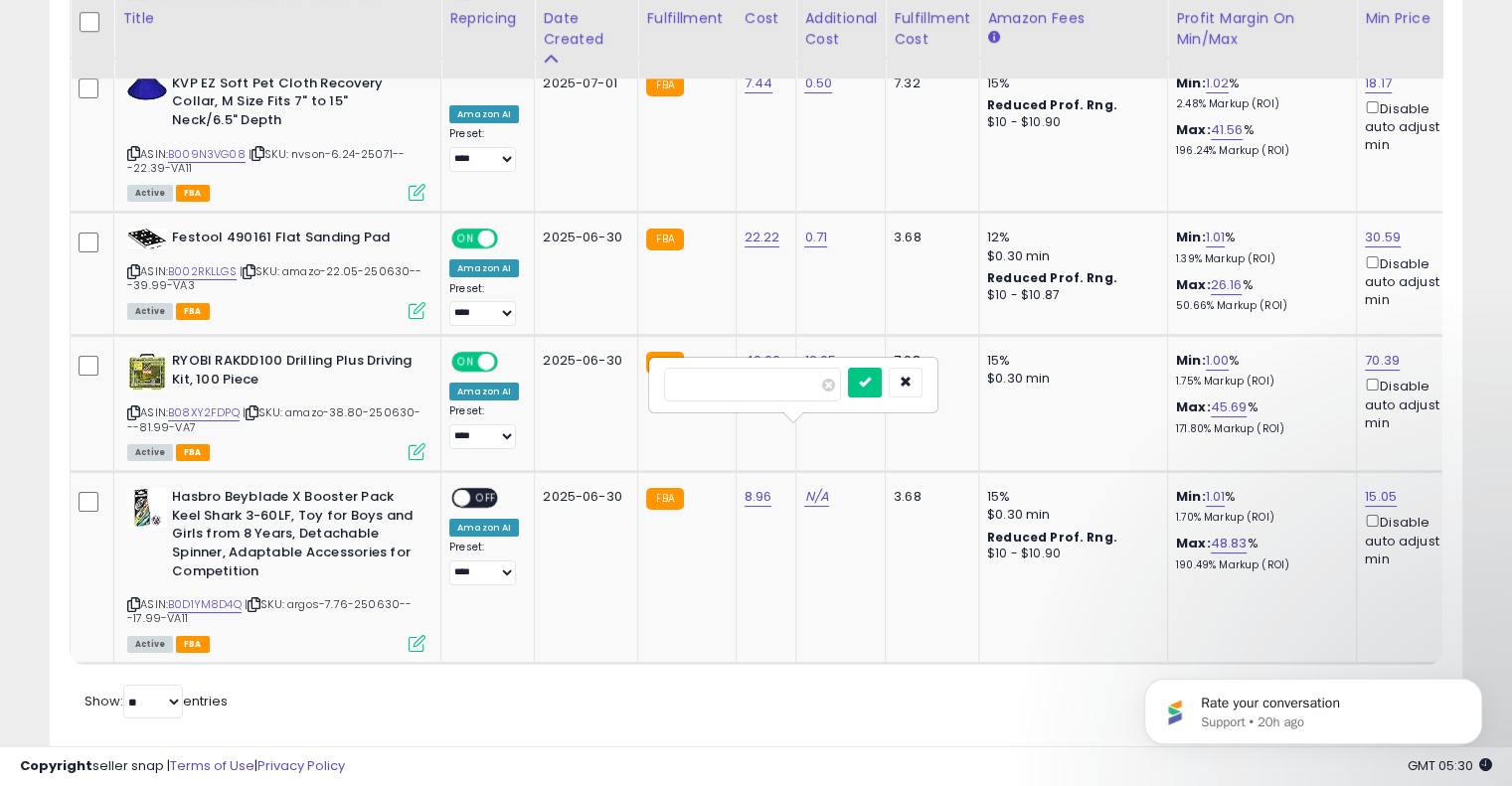 type on "*" 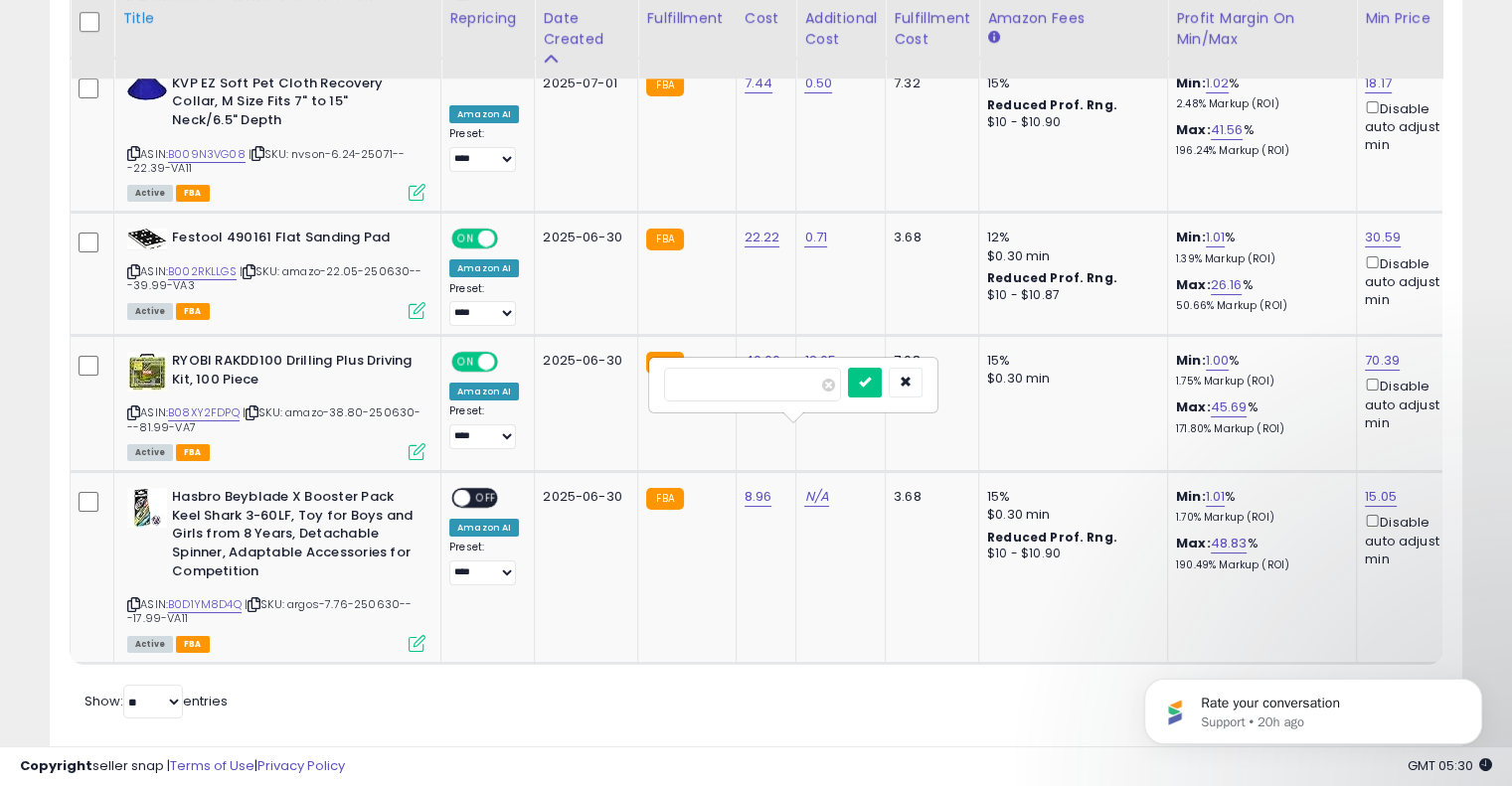 type on "****" 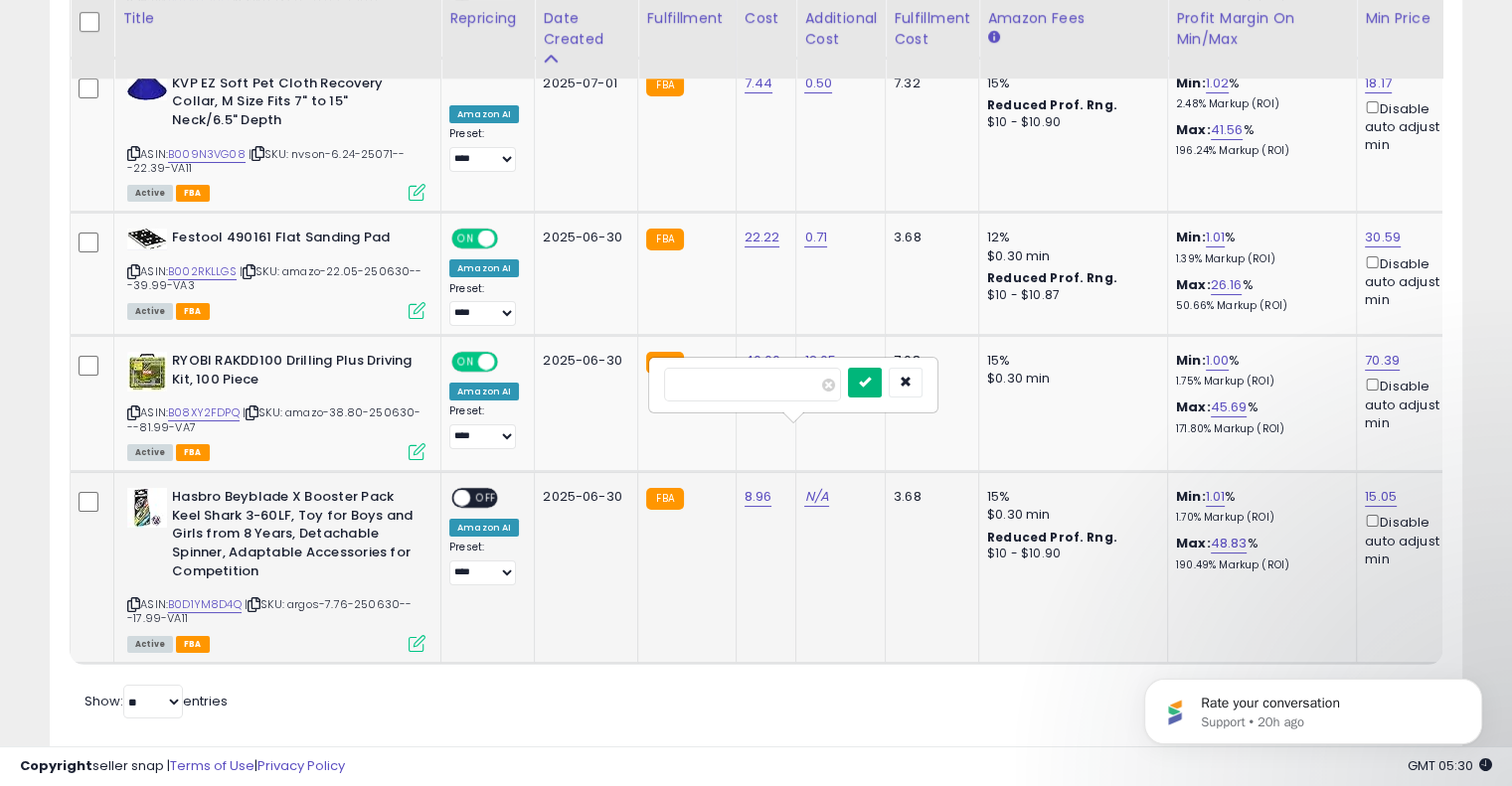 click at bounding box center [865, 382] 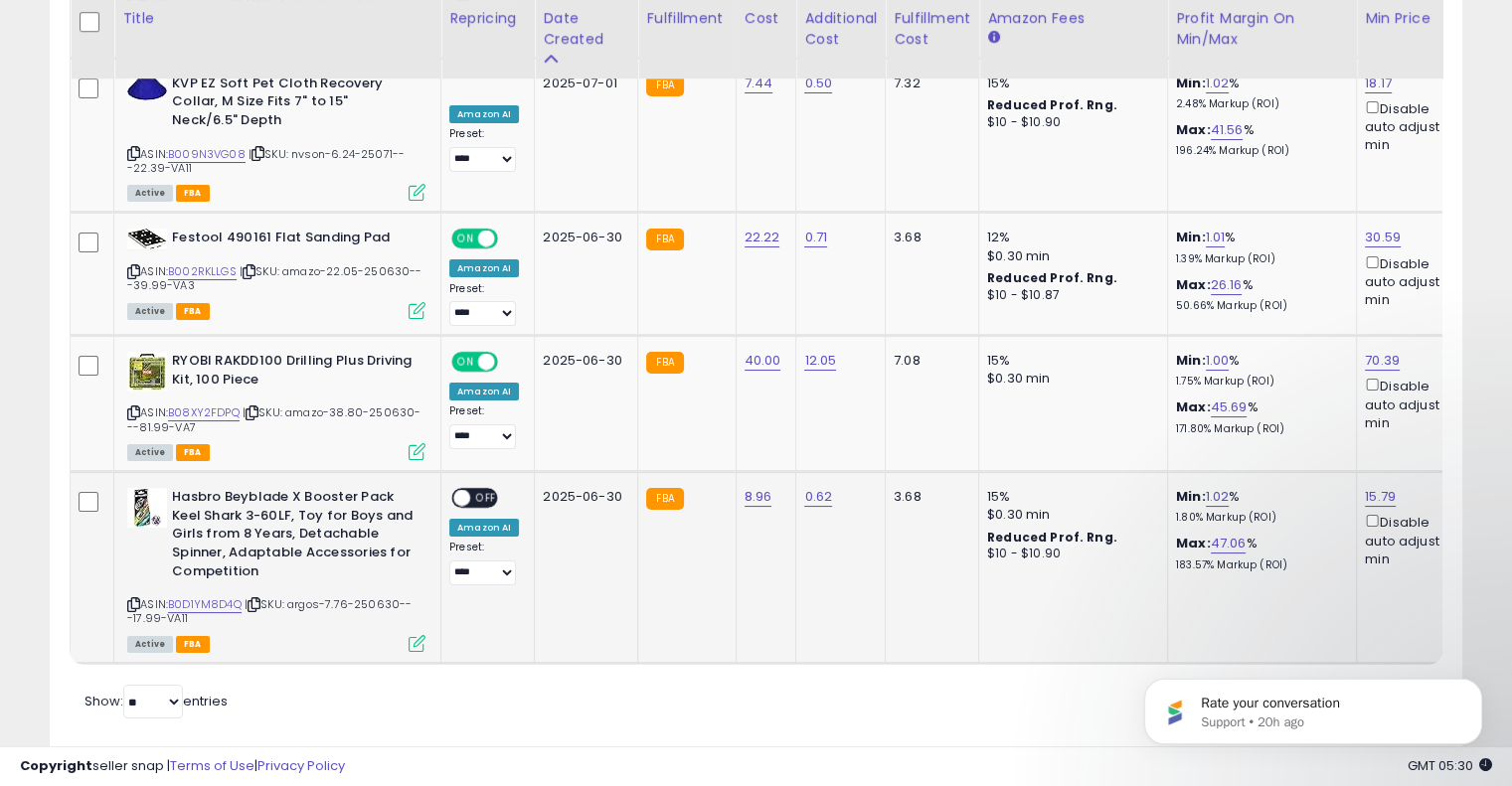 click on "OFF" at bounding box center [486, 498] 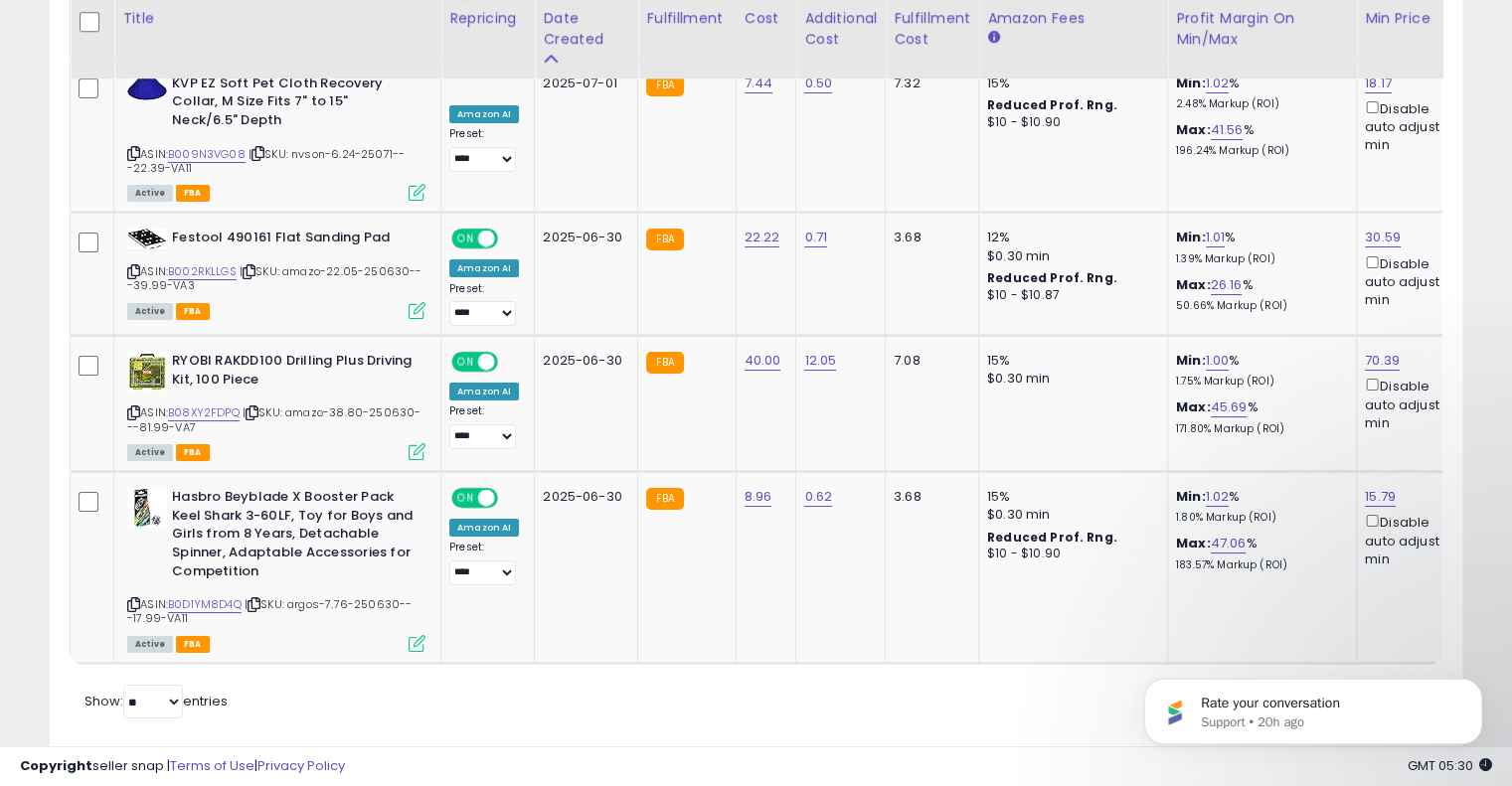 click on "Rate your conversation Support • 20h ago" at bounding box center (1313, 620) 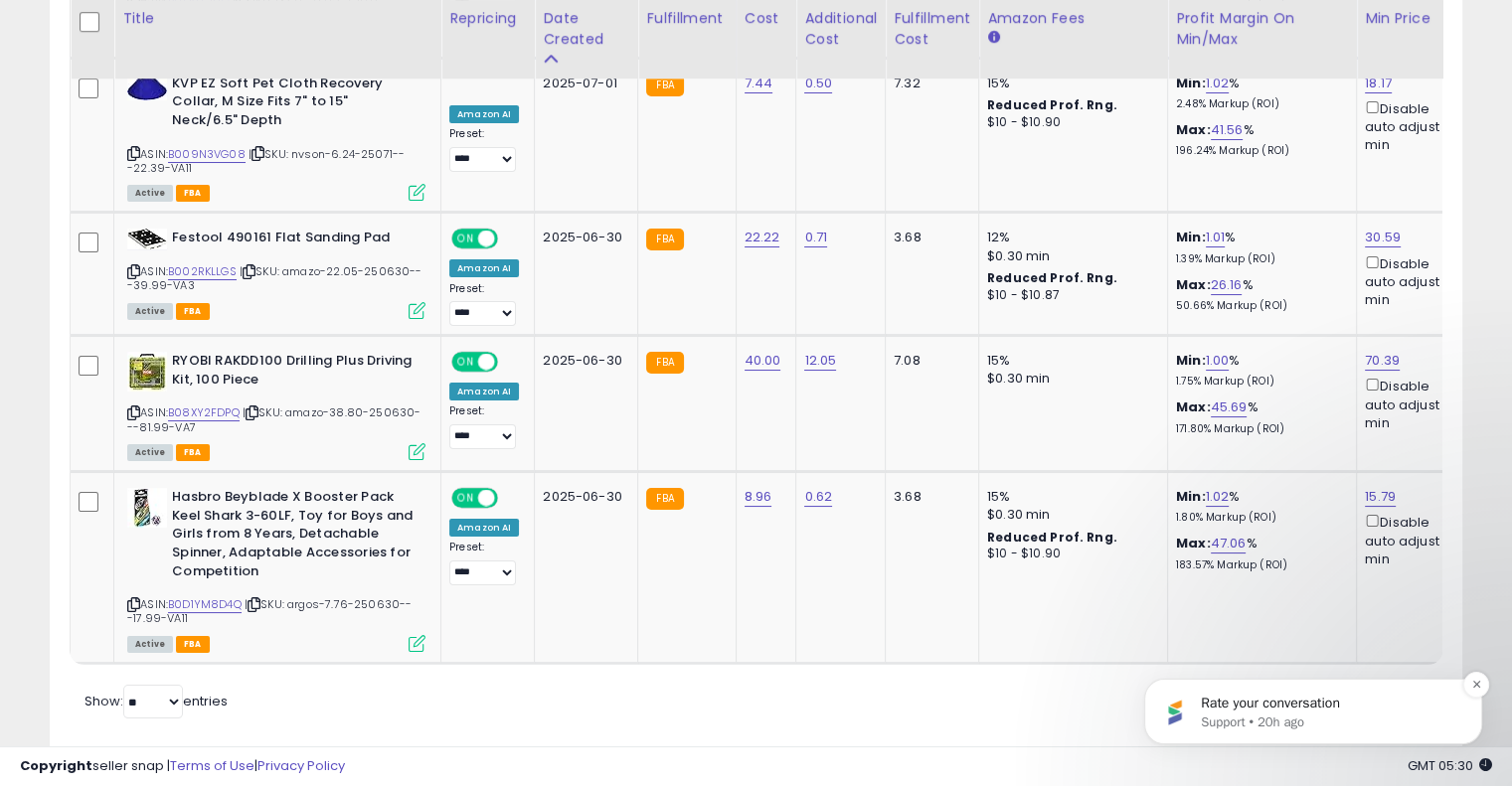 click on "Support • 20h ago" at bounding box center [1329, 722] 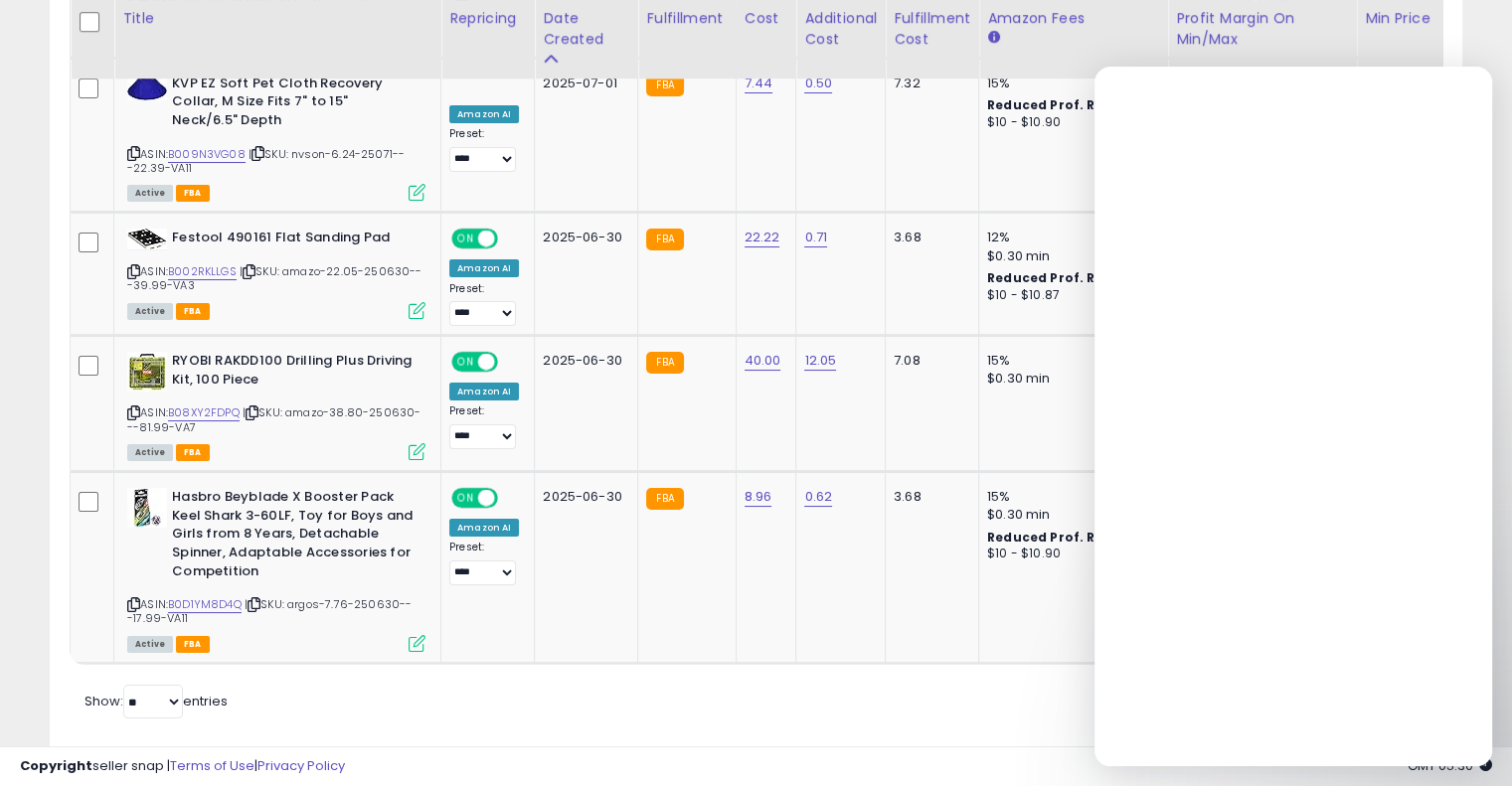 scroll, scrollTop: 0, scrollLeft: 0, axis: both 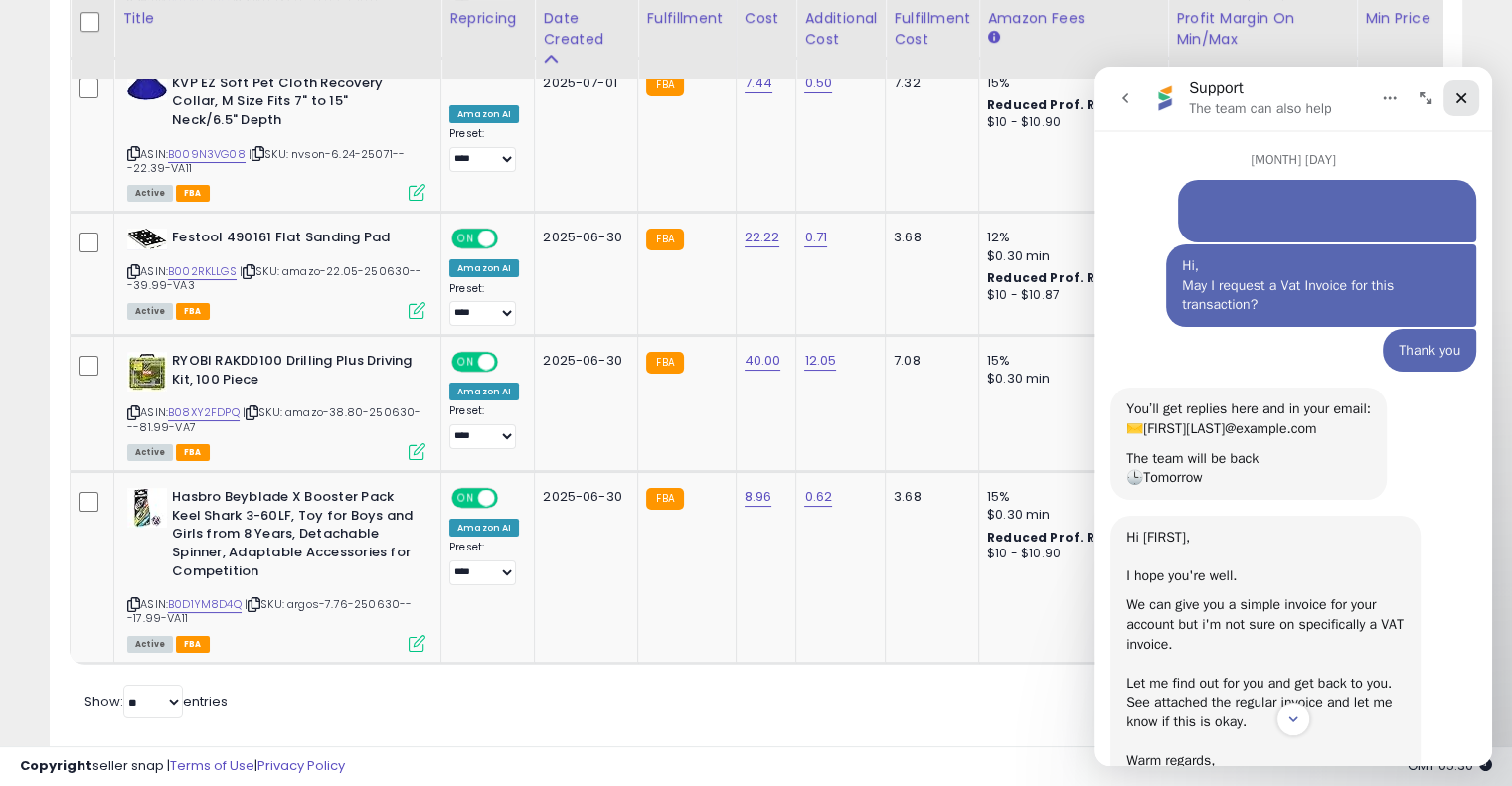 click 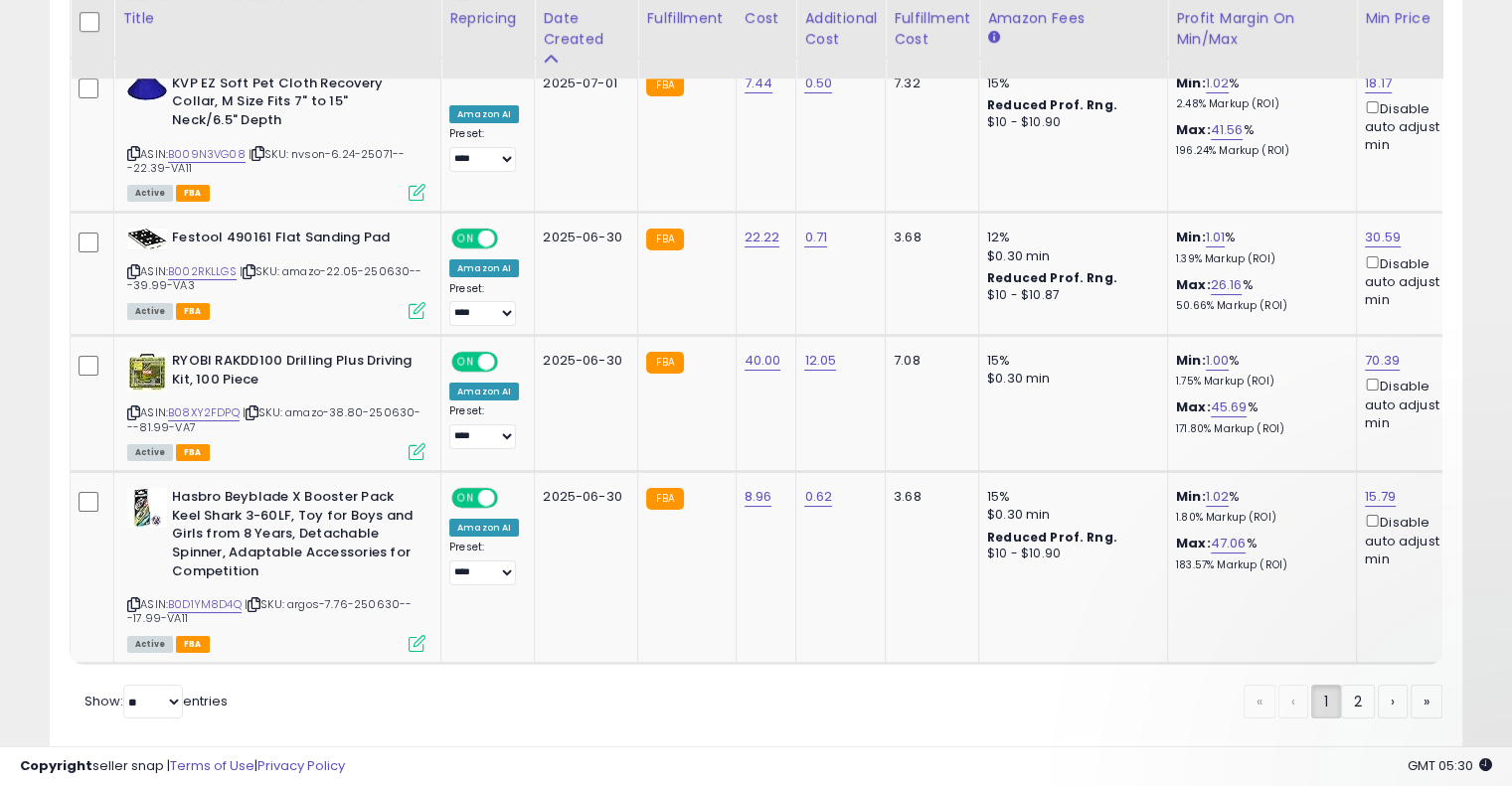 scroll, scrollTop: 0, scrollLeft: 0, axis: both 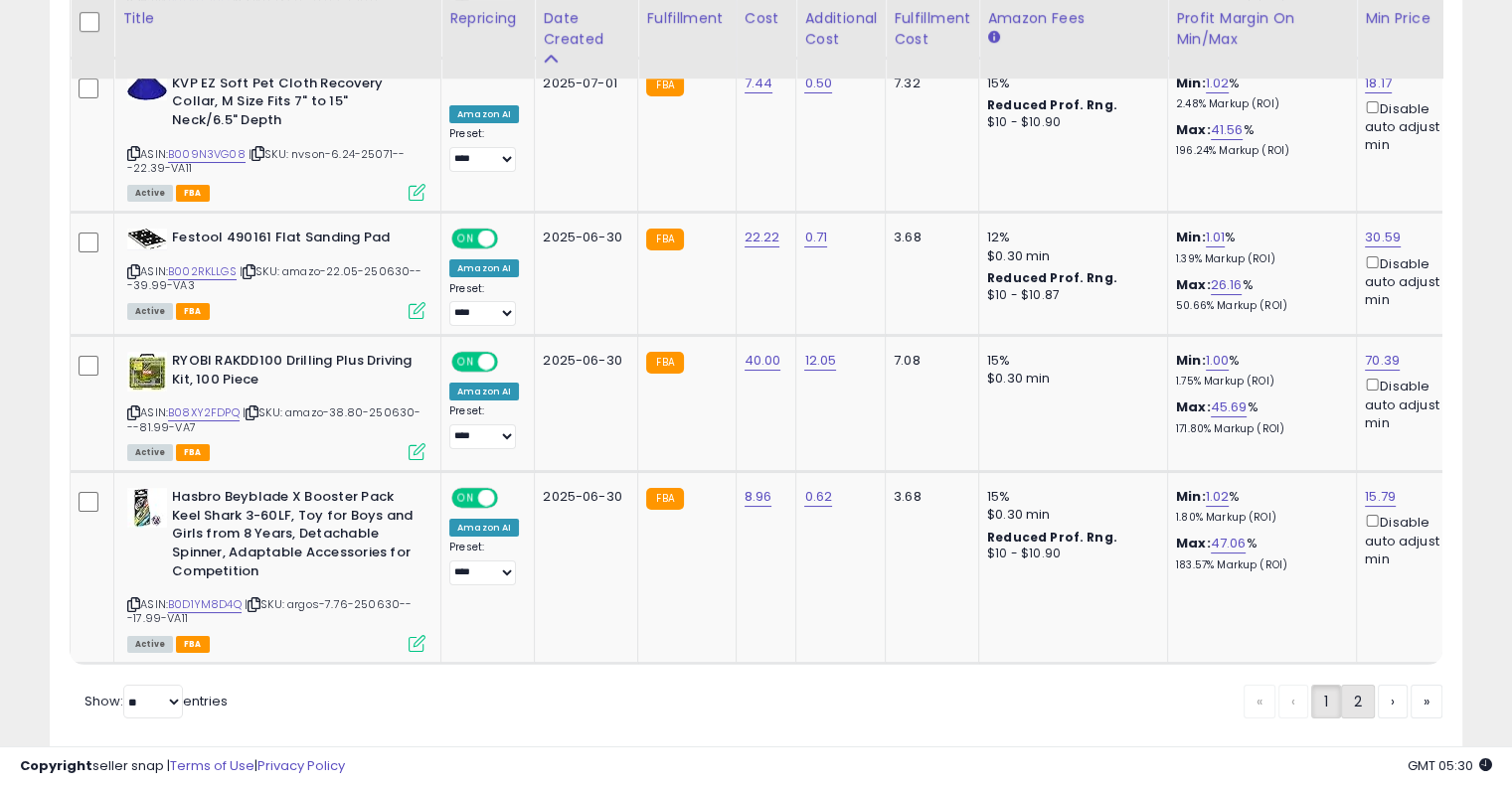 click on "2" 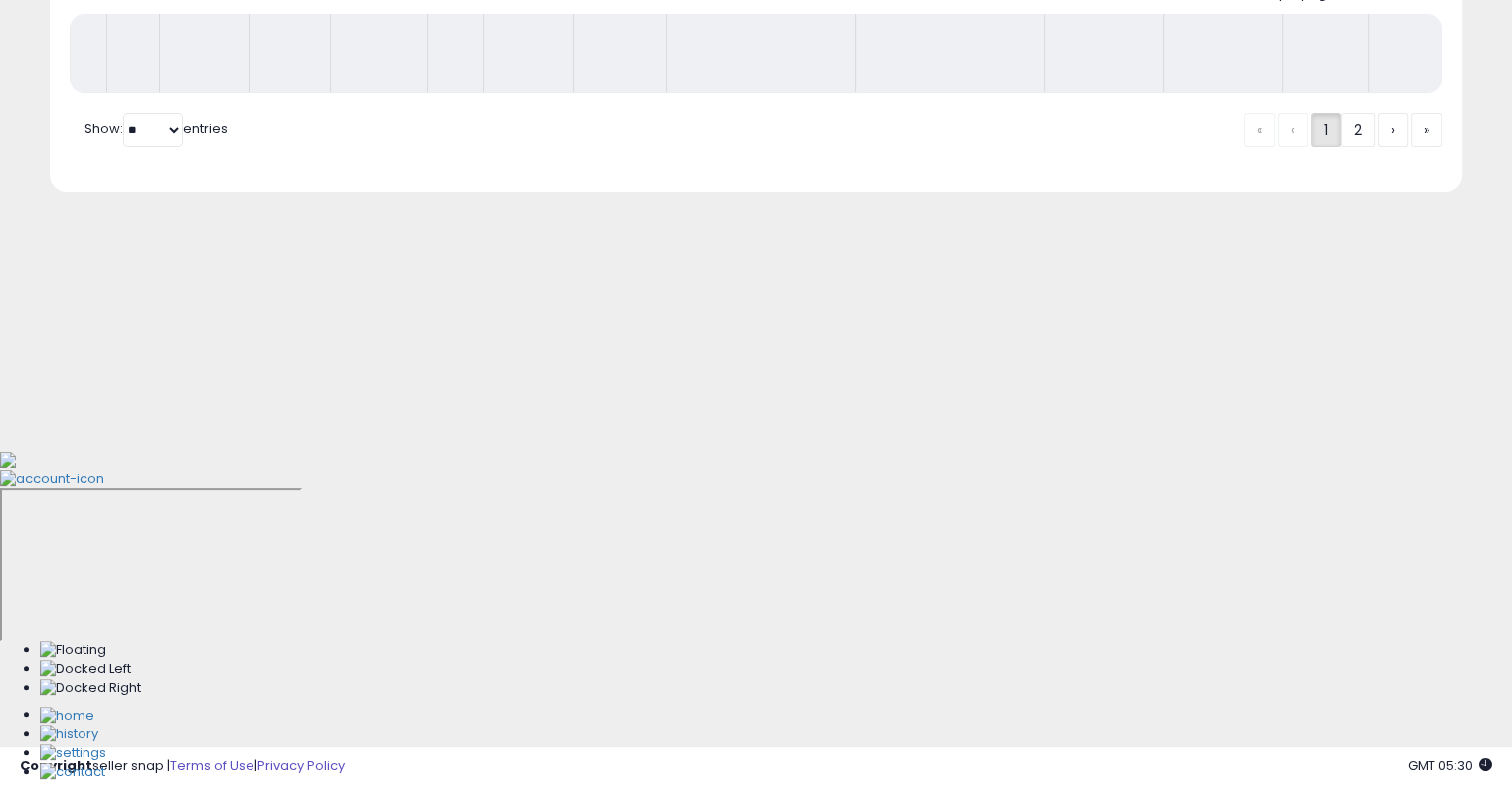 scroll, scrollTop: 103, scrollLeft: 0, axis: vertical 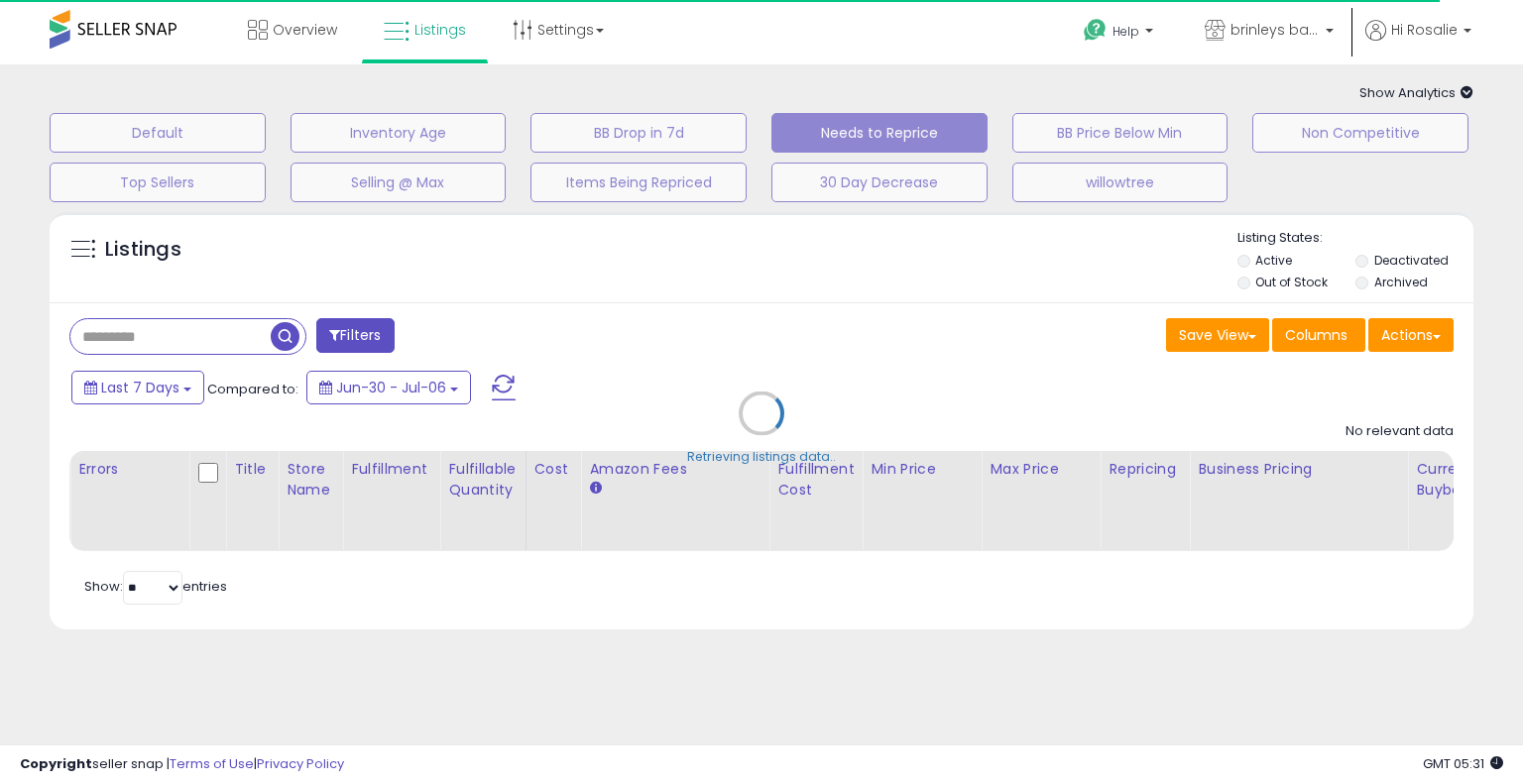 select on "**" 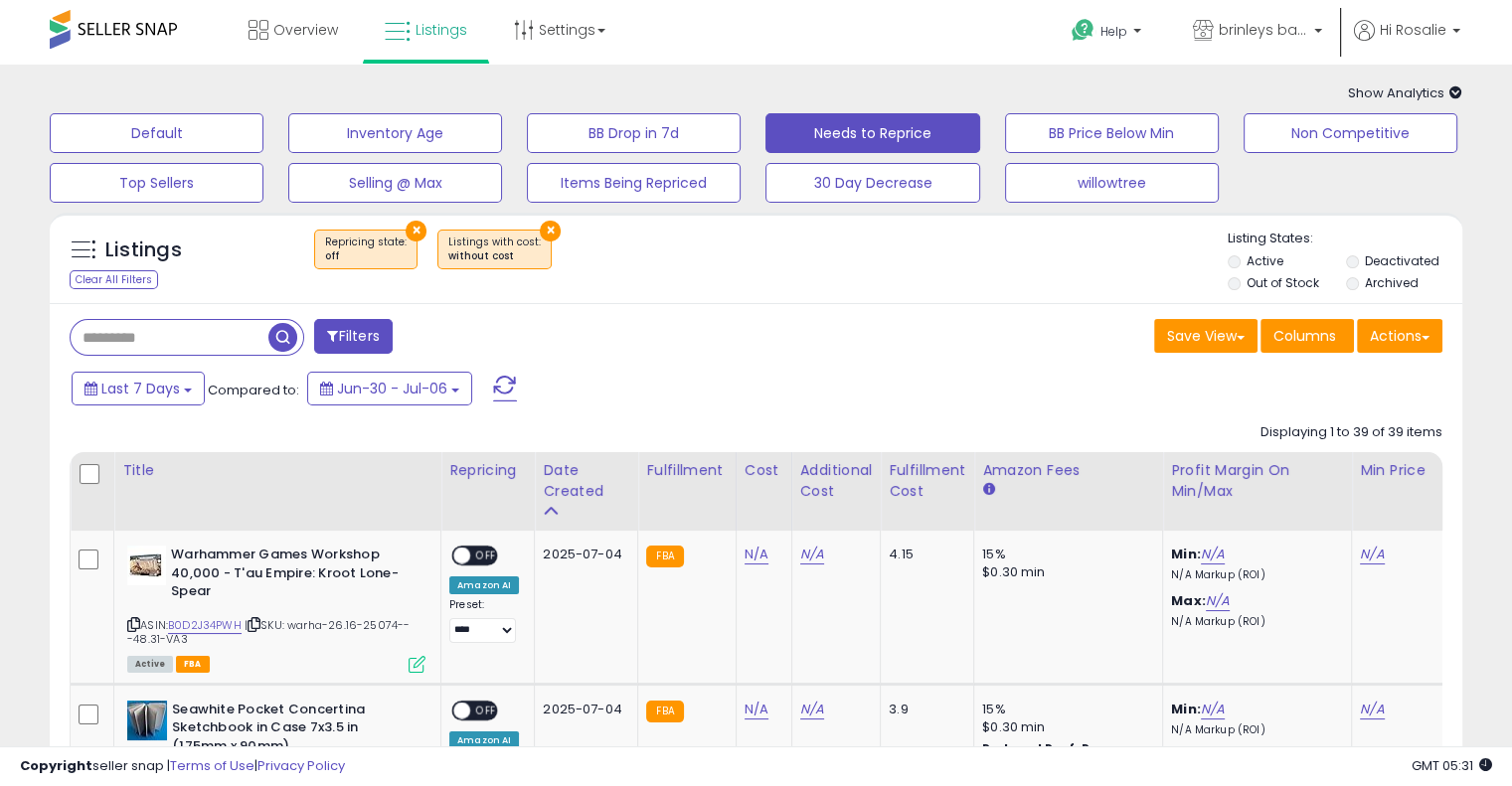 scroll, scrollTop: 331, scrollLeft: 0, axis: vertical 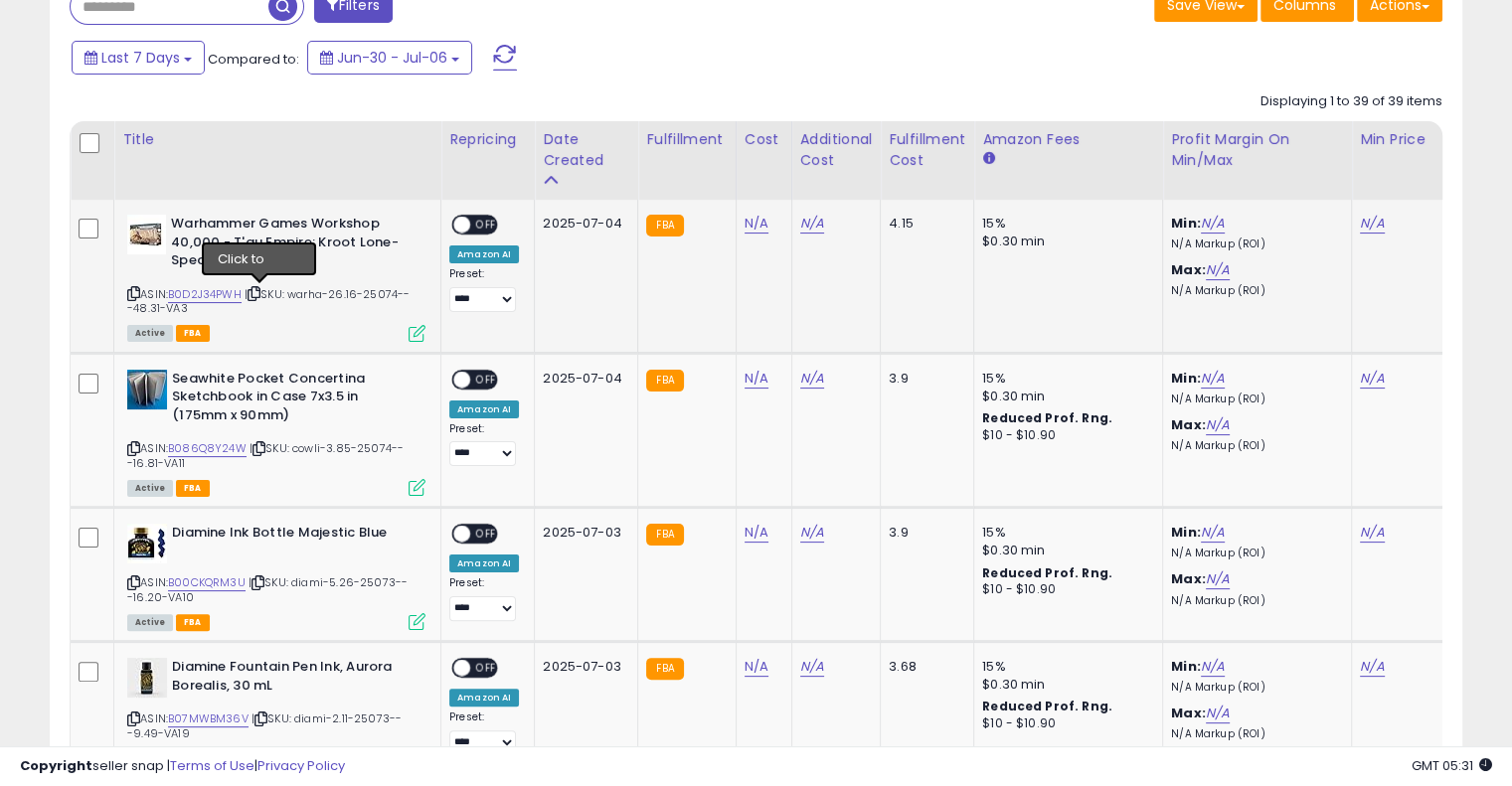 click at bounding box center (253, 293) 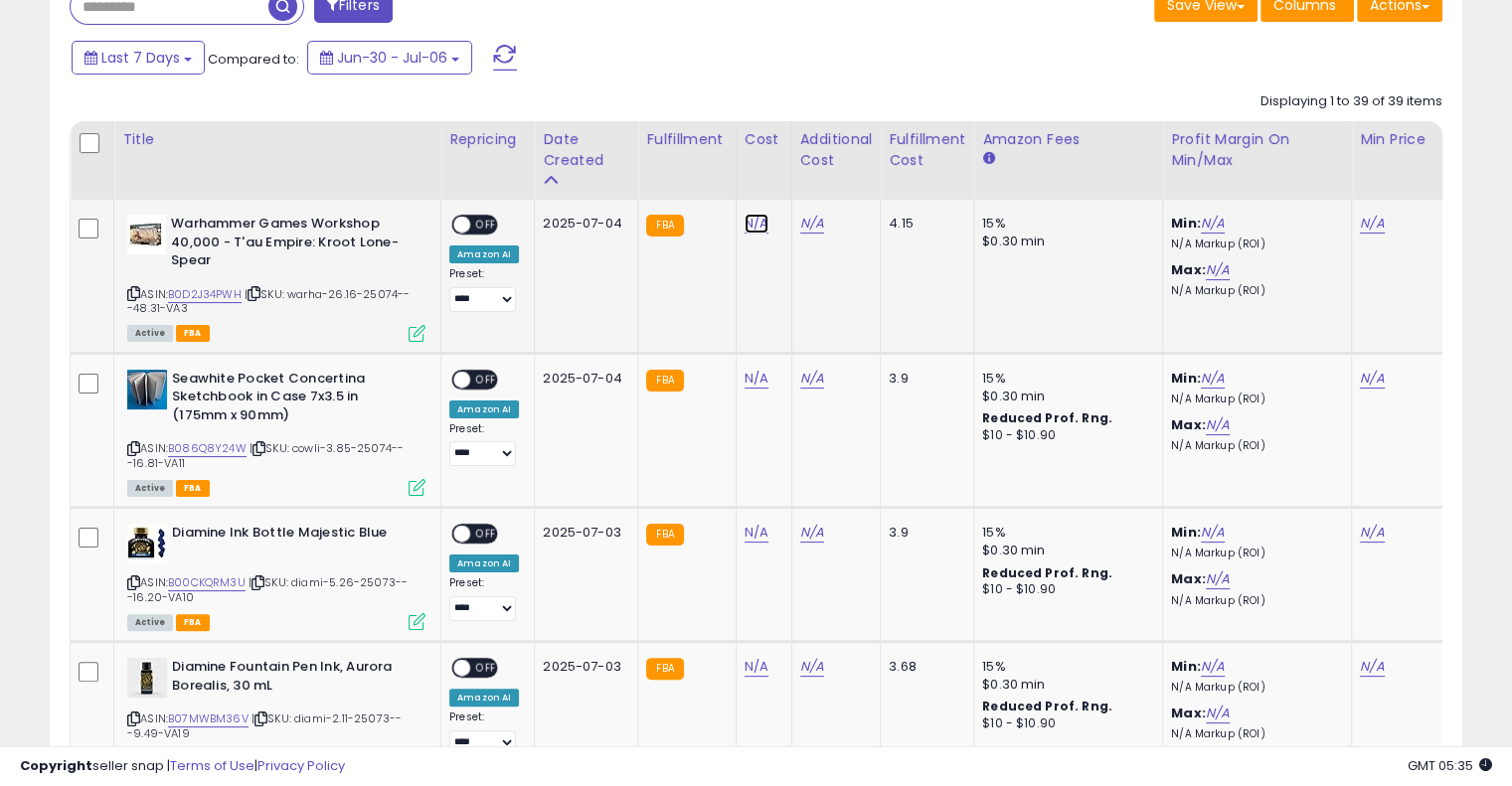 click on "N/A" at bounding box center (756, 224) 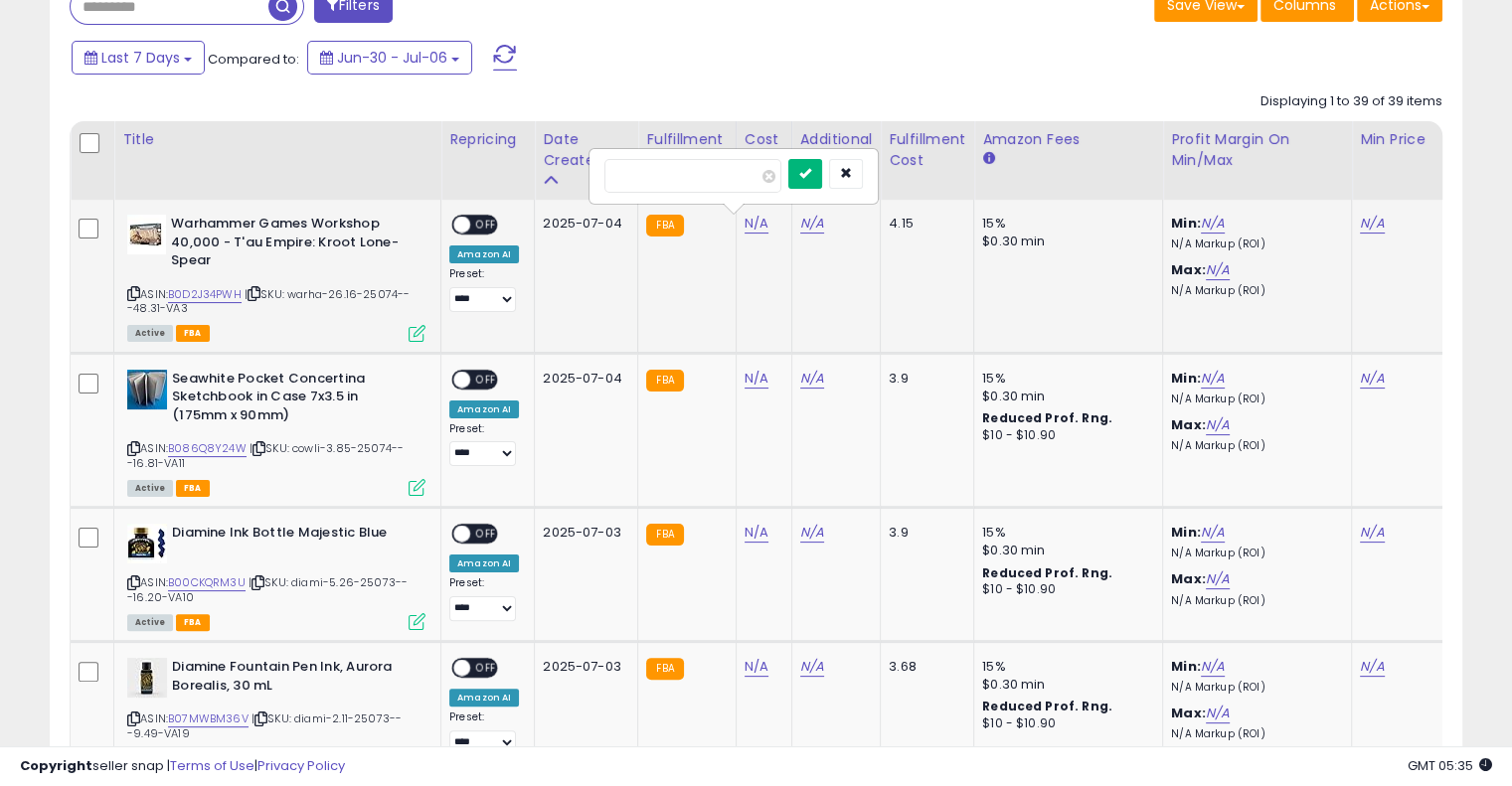 type on "*****" 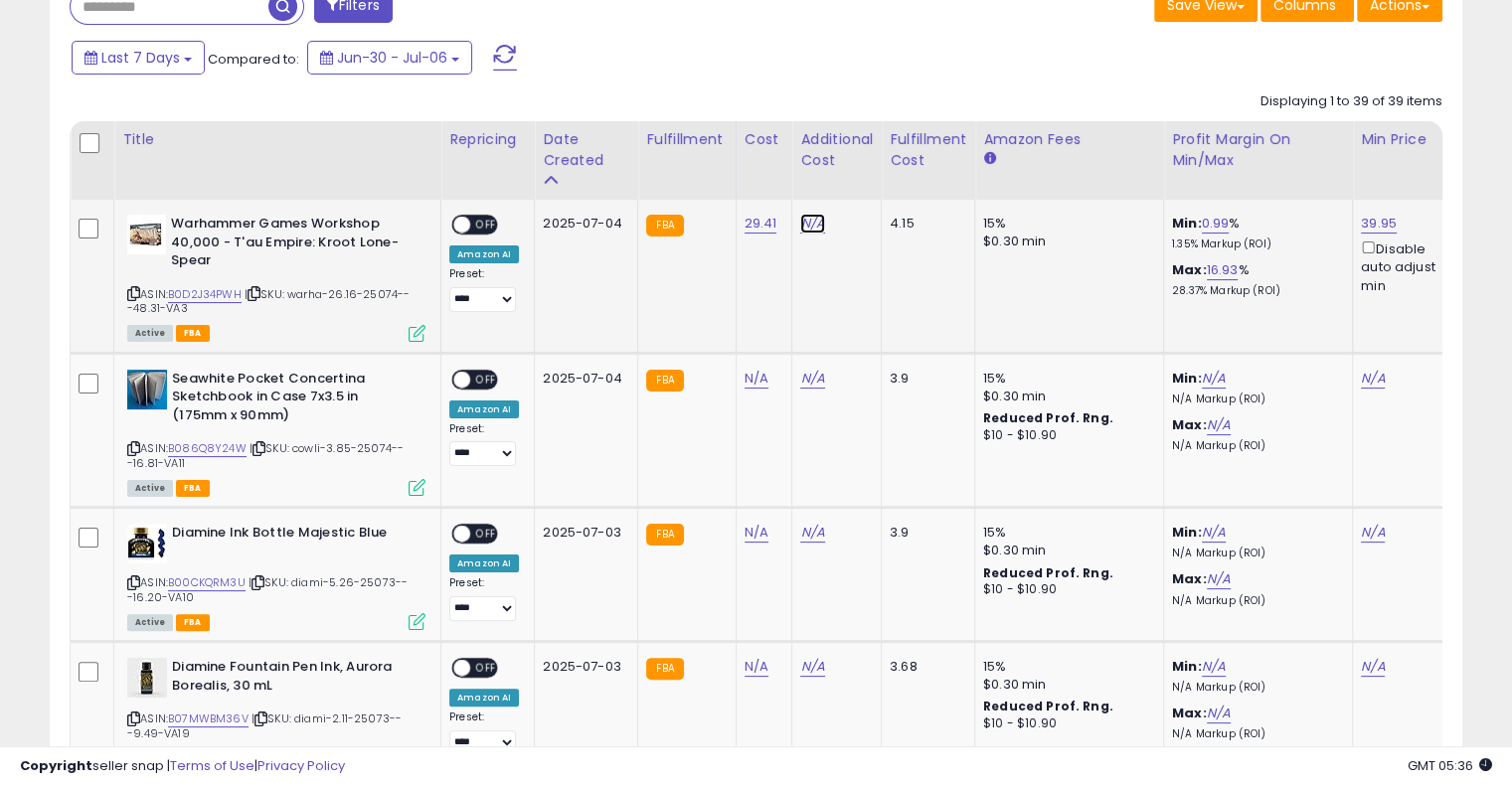 click on "N/A" at bounding box center [812, 224] 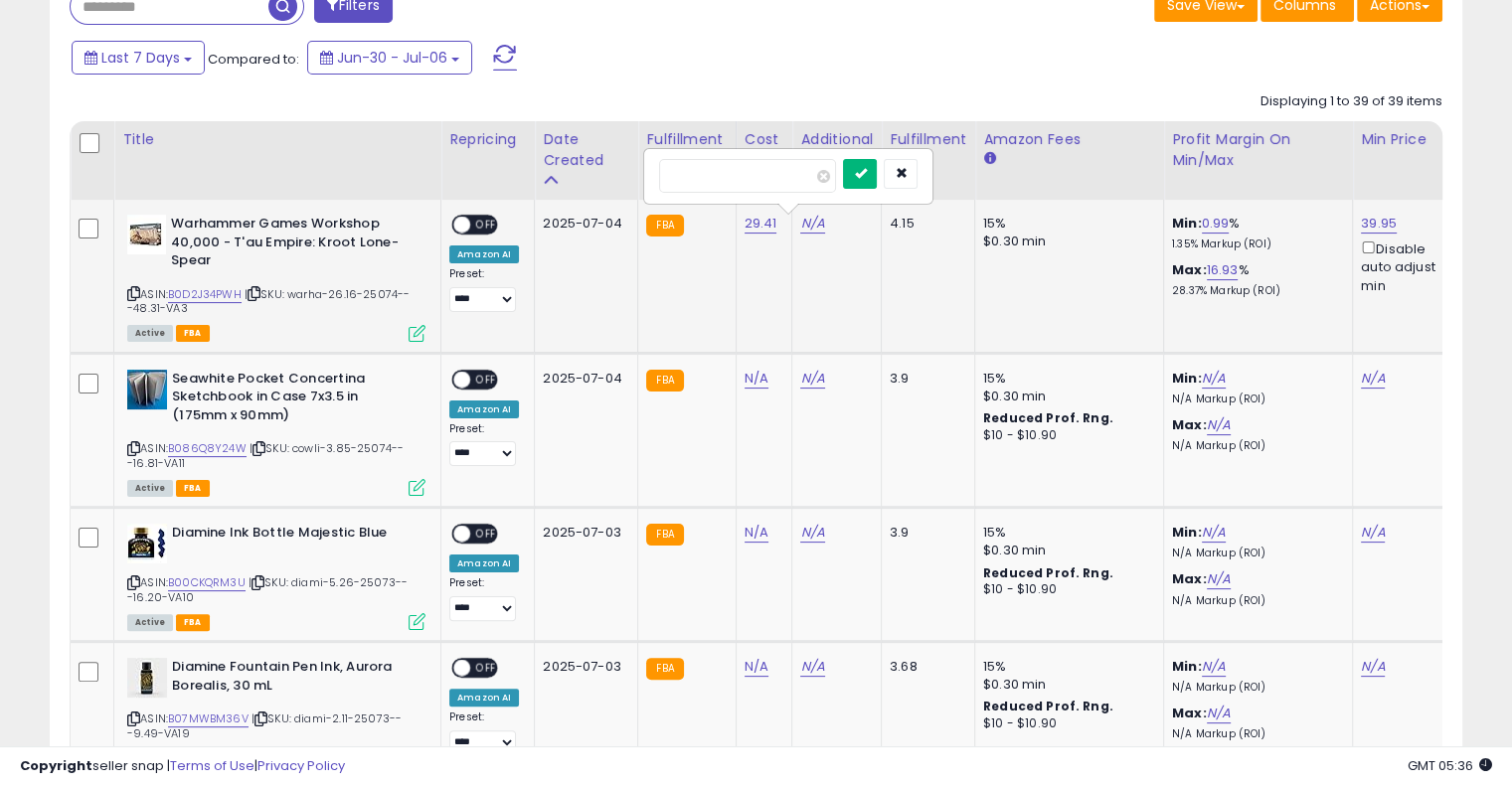 type on "****" 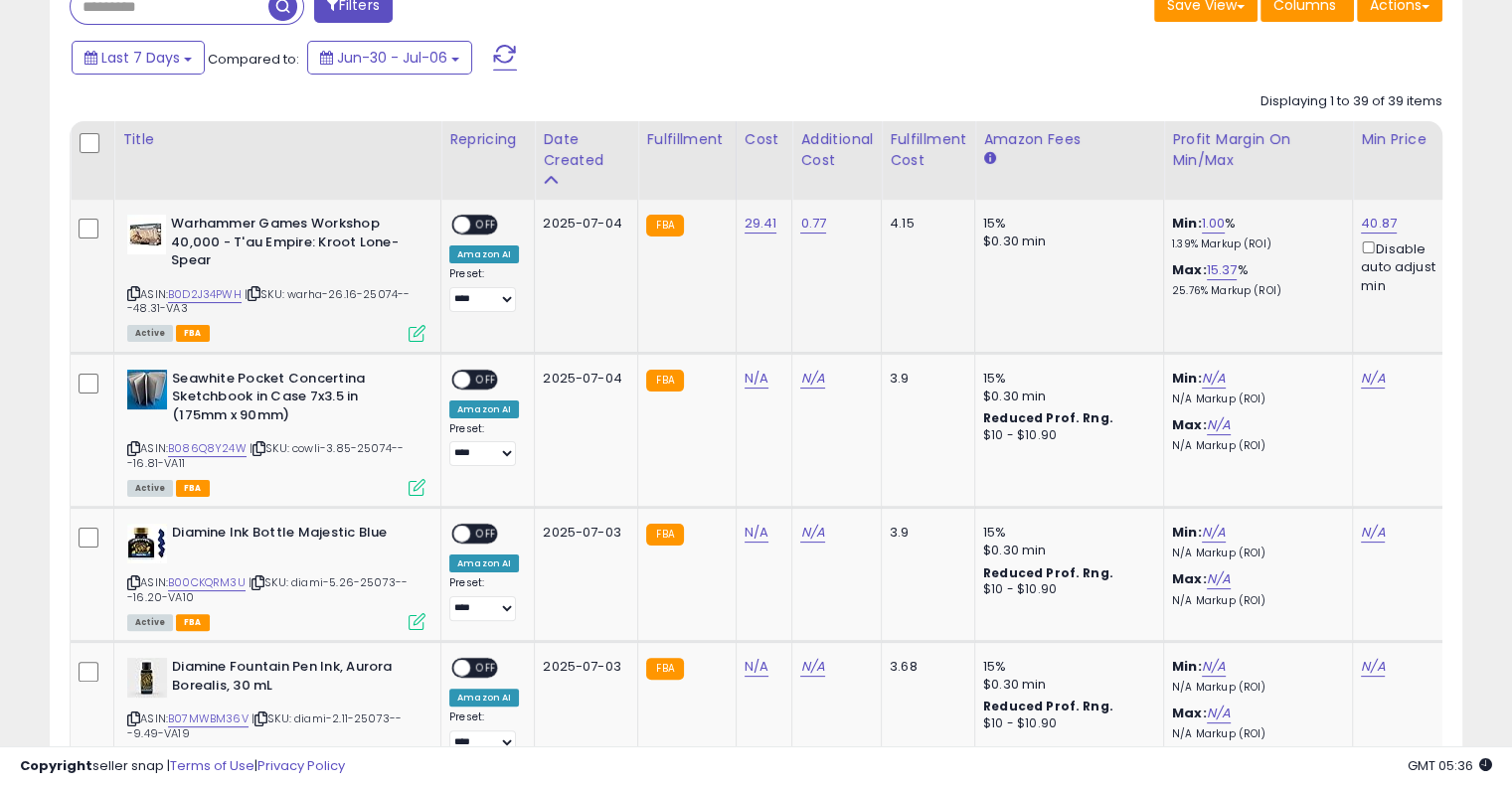 click on "OFF" at bounding box center [486, 225] 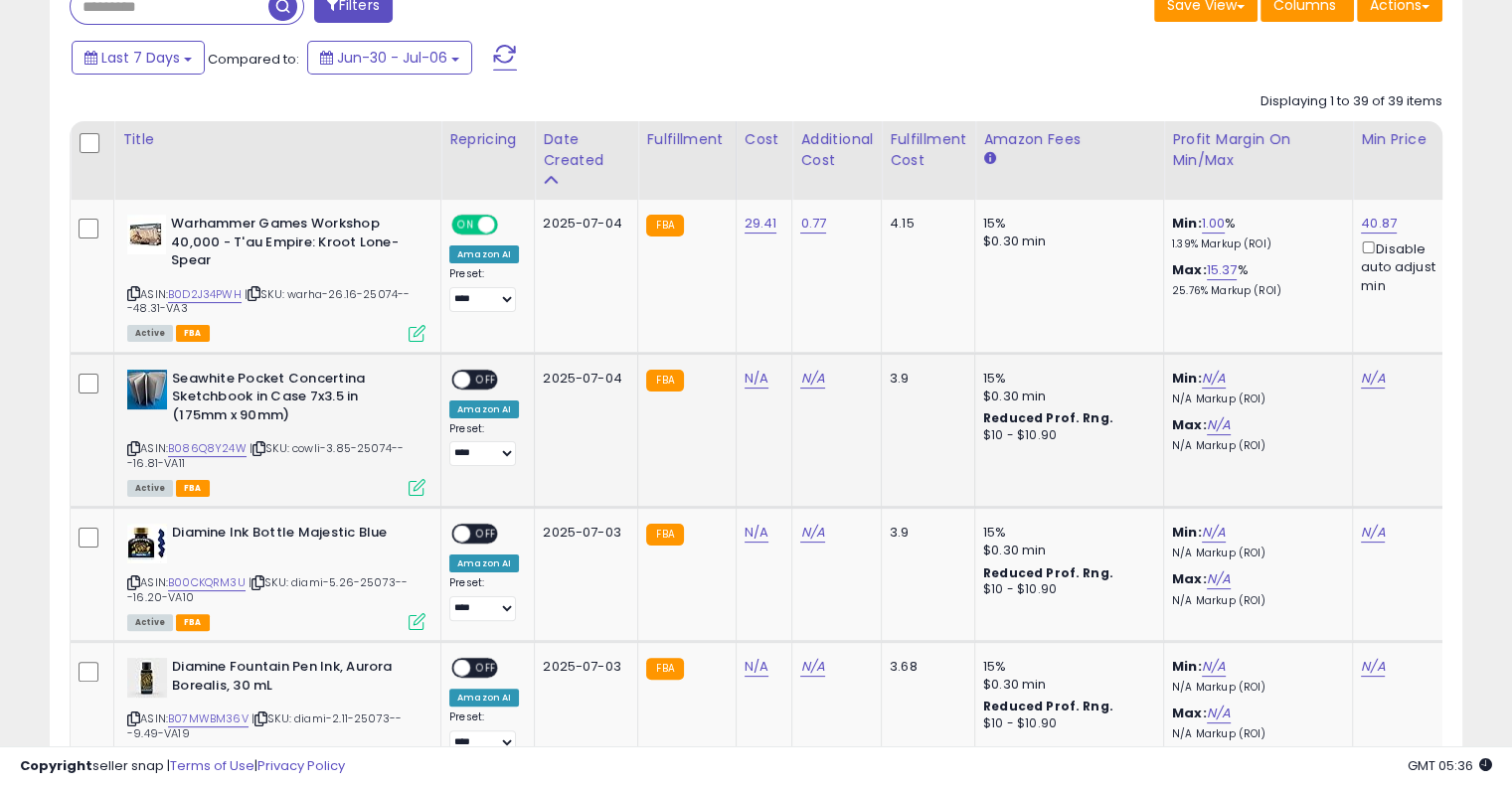 click at bounding box center (258, 448) 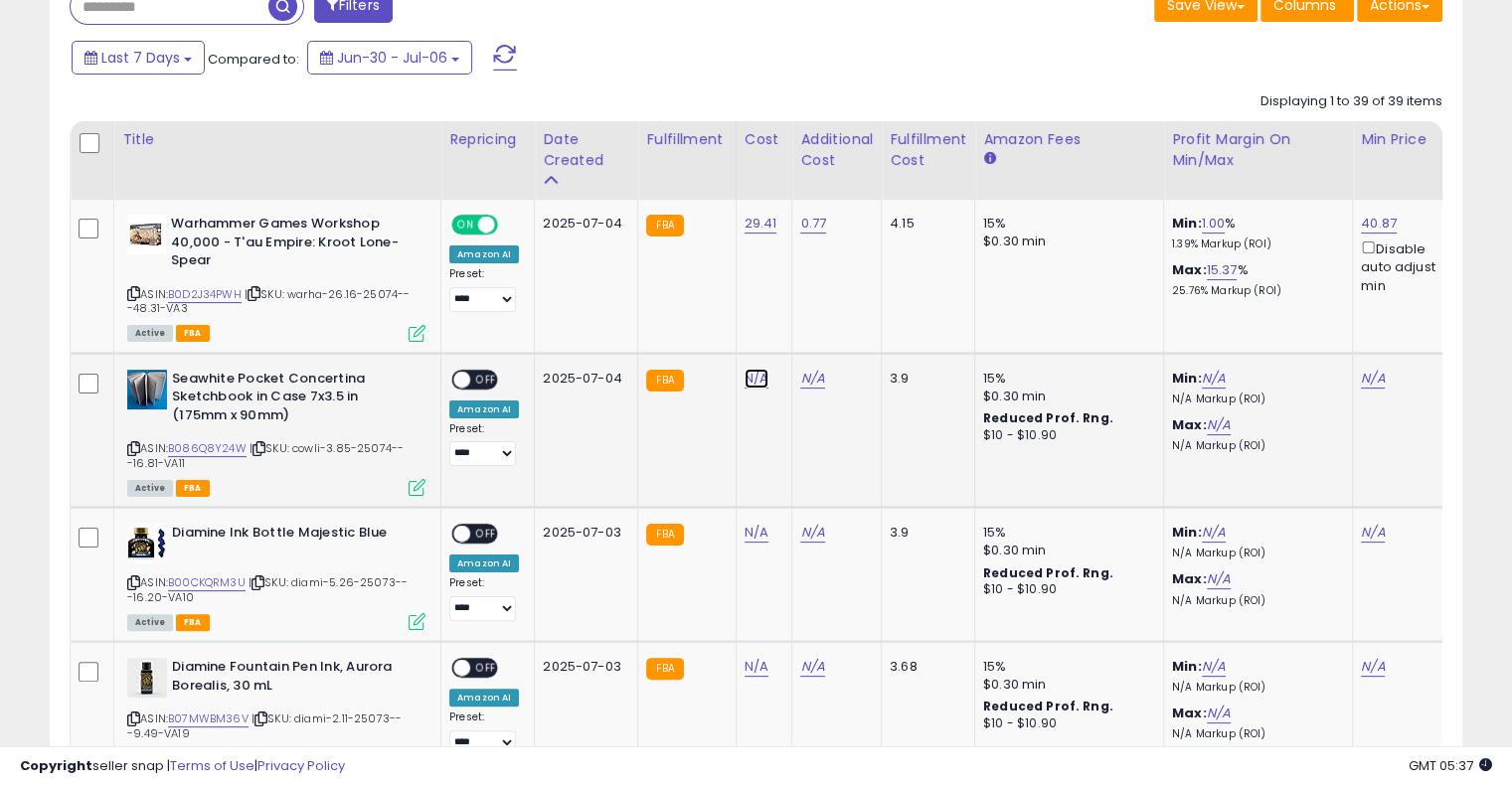 click on "N/A" at bounding box center [756, 379] 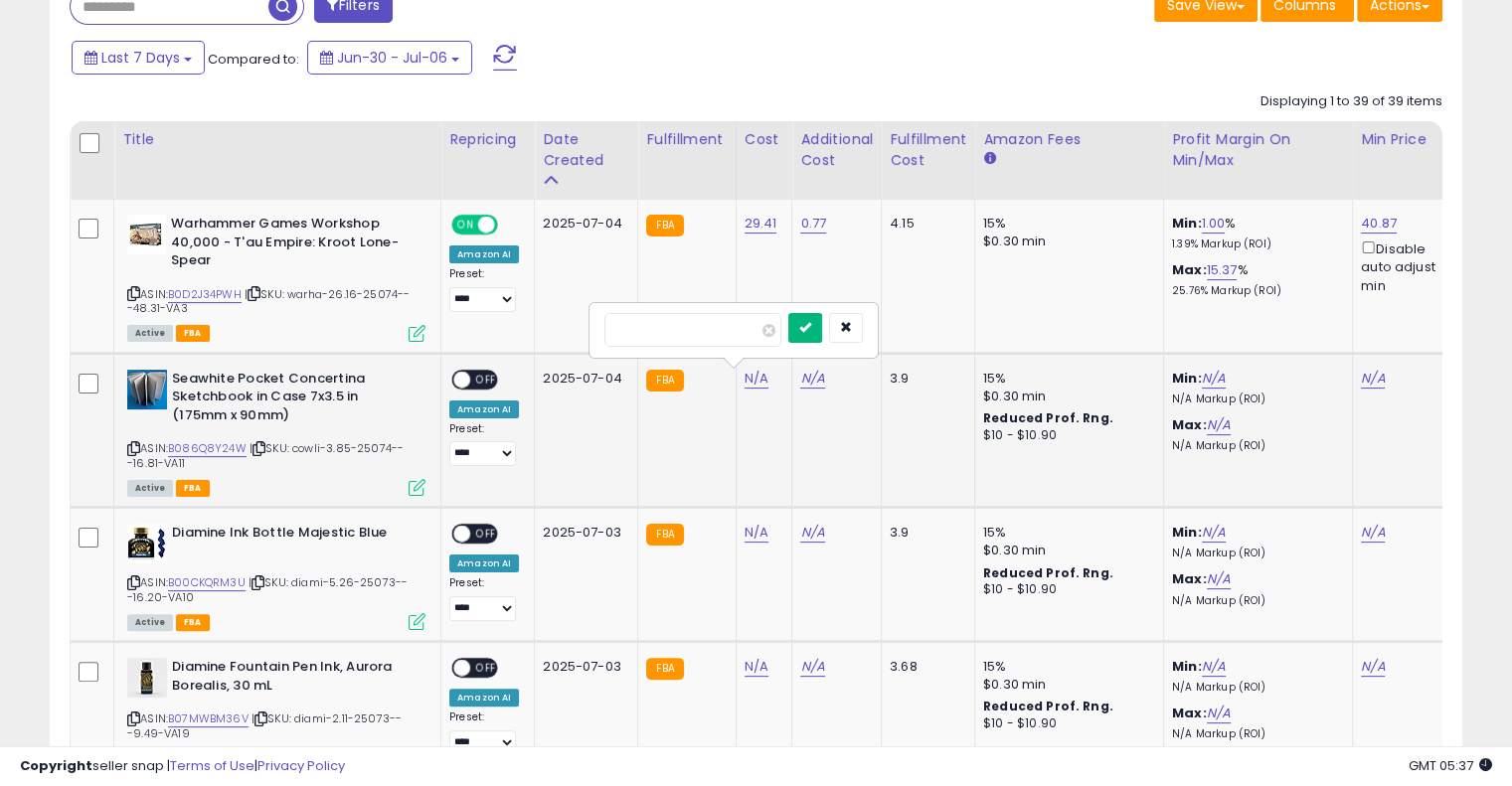 type on "****" 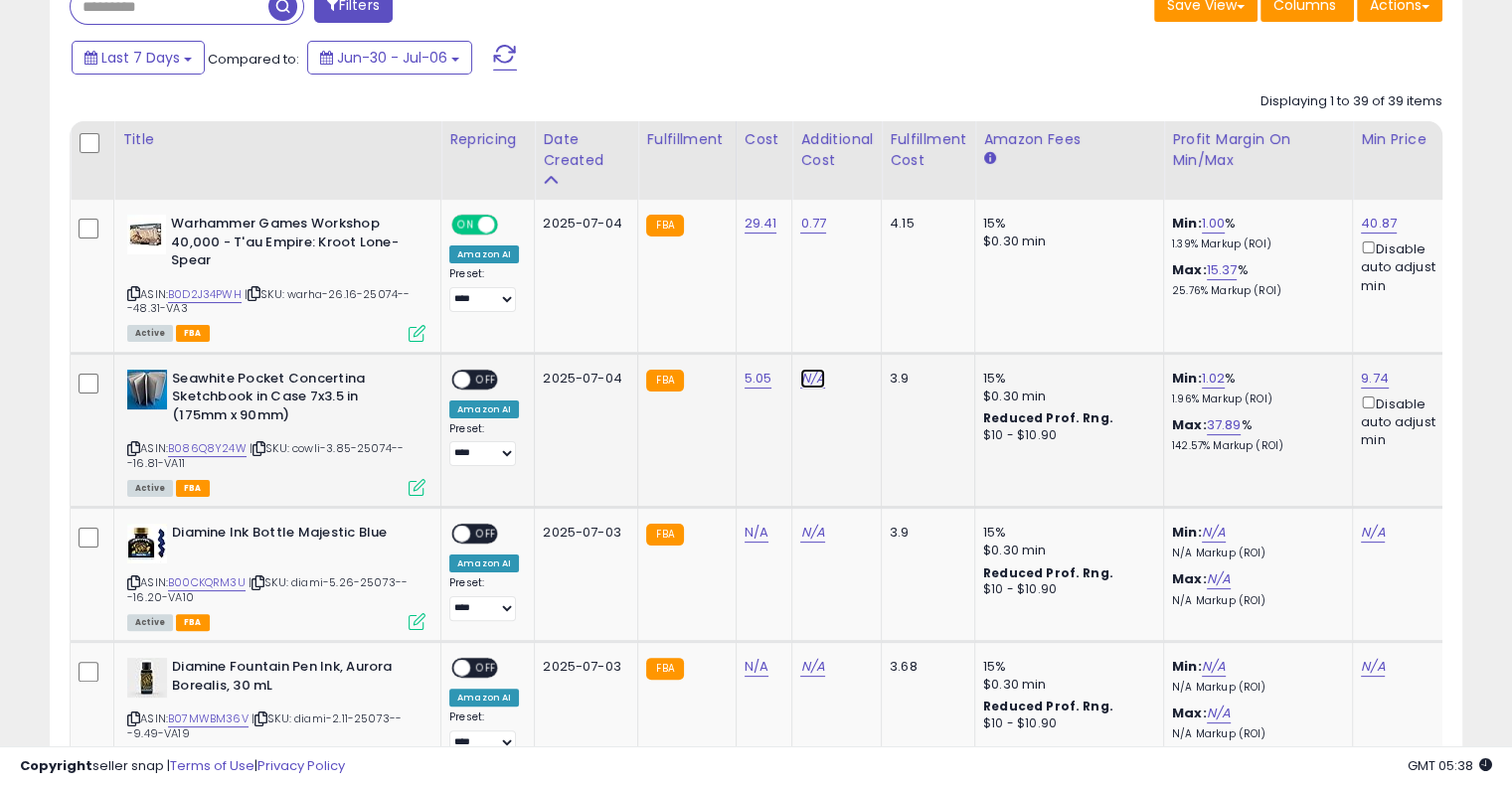 click on "N/A" at bounding box center [812, 379] 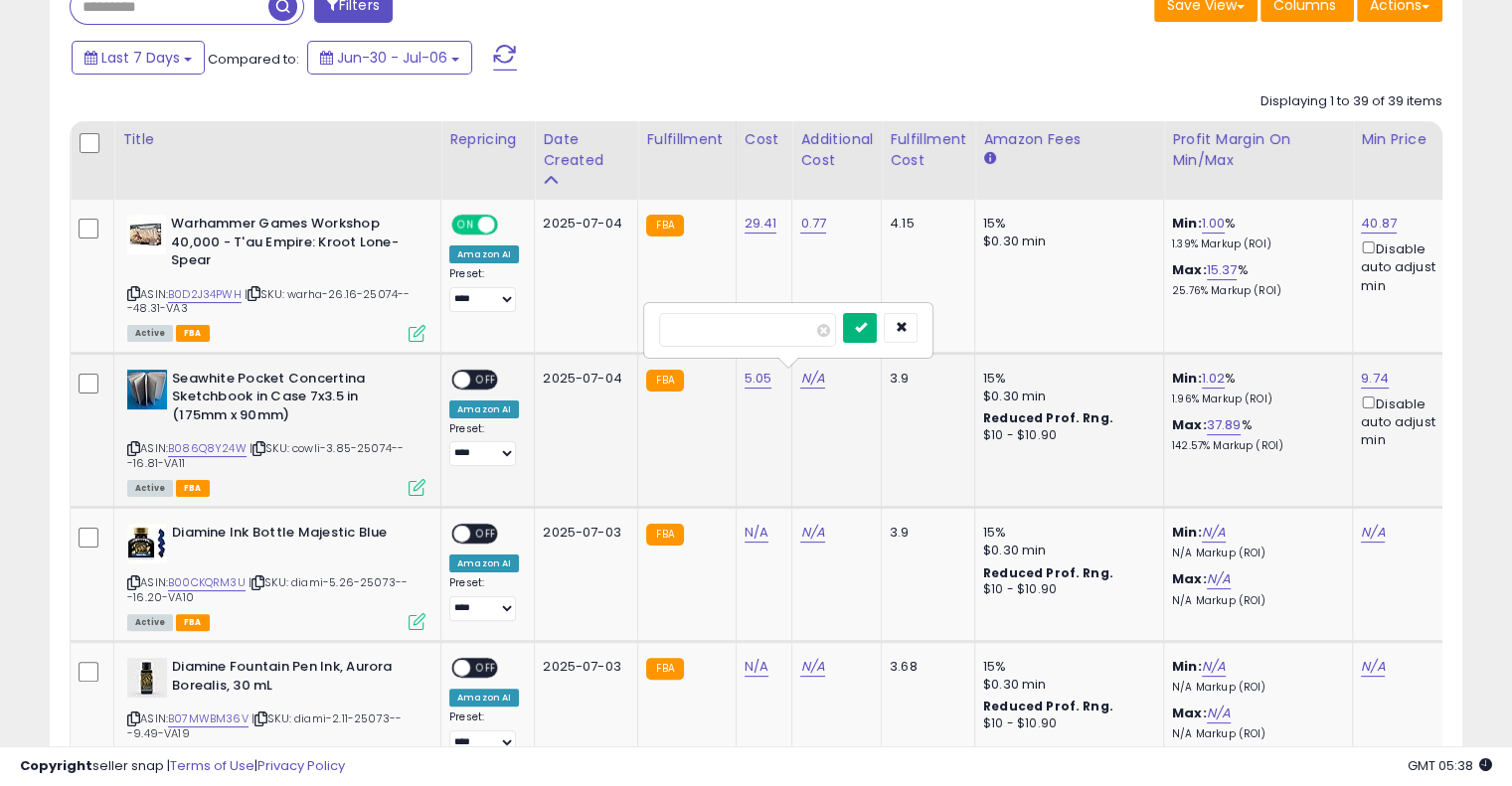 type on "****" 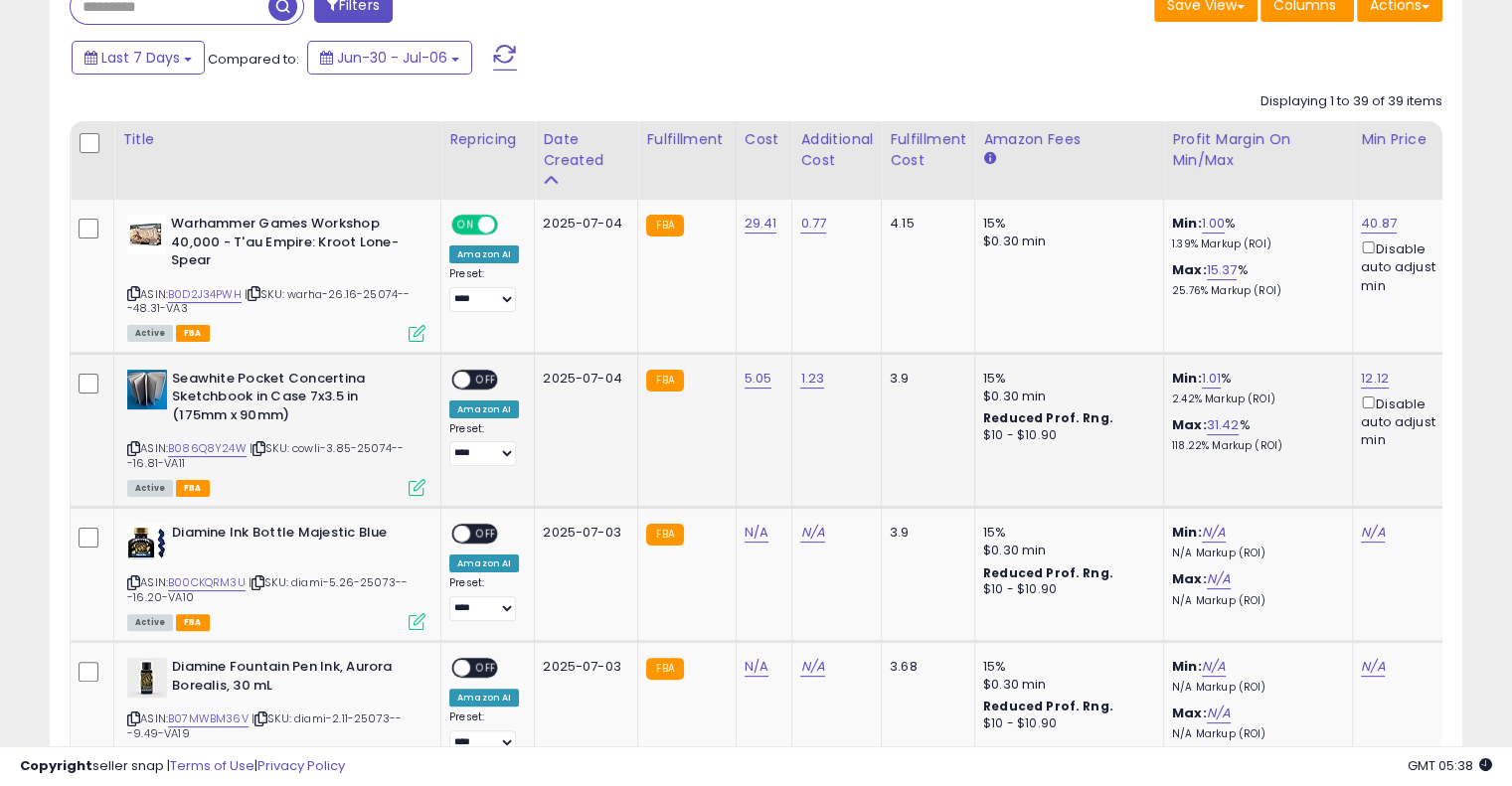 click on "OFF" at bounding box center [486, 379] 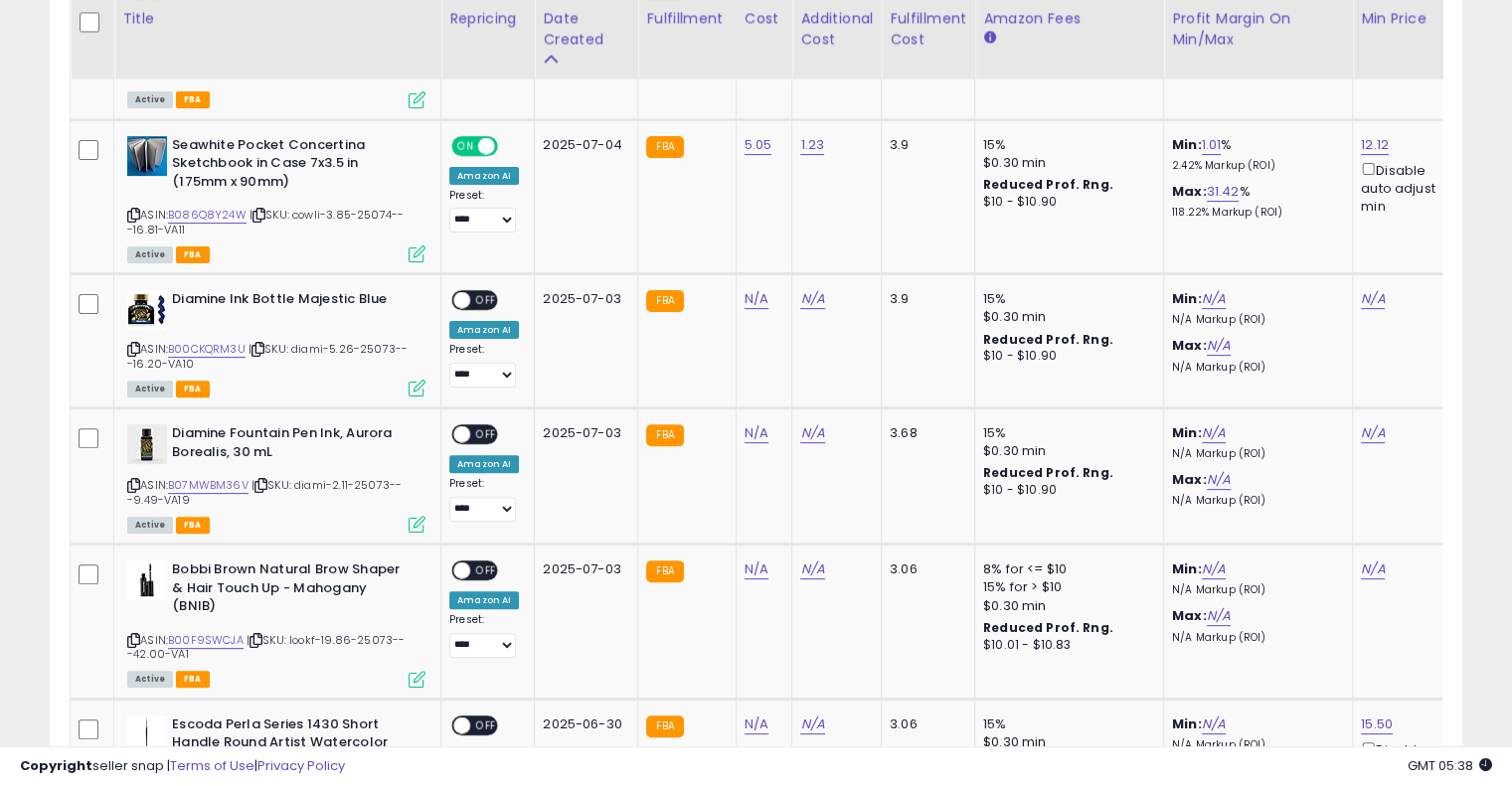 scroll, scrollTop: 608, scrollLeft: 0, axis: vertical 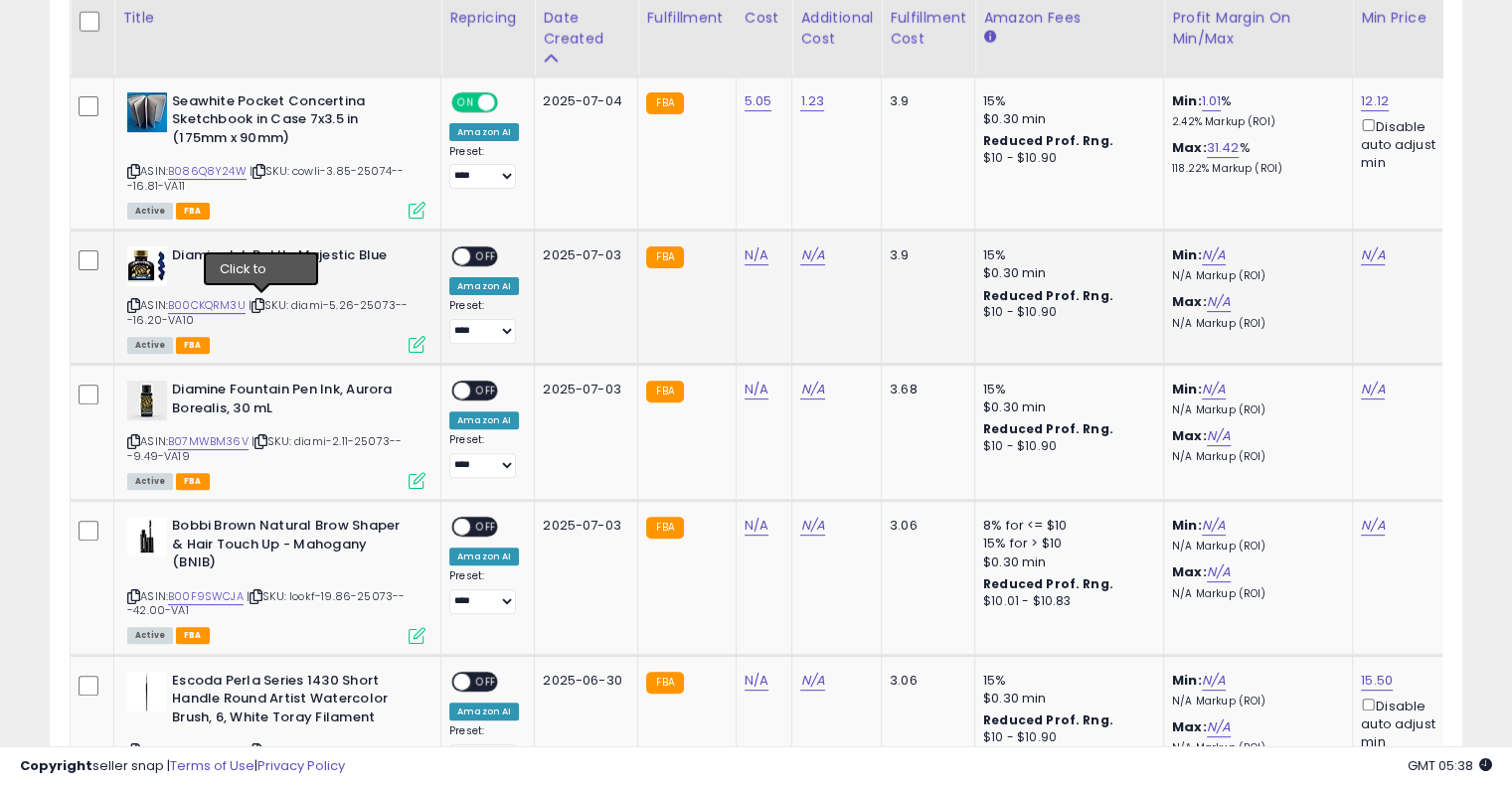 click at bounding box center (257, 305) 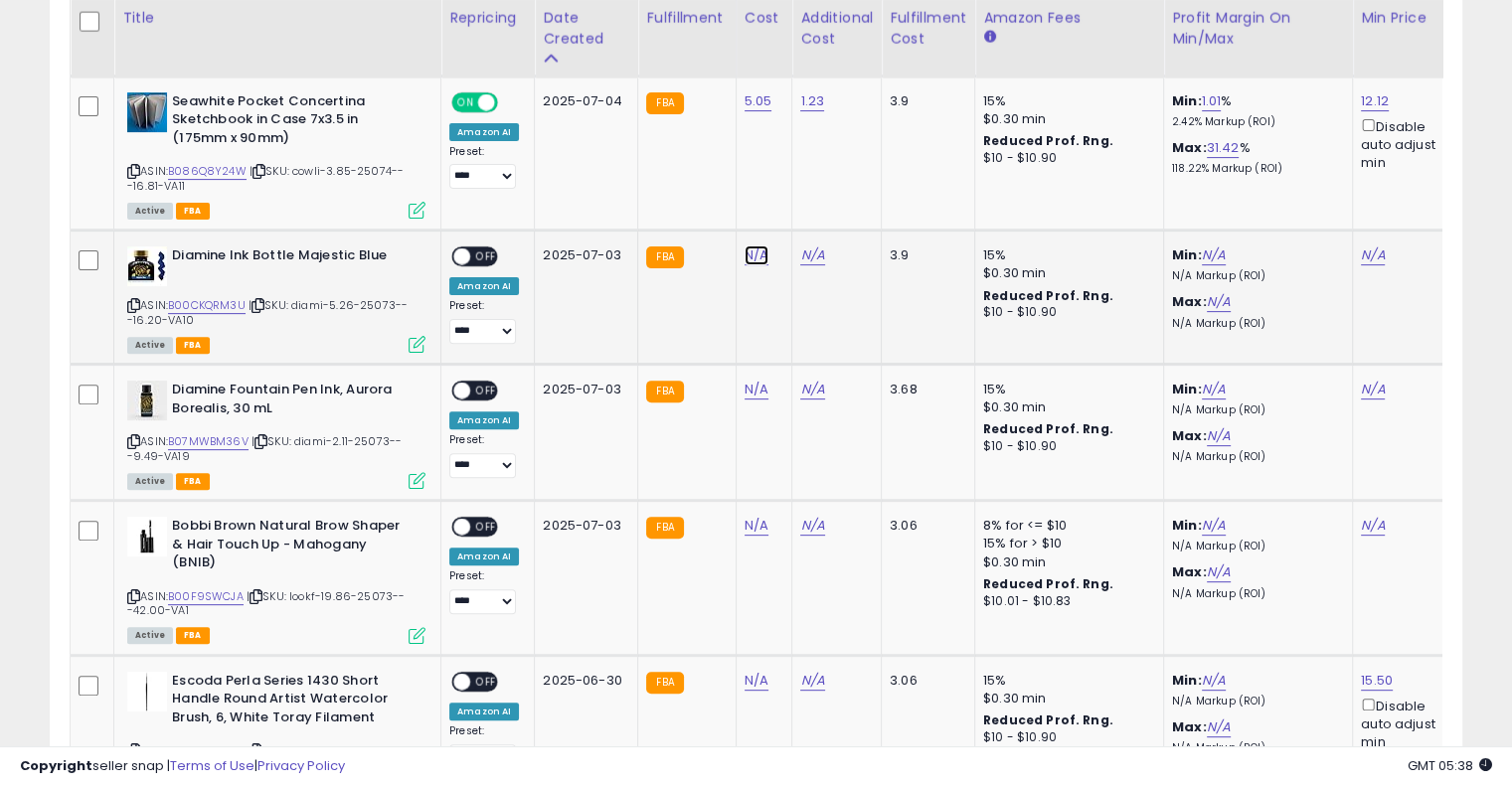 click on "N/A" at bounding box center [756, 255] 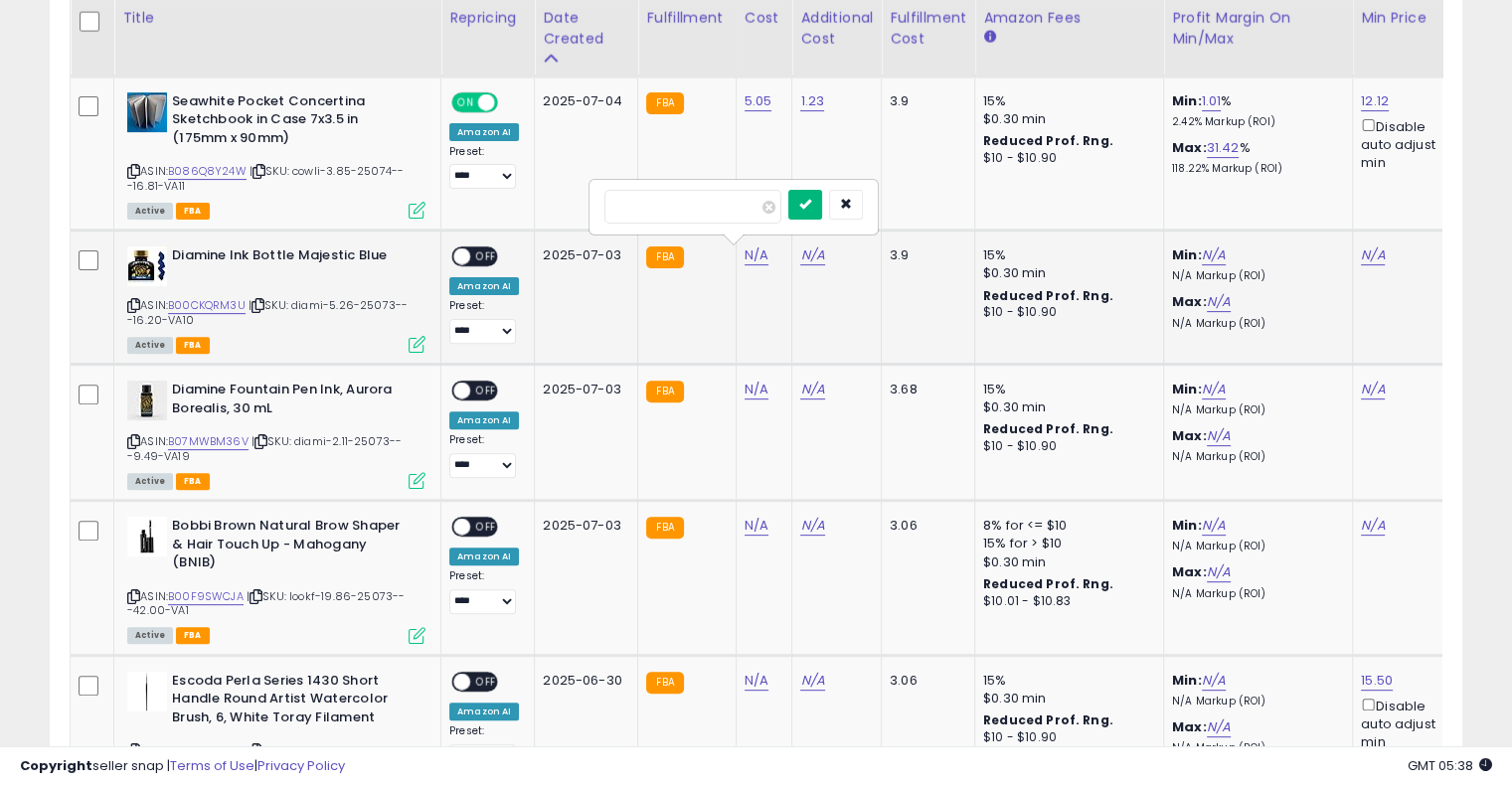 type on "****" 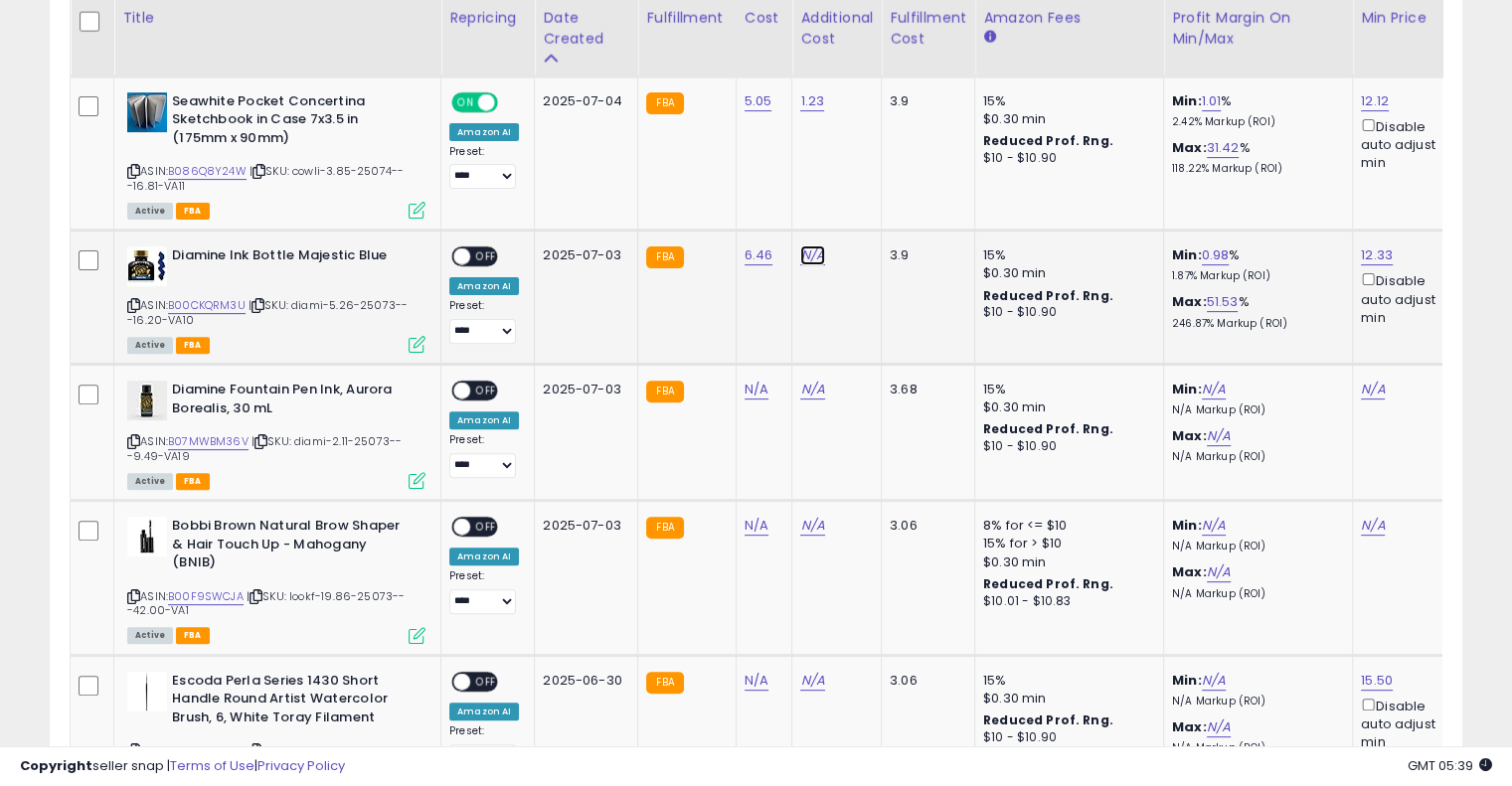 click on "N/A" at bounding box center [812, 255] 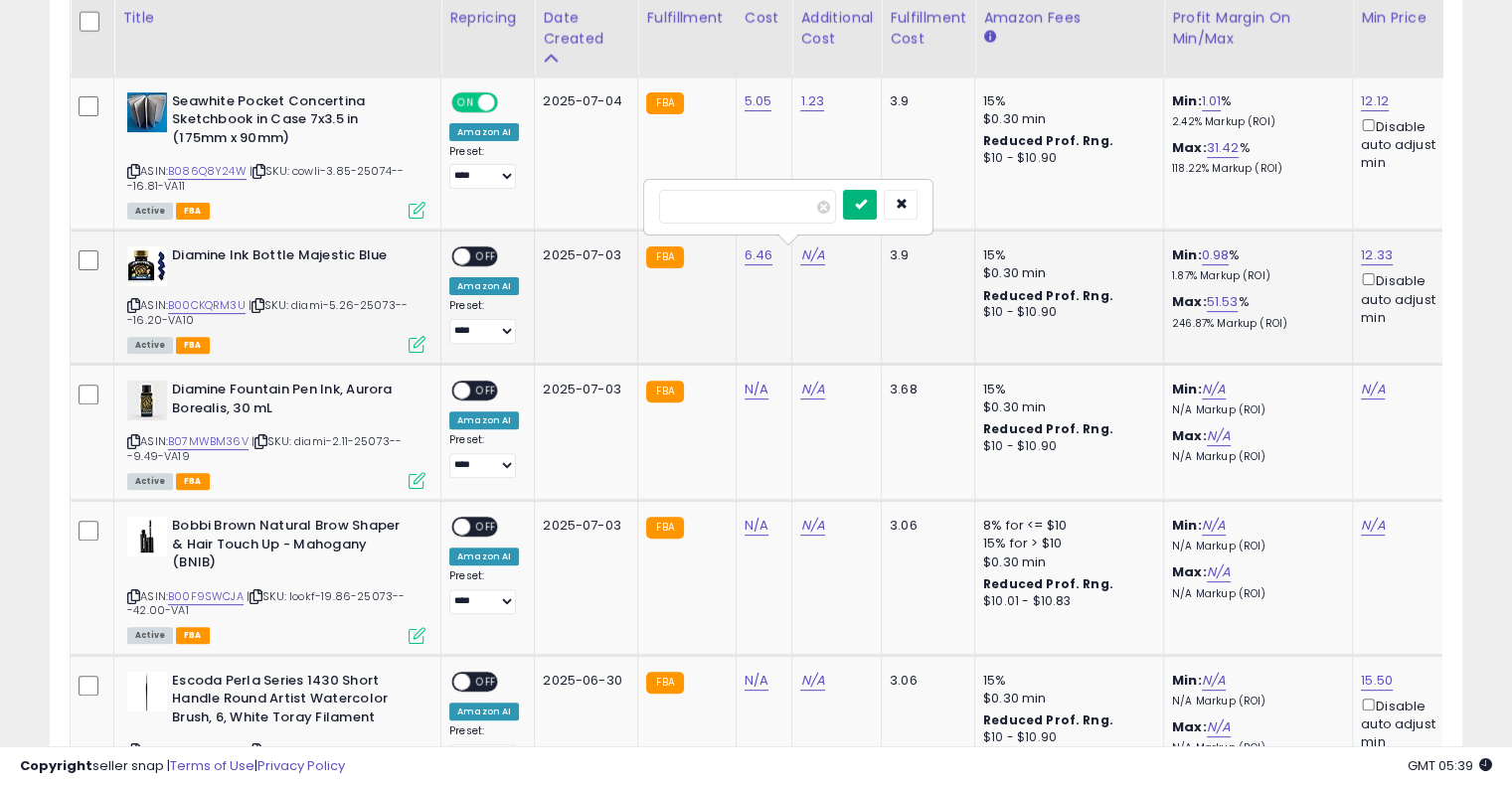 type on "****" 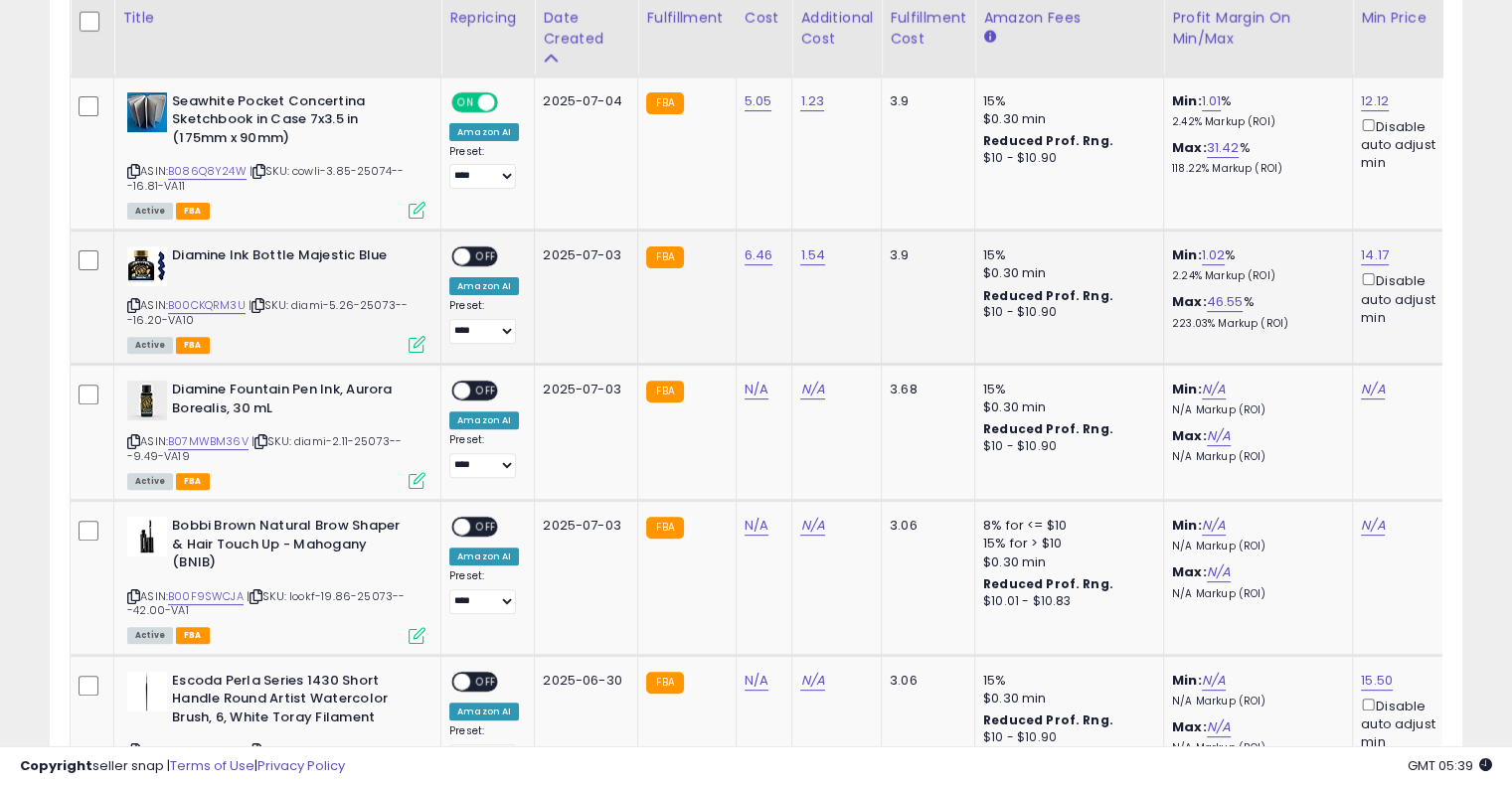 click on "OFF" at bounding box center (486, 256) 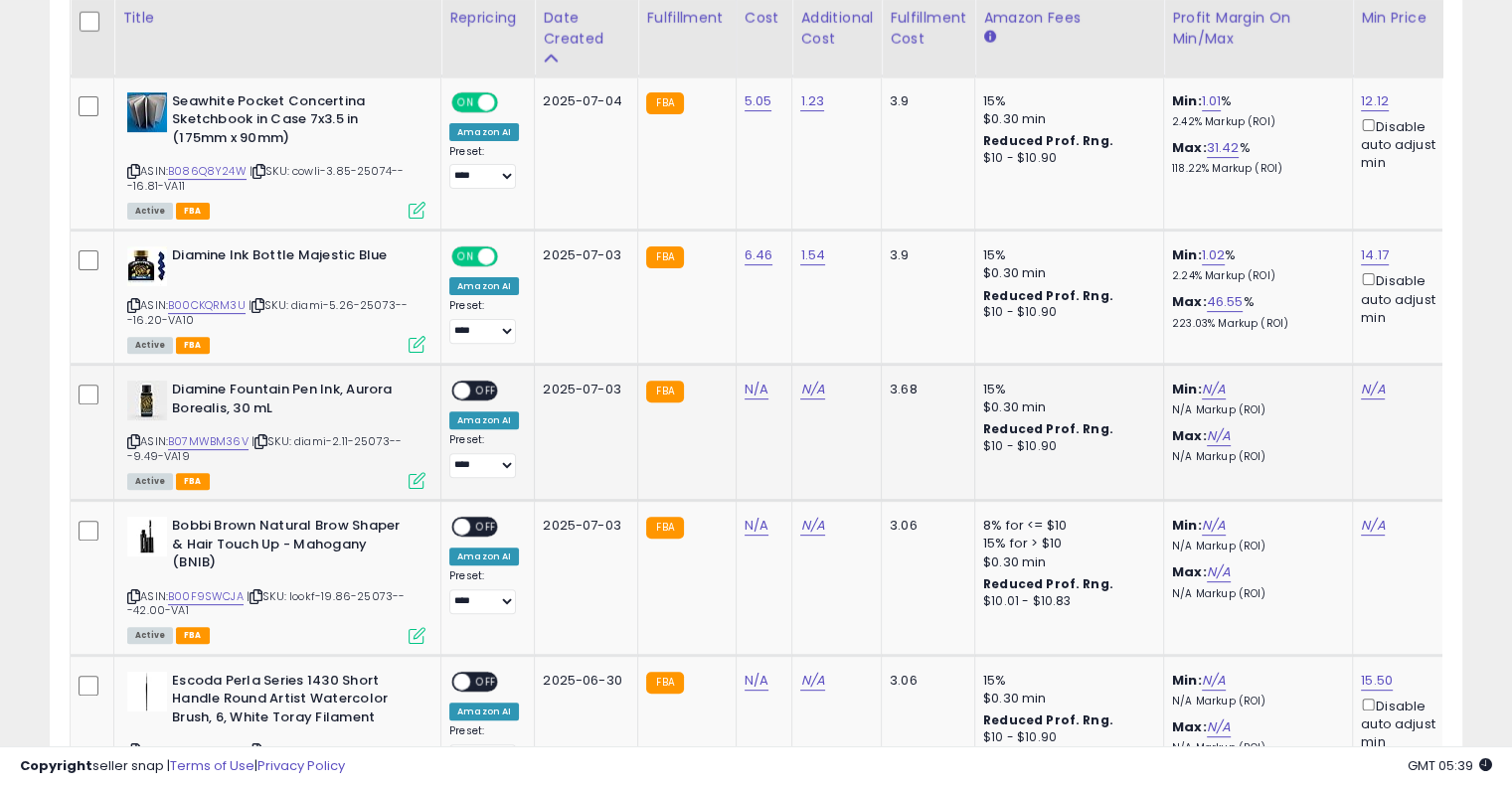 click on "|   SKU: diami-2.11-25073---9.49-VA19" at bounding box center [264, 448] 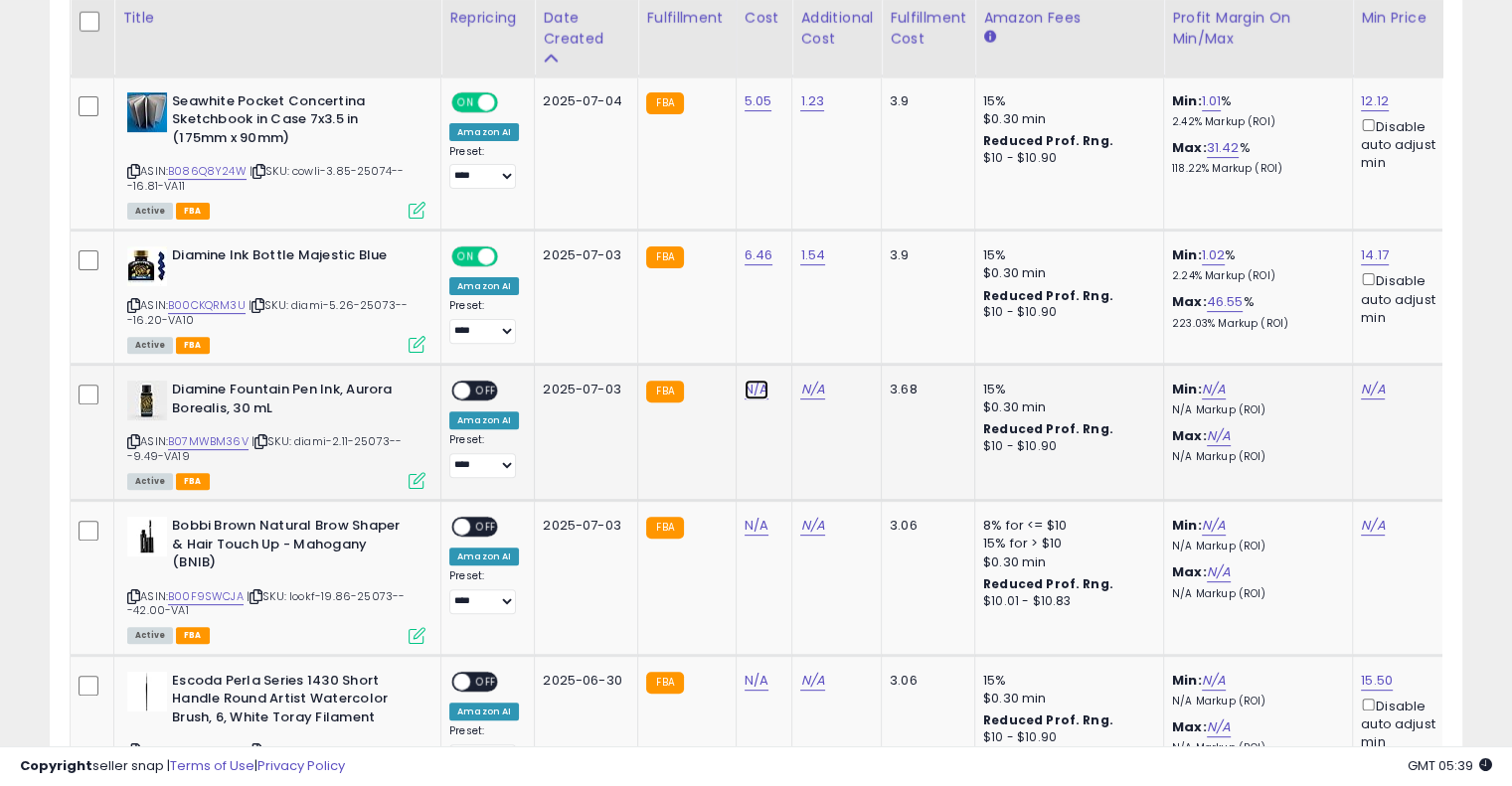 click on "N/A" at bounding box center (756, 390) 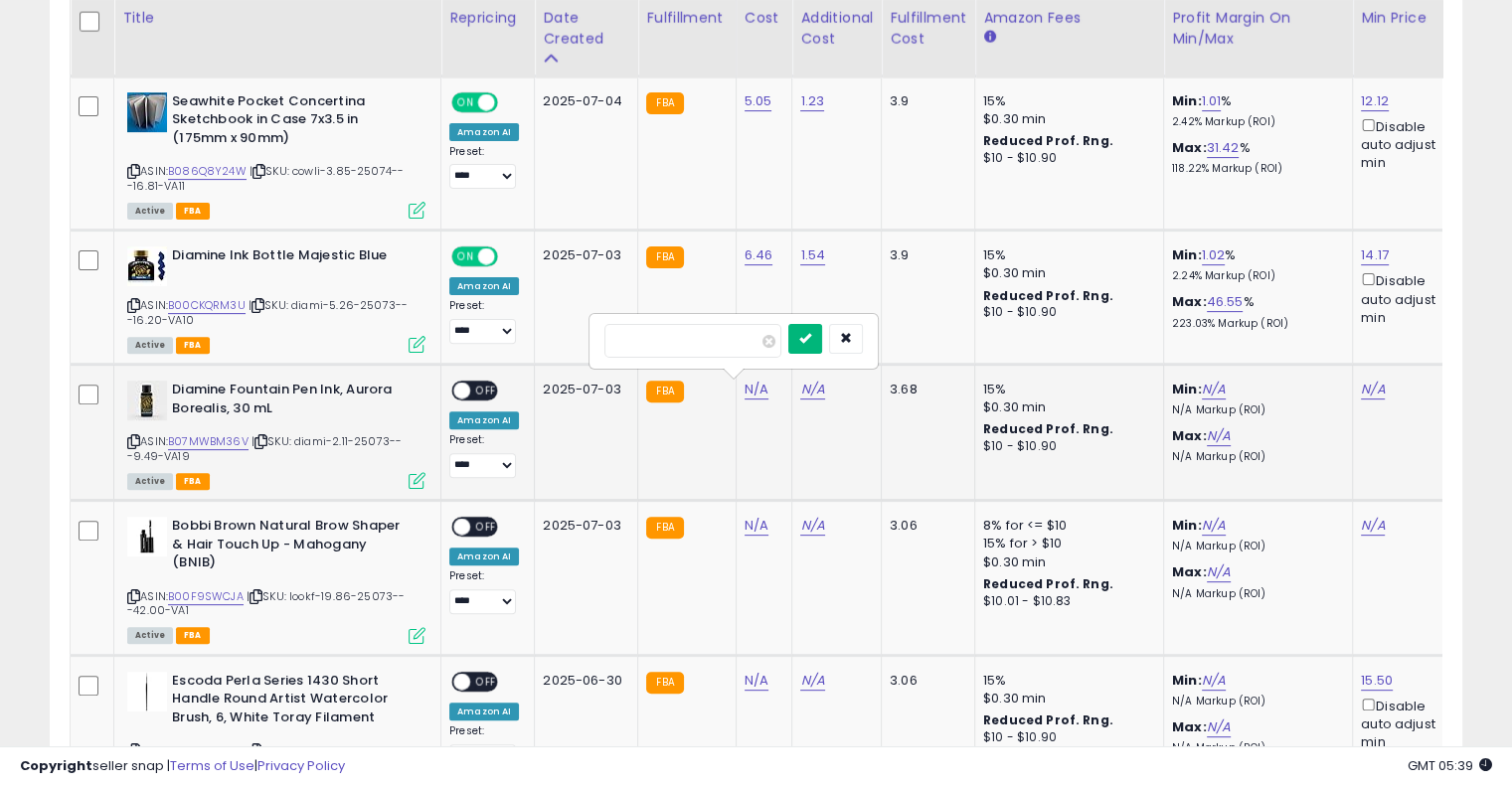 type on "****" 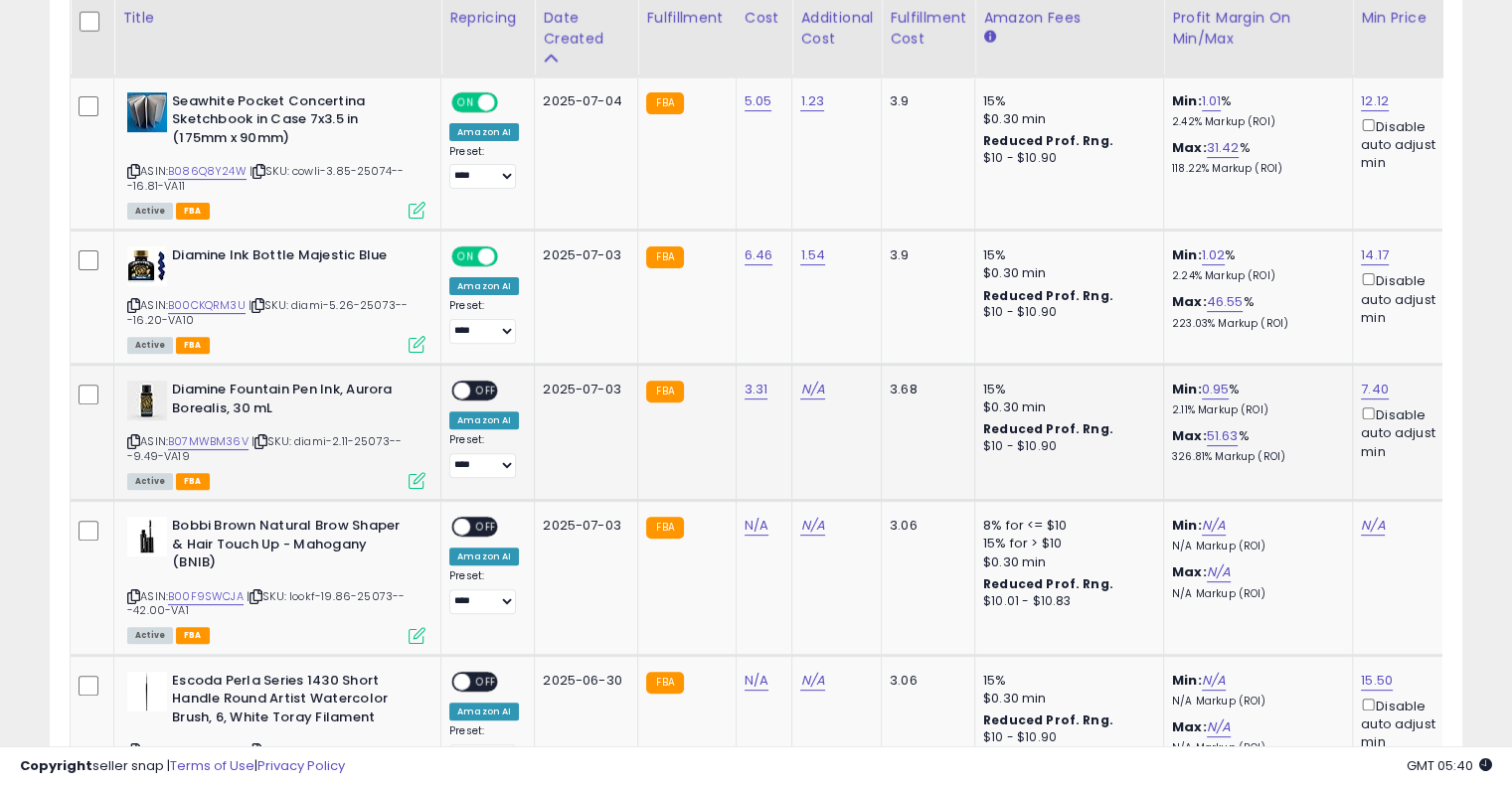 click on "N/A" at bounding box center [833, 390] 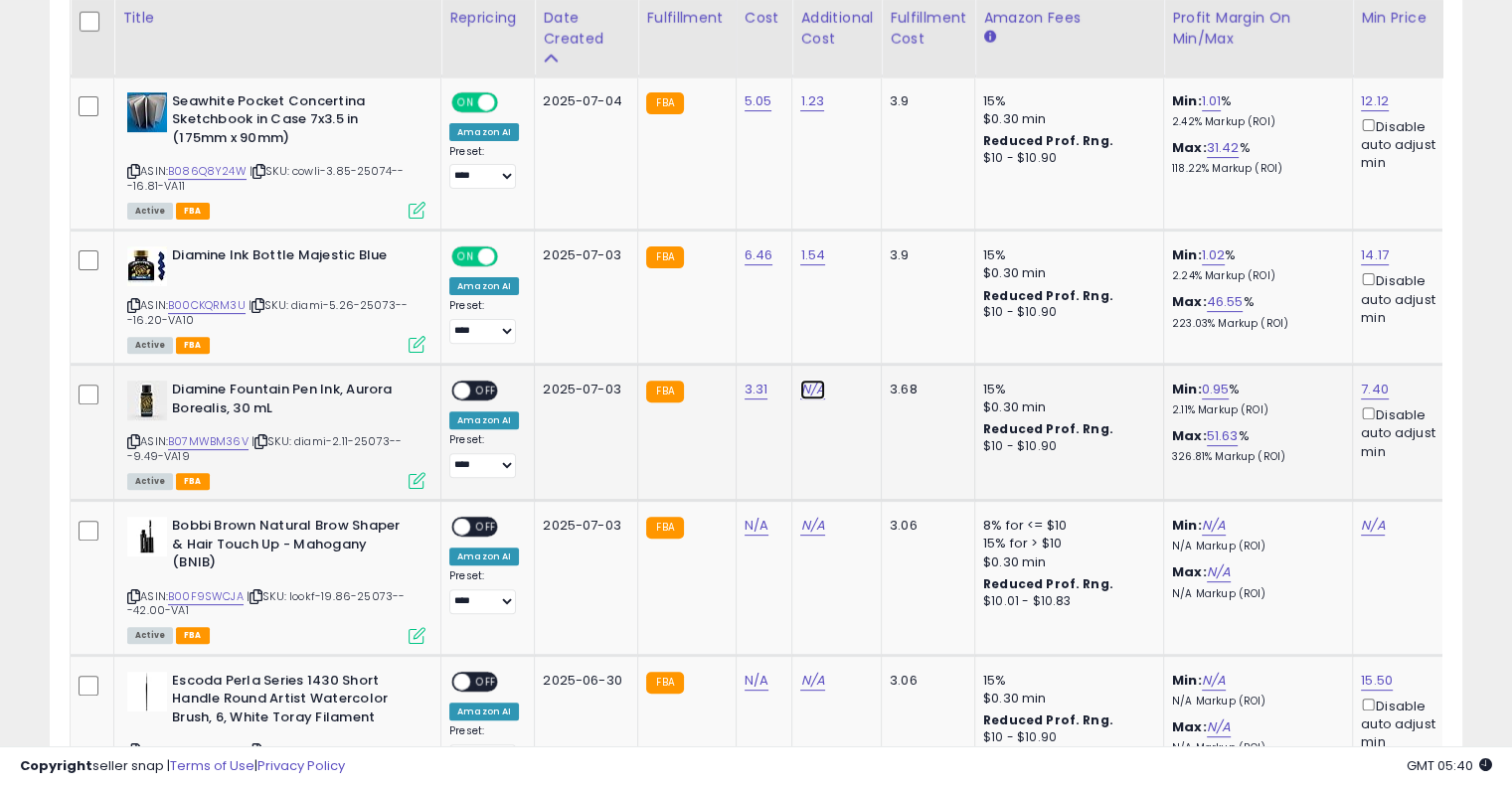 click on "N/A" at bounding box center (812, 390) 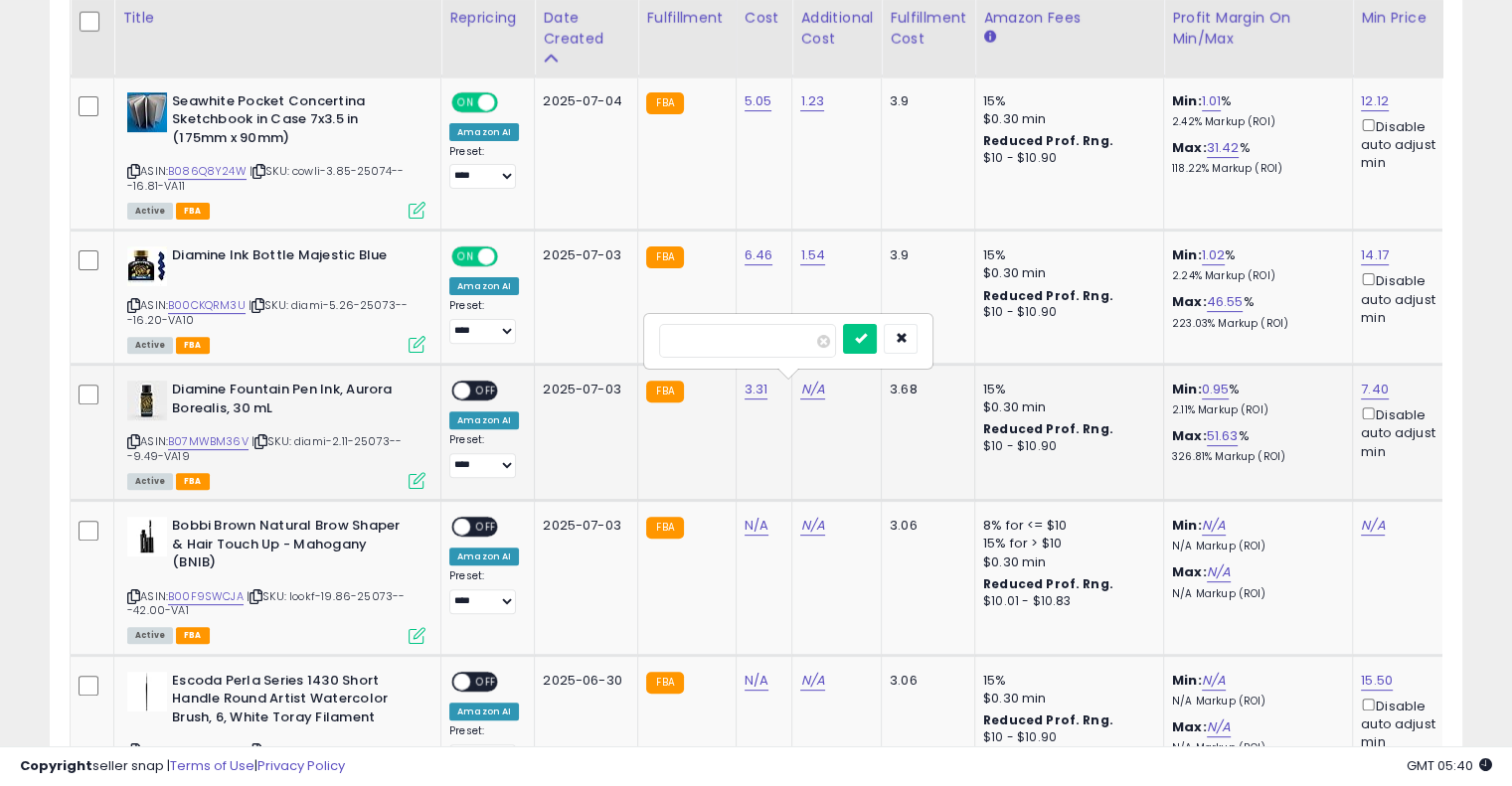 type on "****" 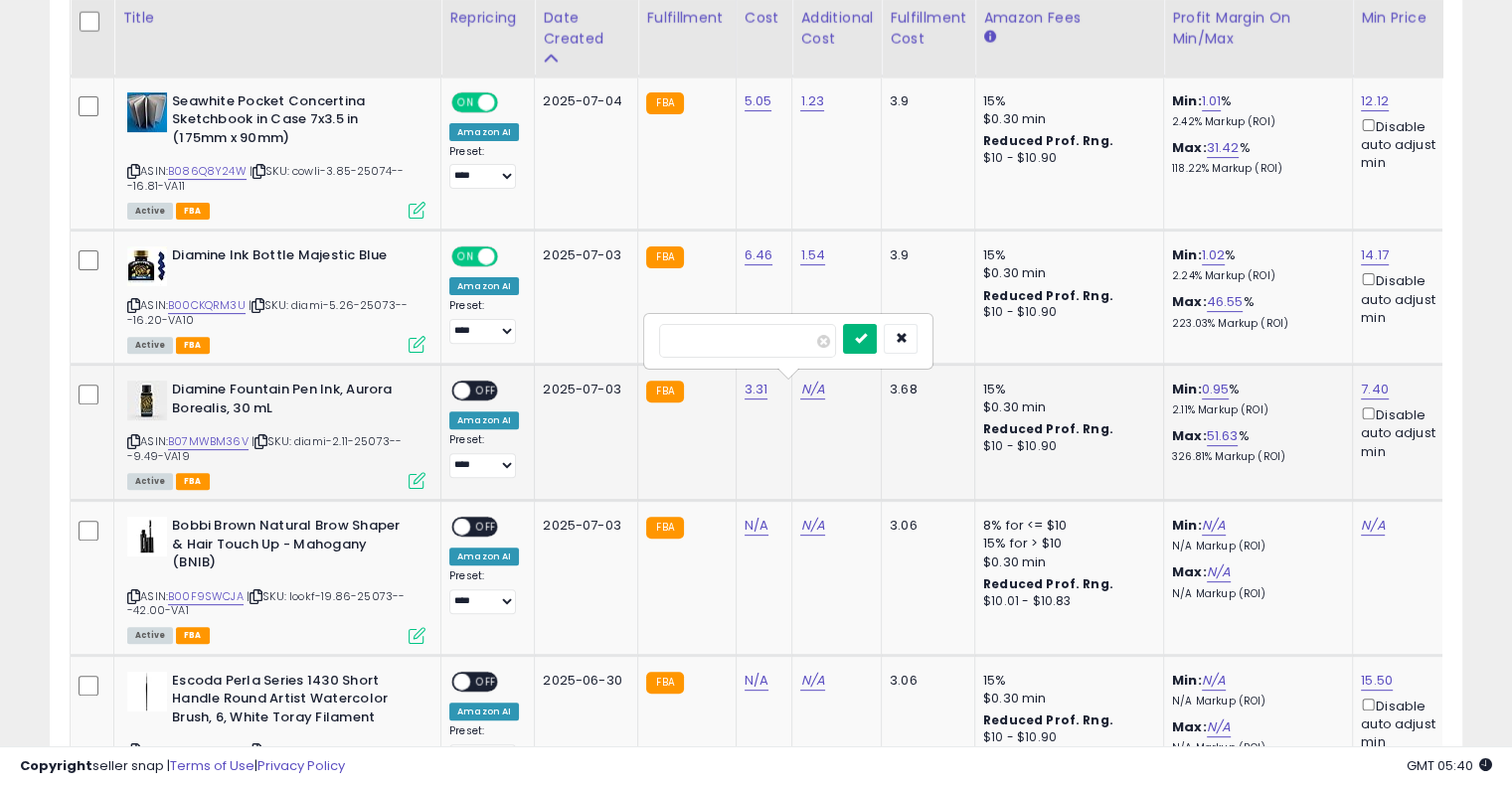 click at bounding box center [860, 338] 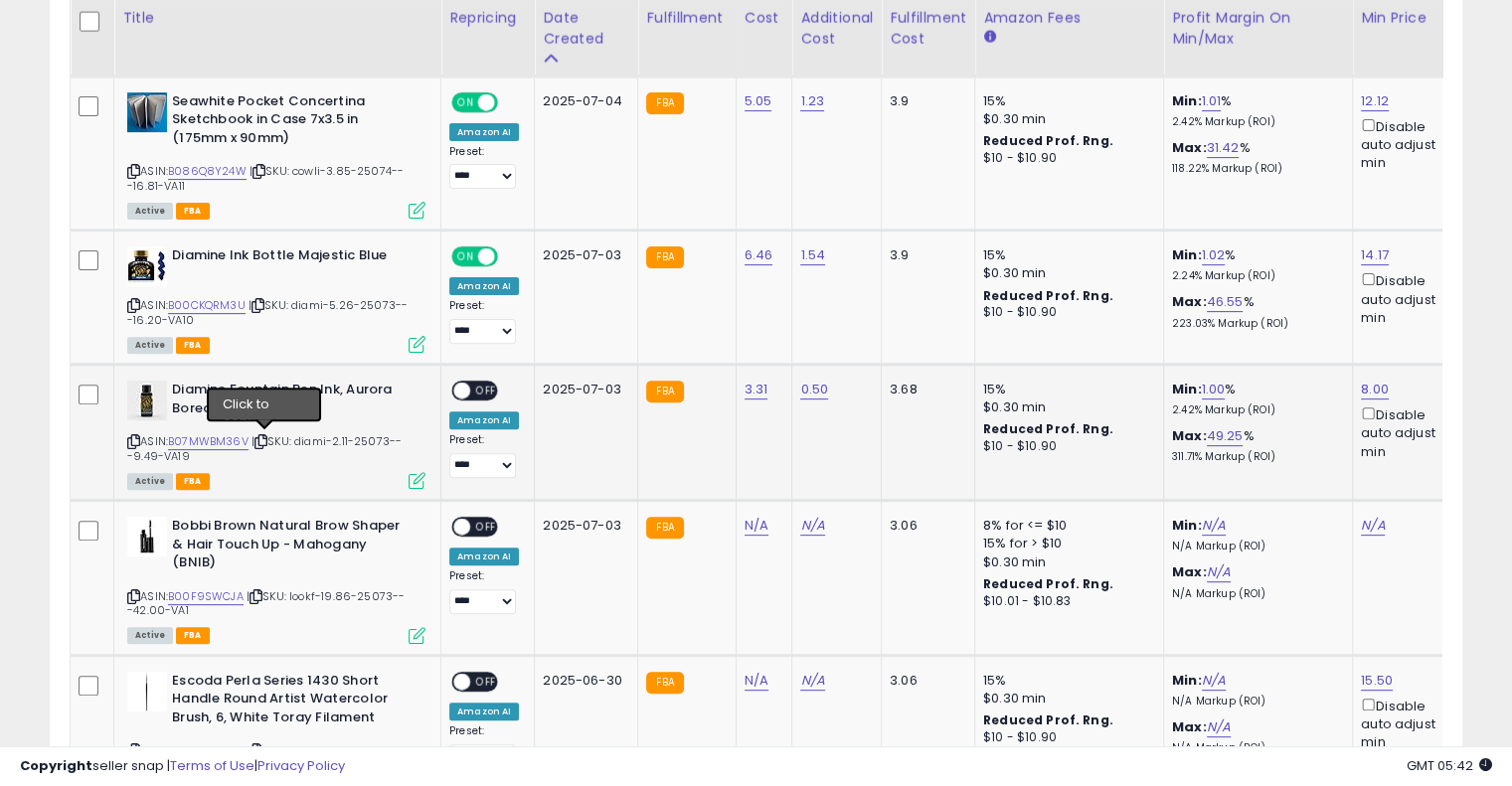 click at bounding box center (260, 441) 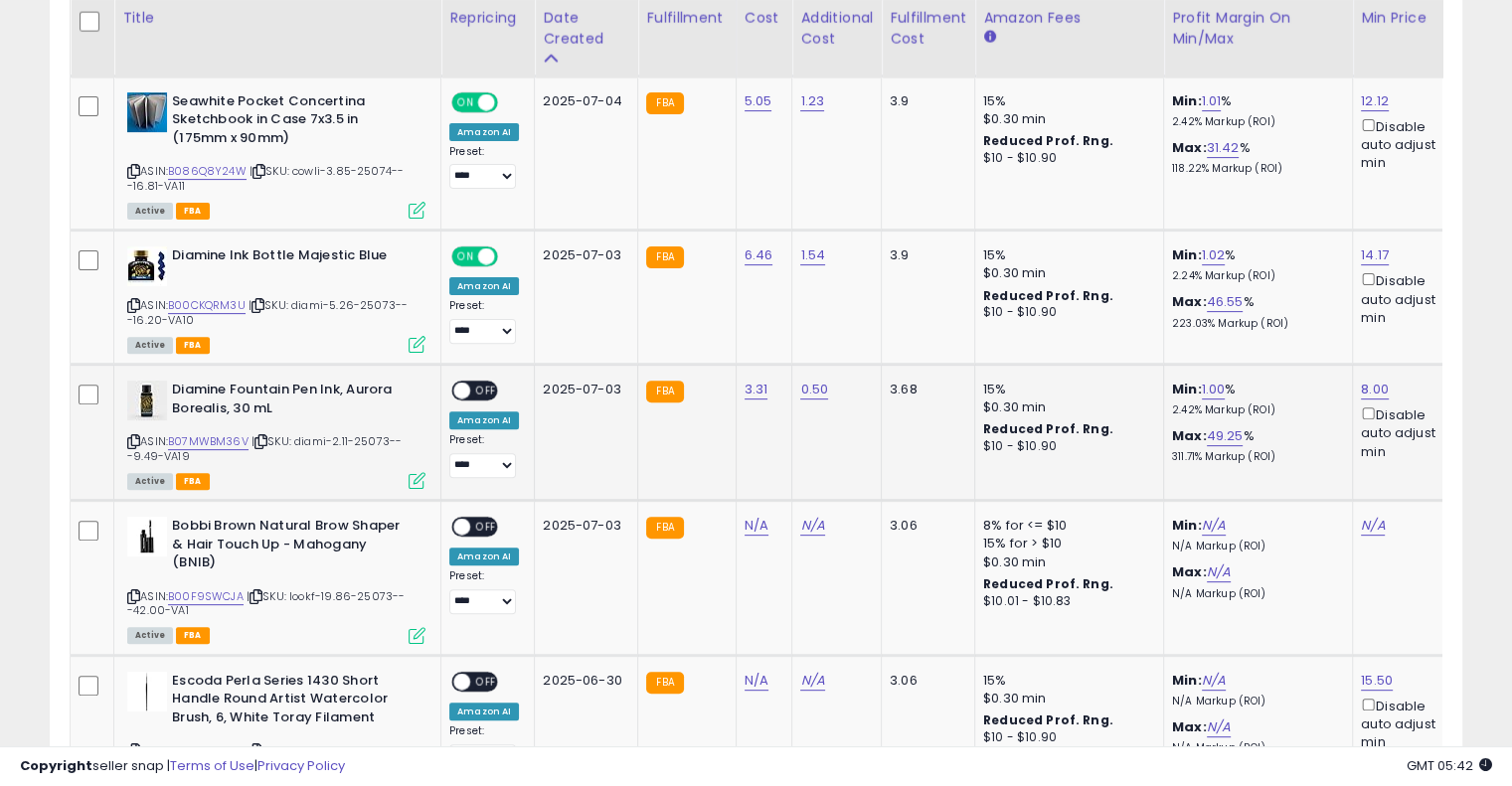 click at bounding box center (260, 441) 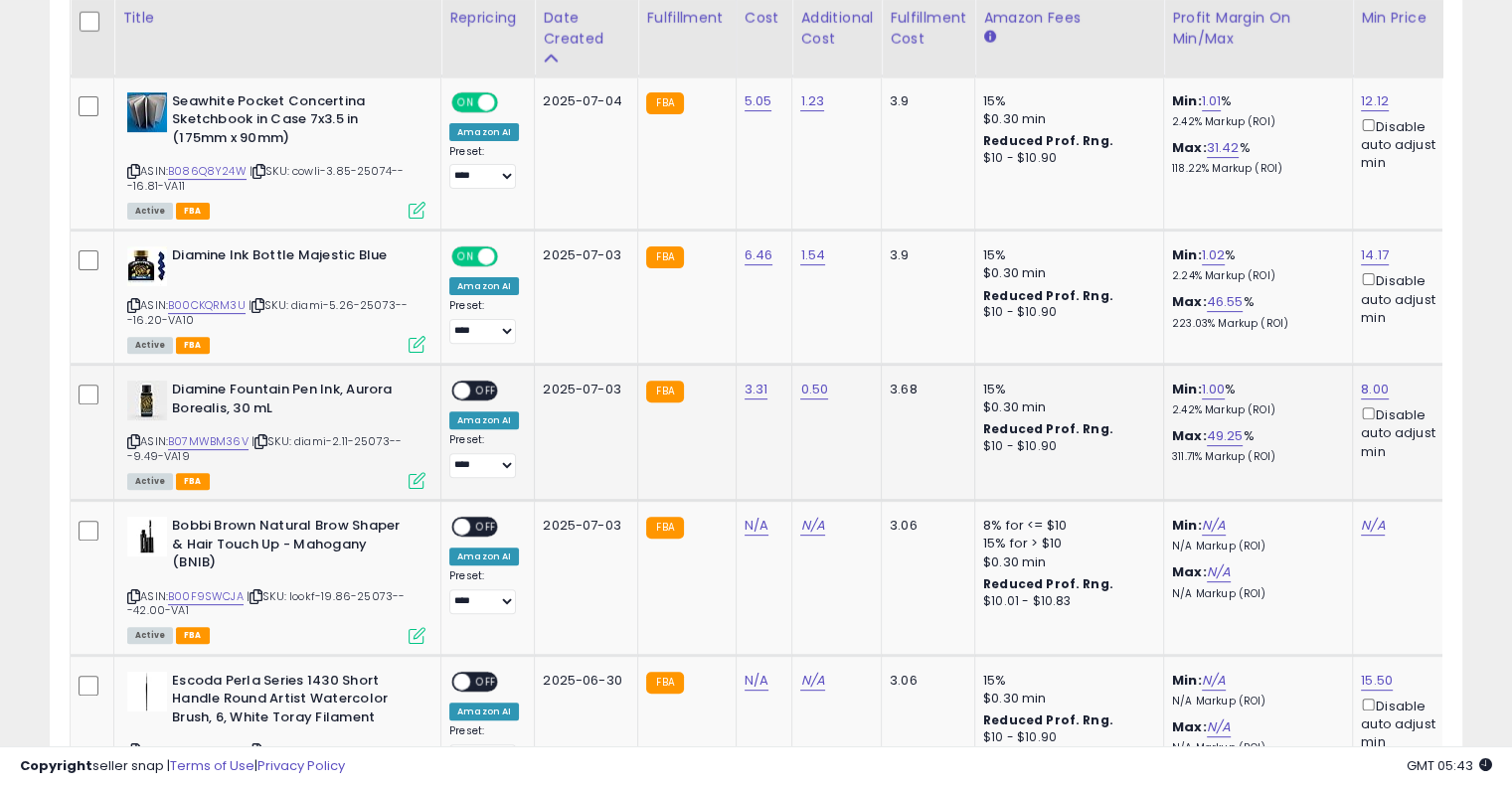 click on "OFF" at bounding box center (486, 391) 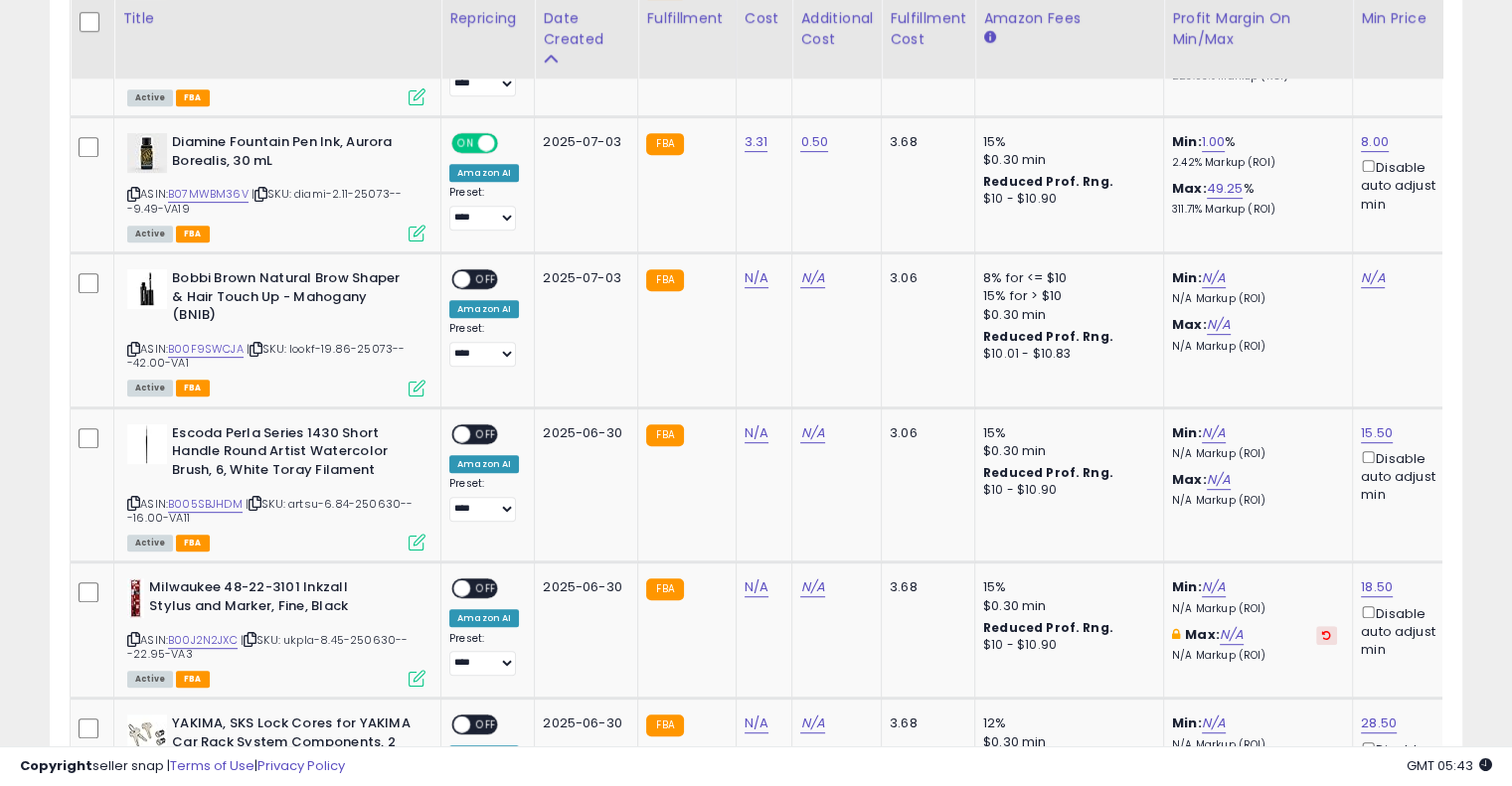 scroll, scrollTop: 890, scrollLeft: 0, axis: vertical 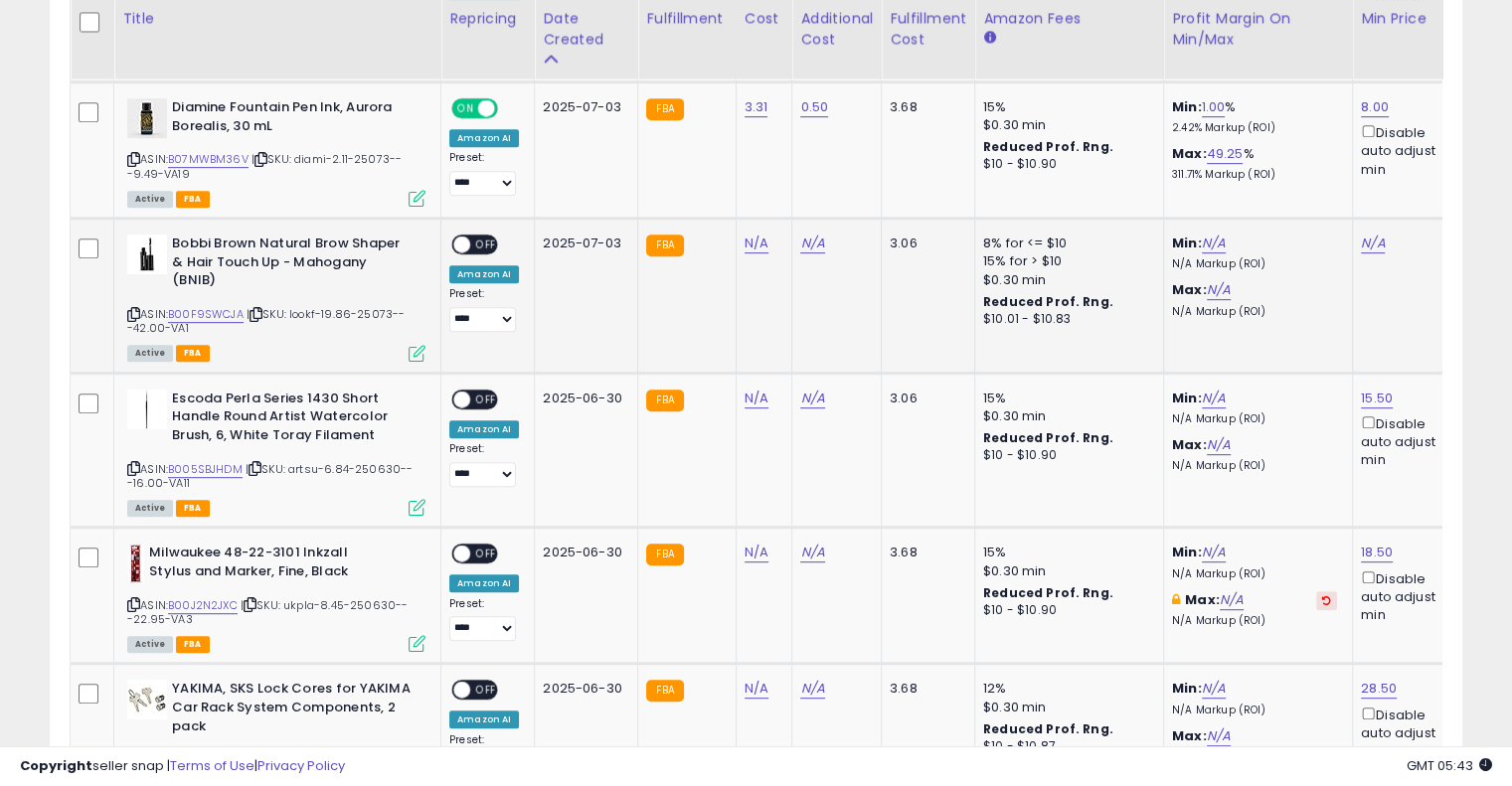 click on "|   SKU: lookf-19.86-25073---42.00-VA1" at bounding box center [265, 321] 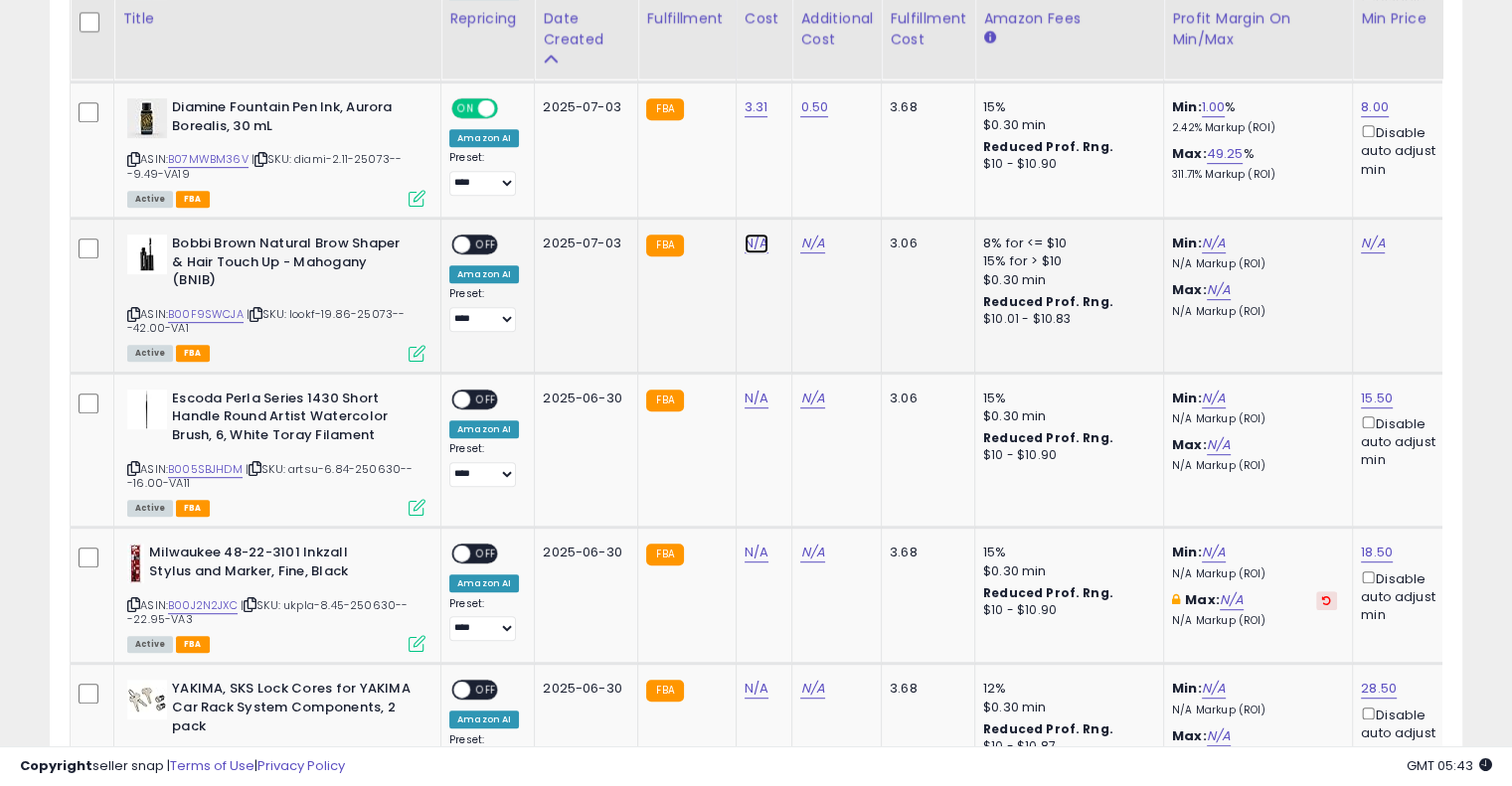 click on "N/A" at bounding box center [756, 243] 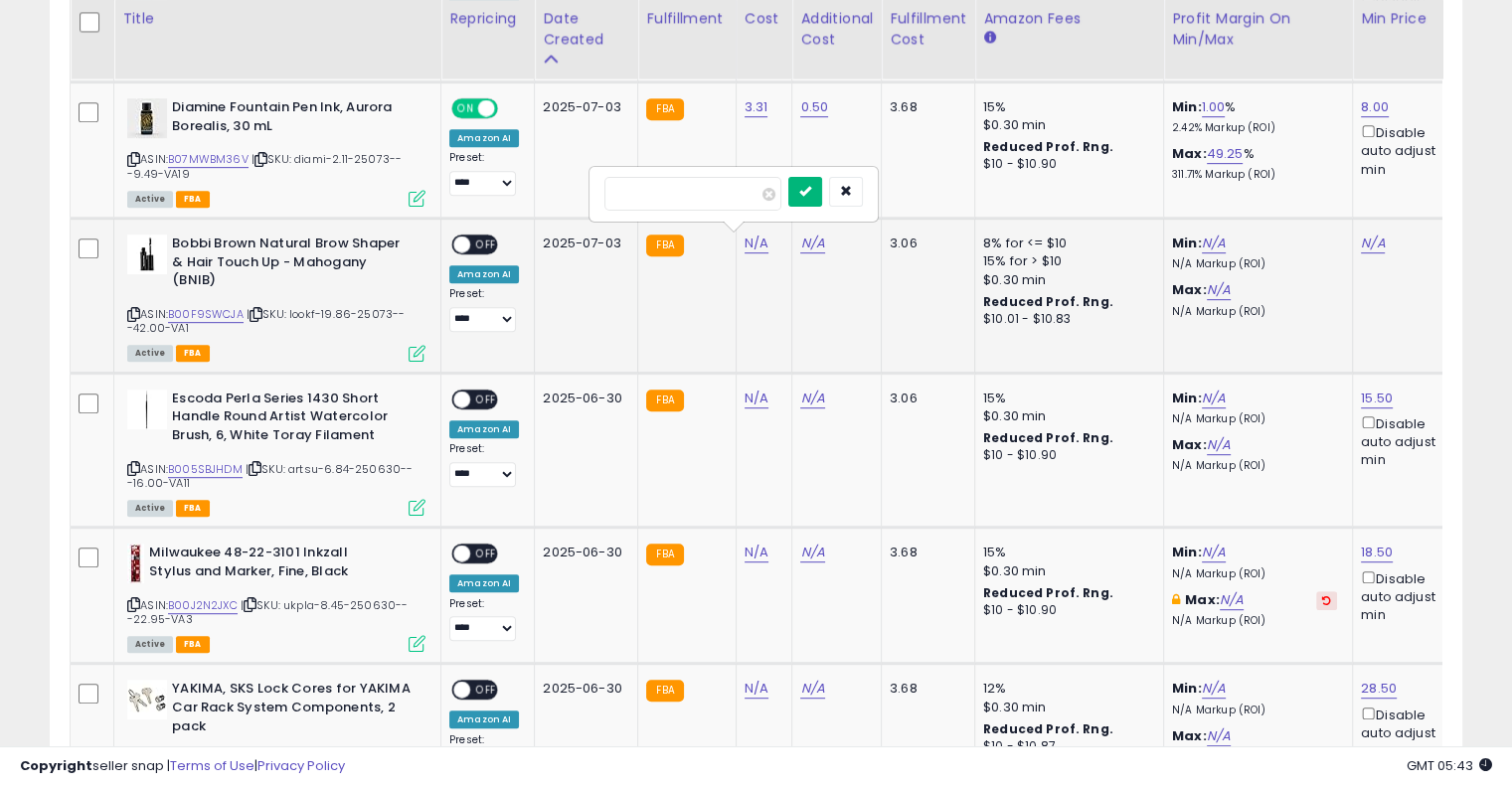 type on "****" 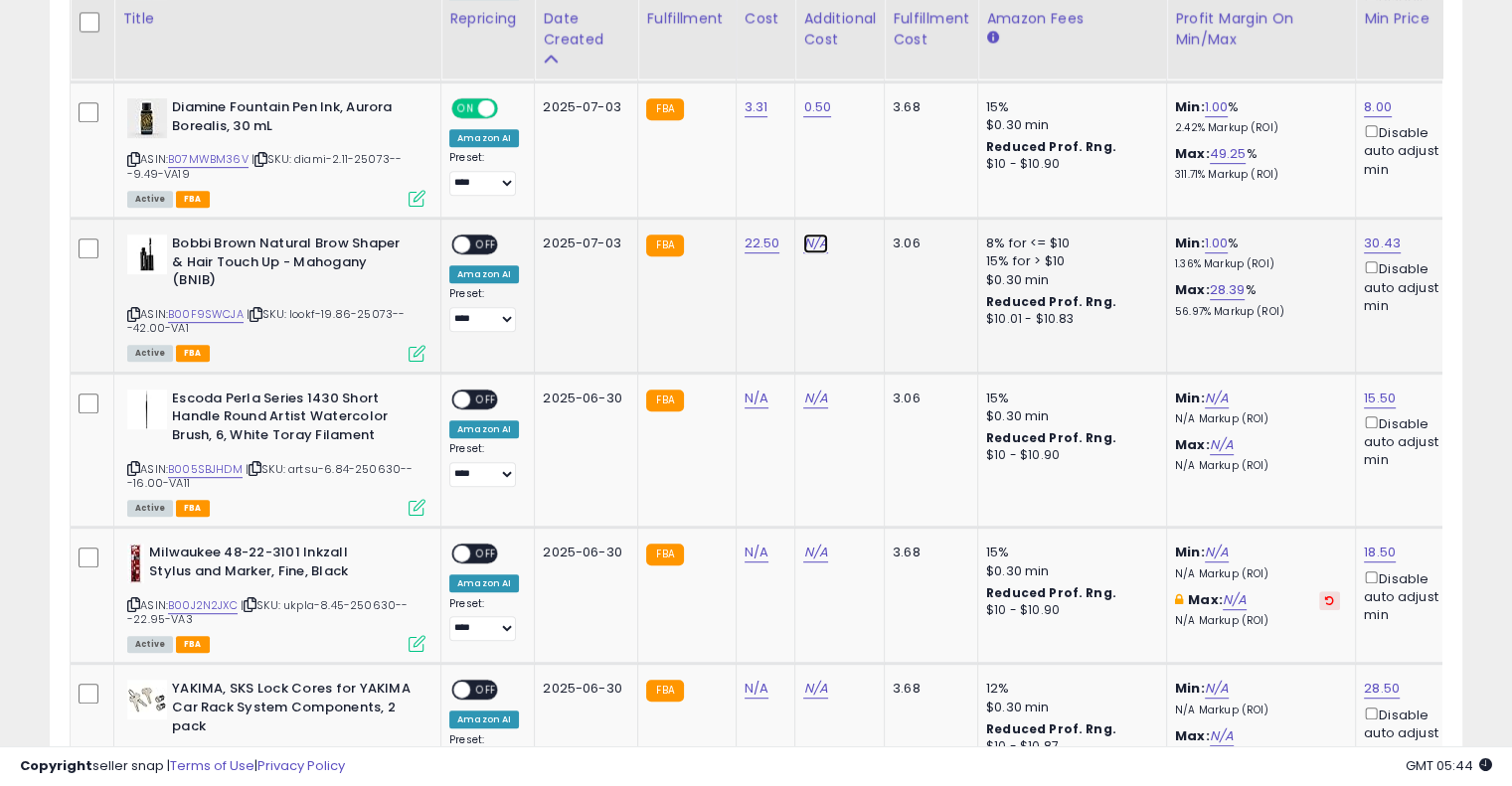 drag, startPoint x: 809, startPoint y: 242, endPoint x: 1165, endPoint y: 297, distance: 360.22354 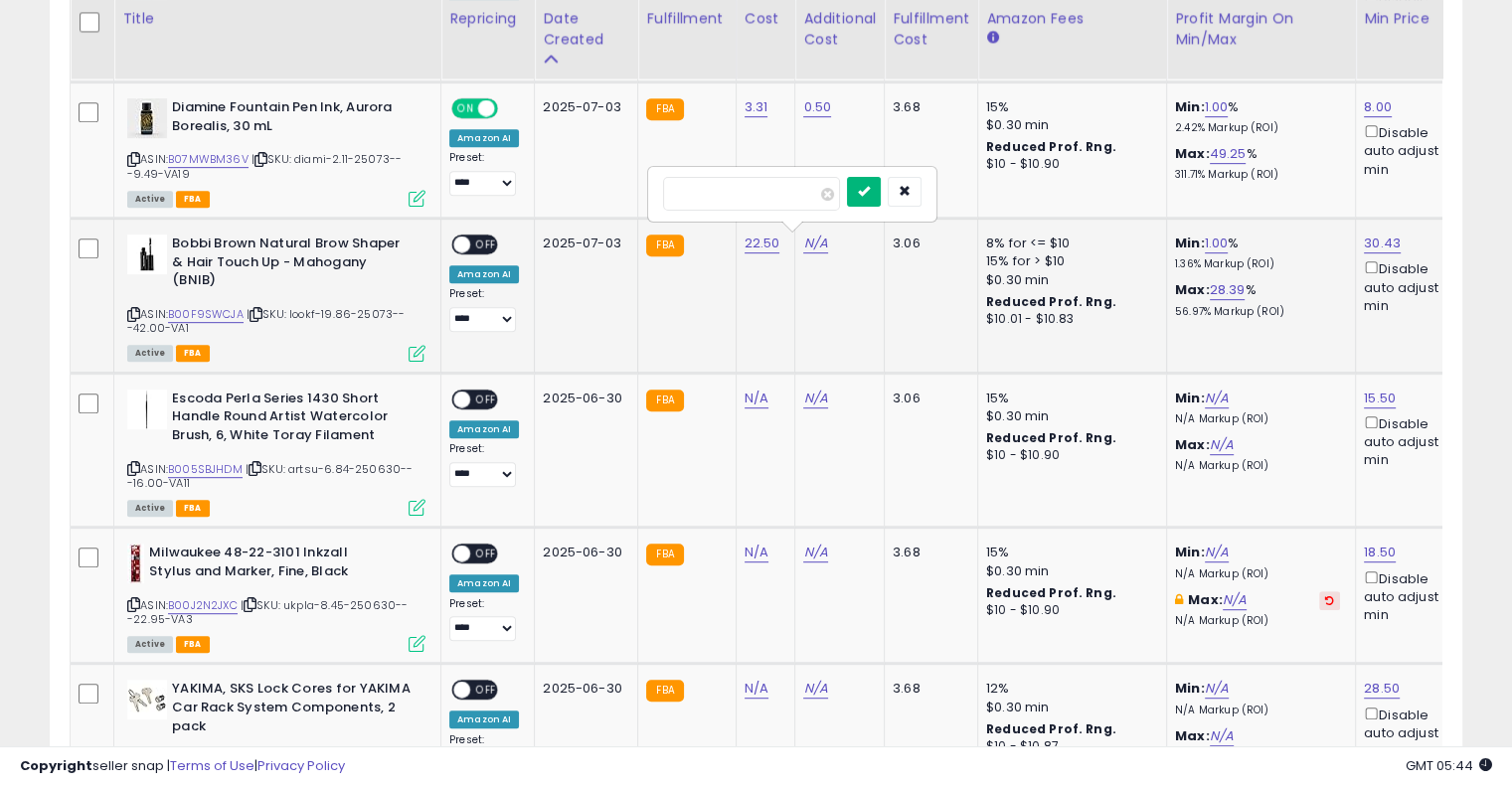 type on "****" 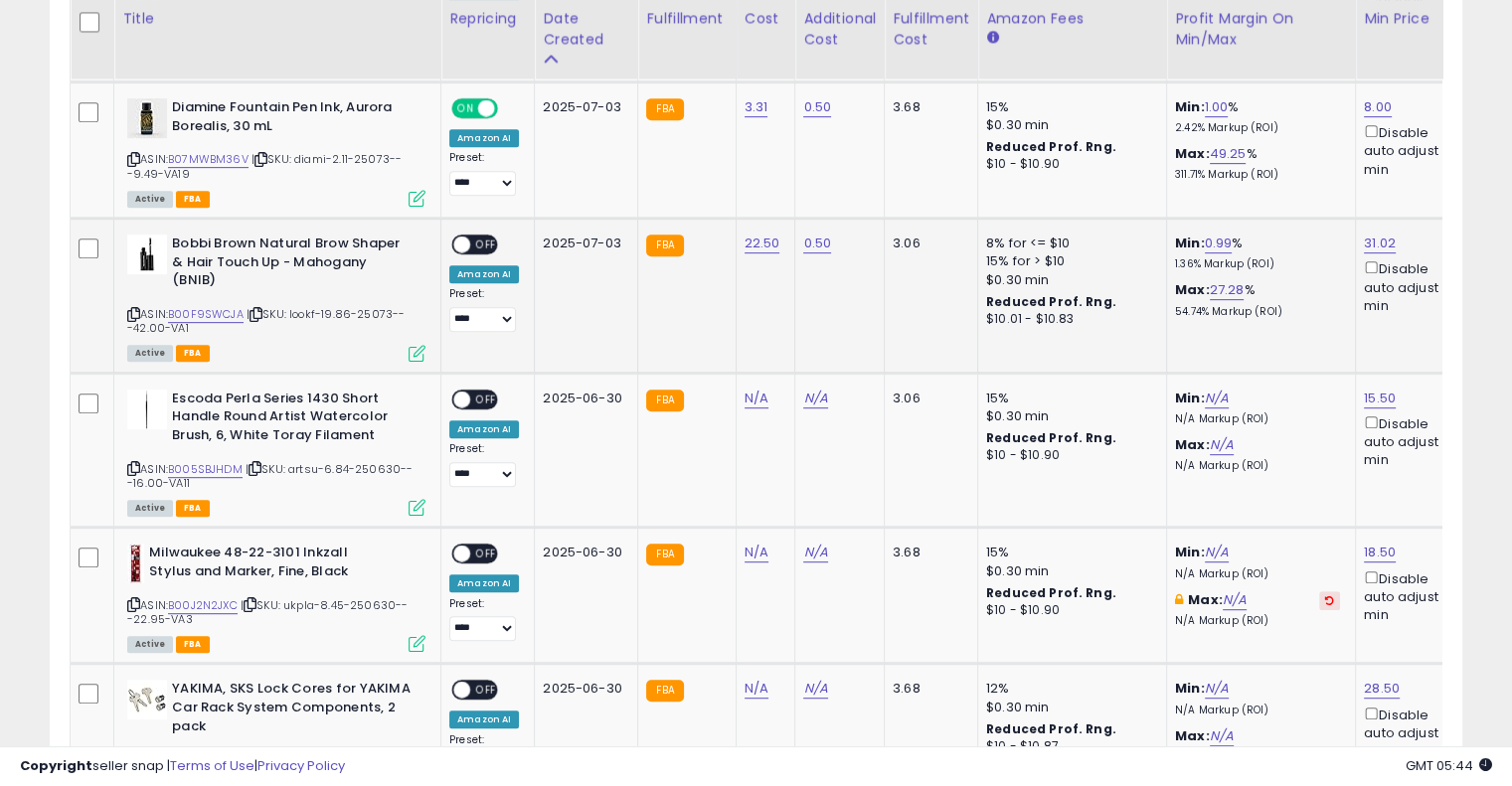 click on "OFF" at bounding box center [486, 244] 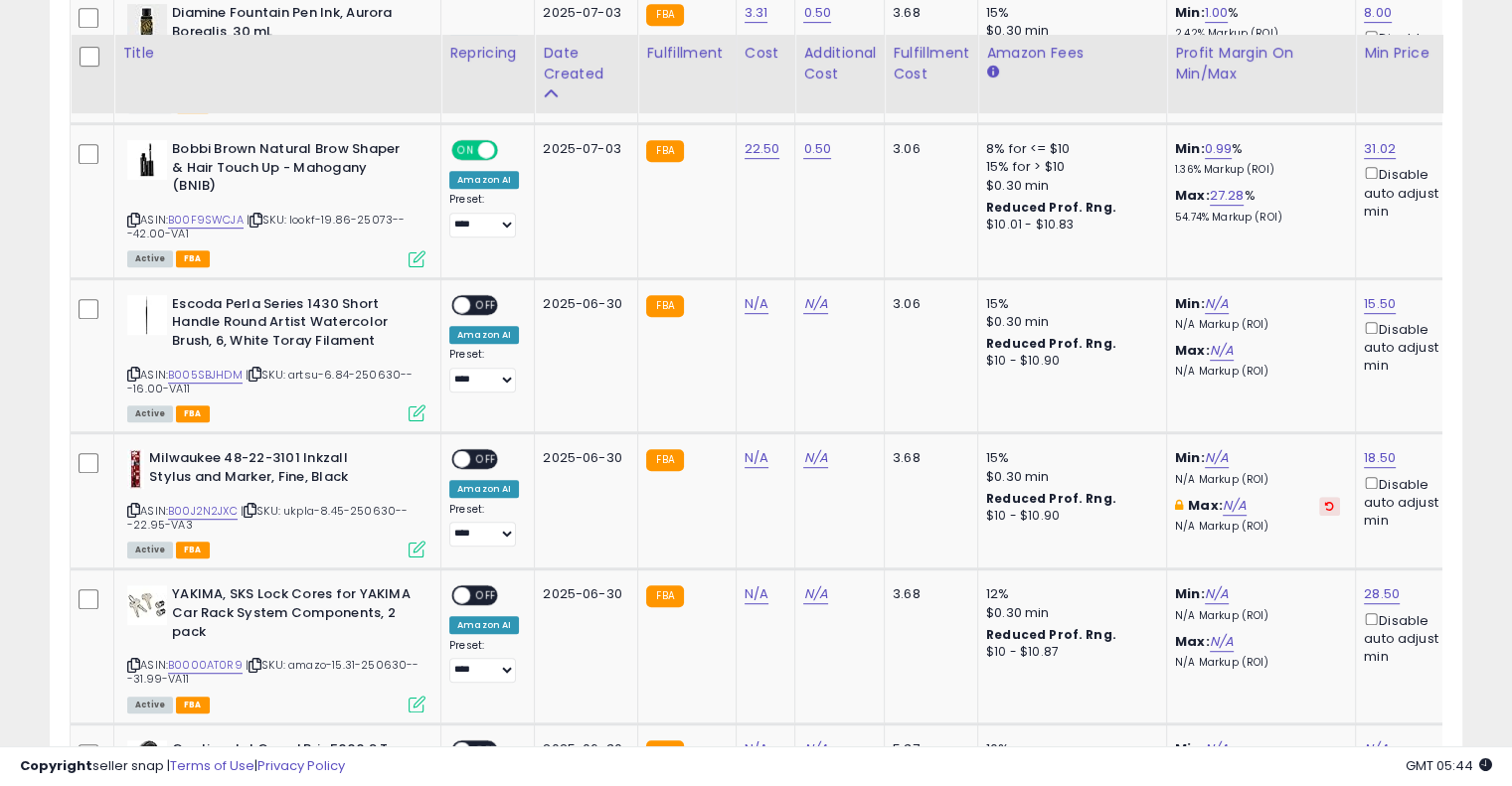 scroll, scrollTop: 1026, scrollLeft: 0, axis: vertical 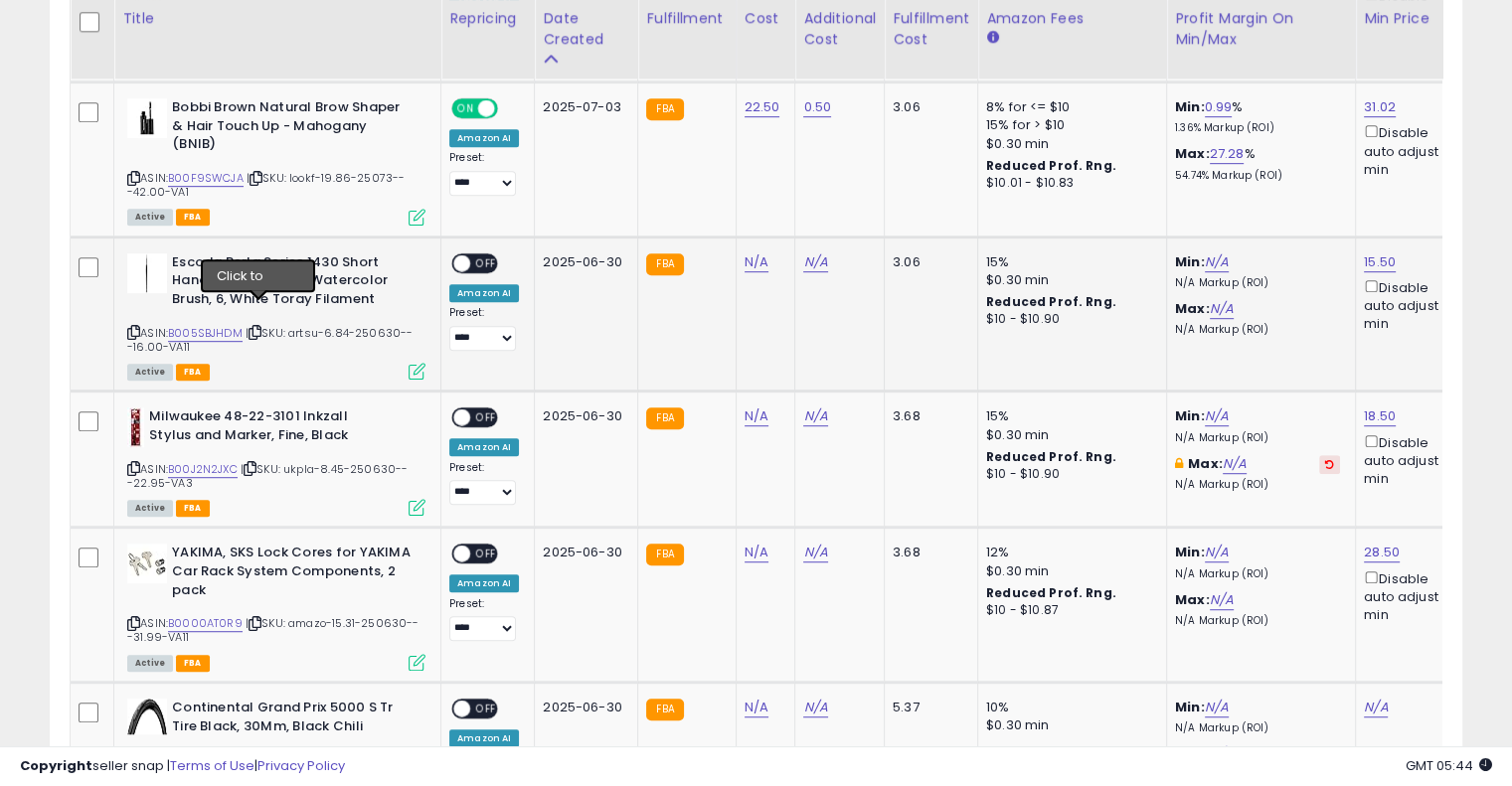 click at bounding box center [254, 332] 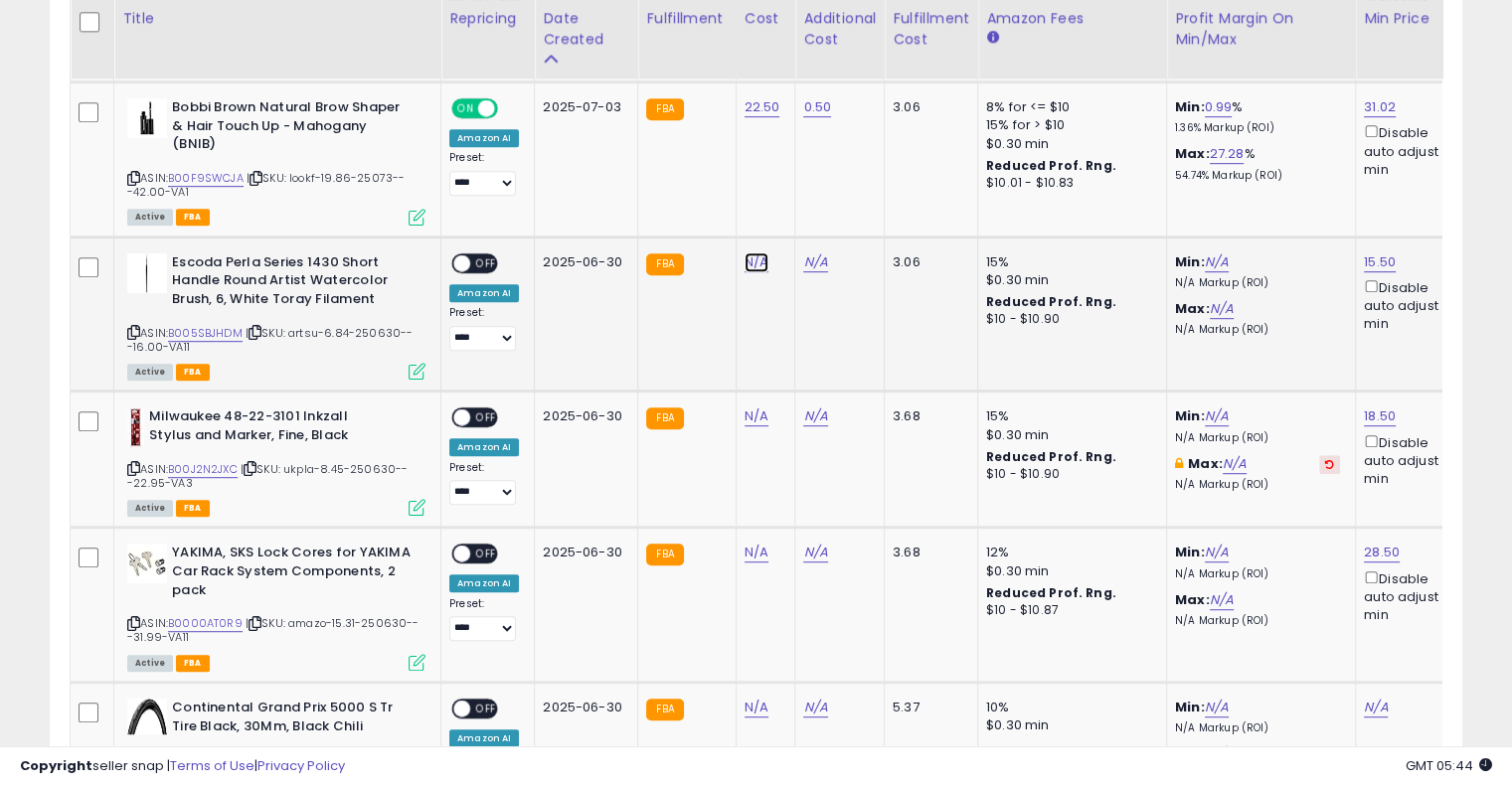 click on "N/A" at bounding box center (756, 262) 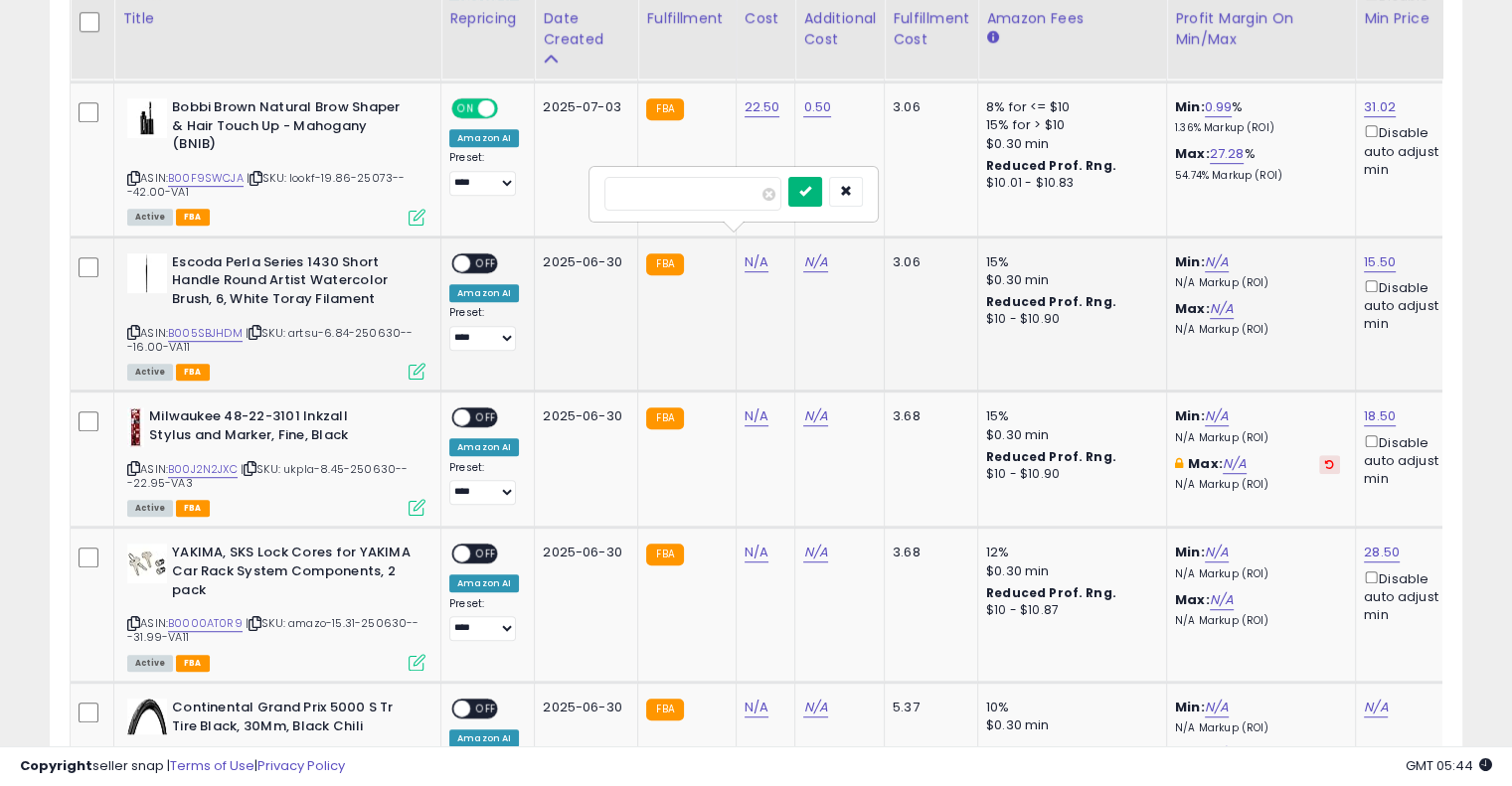 type on "****" 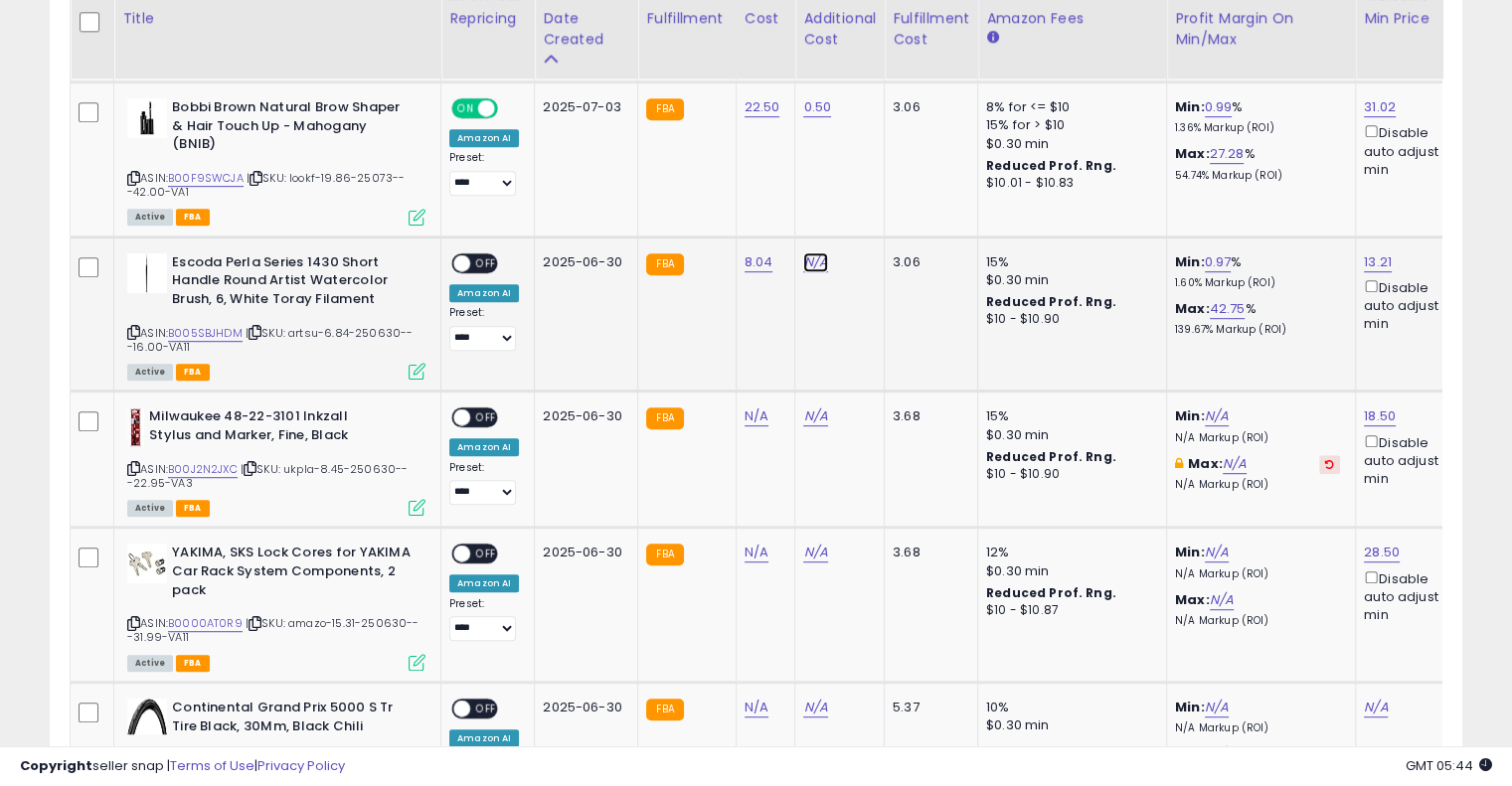 click on "N/A" at bounding box center (815, 262) 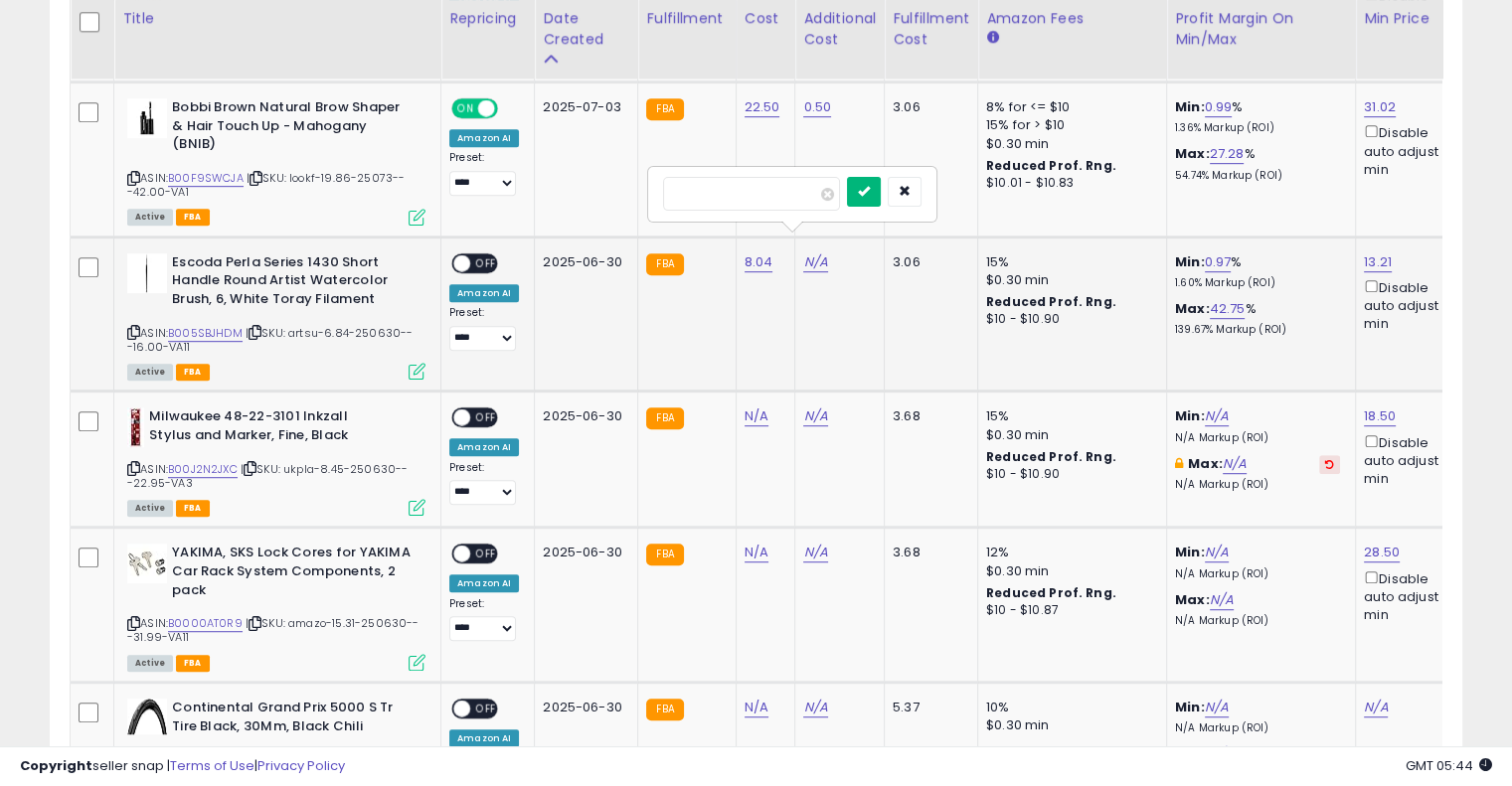 type on "****" 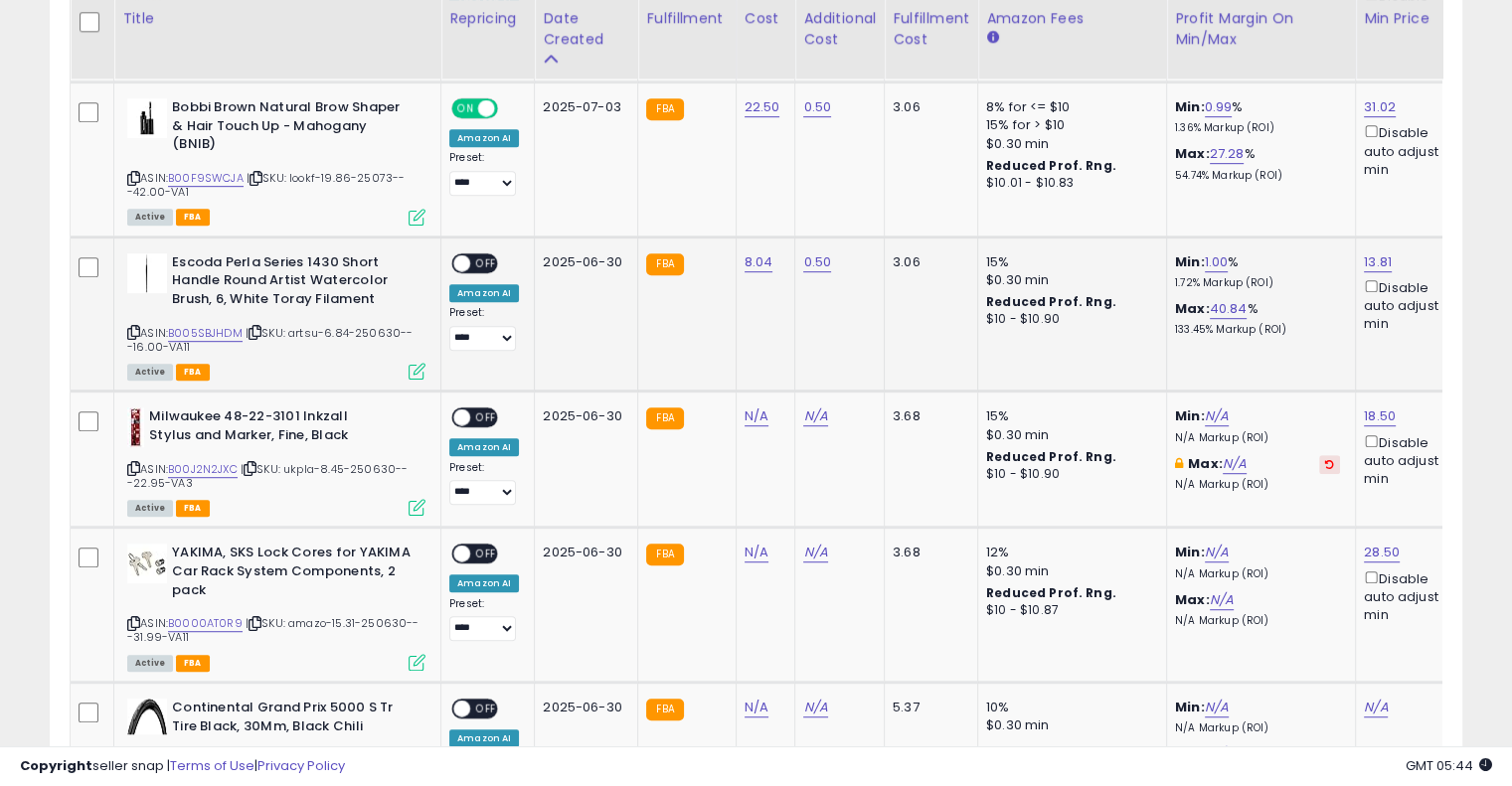 click on "OFF" at bounding box center (486, 262) 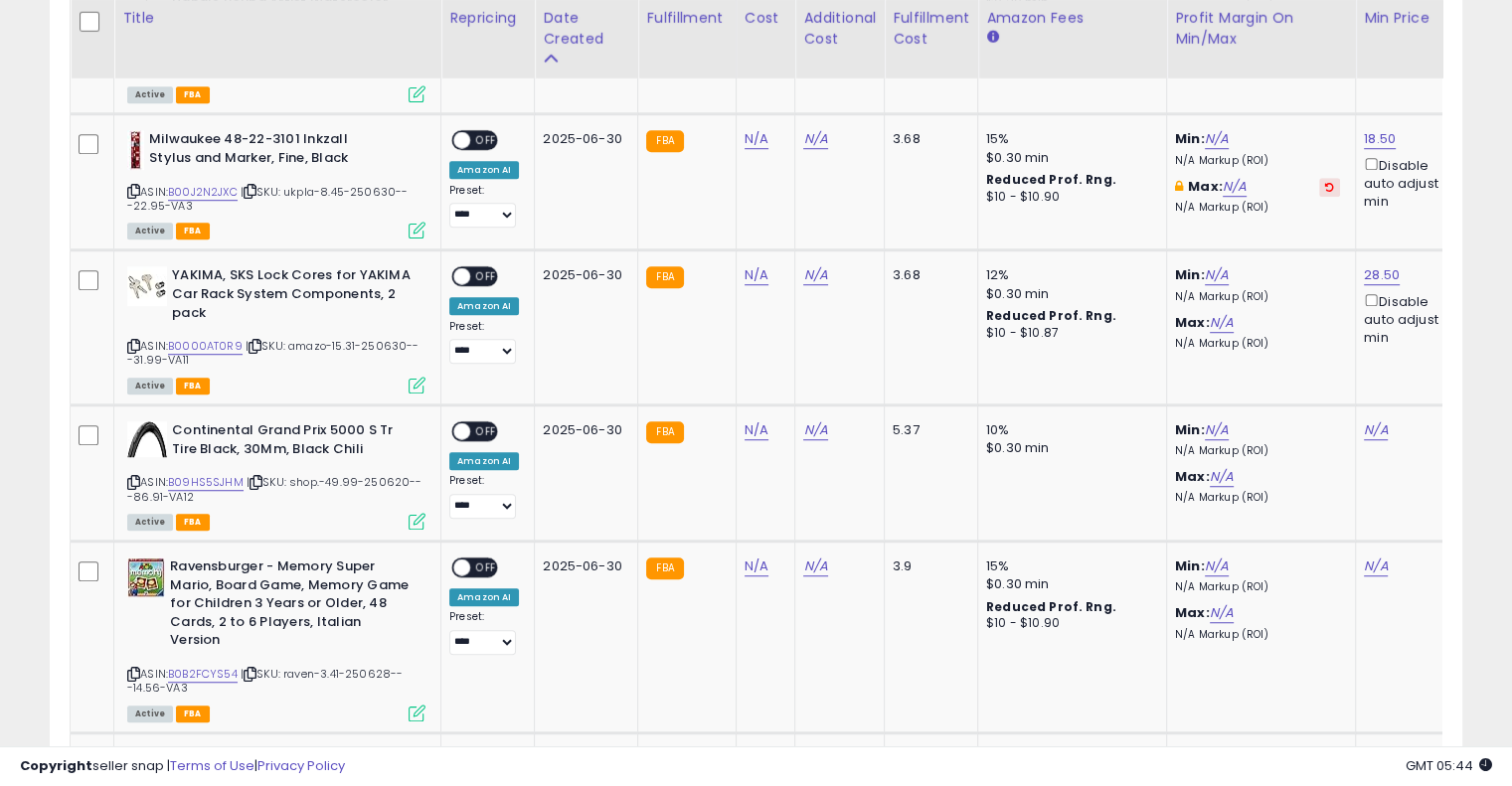 scroll, scrollTop: 1311, scrollLeft: 0, axis: vertical 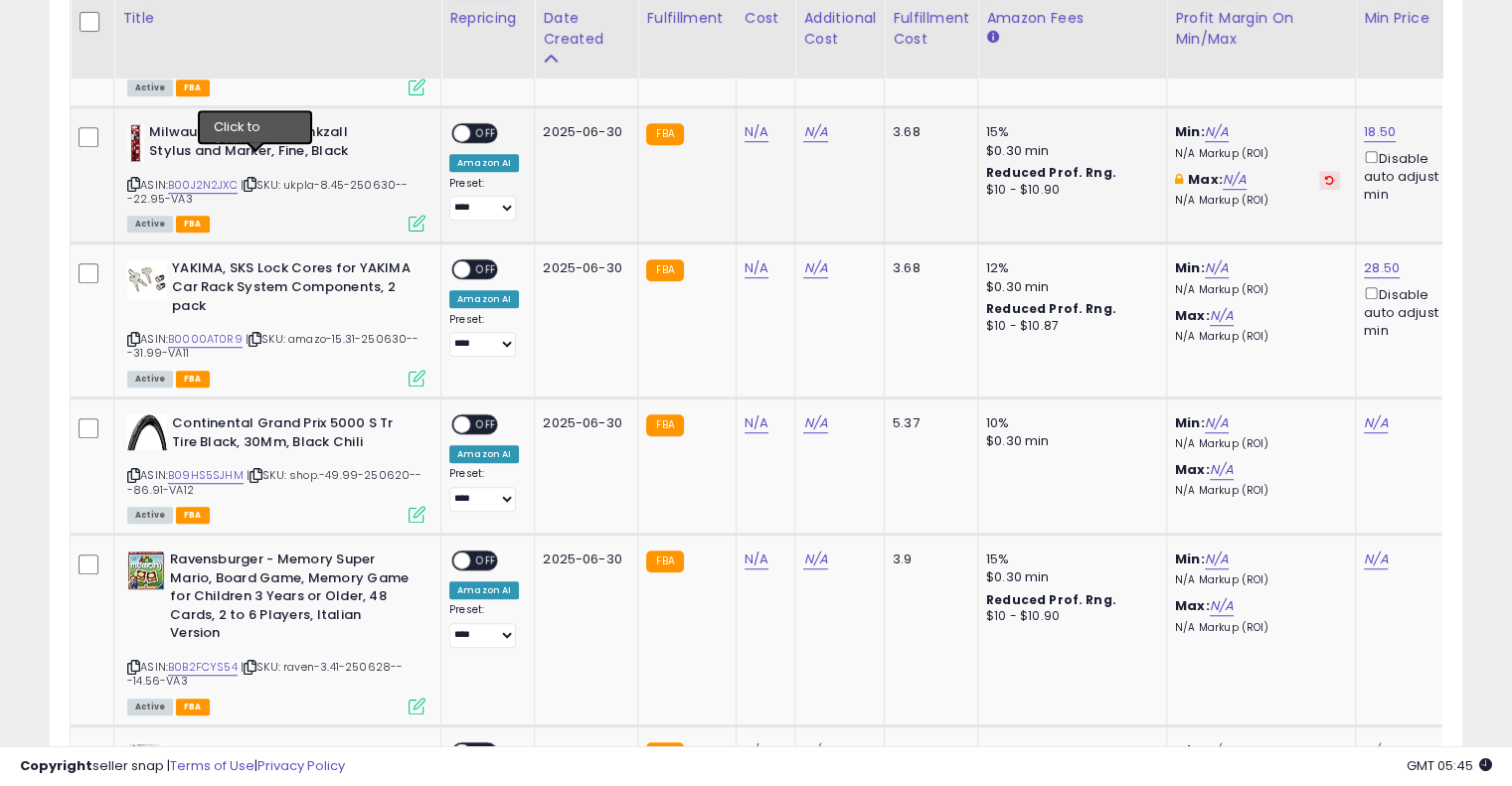 click at bounding box center (250, 184) 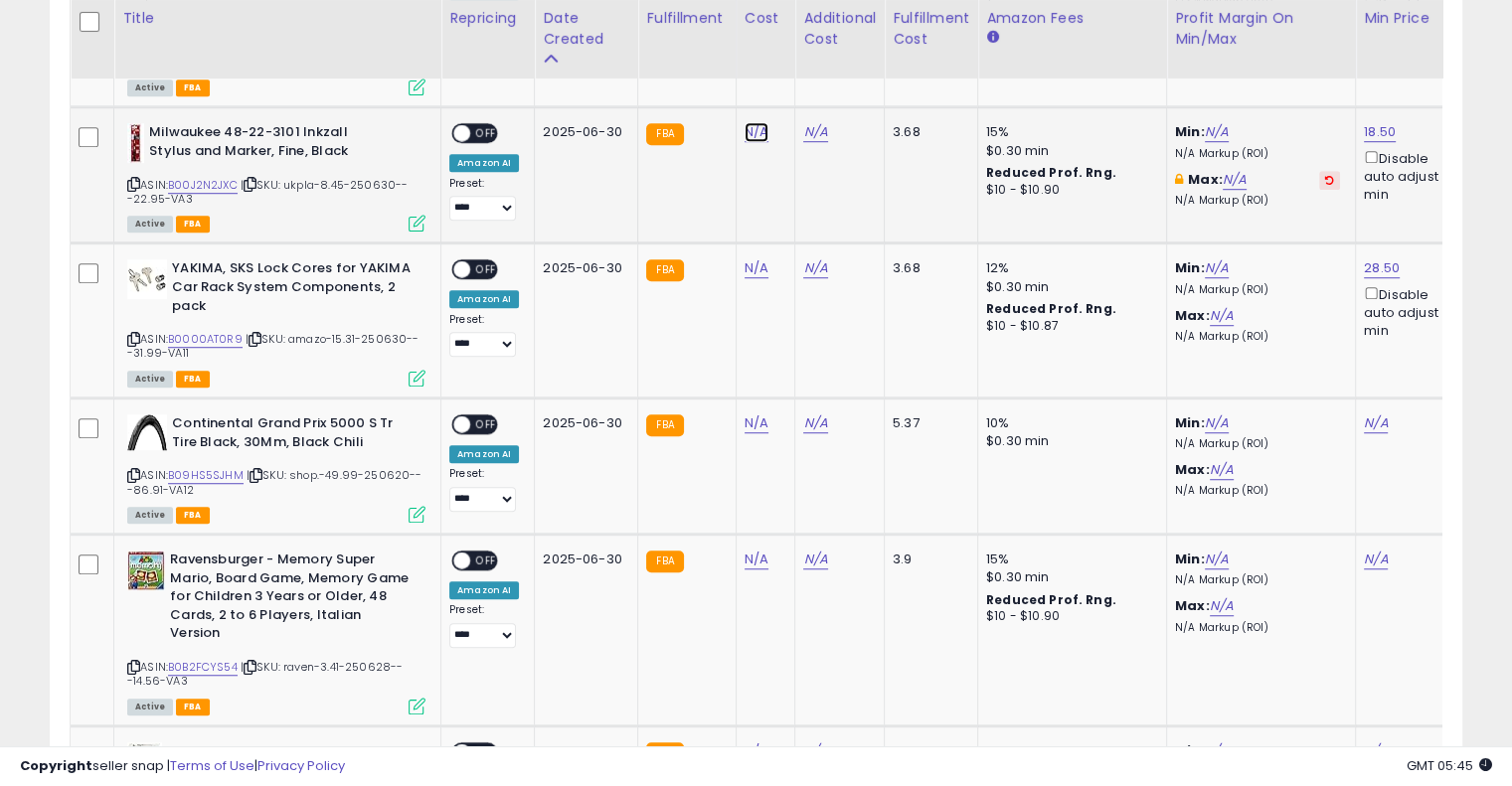 click on "N/A" at bounding box center [756, 132] 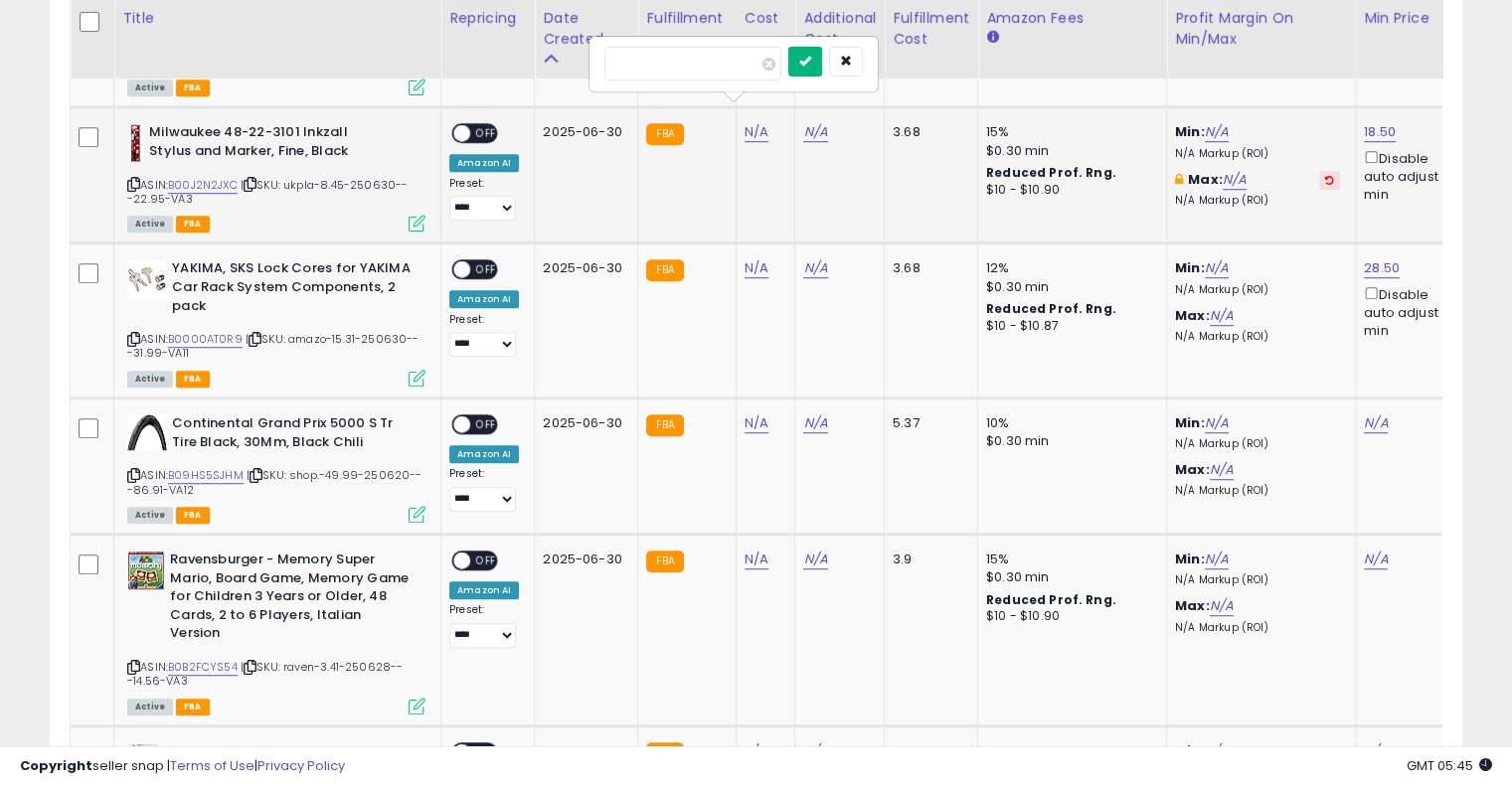 type on "****" 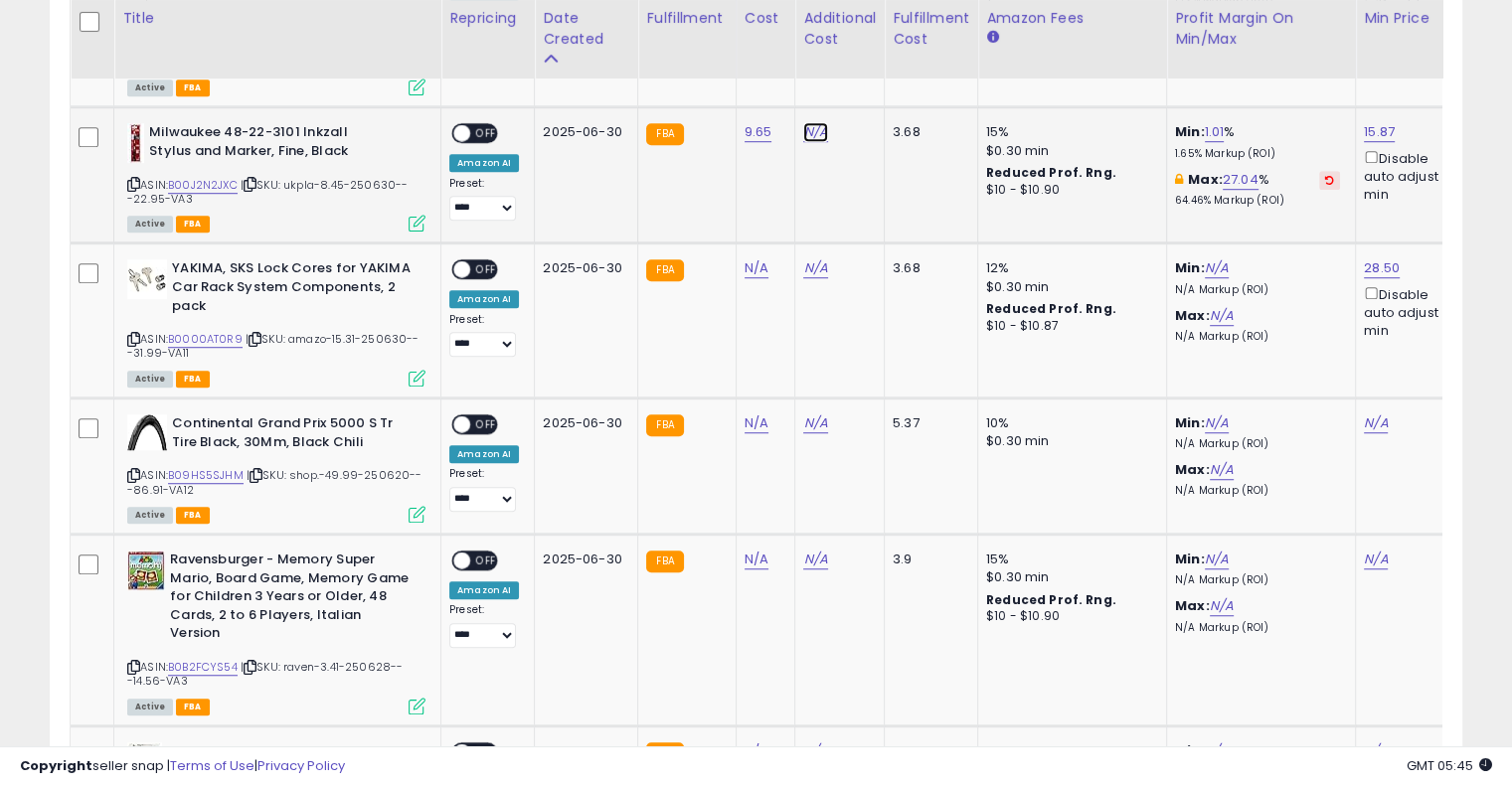 click on "N/A" at bounding box center (815, 132) 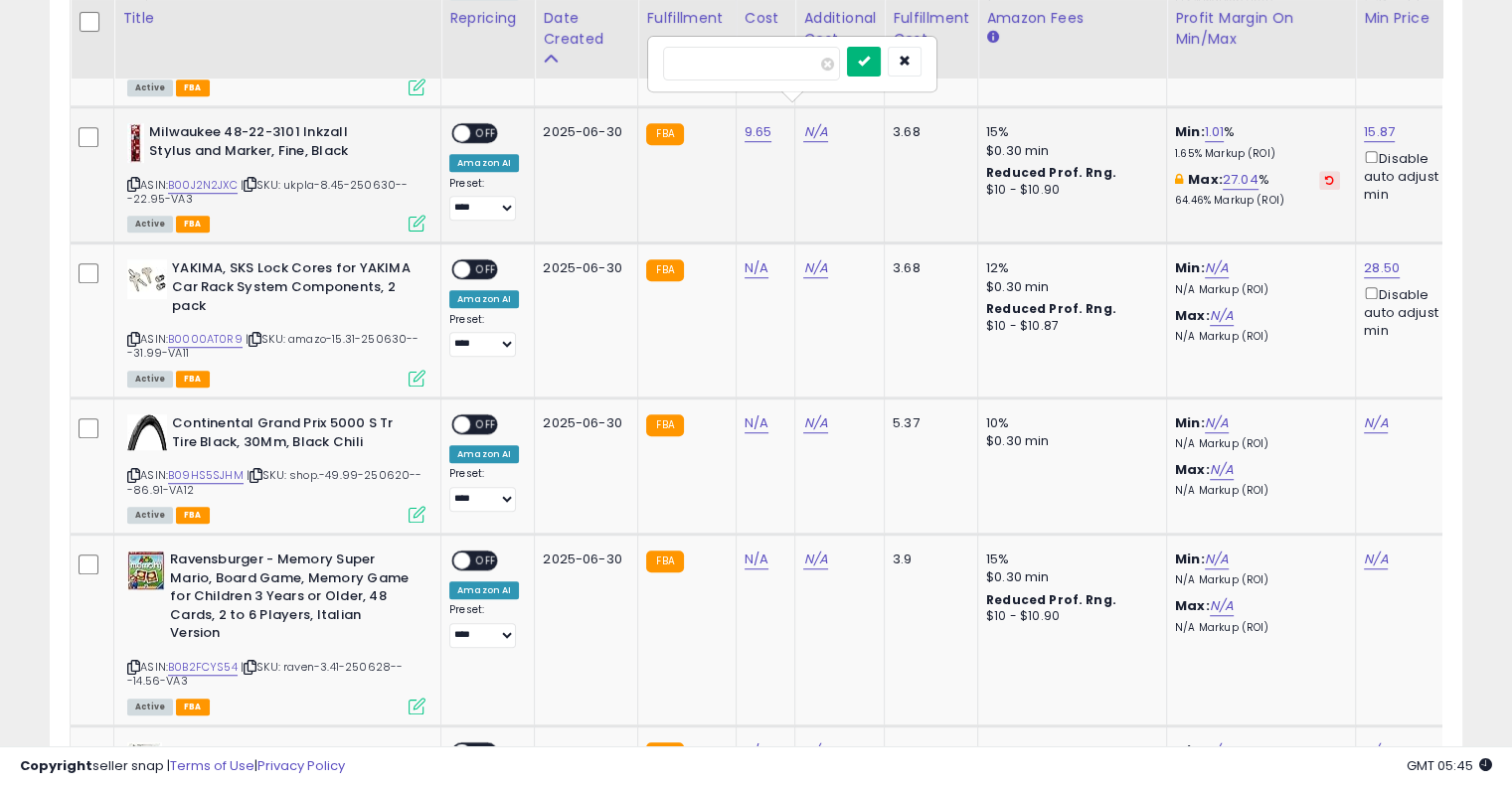 type on "****" 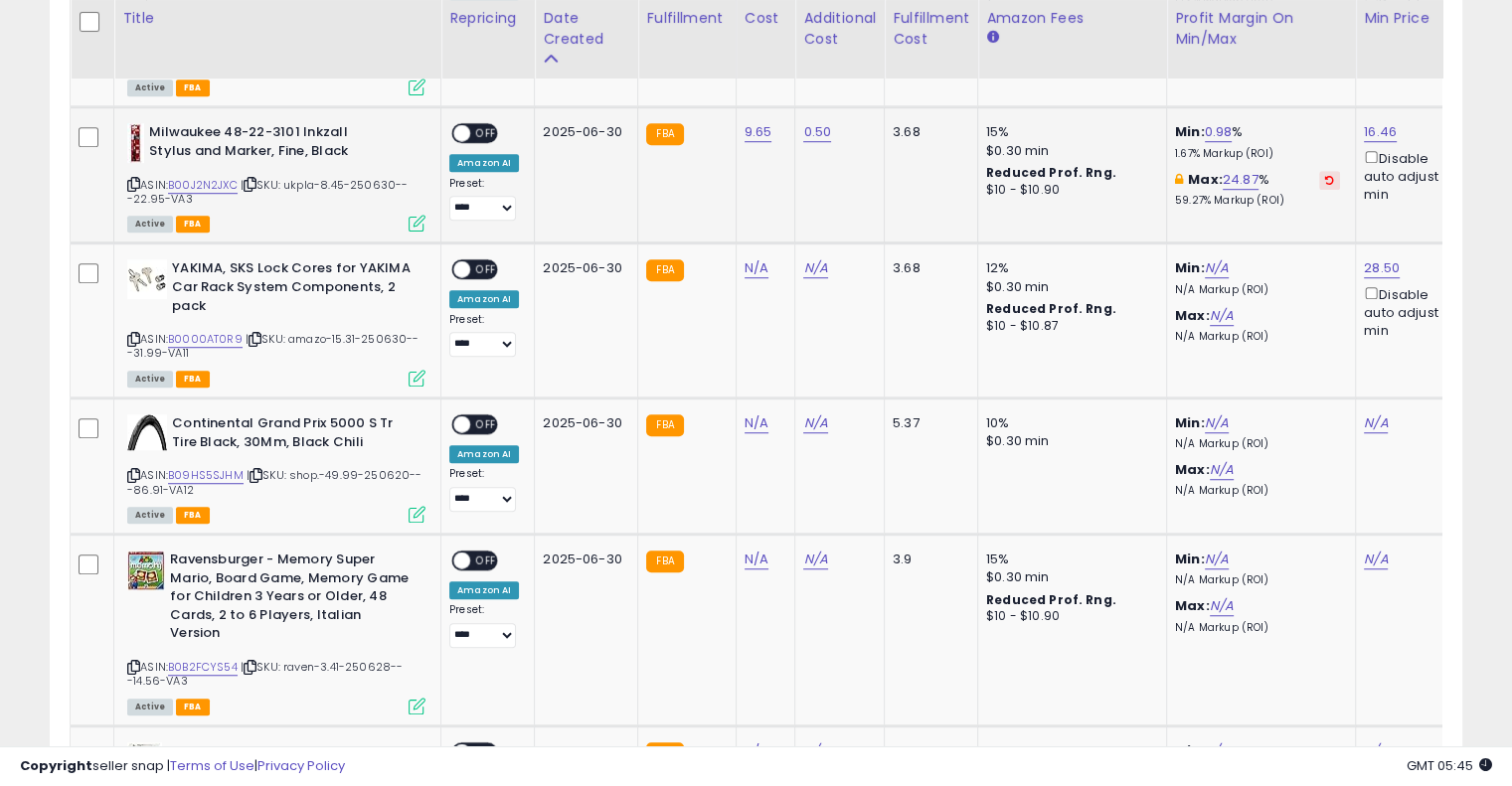 click on "OFF" at bounding box center (486, 133) 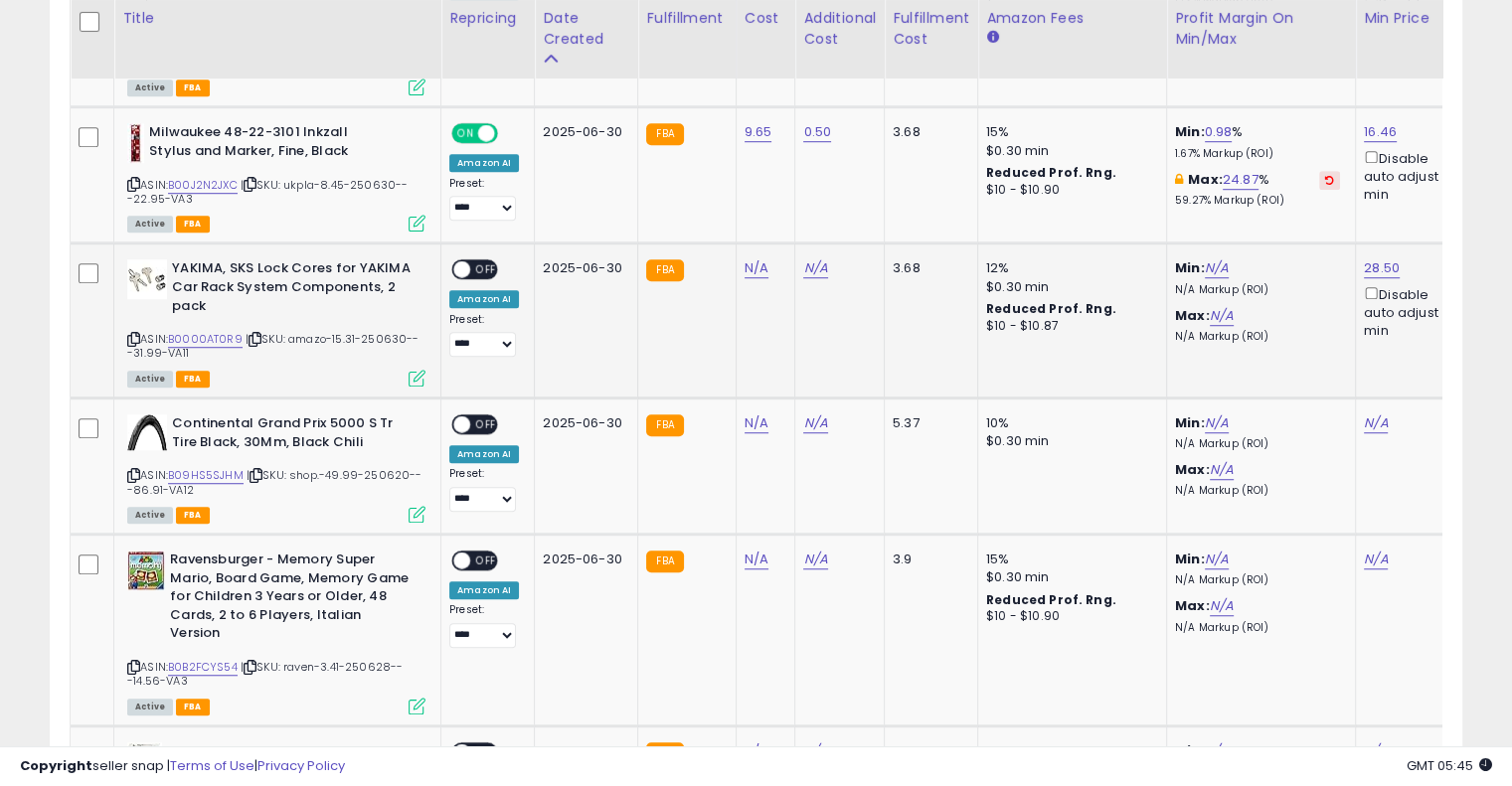 click at bounding box center (254, 339) 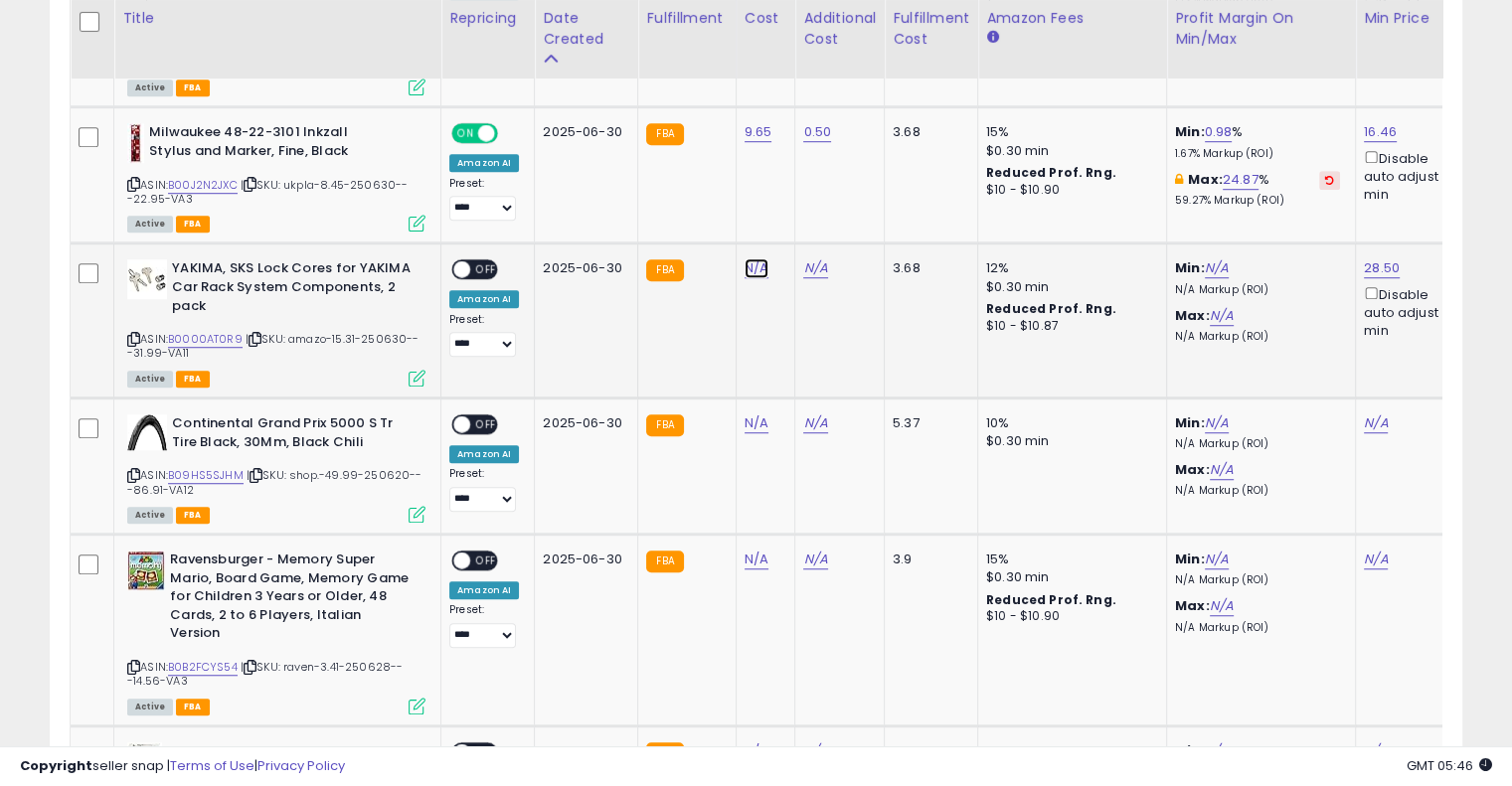 click on "N/A" at bounding box center [756, 268] 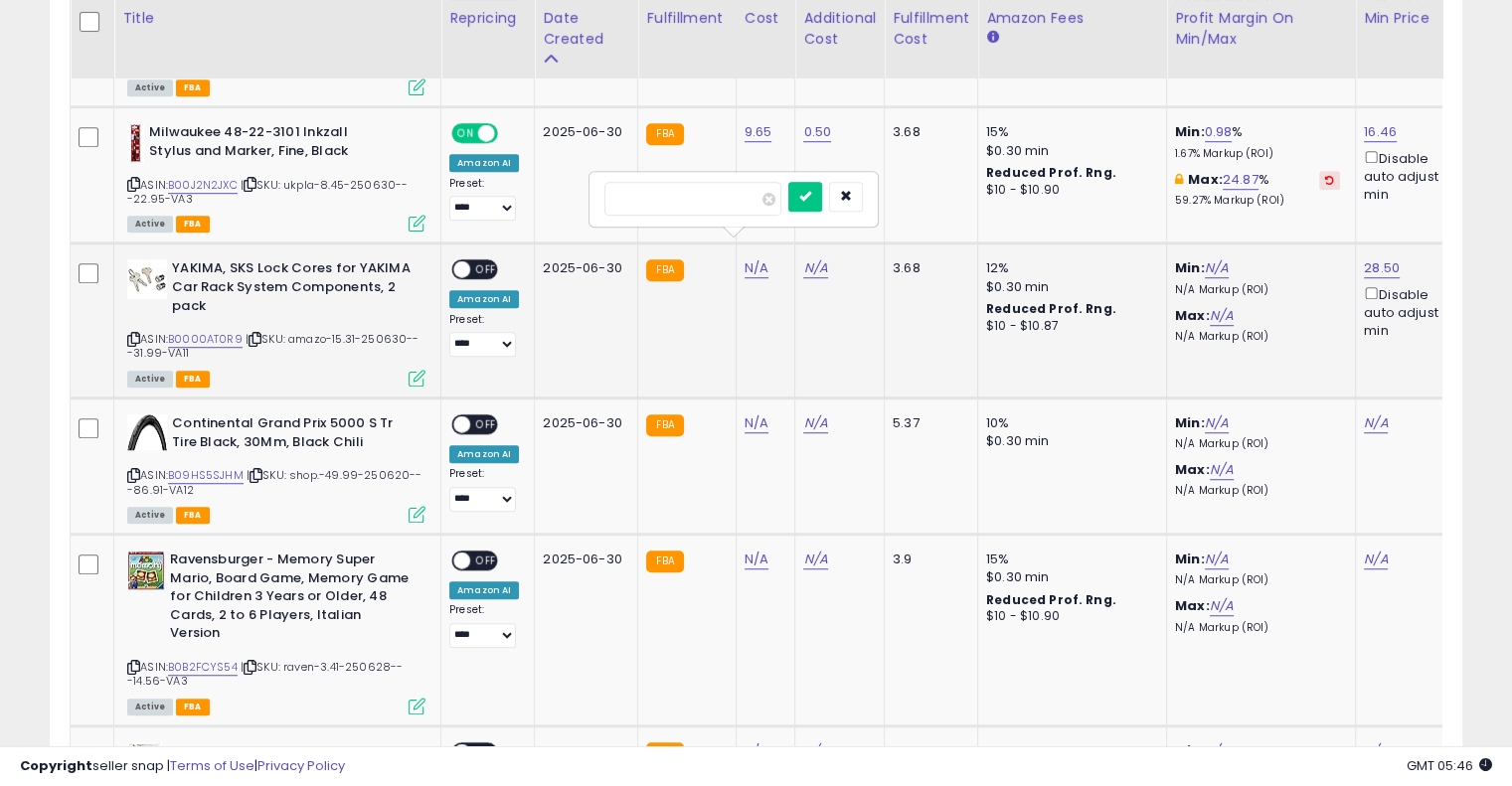 type on "*****" 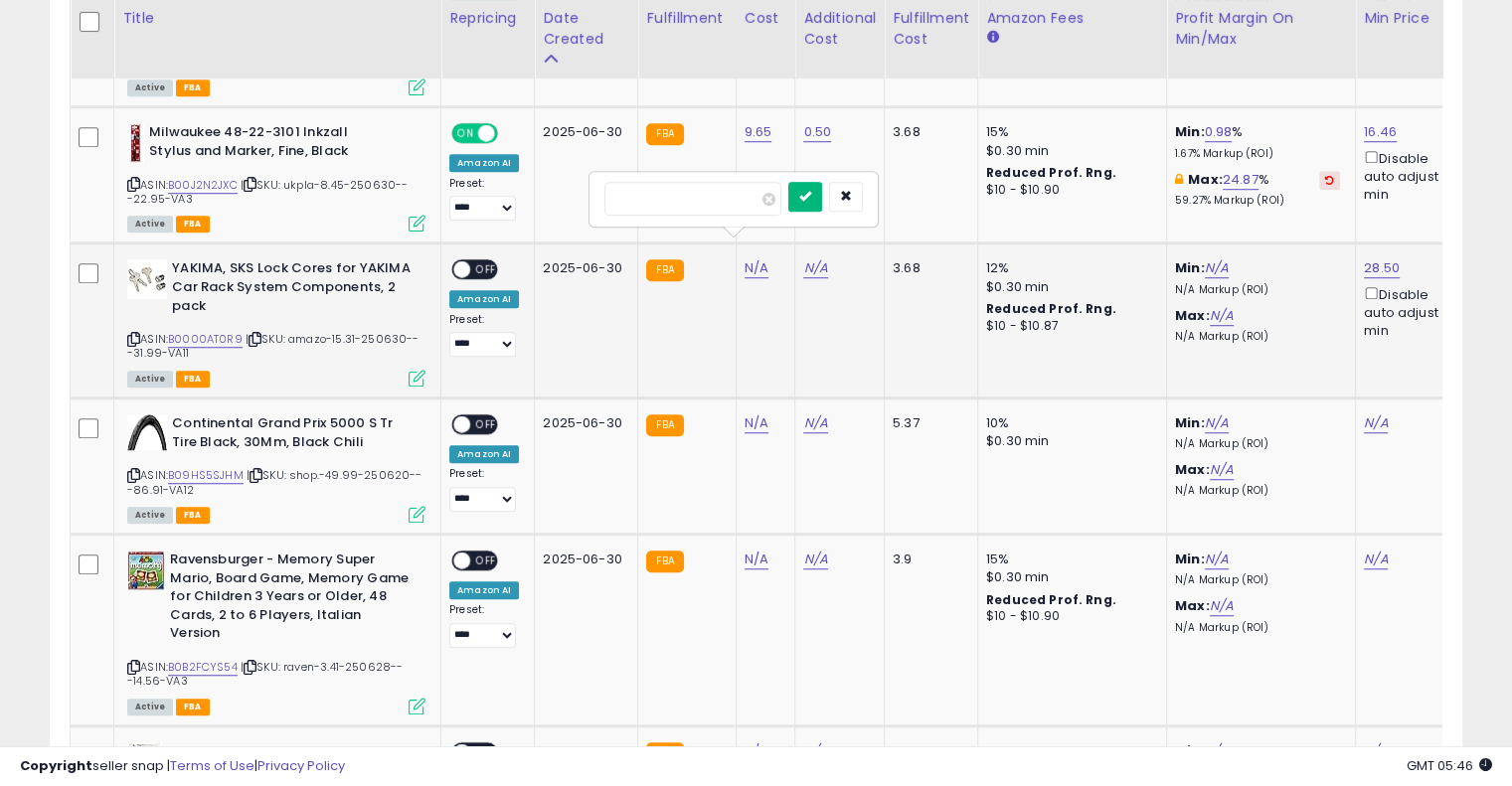 click at bounding box center (805, 197) 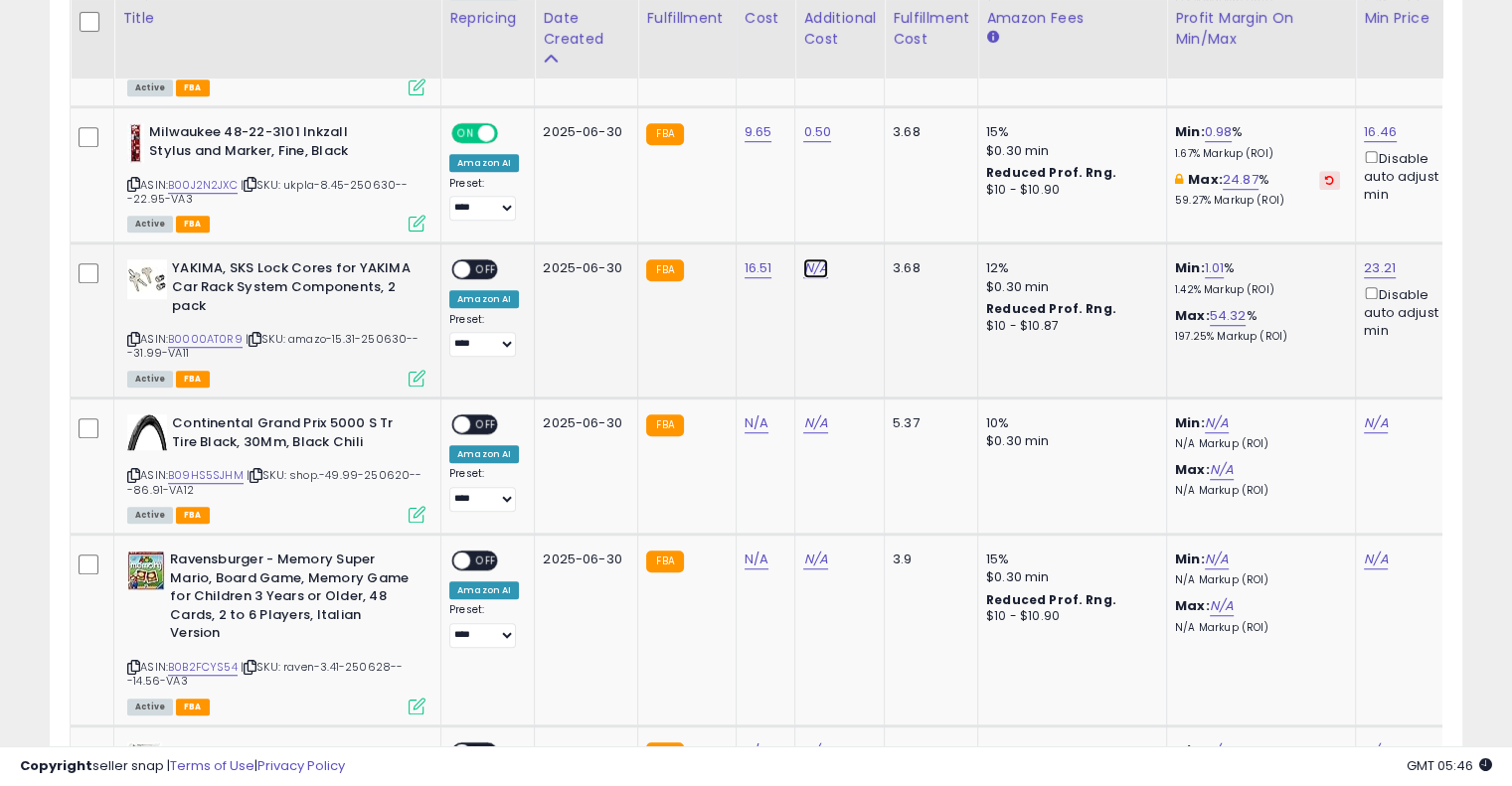 drag, startPoint x: 812, startPoint y: 245, endPoint x: 874, endPoint y: 259, distance: 63.560994 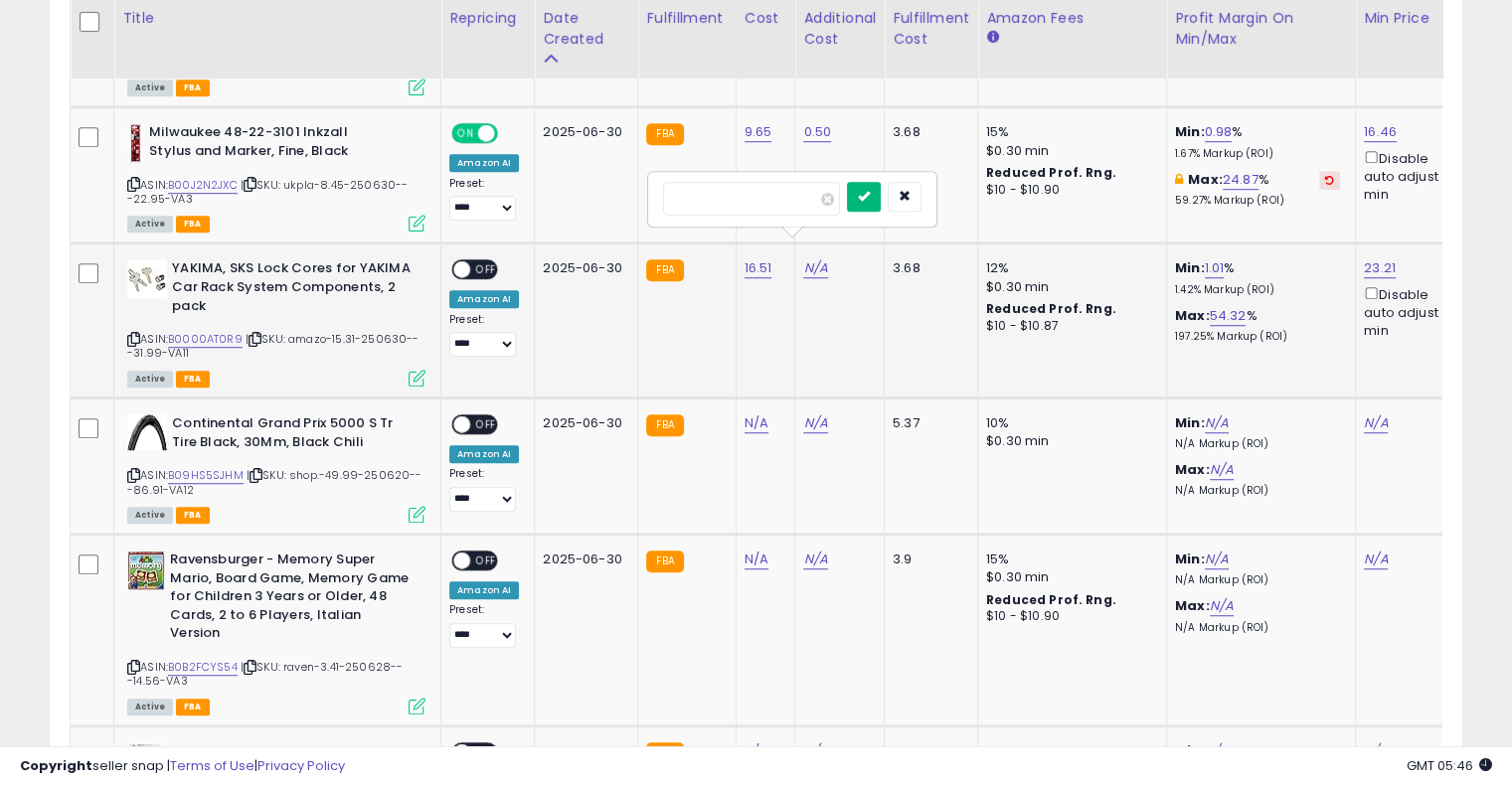 type on "****" 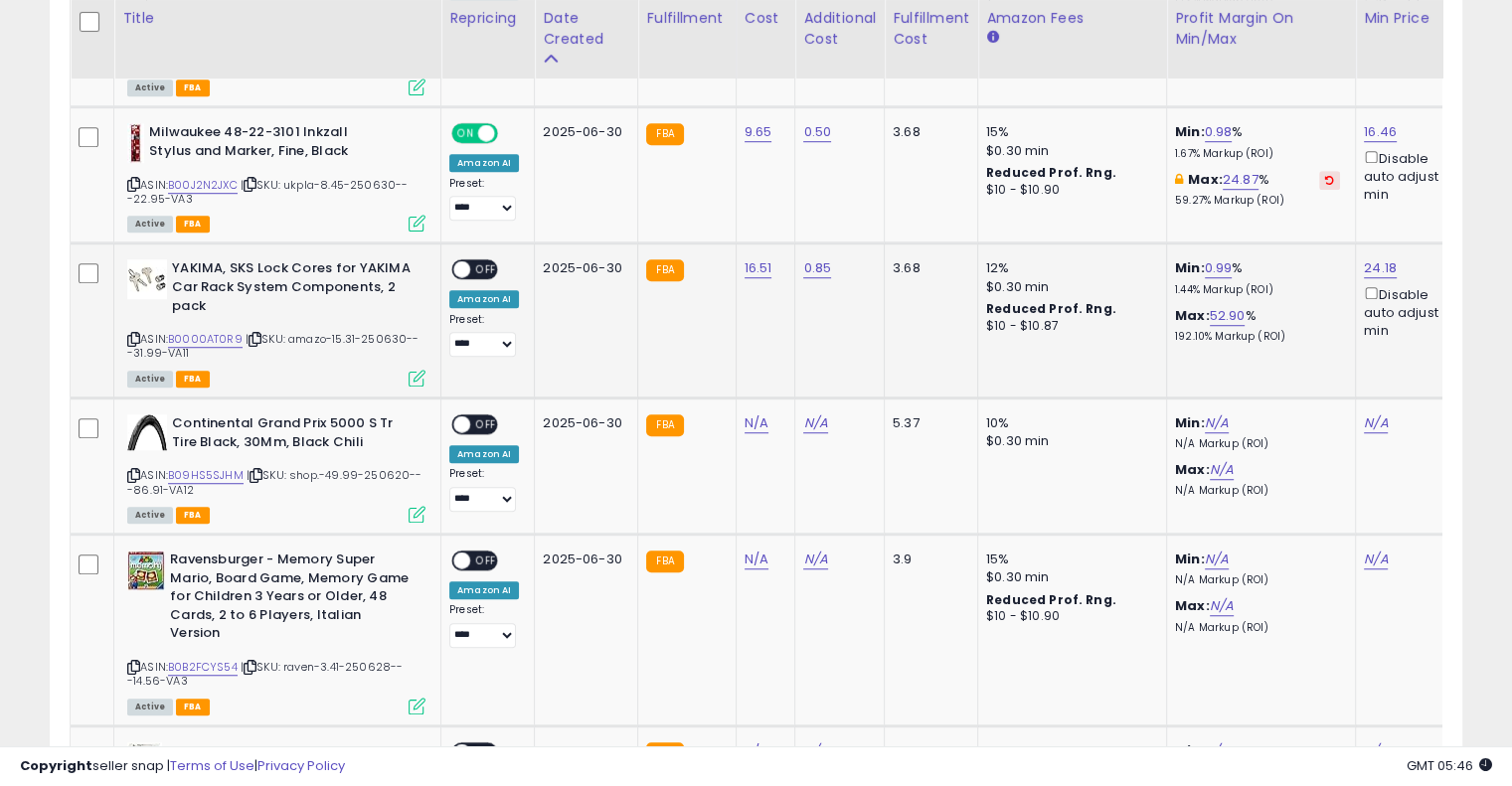click on "OFF" at bounding box center (486, 269) 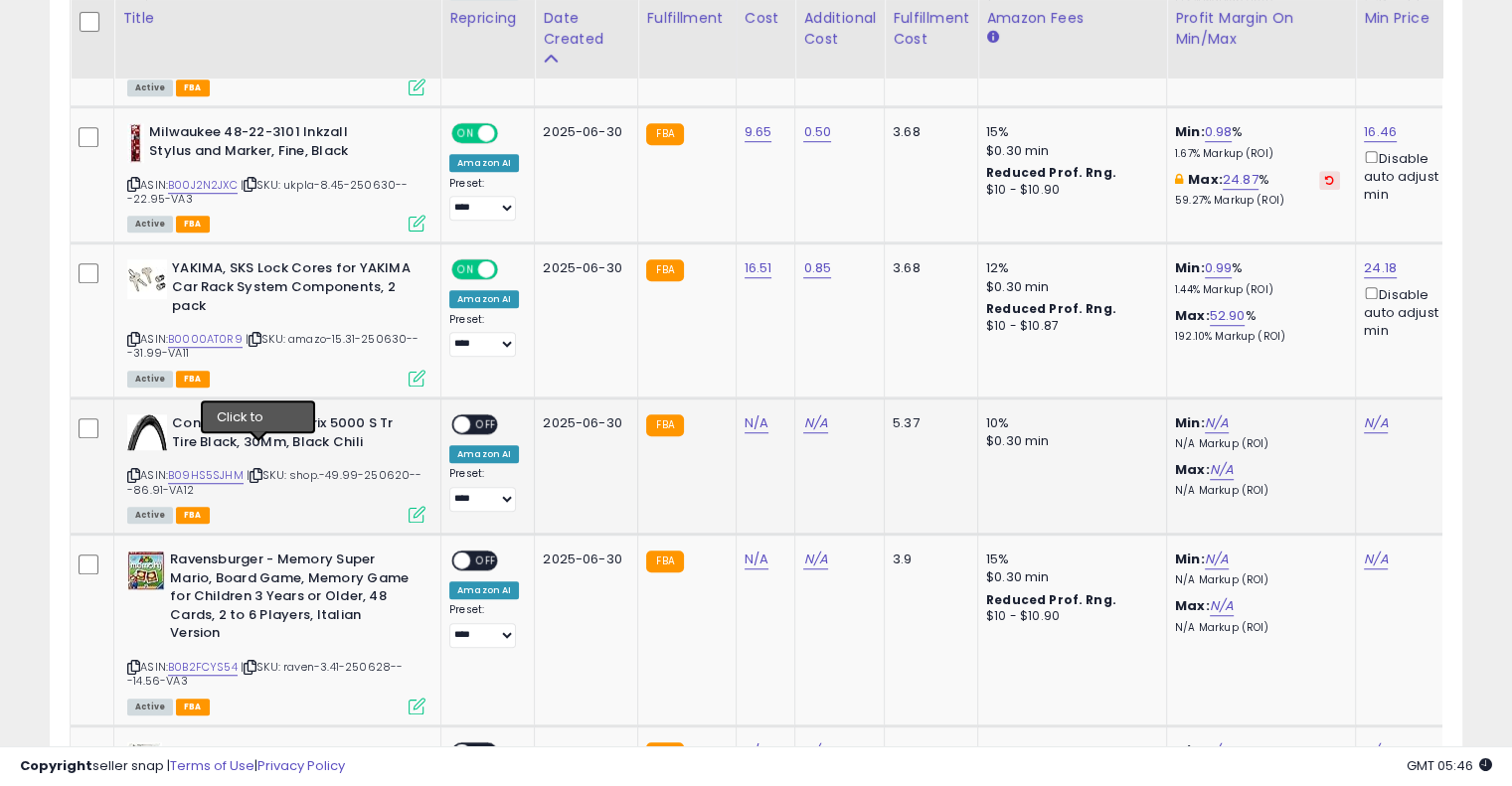 click at bounding box center [255, 475] 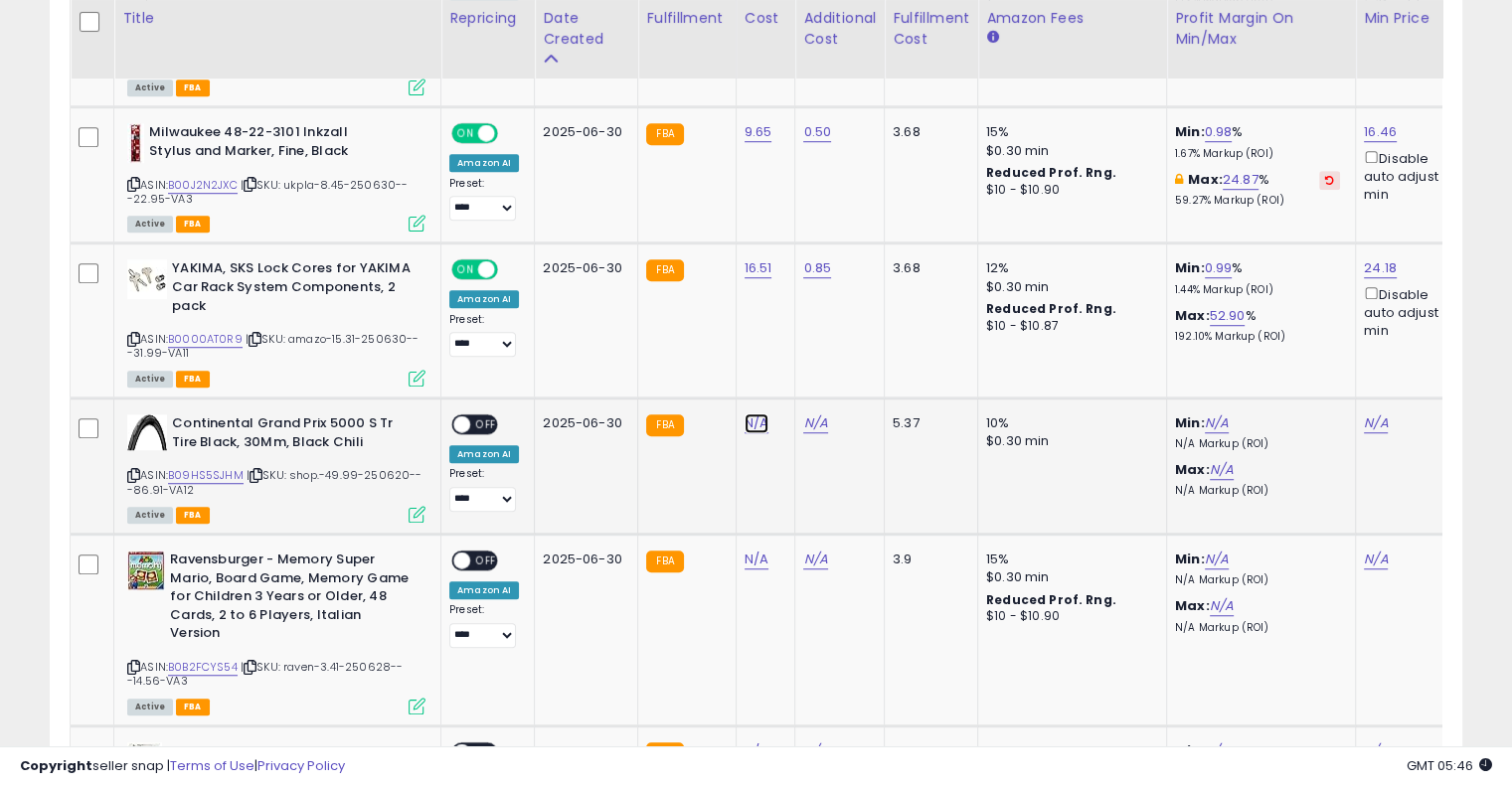 click on "N/A" at bounding box center [756, 423] 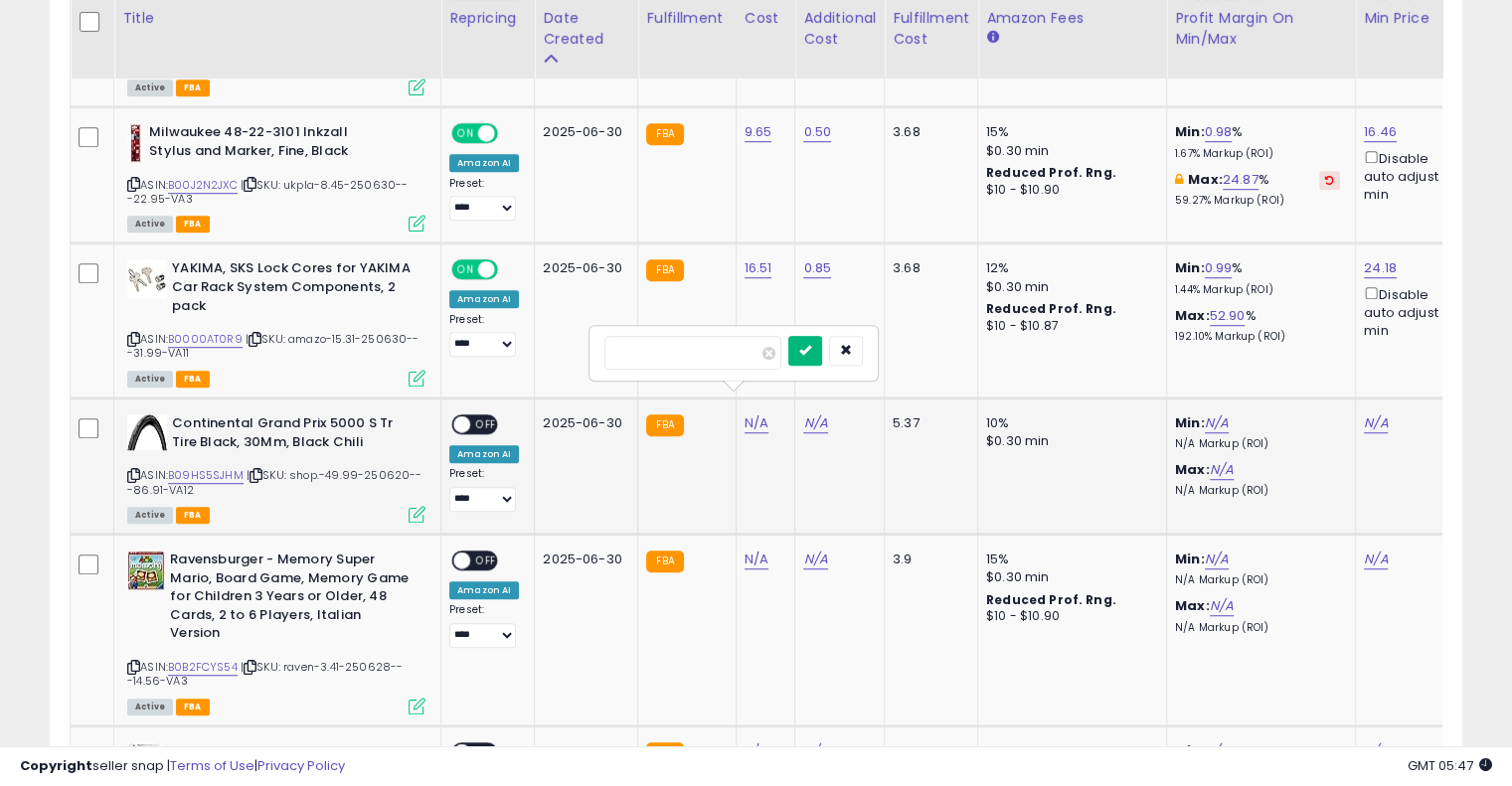 type on "*****" 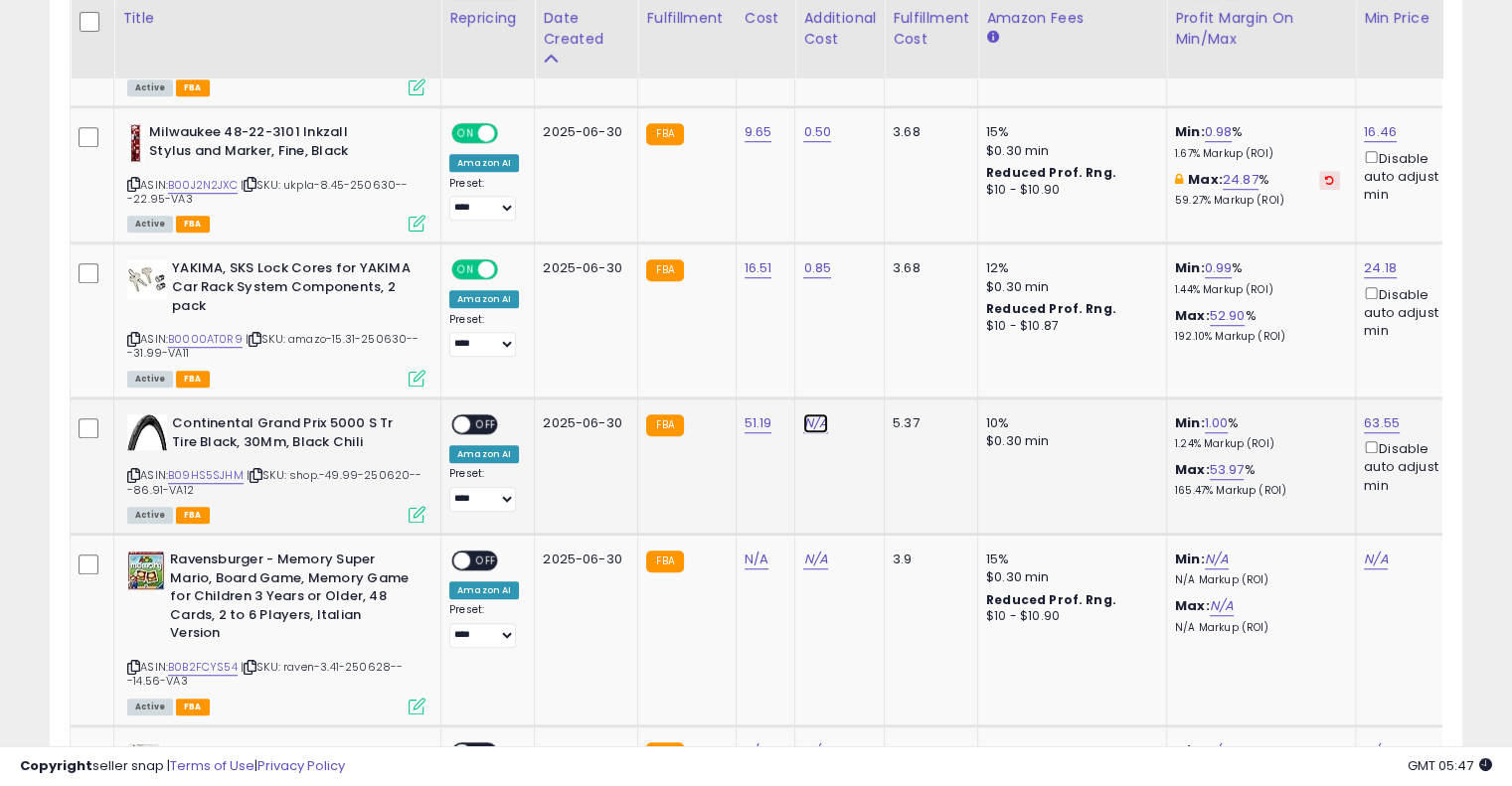 click on "N/A" at bounding box center [815, 423] 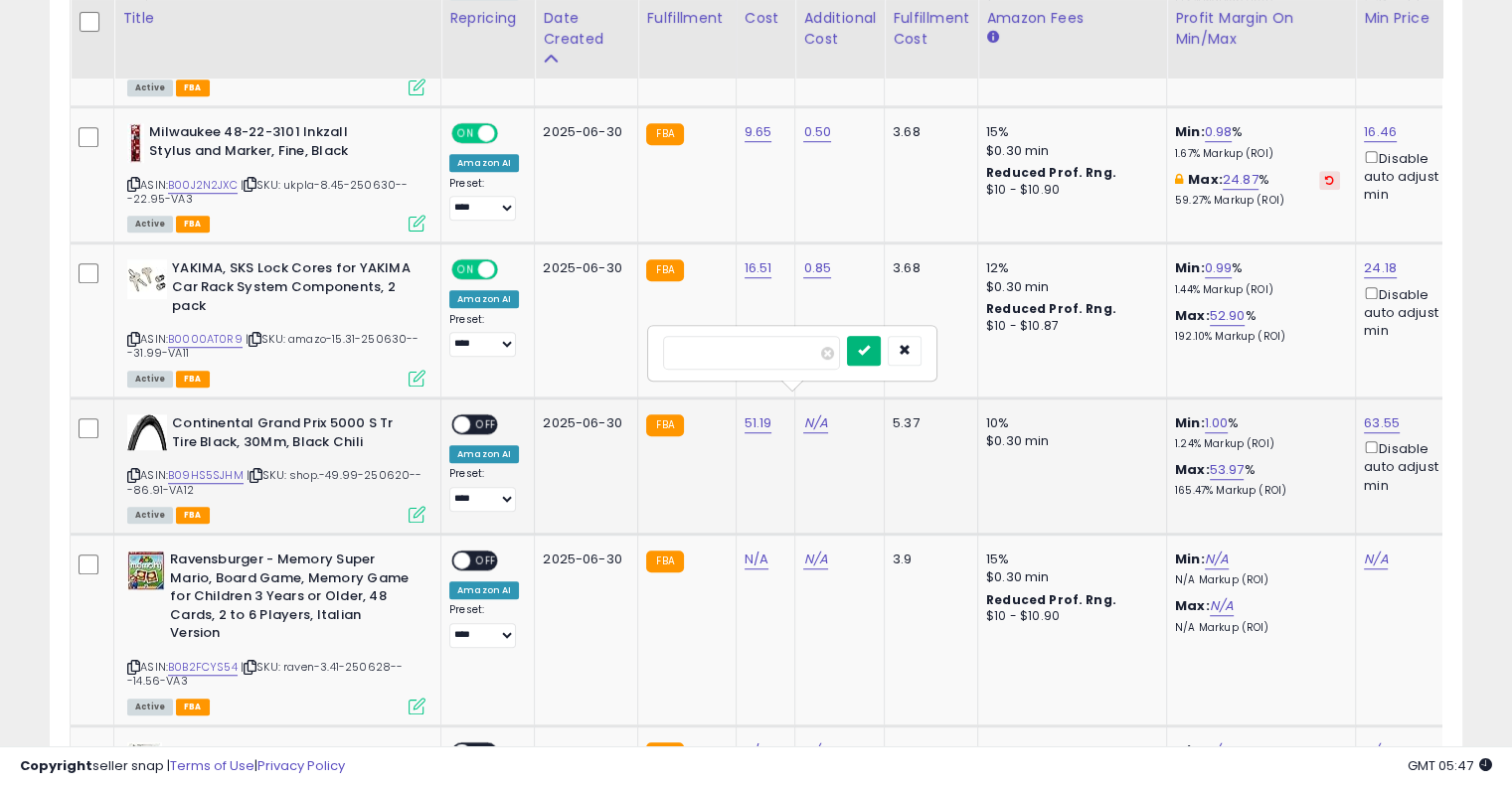 type on "****" 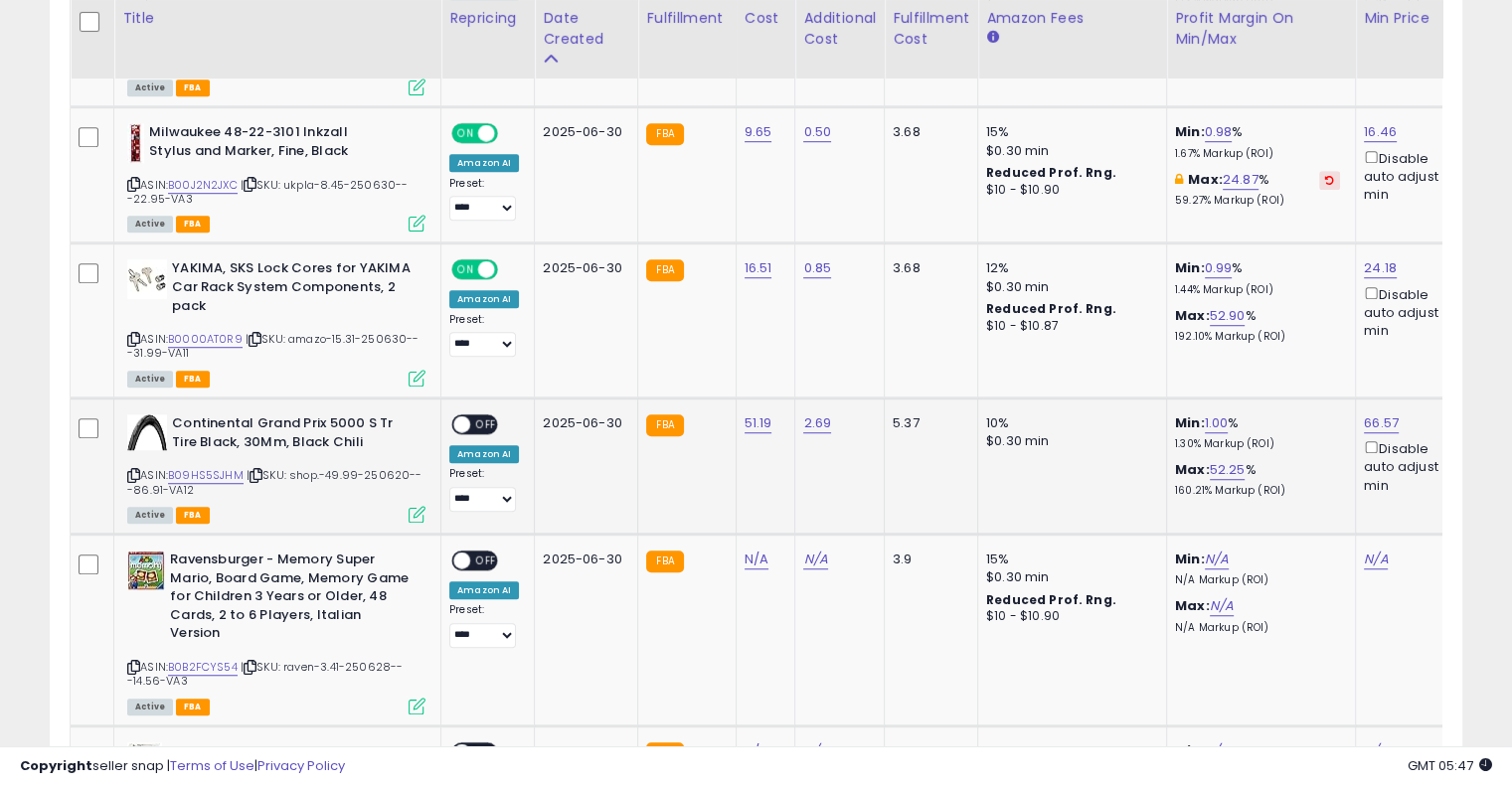 click on "OFF" at bounding box center [486, 424] 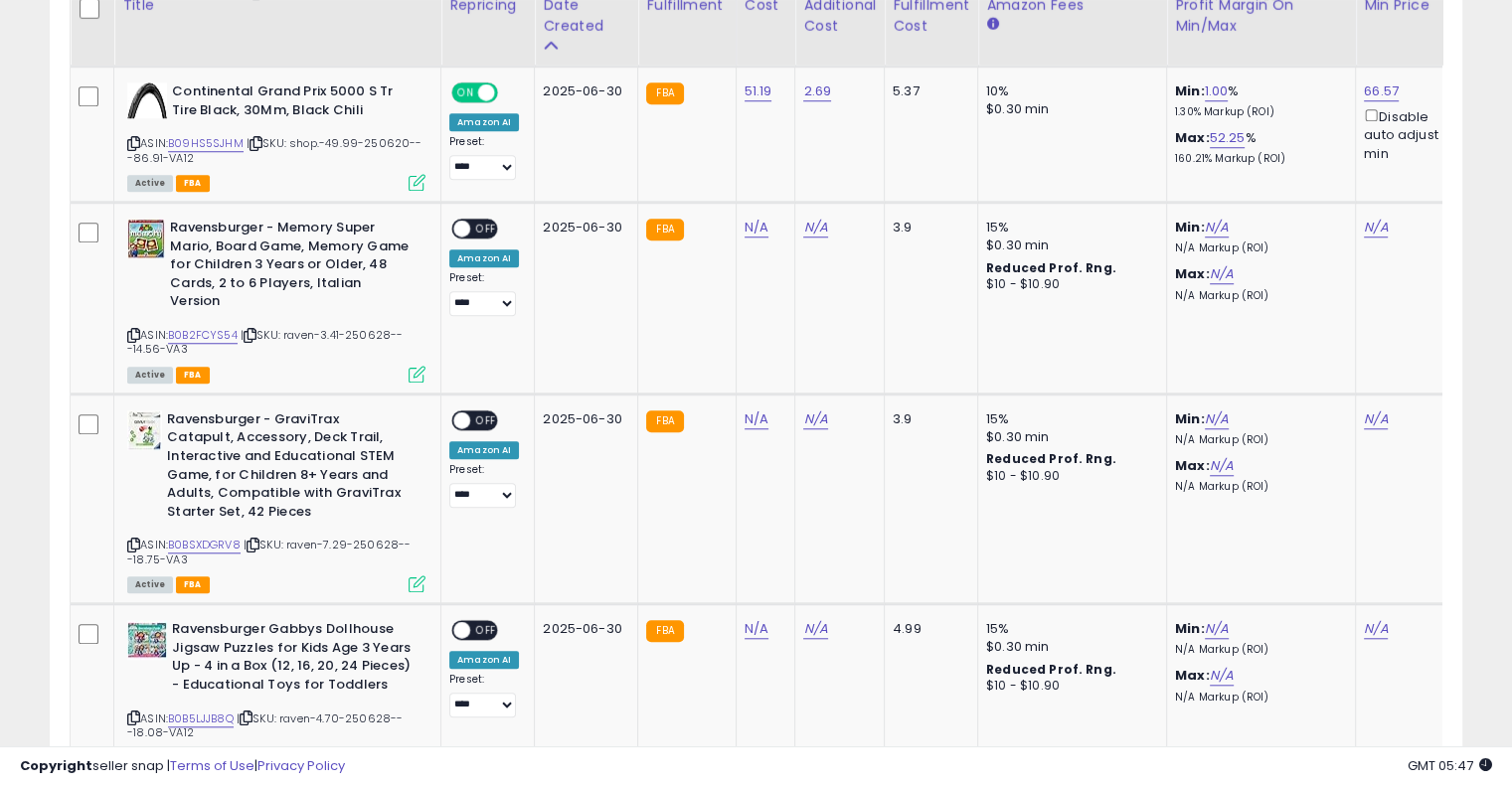 scroll, scrollTop: 1630, scrollLeft: 0, axis: vertical 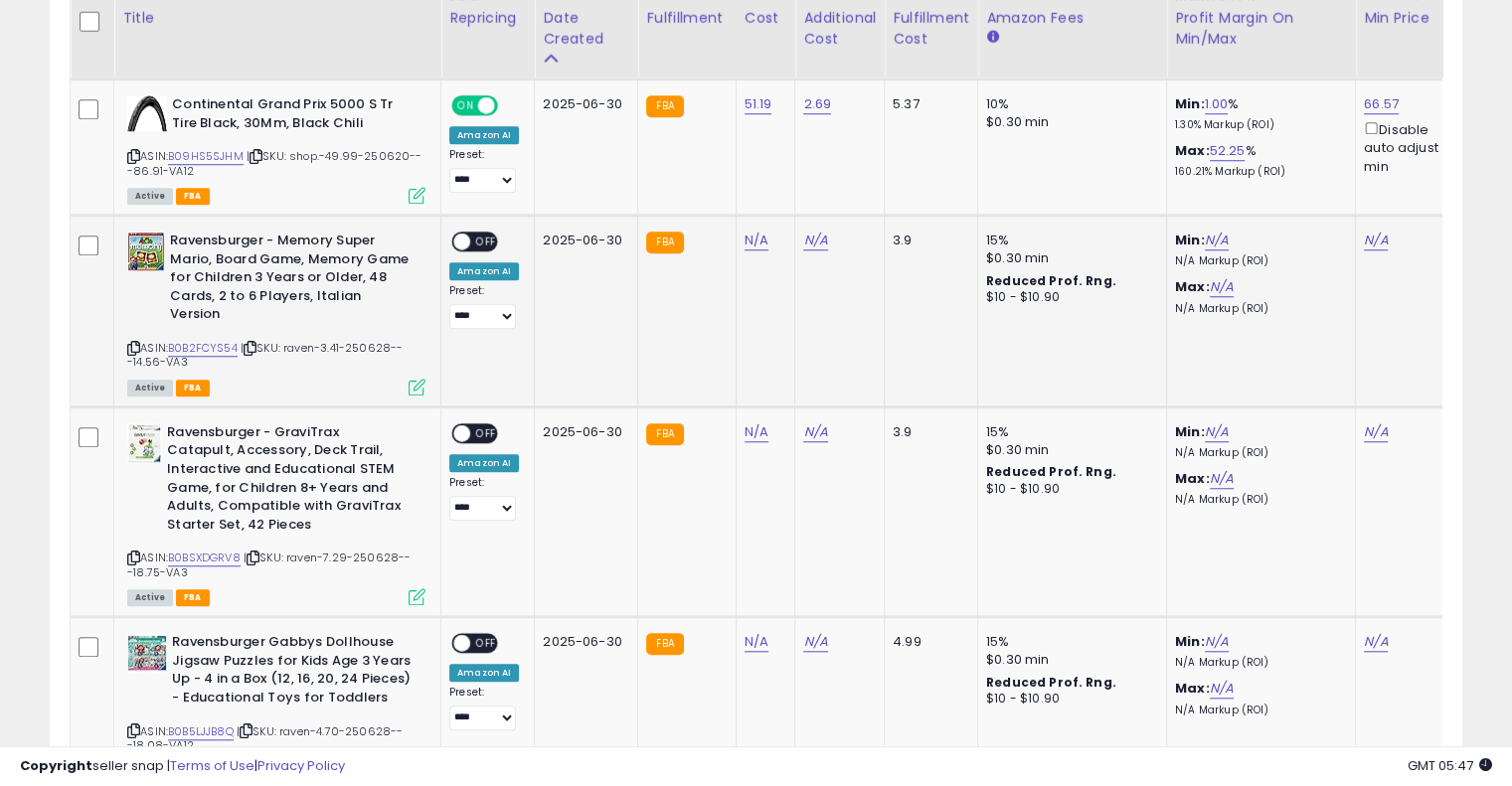 click at bounding box center (250, 348) 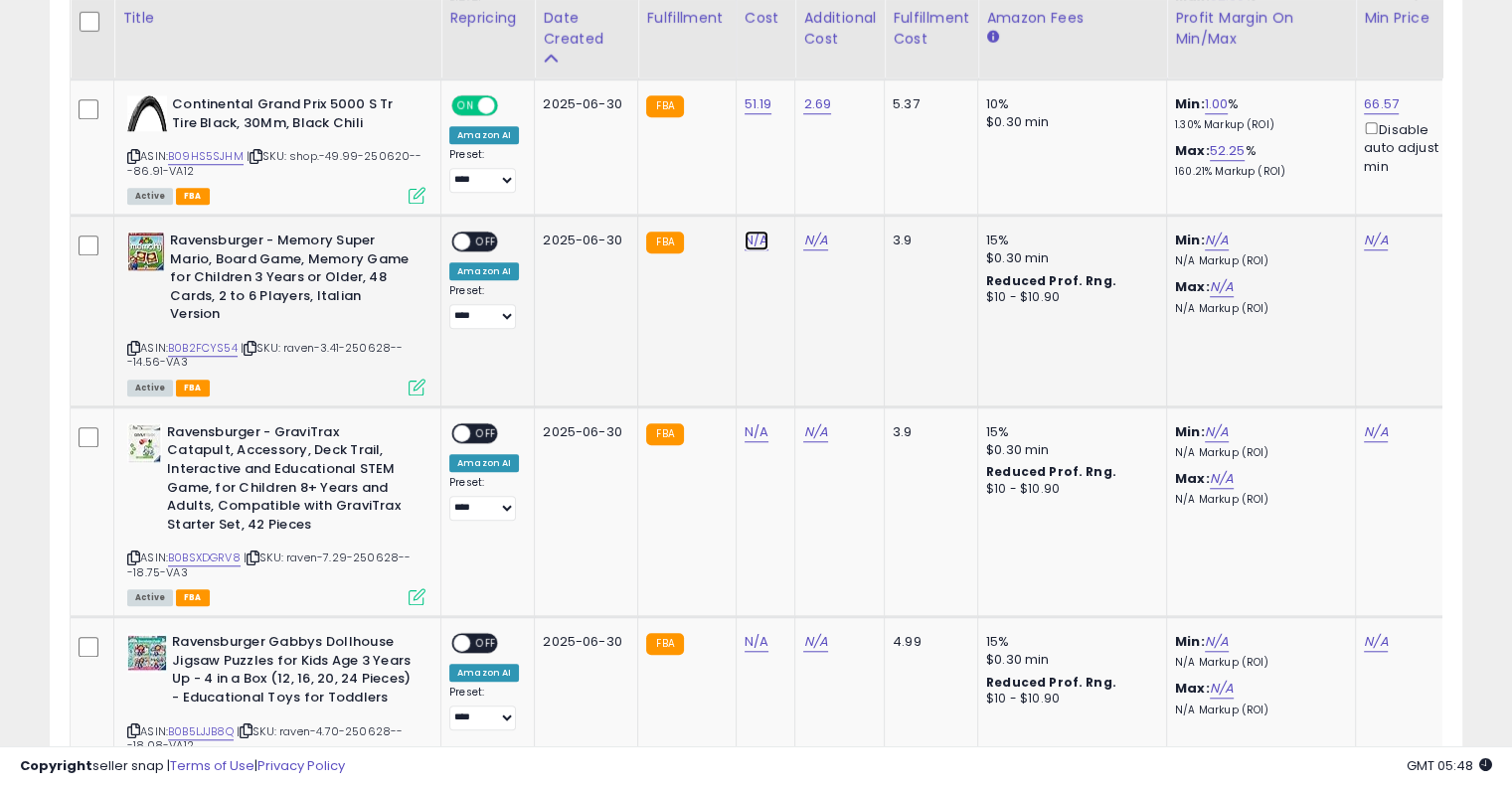click on "N/A" at bounding box center (756, 240) 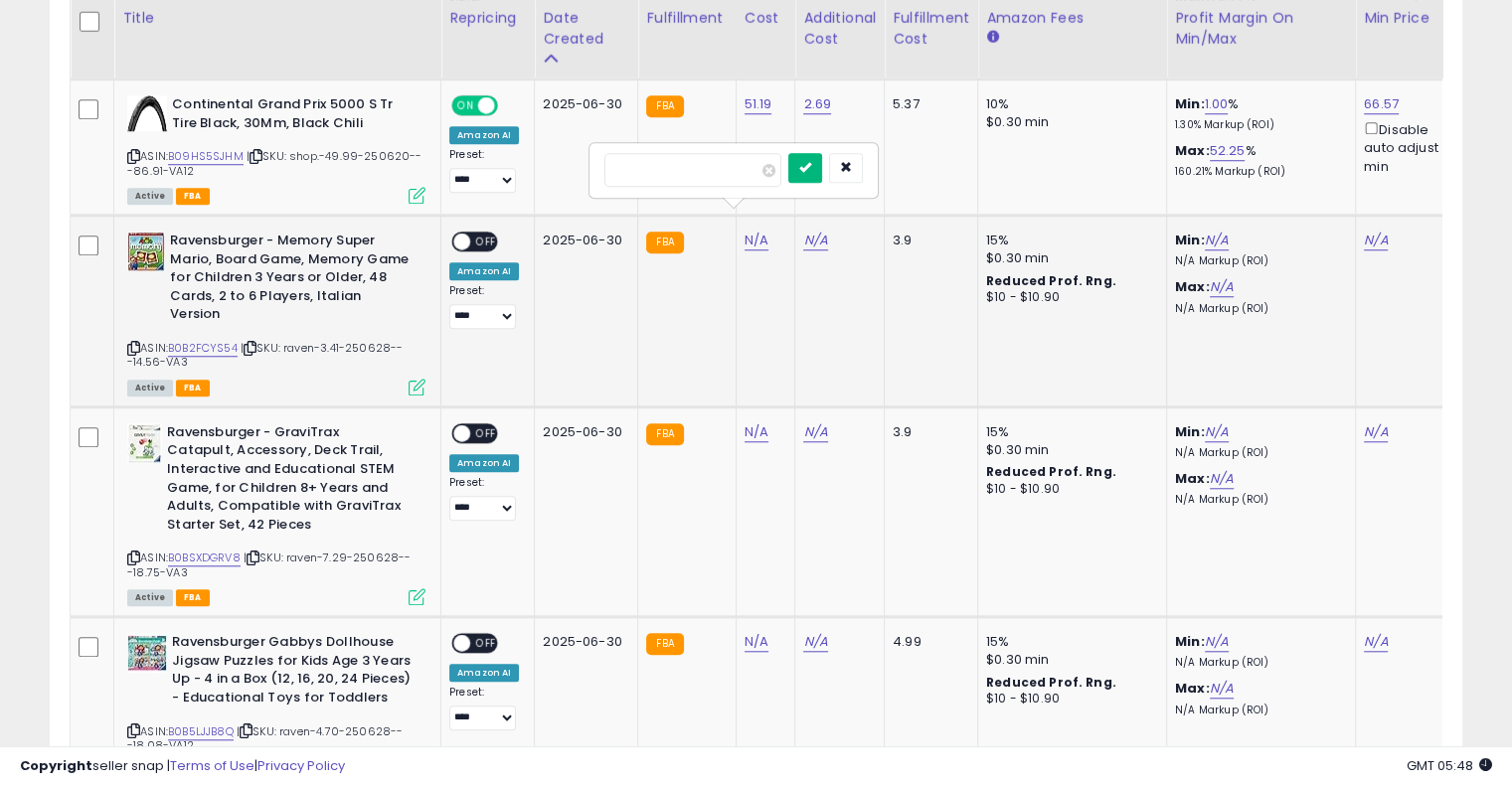type on "****" 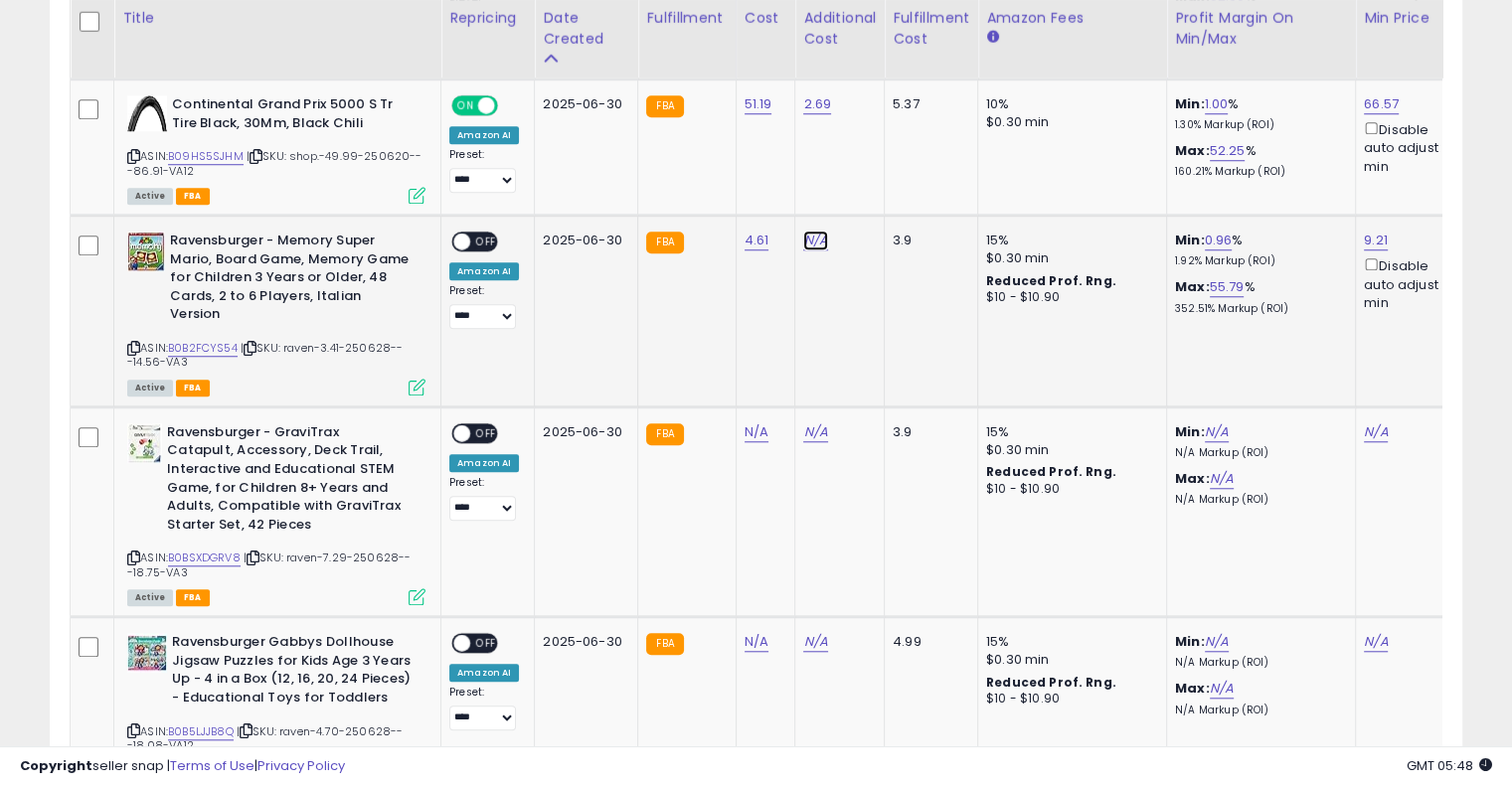 click on "N/A" at bounding box center (815, 240) 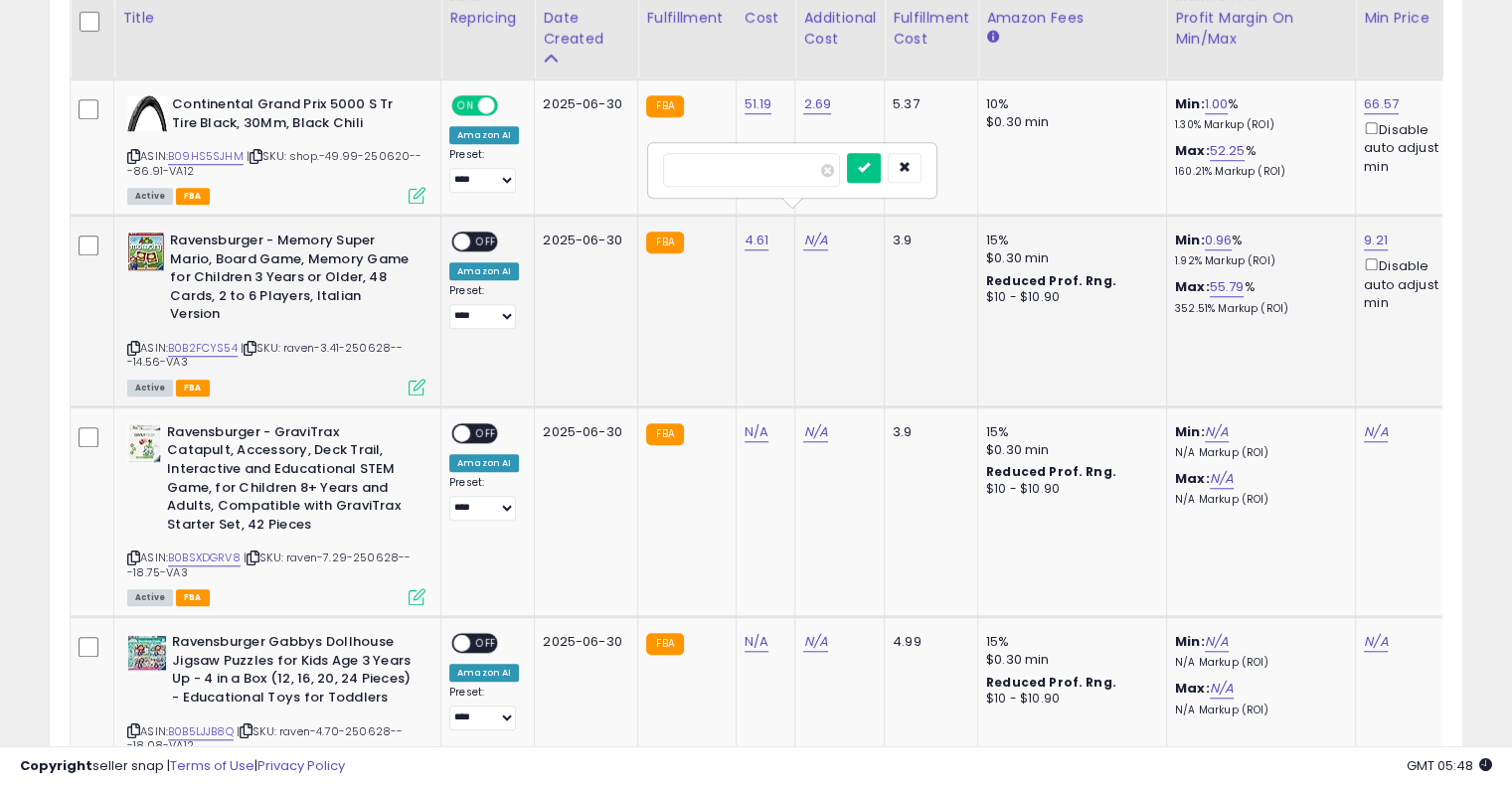 type on "****" 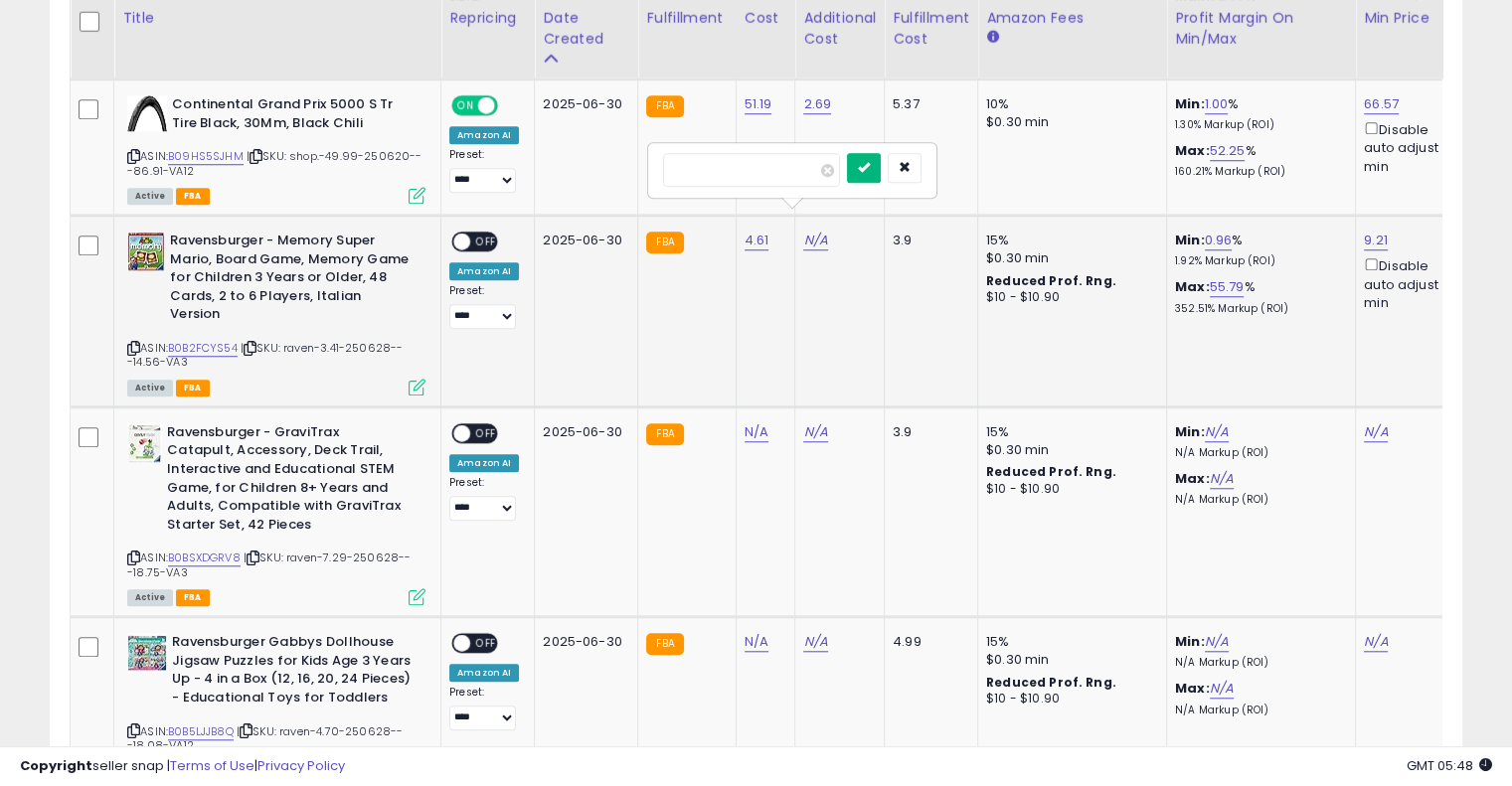 click at bounding box center (864, 168) 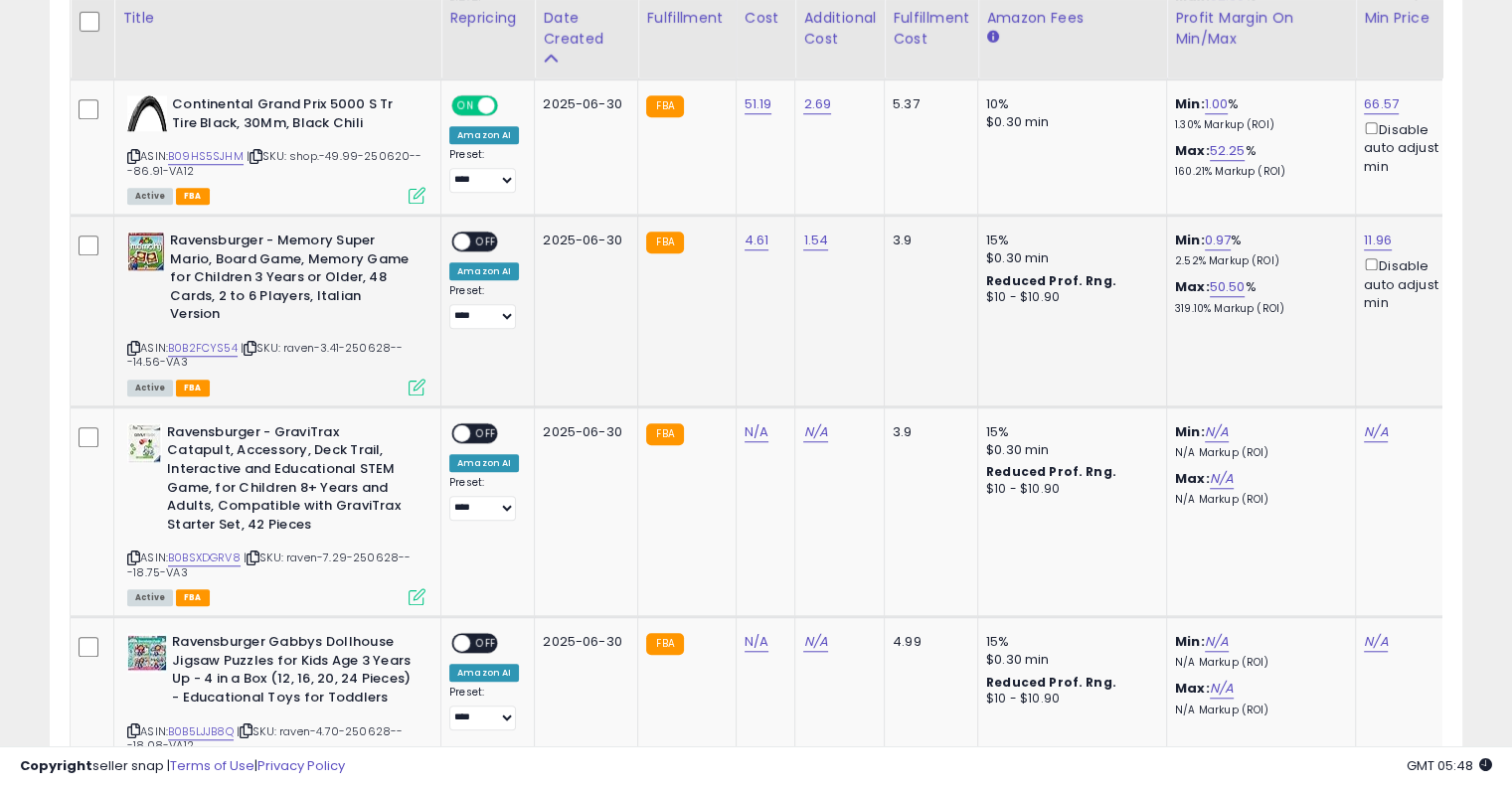 click on "OFF" at bounding box center (486, 241) 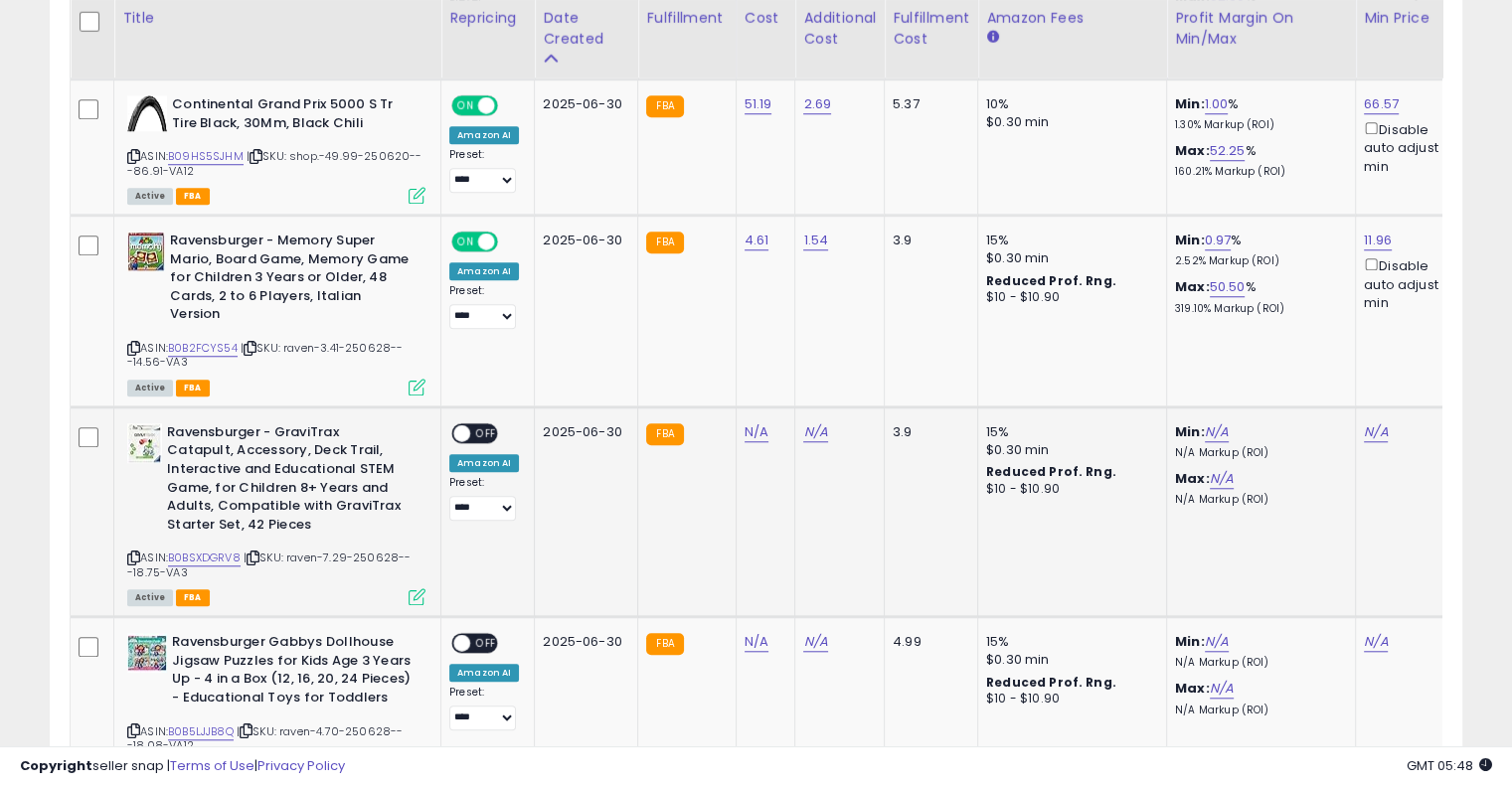 click at bounding box center (252, 557) 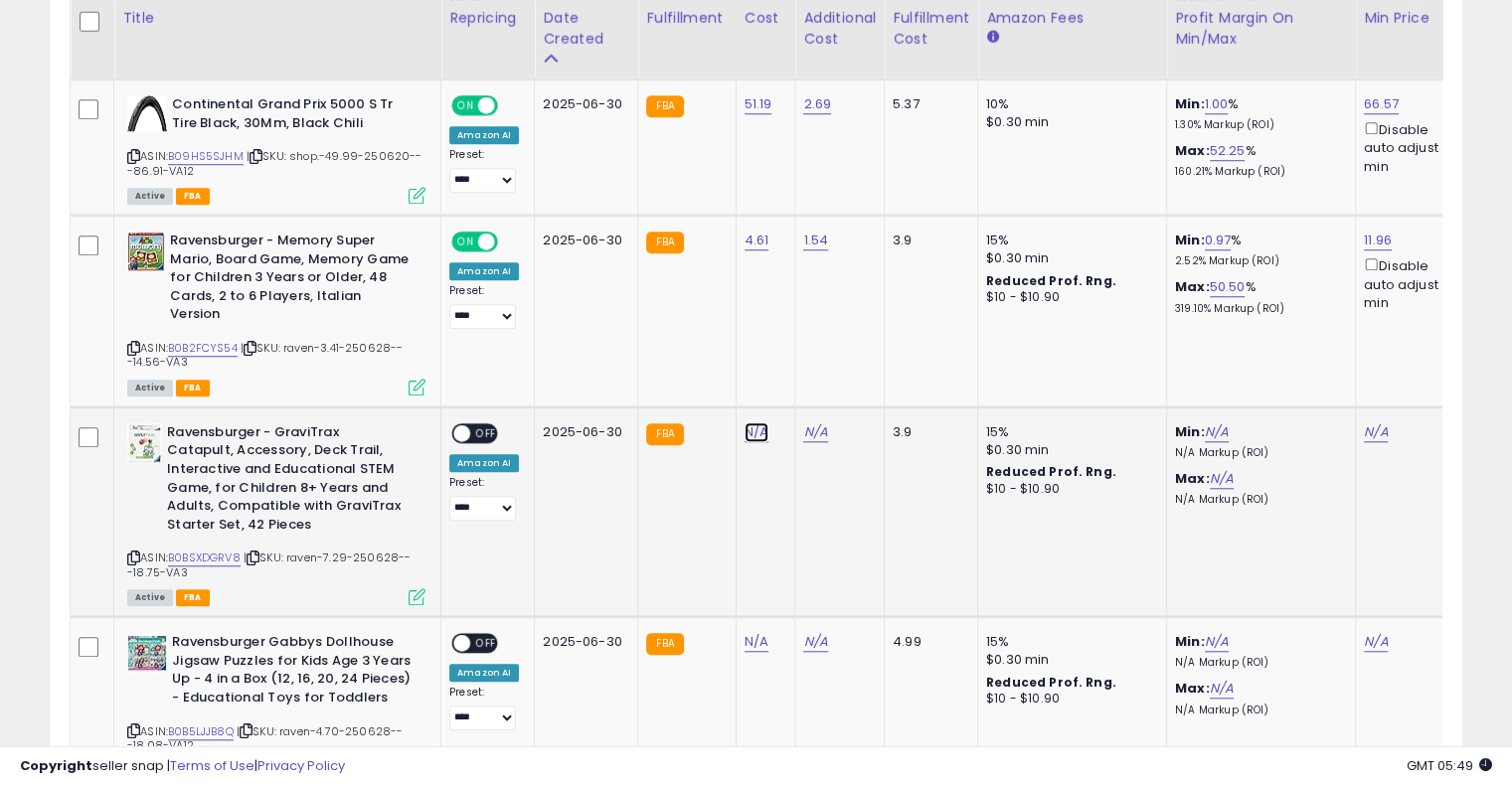 click on "N/A" at bounding box center (756, 432) 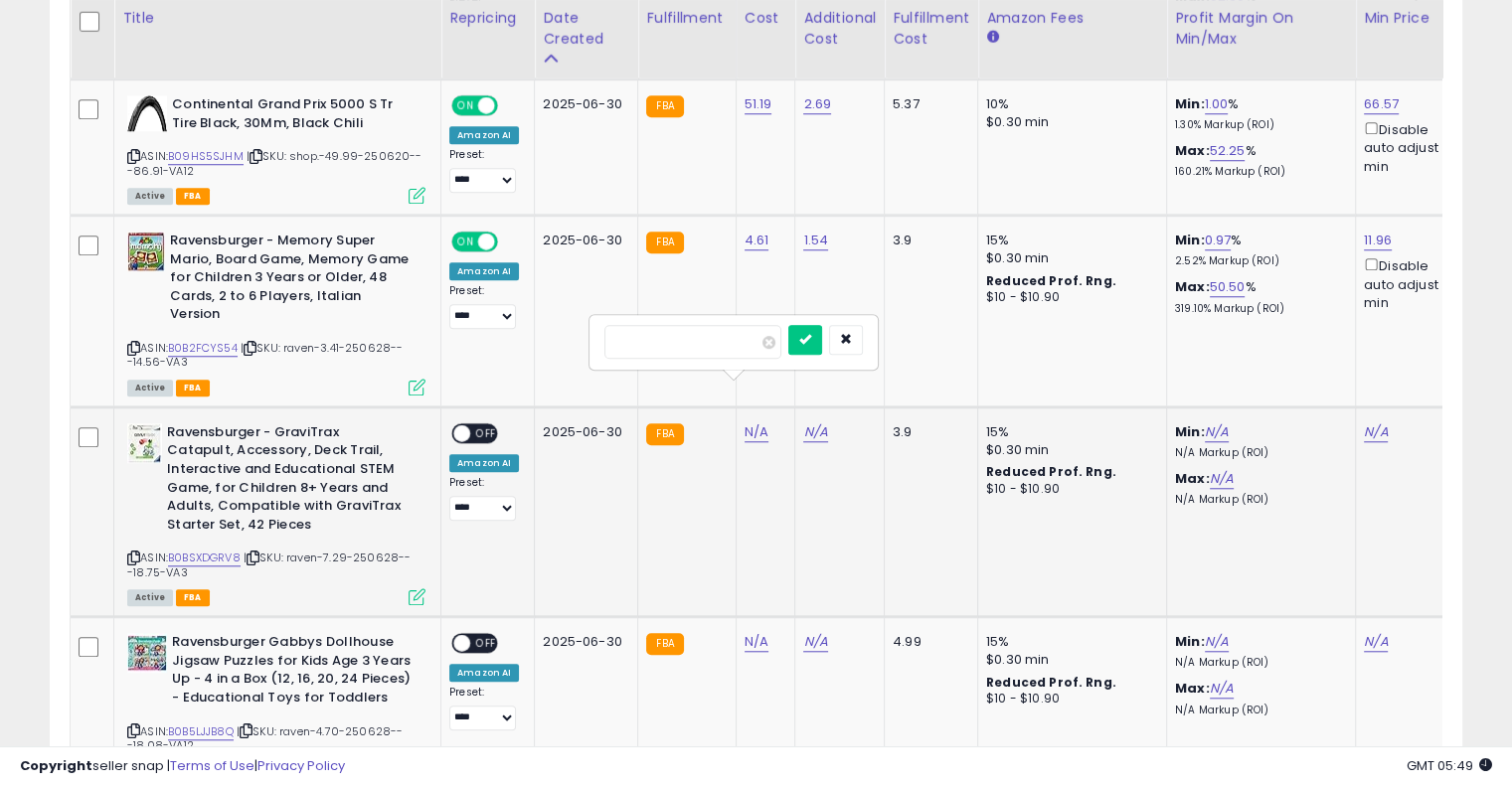 type on "****" 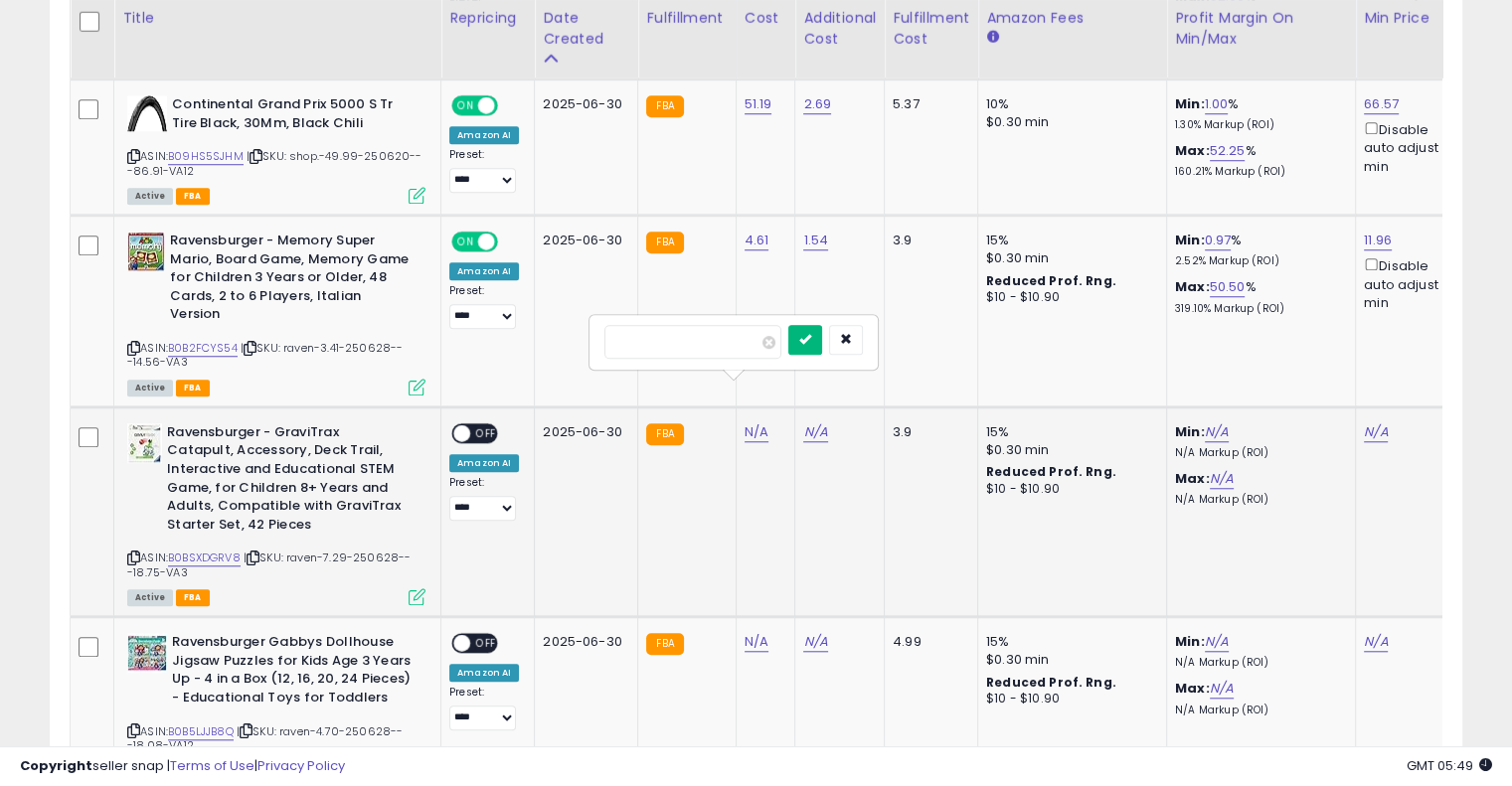 click at bounding box center [805, 340] 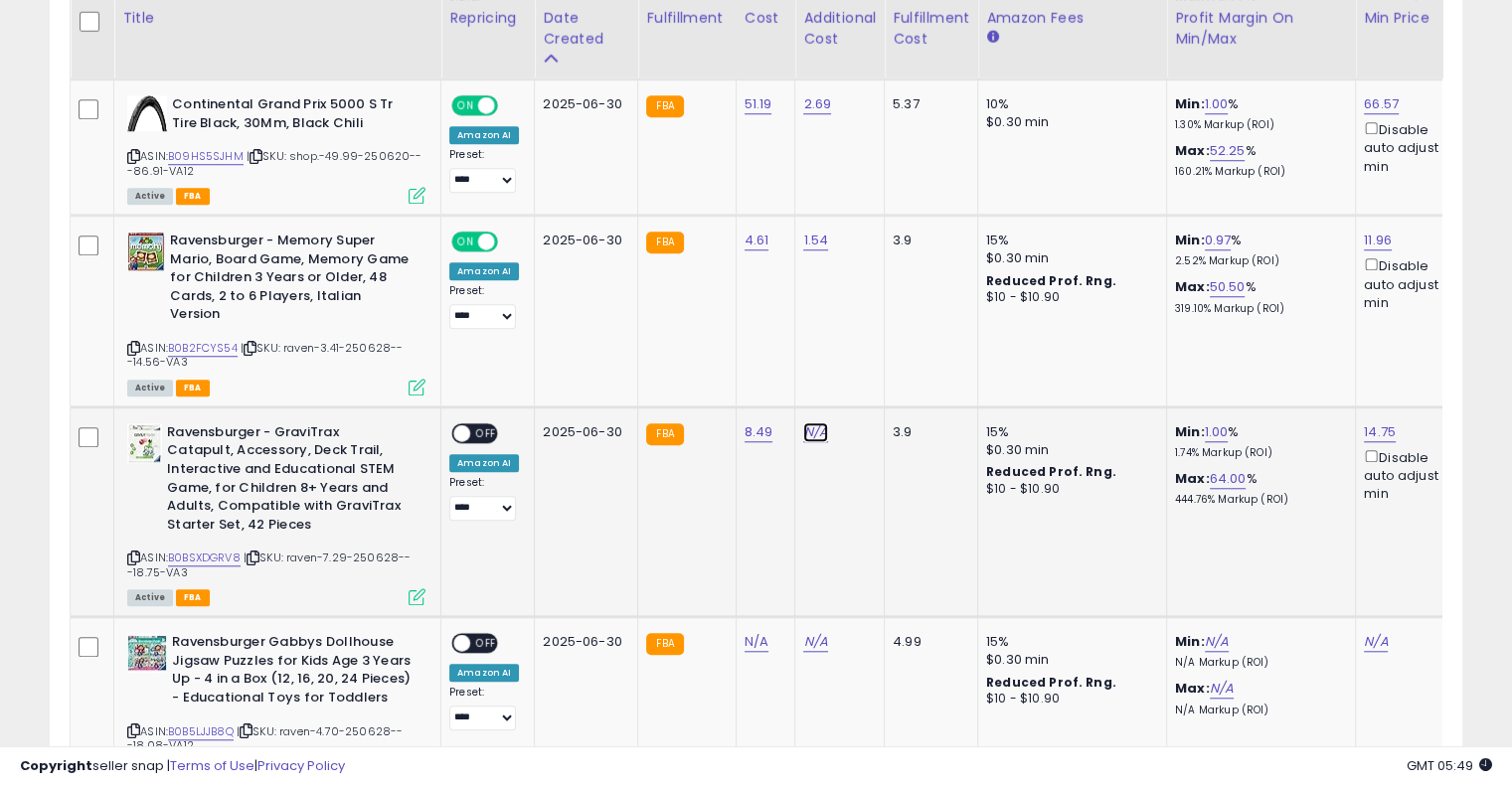 drag, startPoint x: 803, startPoint y: 388, endPoint x: 1459, endPoint y: 479, distance: 662.2817 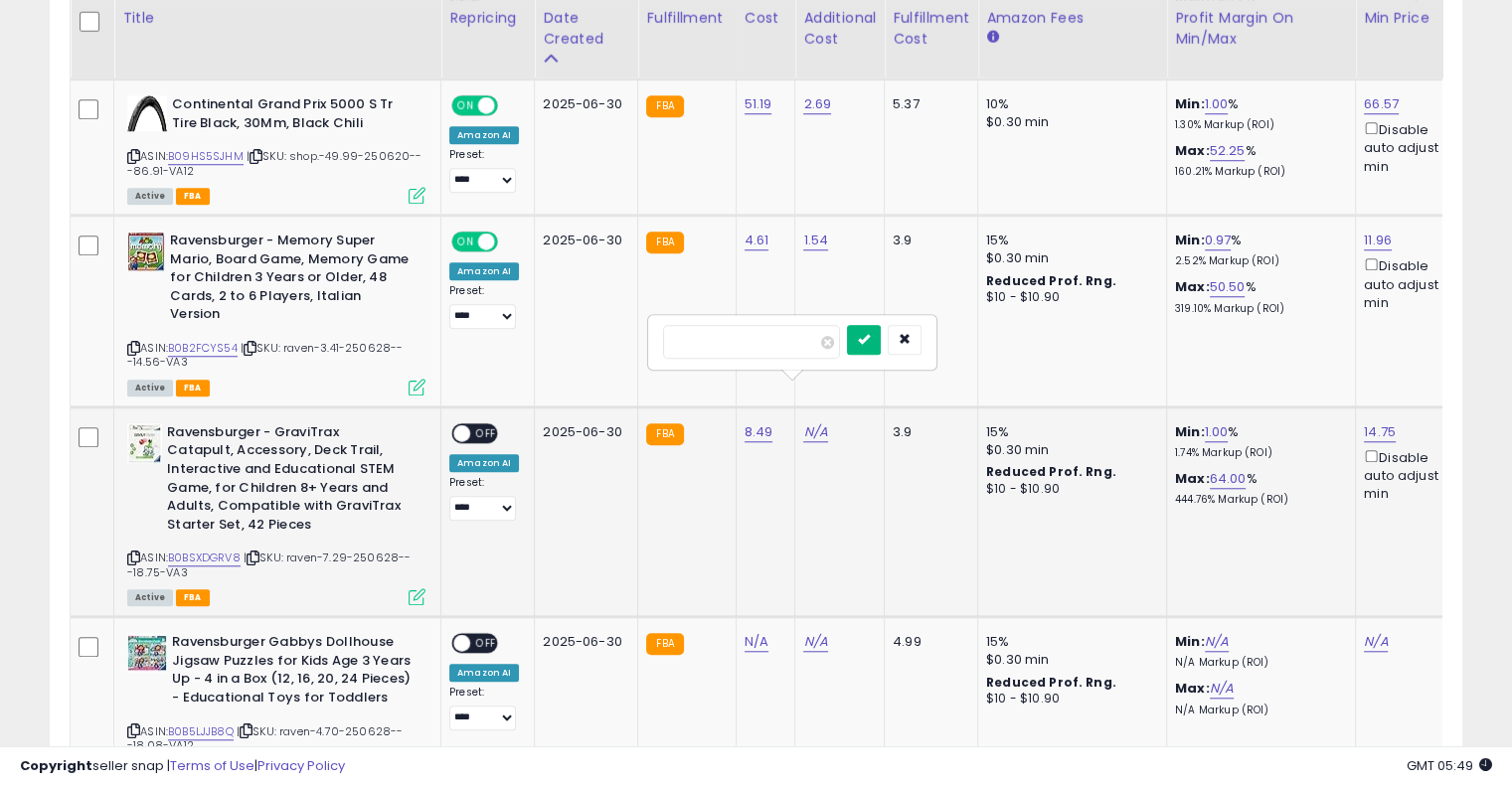 type on "****" 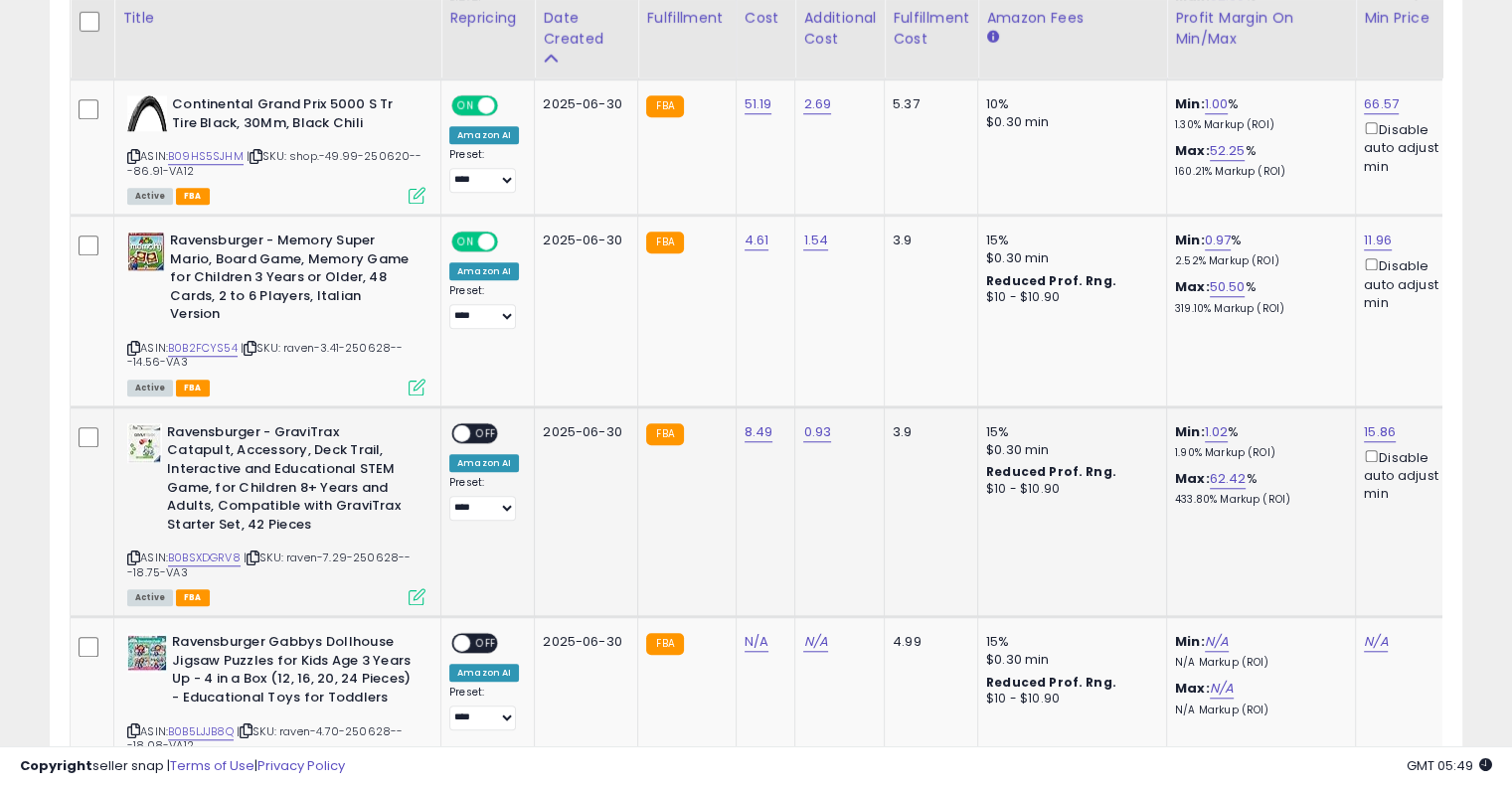 click on "OFF" at bounding box center [486, 433] 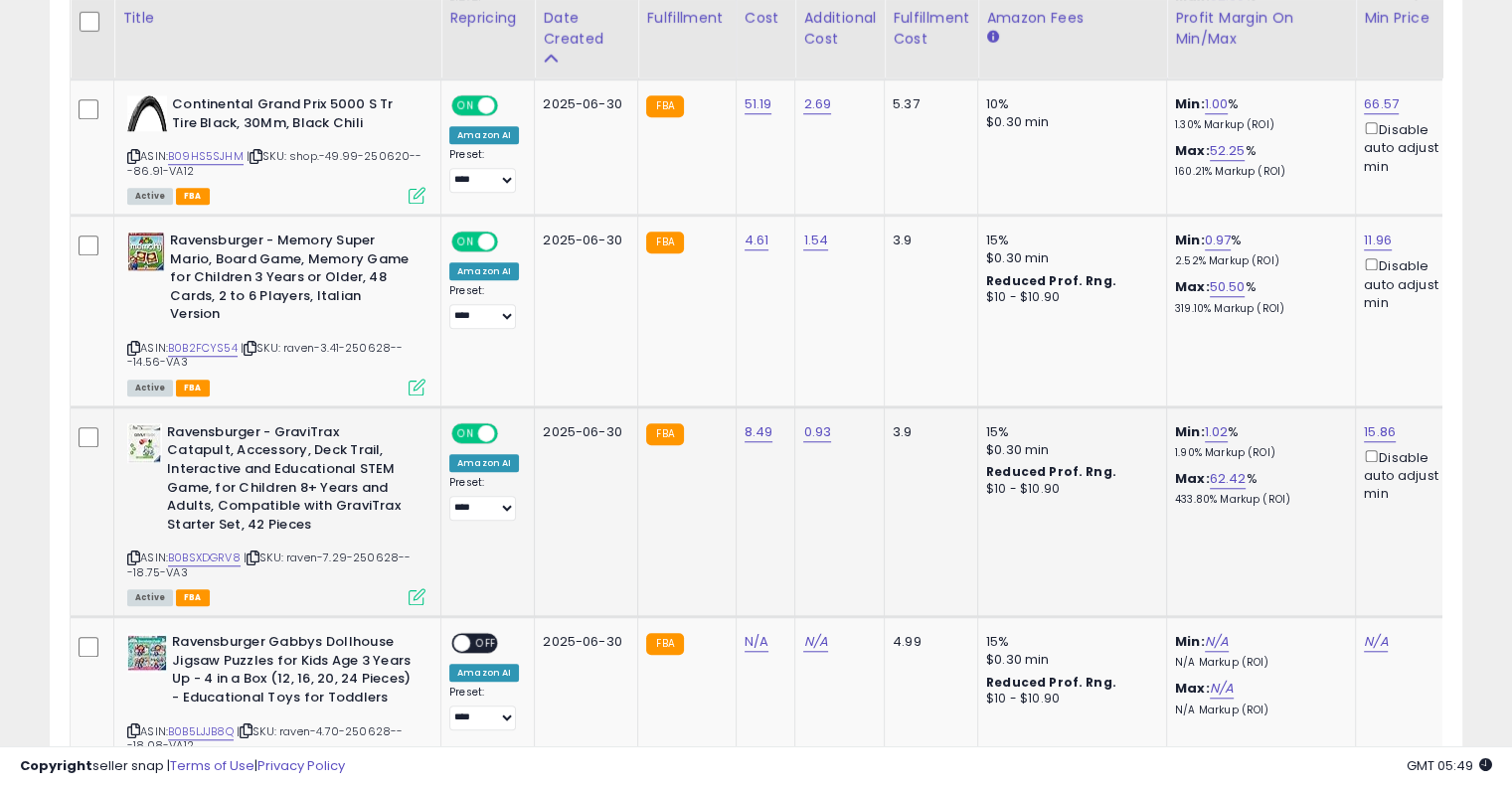 click on "2025-06-30" 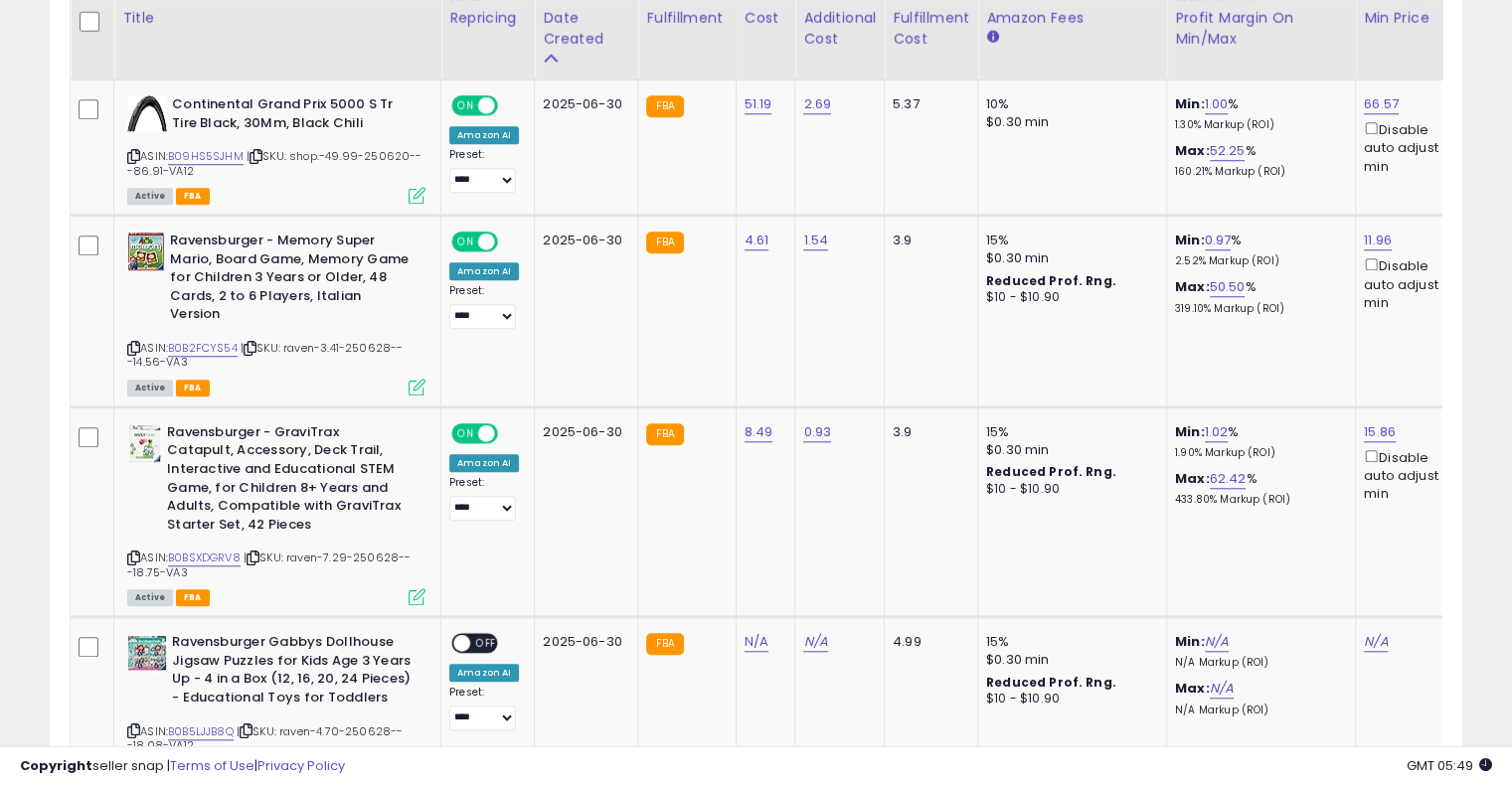 scroll, scrollTop: 1960, scrollLeft: 0, axis: vertical 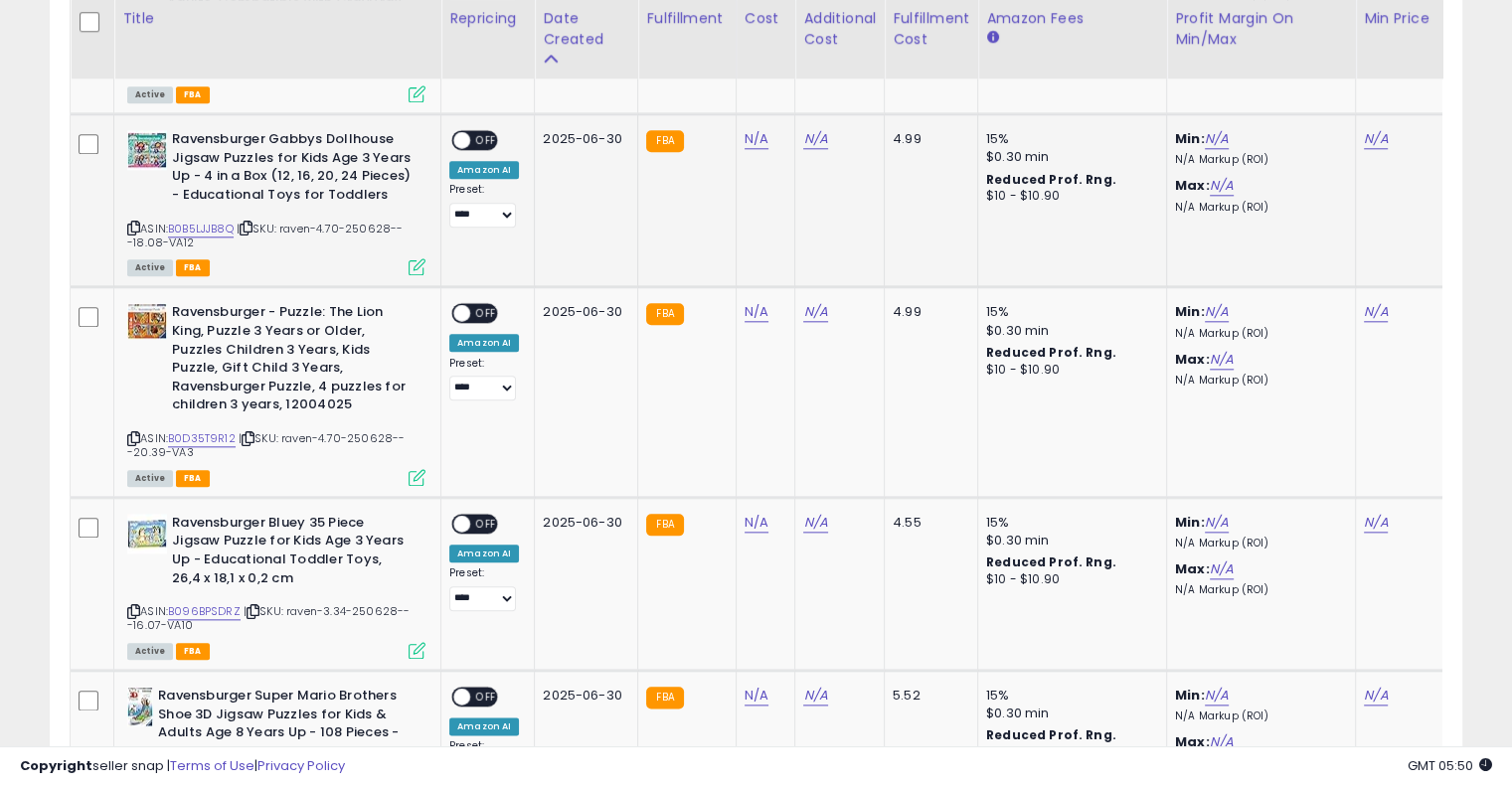 click at bounding box center (246, 228) 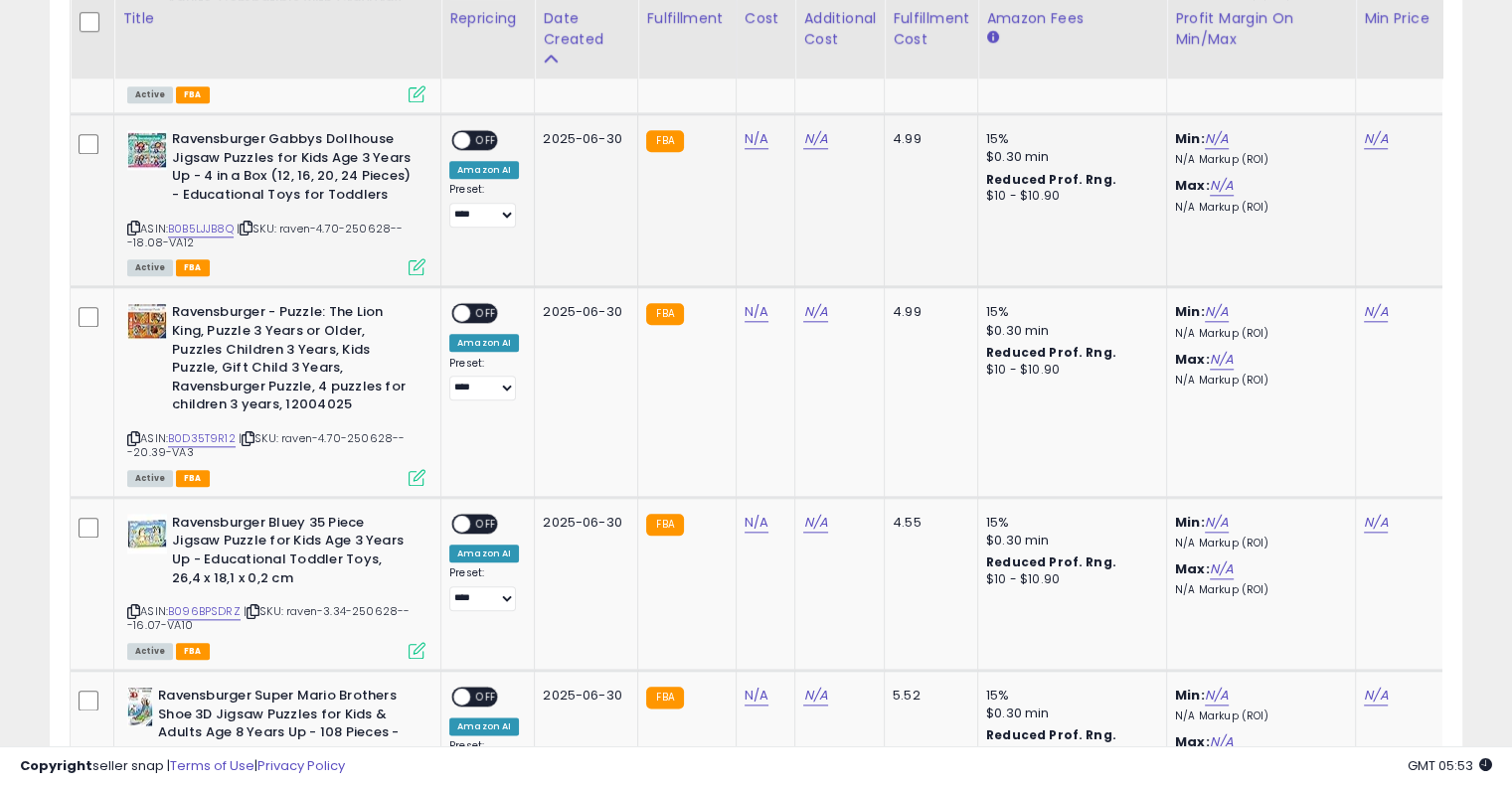 scroll, scrollTop: 1802, scrollLeft: 0, axis: vertical 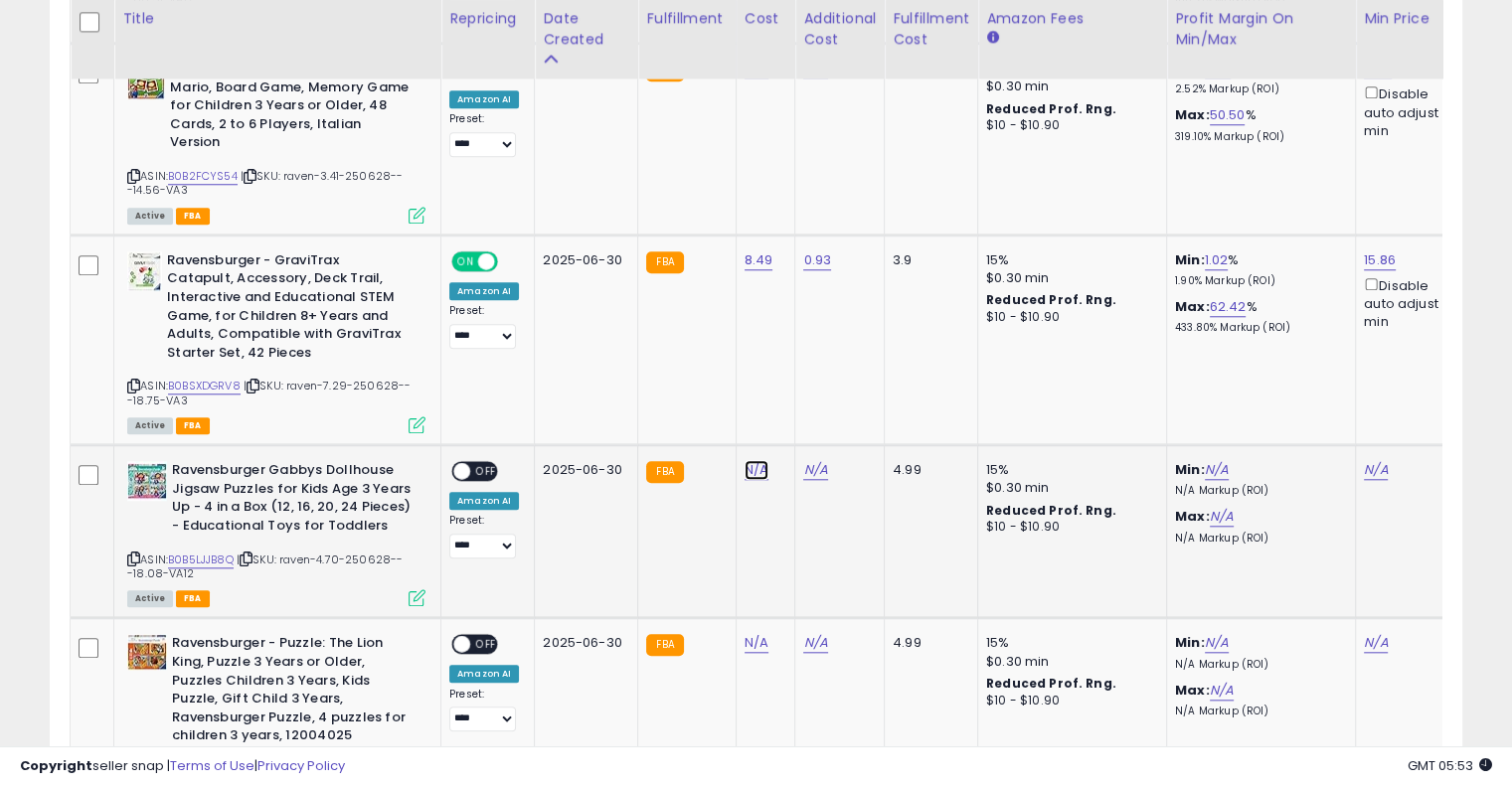 click on "N/A" at bounding box center [756, 470] 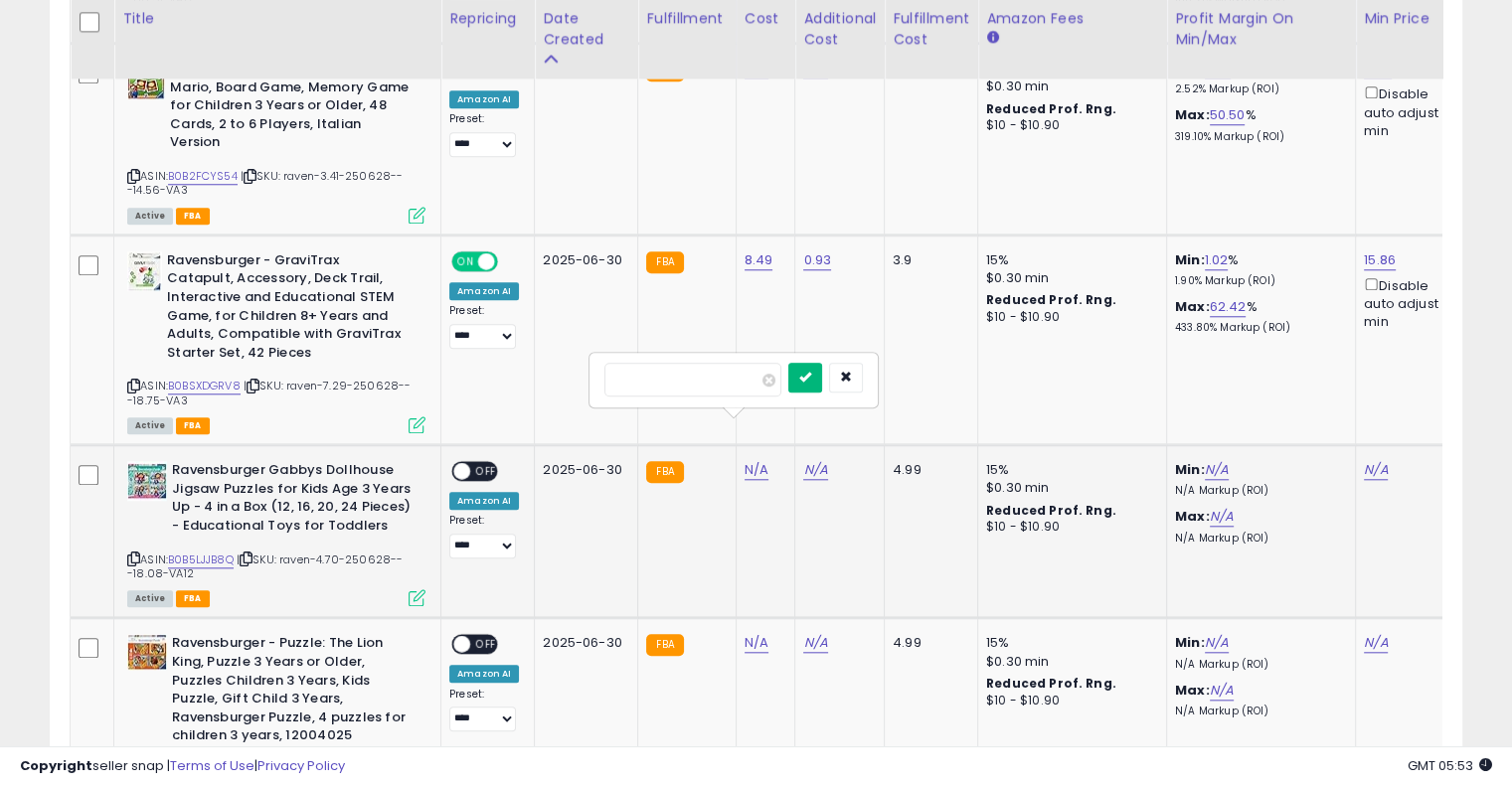 type on "***" 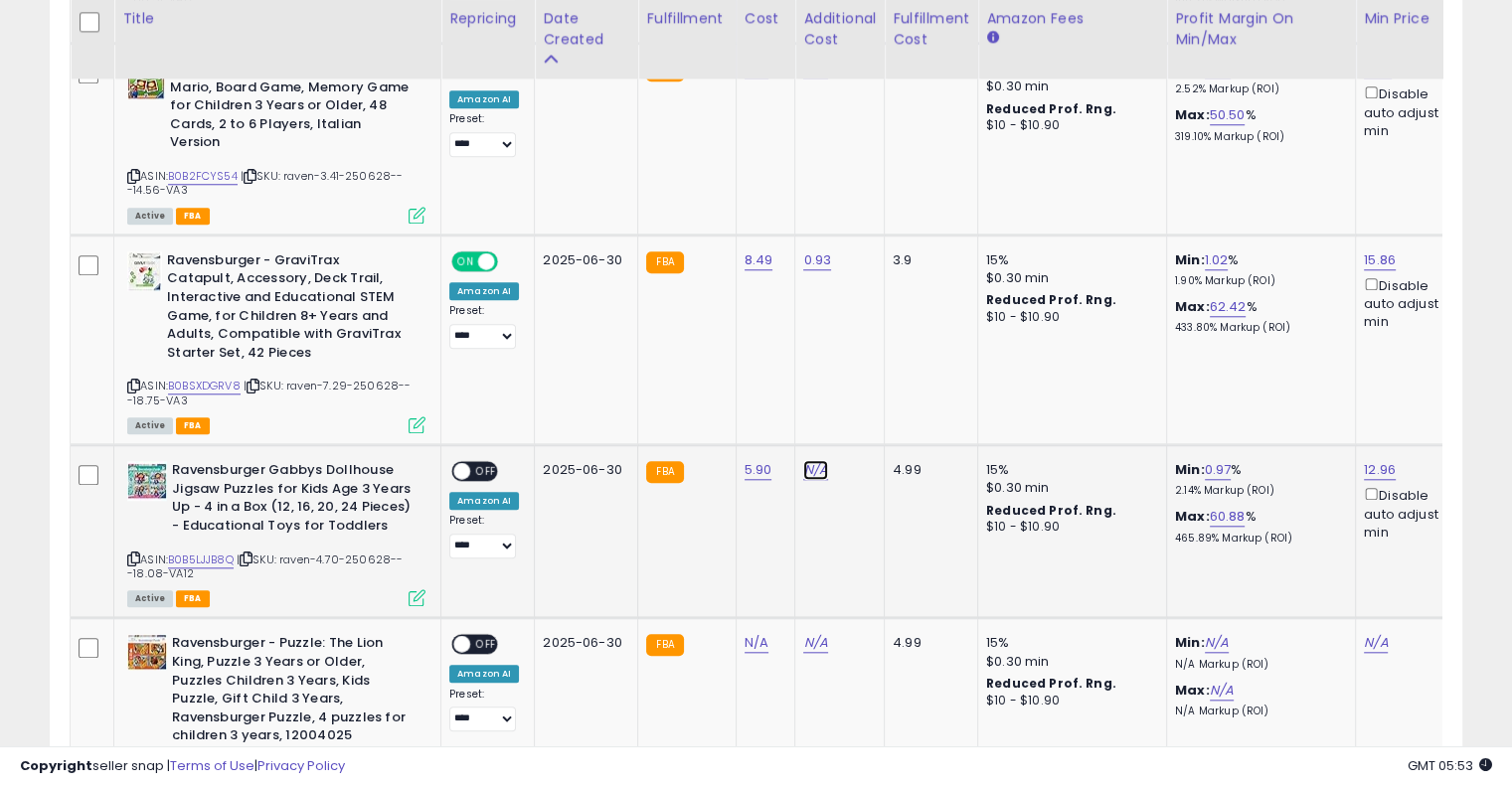 click on "N/A" at bounding box center [815, 470] 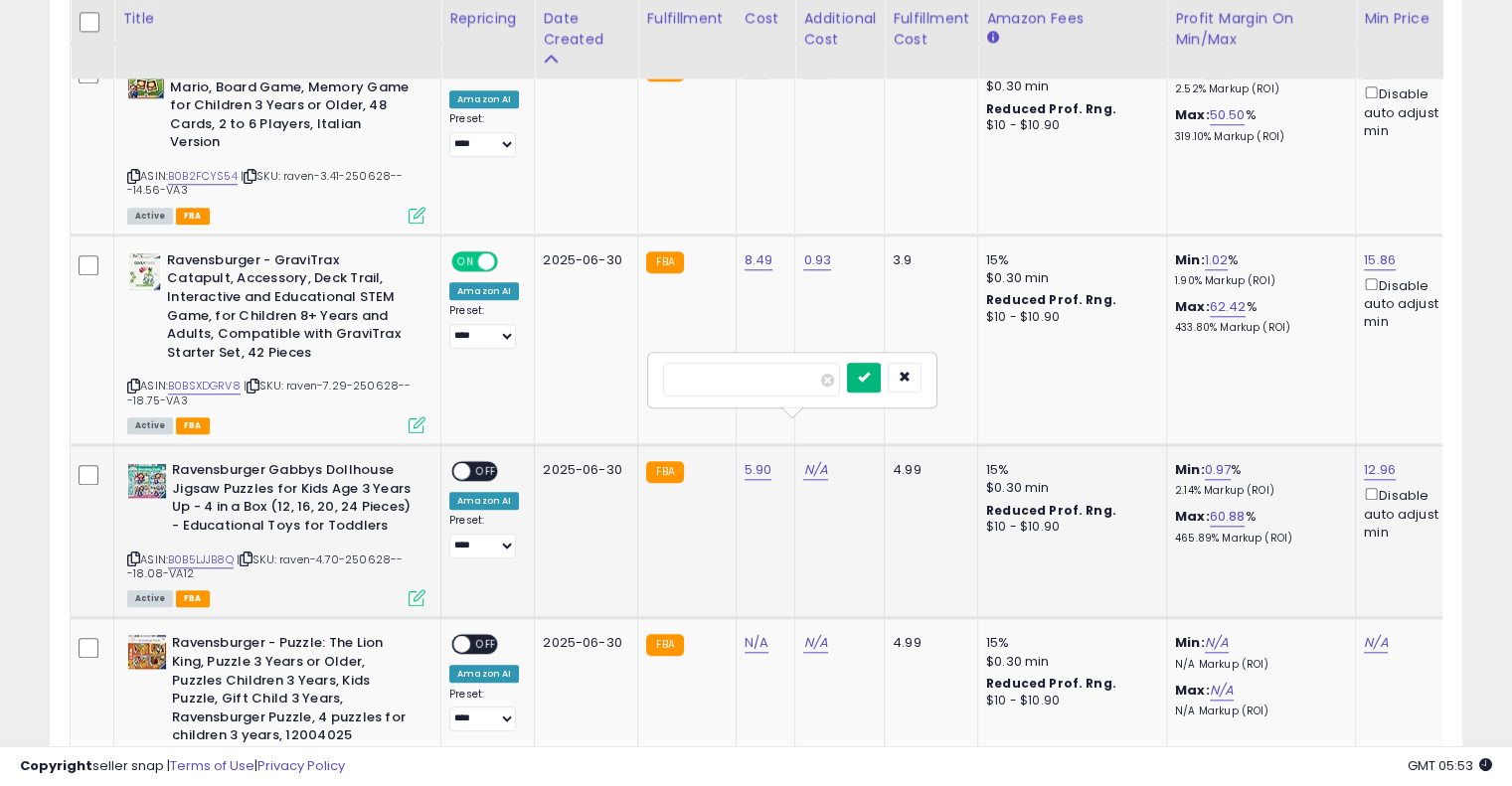 type on "****" 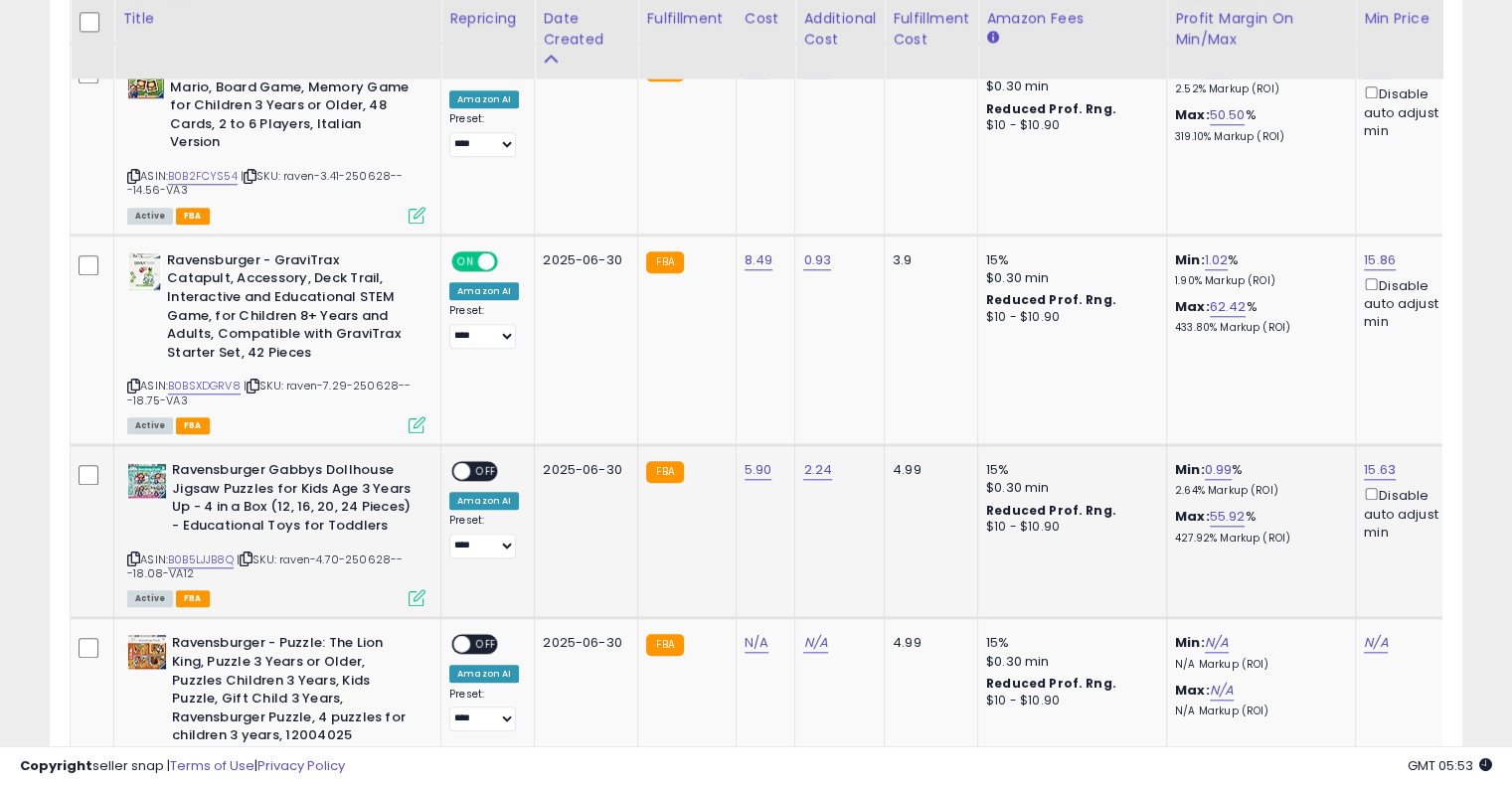 click on "OFF" at bounding box center [486, 471] 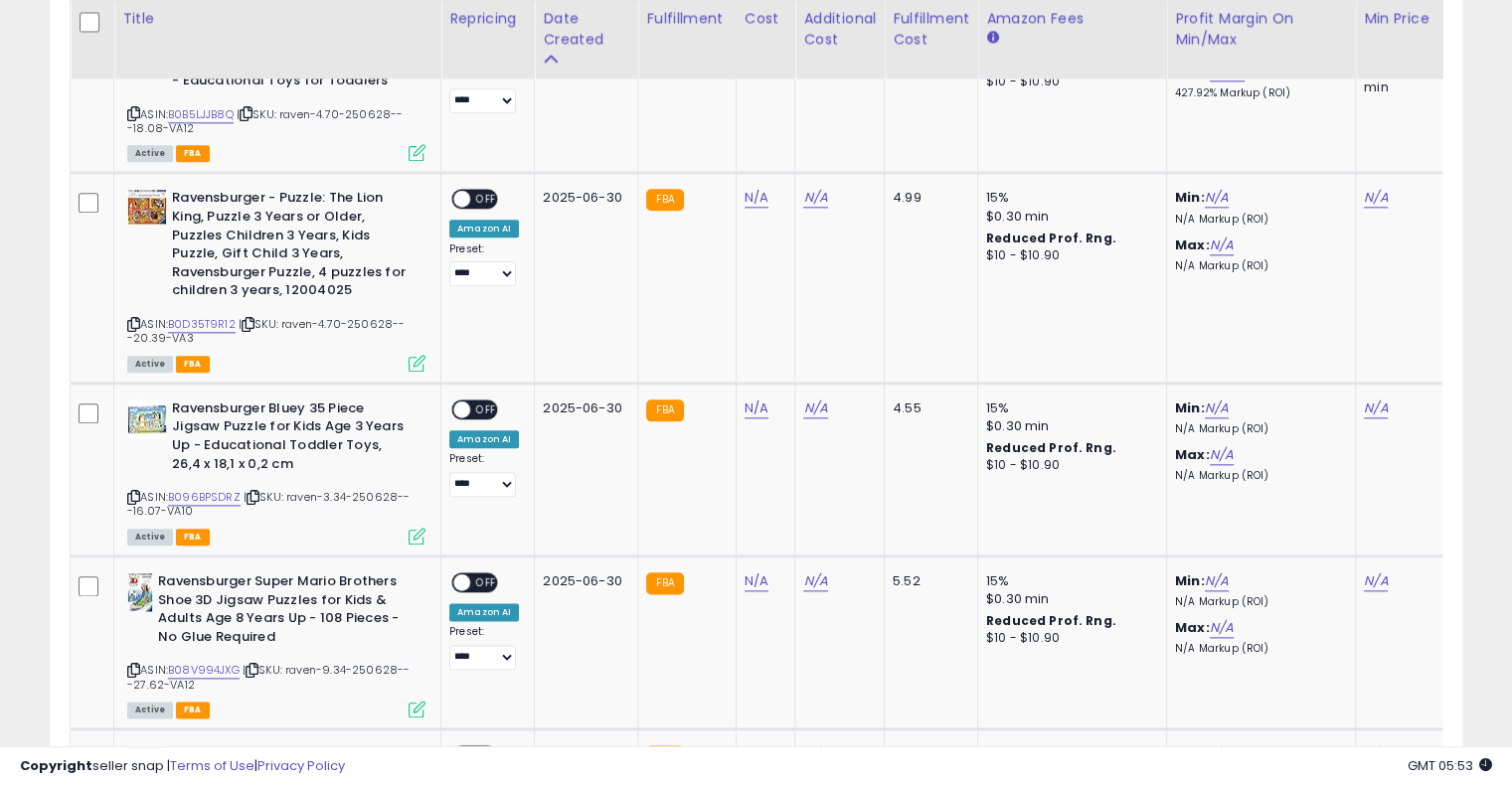 scroll, scrollTop: 2276, scrollLeft: 0, axis: vertical 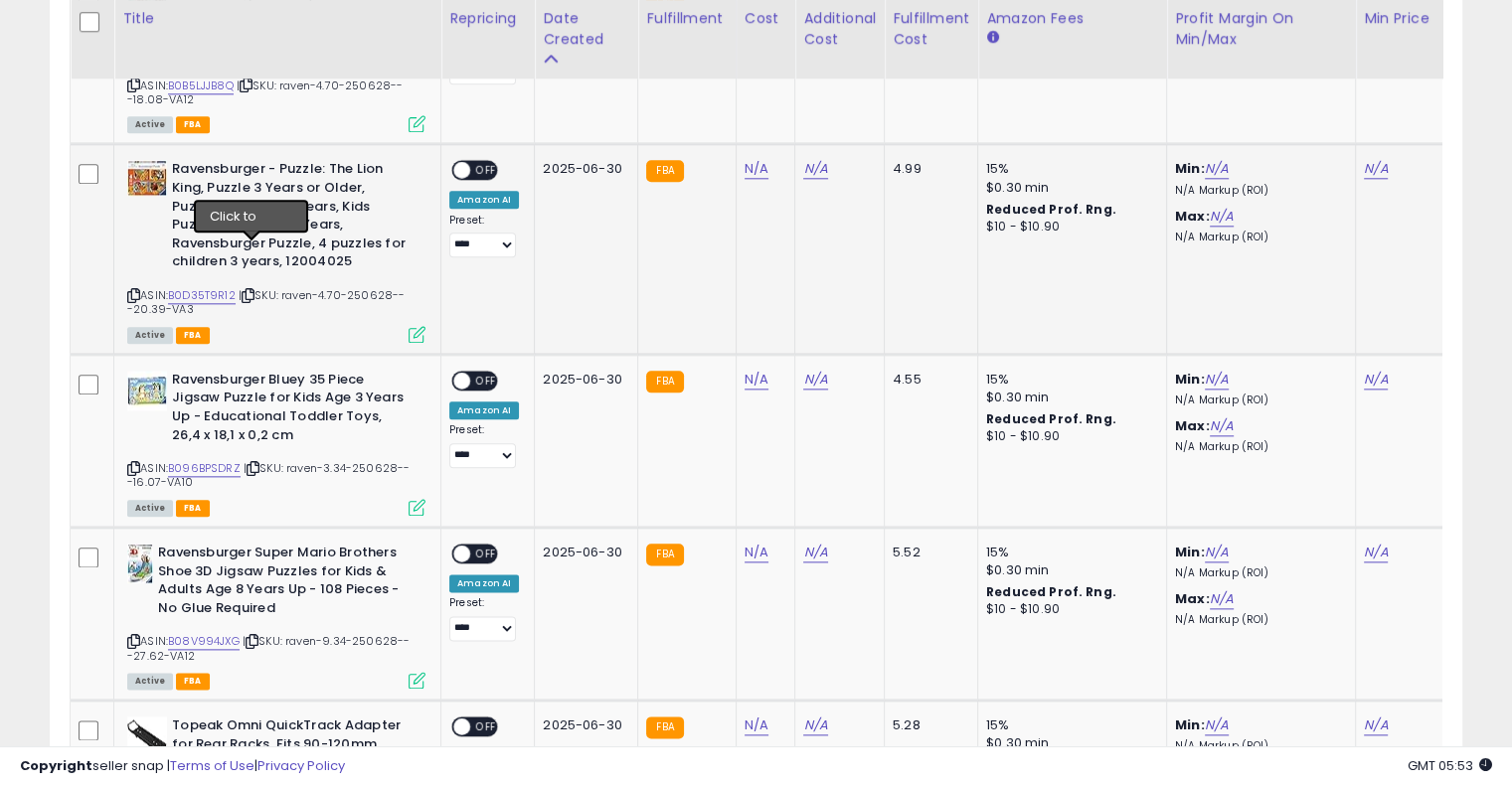 click at bounding box center (248, 295) 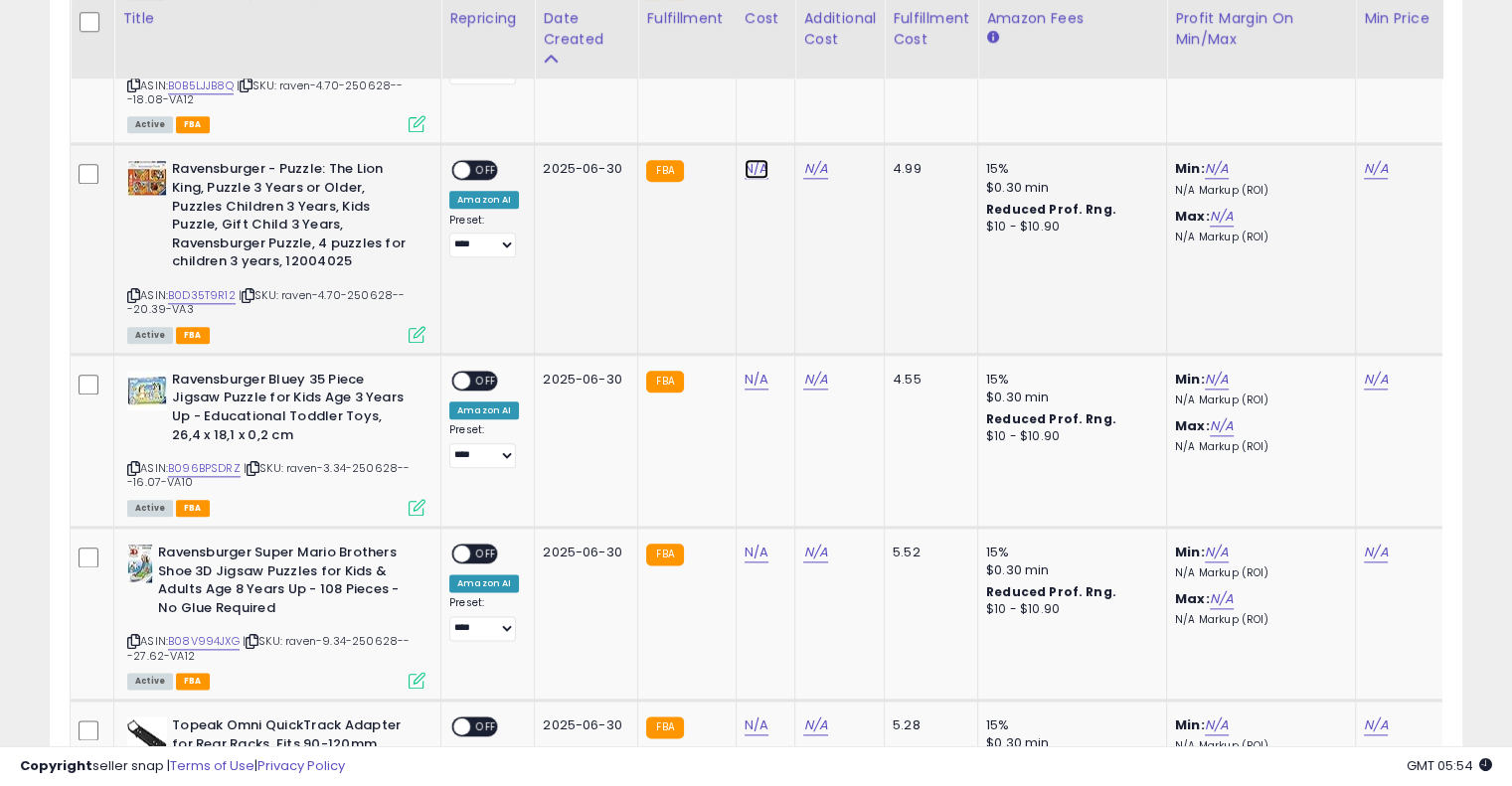 click on "N/A" at bounding box center [756, 169] 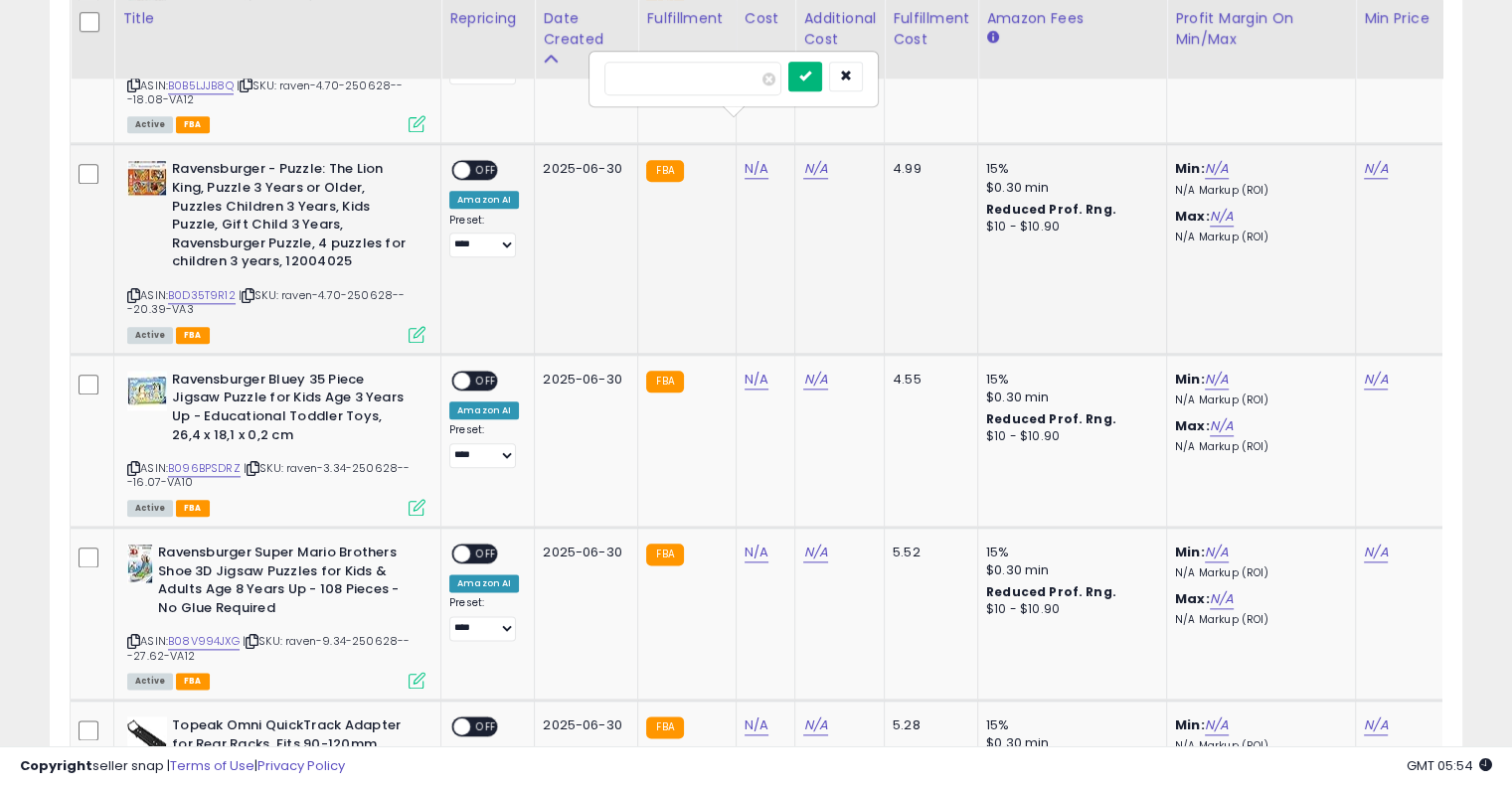 type on "****" 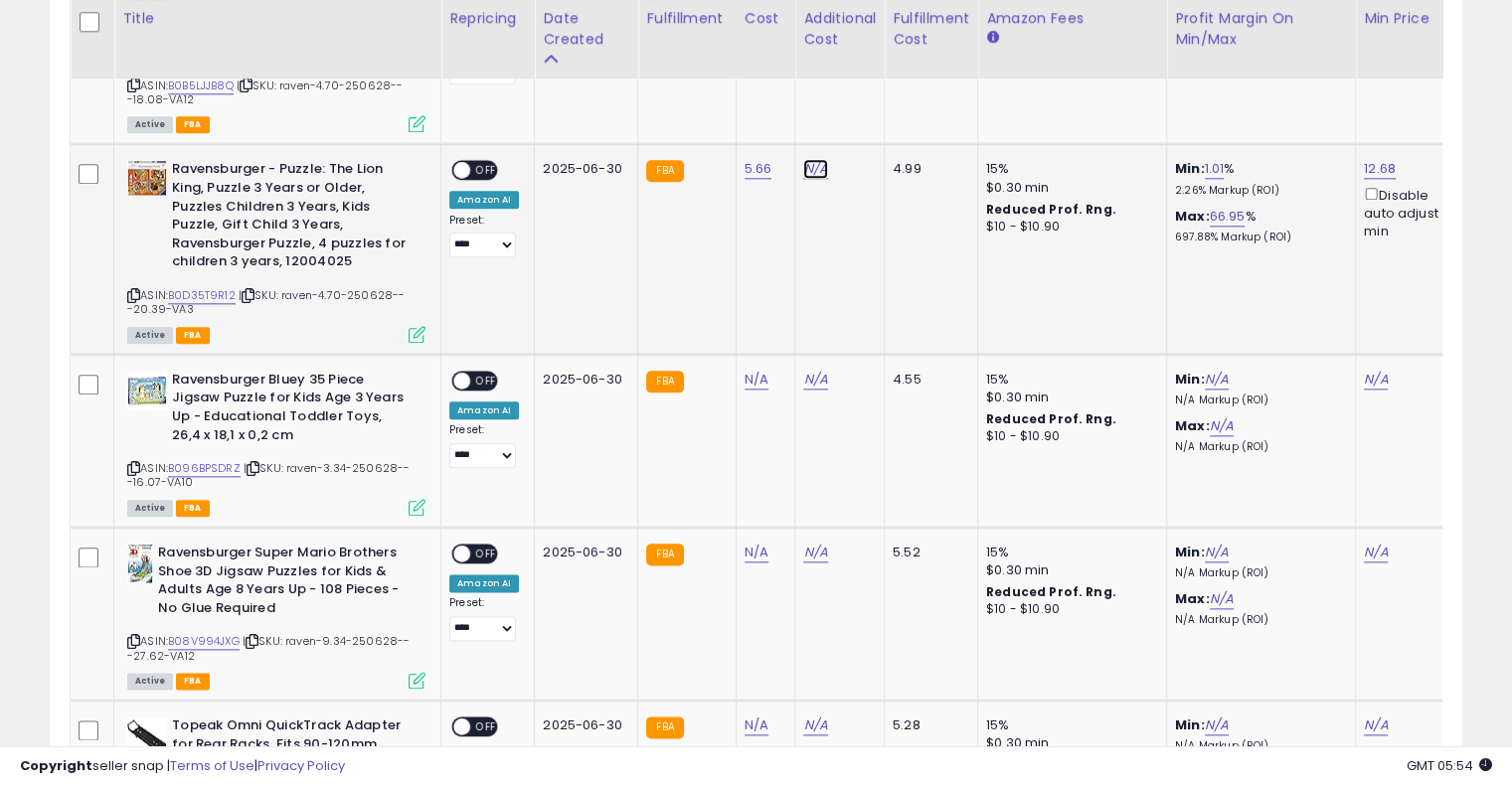 click on "N/A" at bounding box center (815, 169) 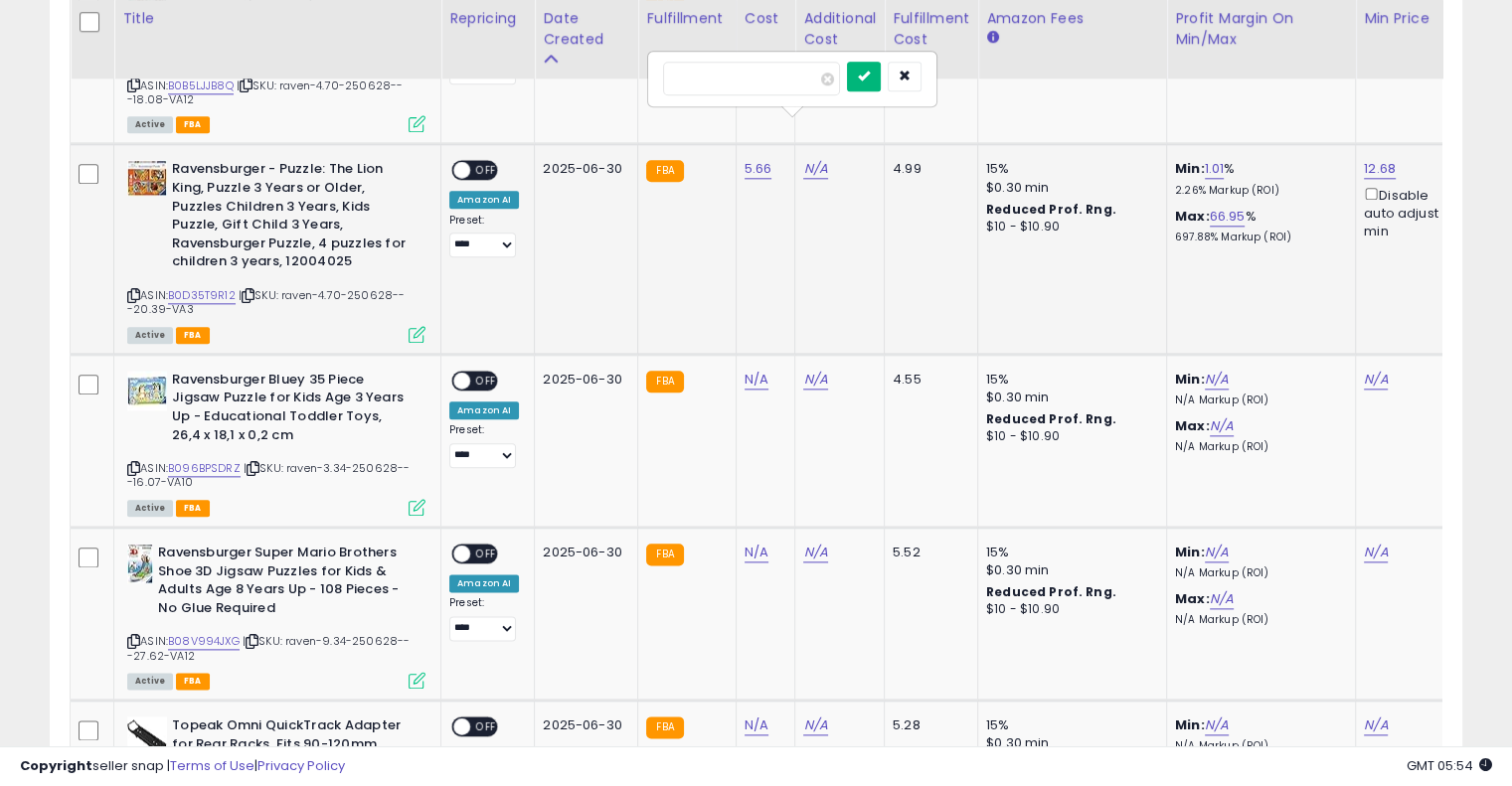 type on "****" 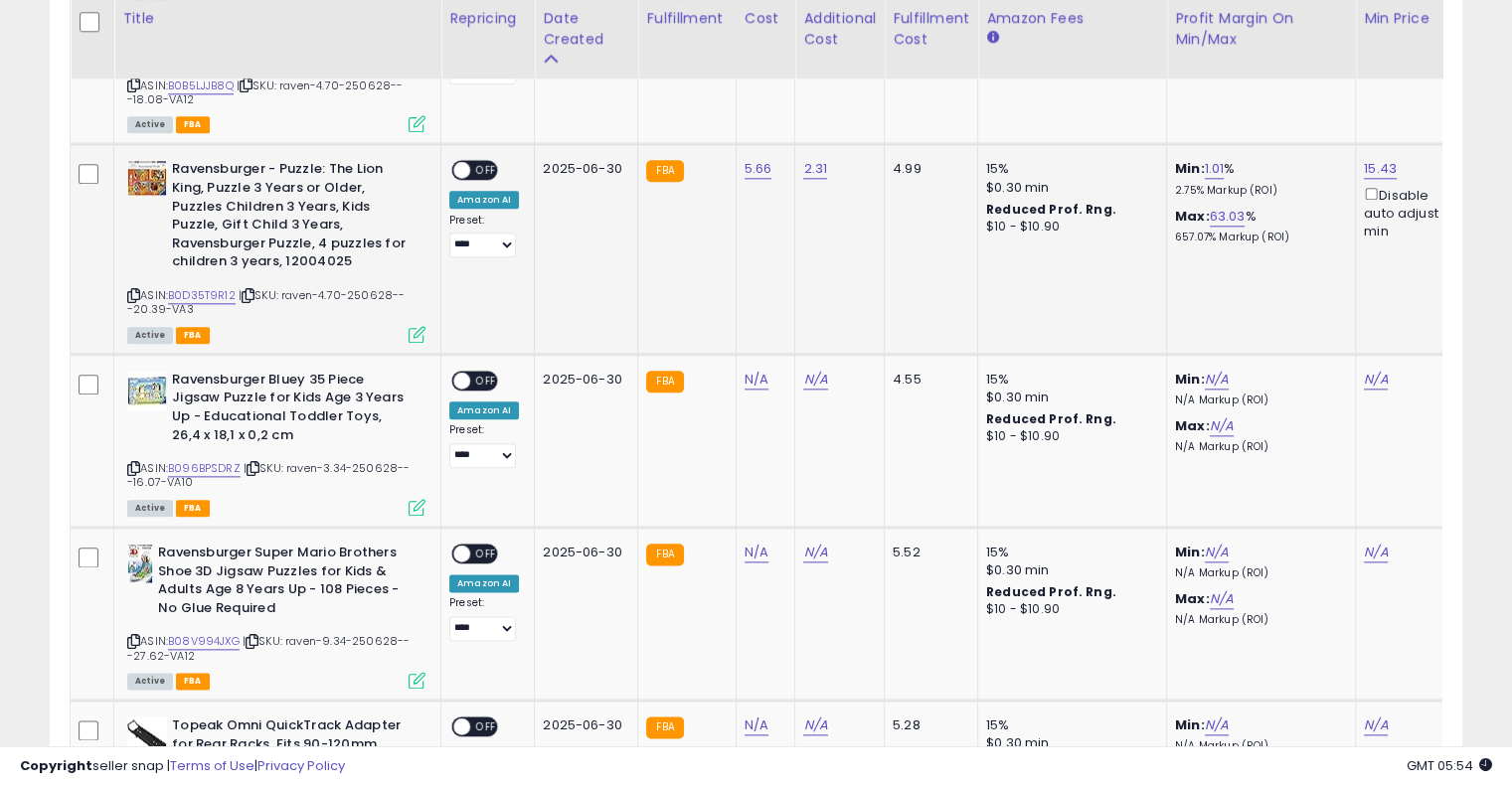 click on "OFF" at bounding box center (486, 170) 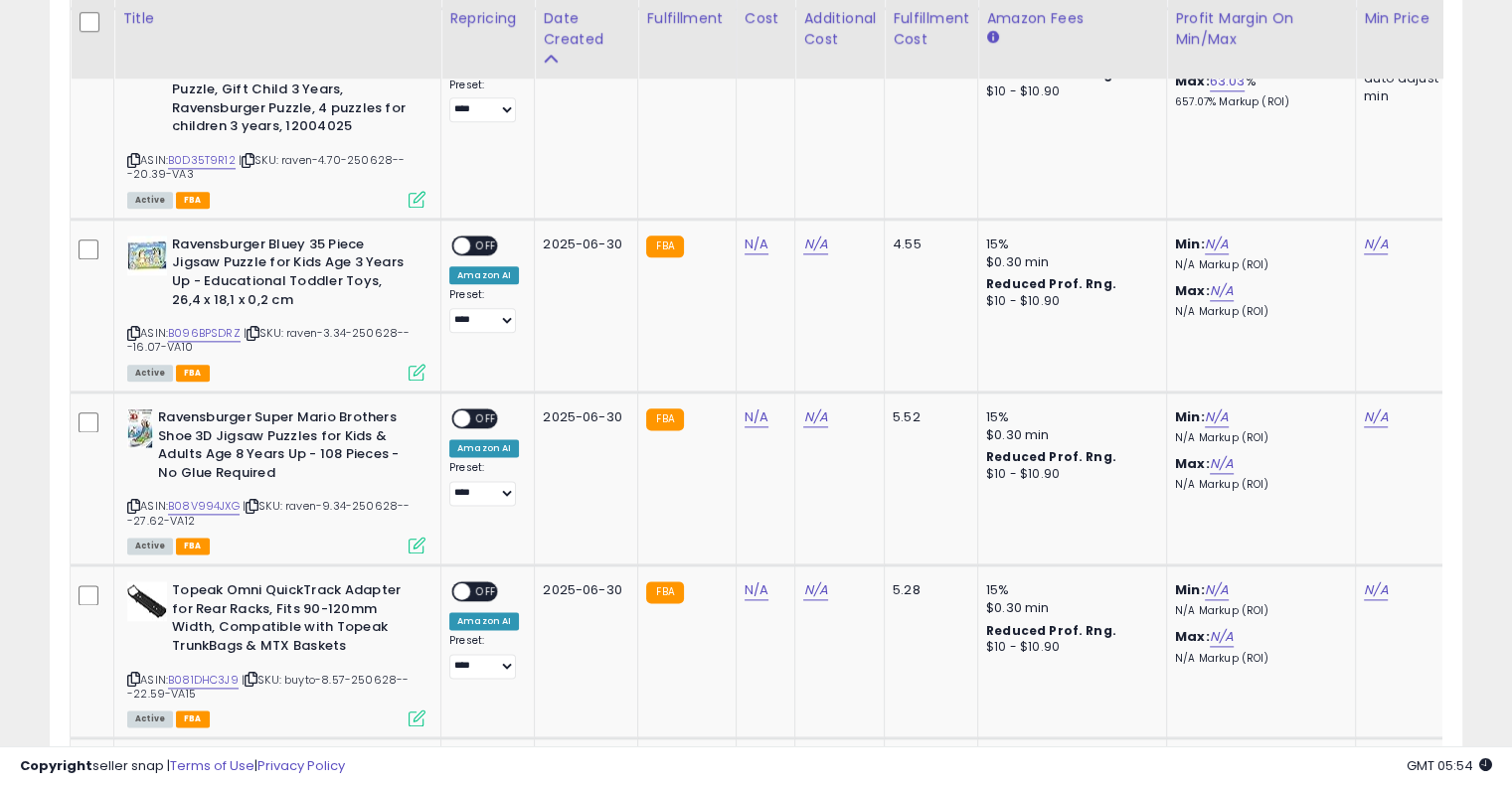scroll, scrollTop: 2481, scrollLeft: 0, axis: vertical 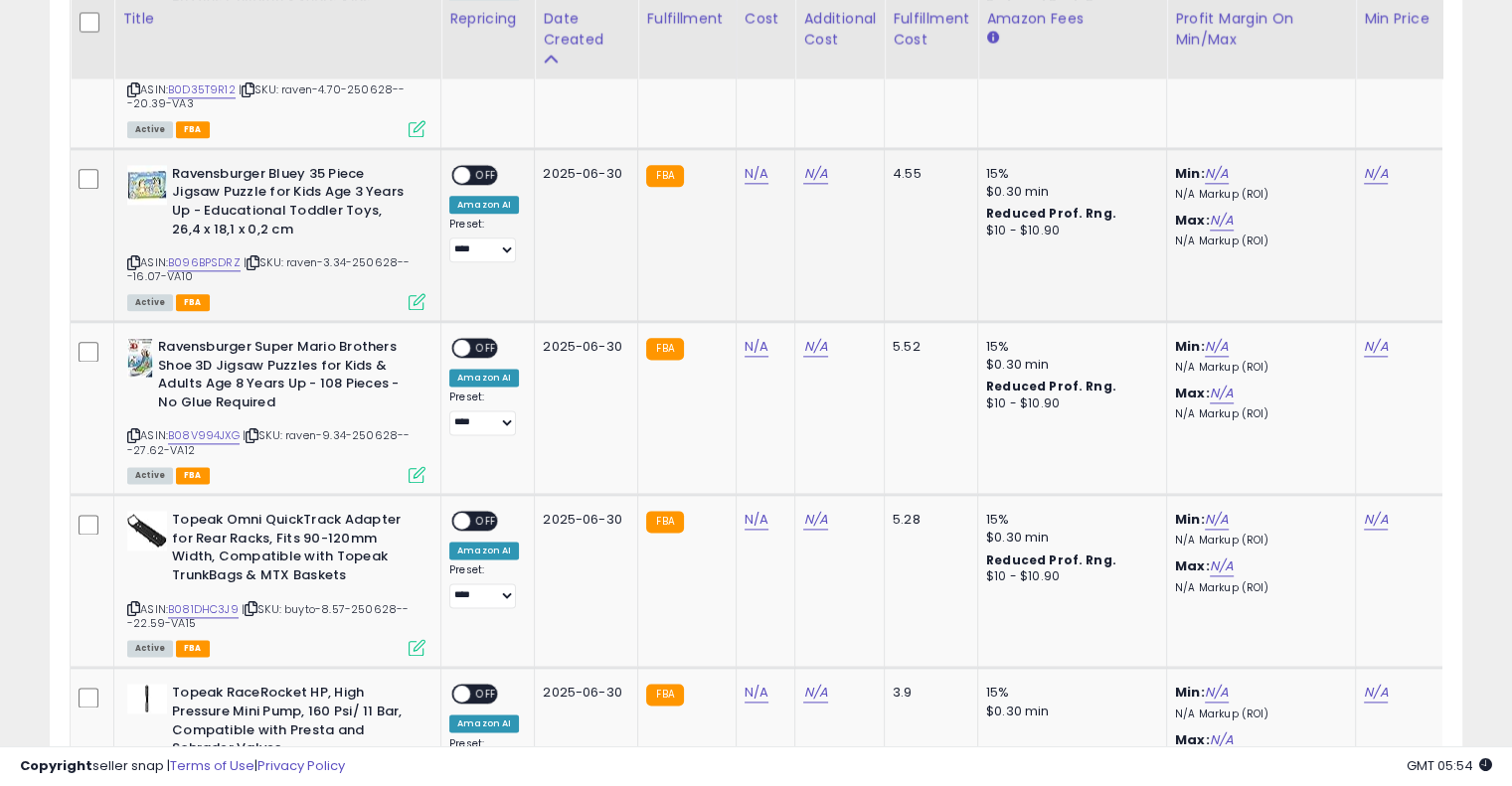 click at bounding box center (252, 262) 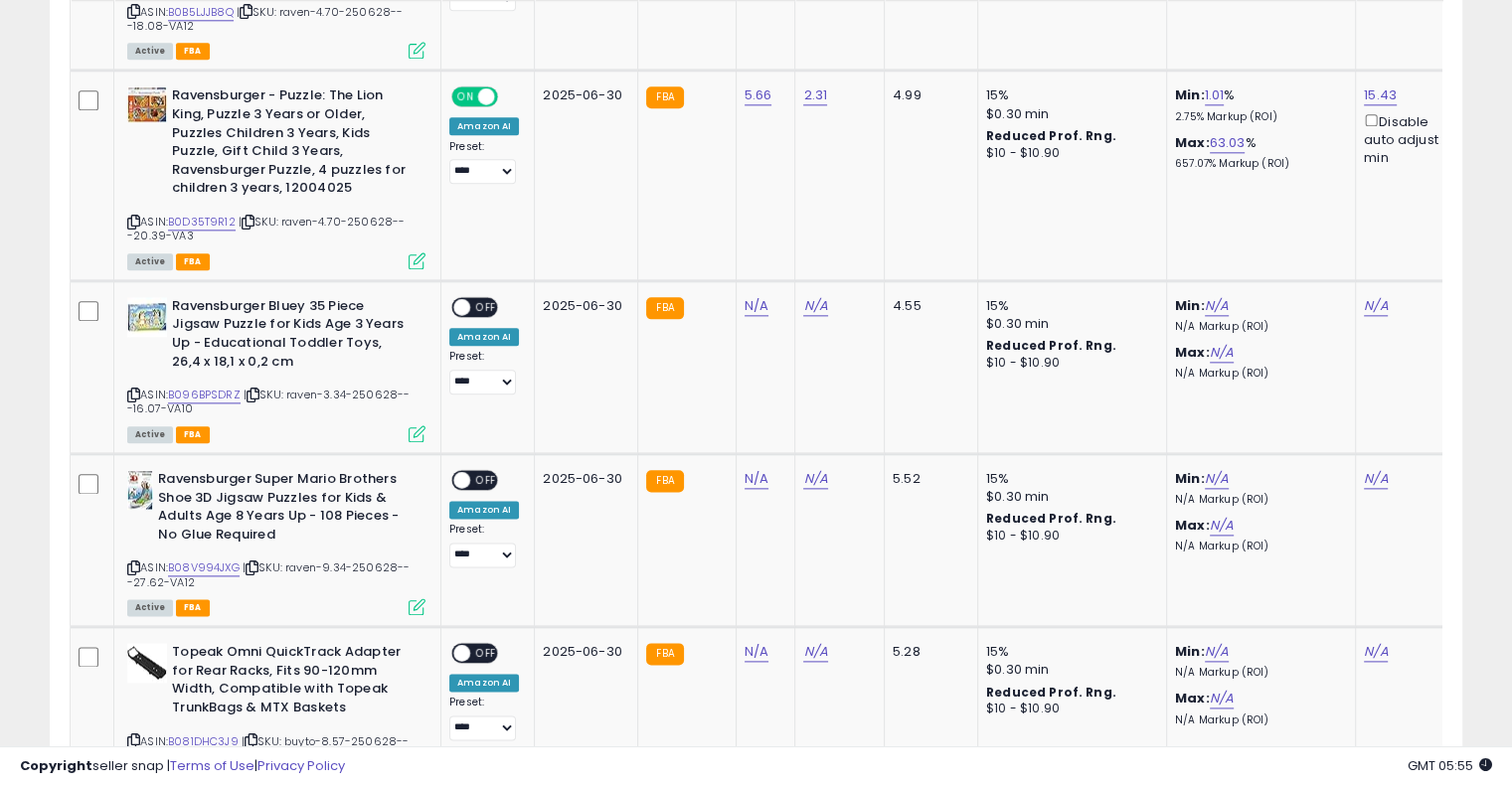 scroll, scrollTop: 2251, scrollLeft: 0, axis: vertical 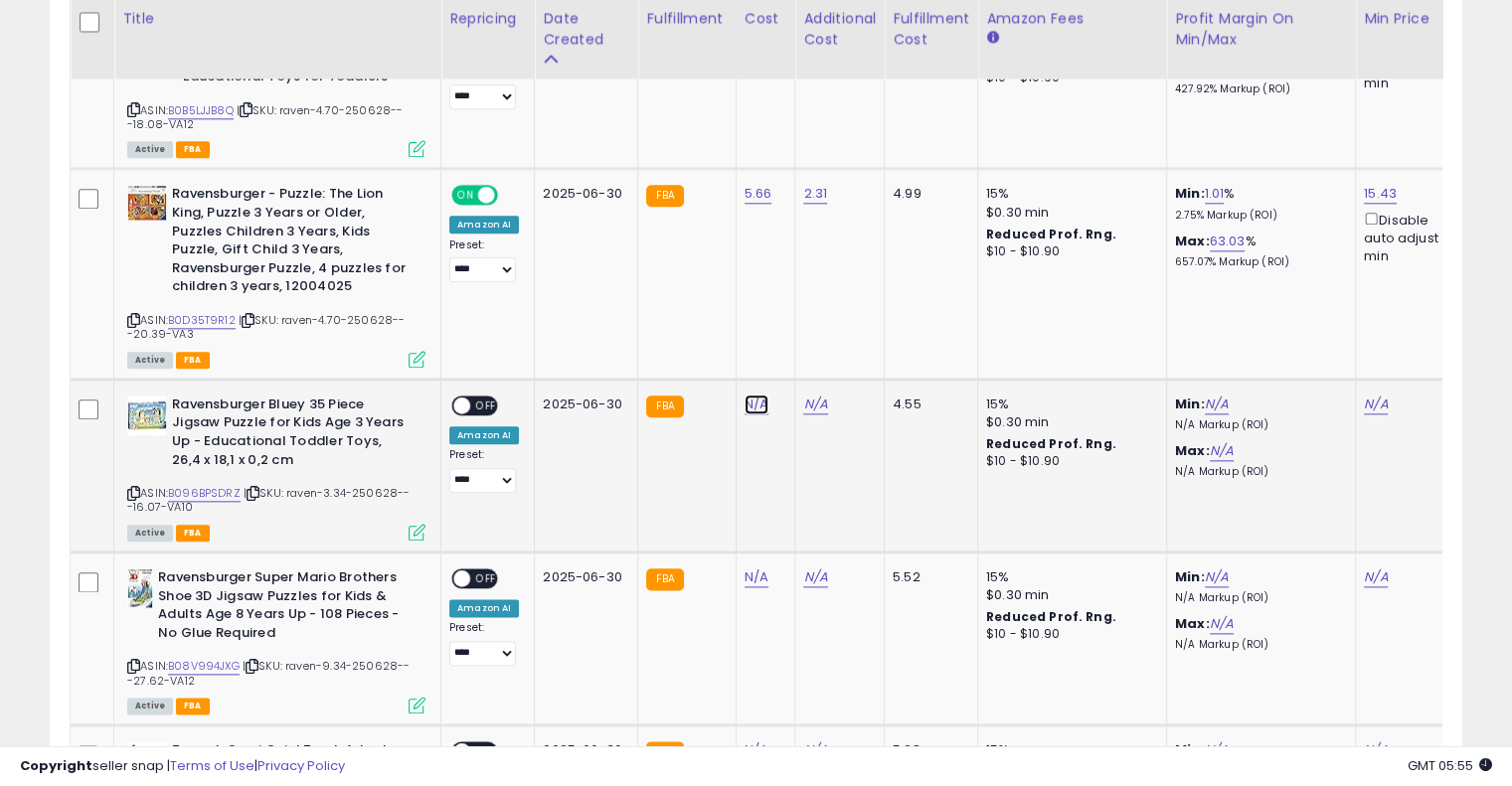 click on "N/A" at bounding box center [756, 404] 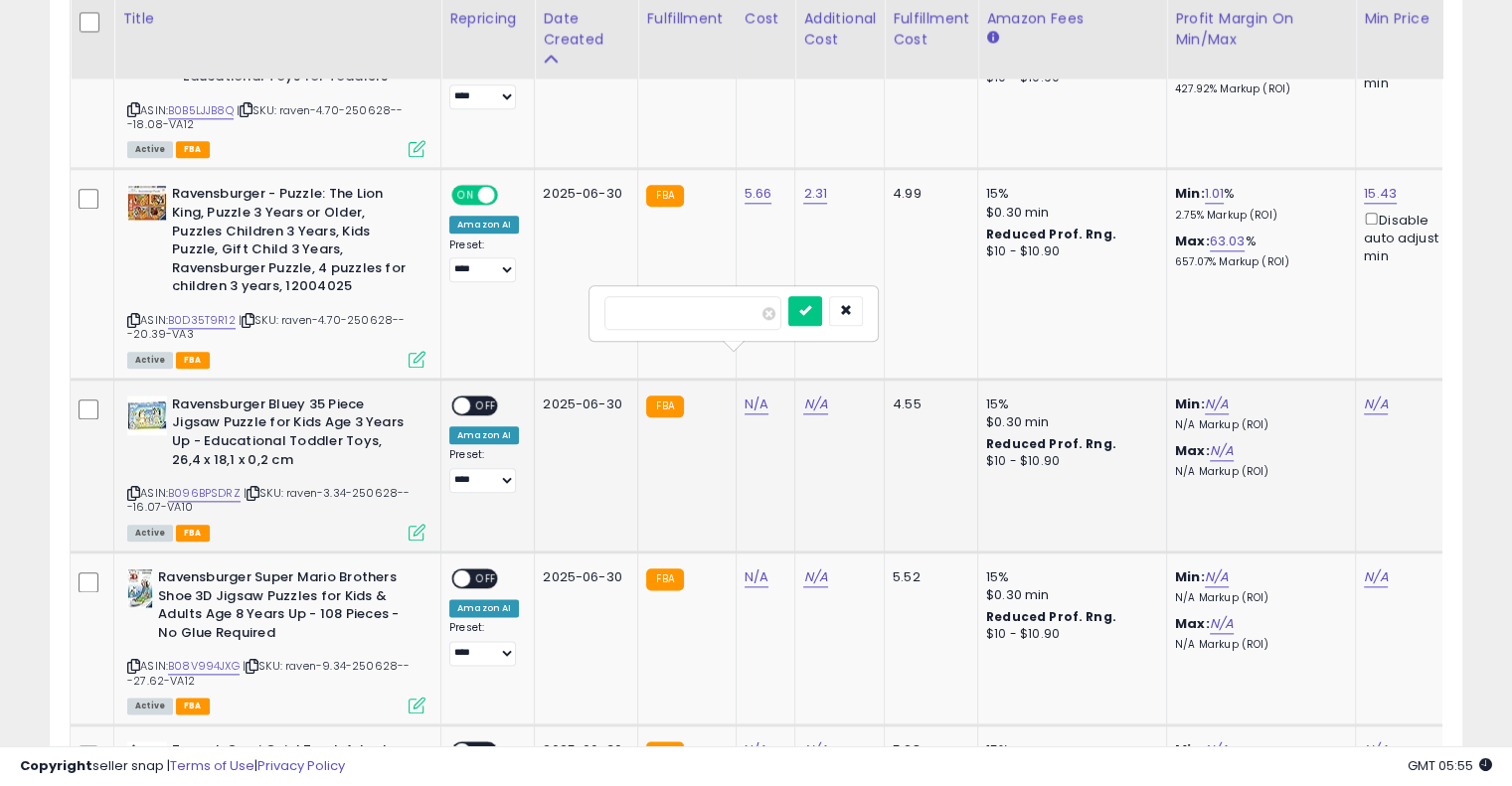 type on "****" 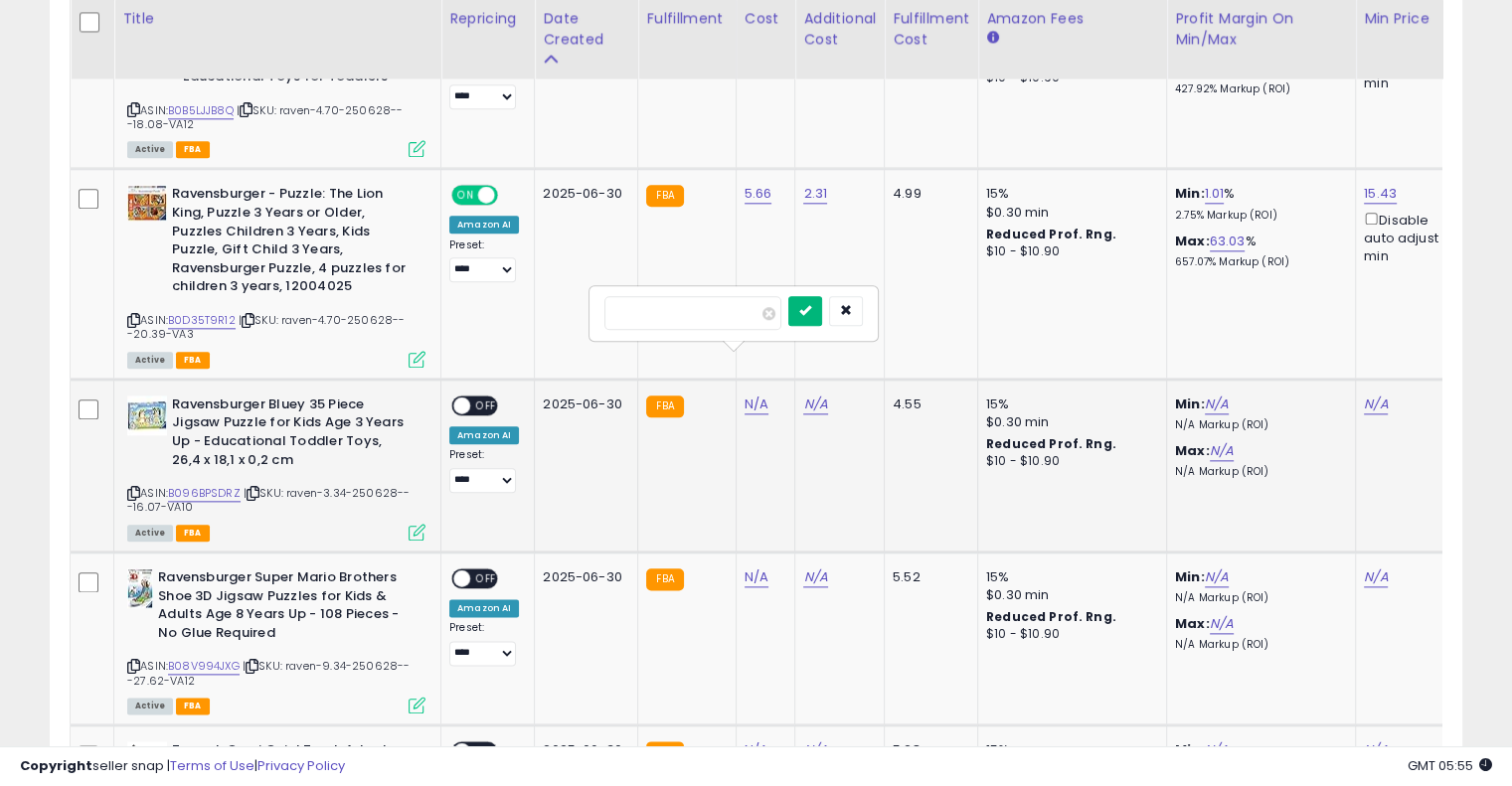 click at bounding box center (805, 311) 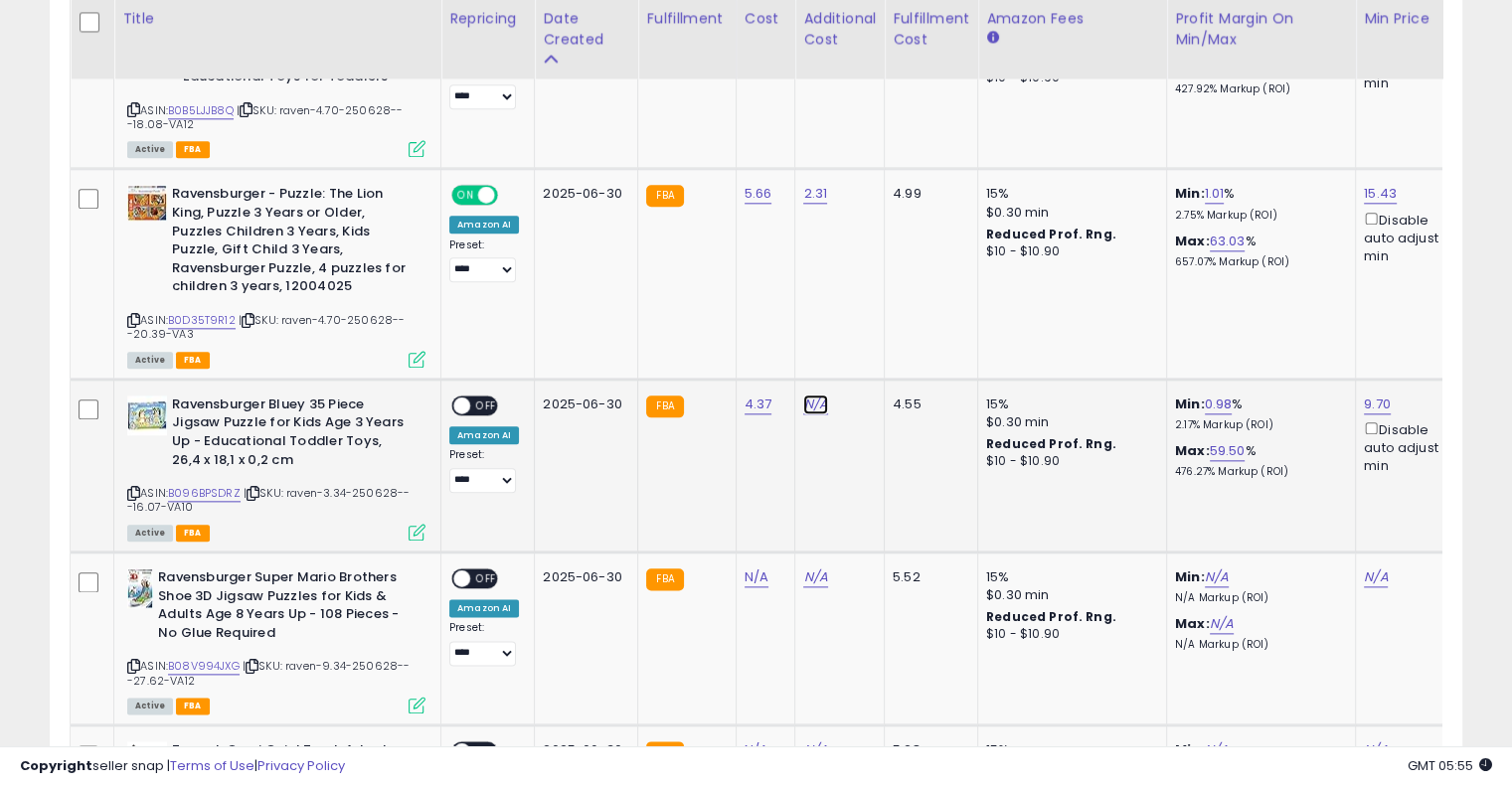 click on "N/A" at bounding box center (815, 404) 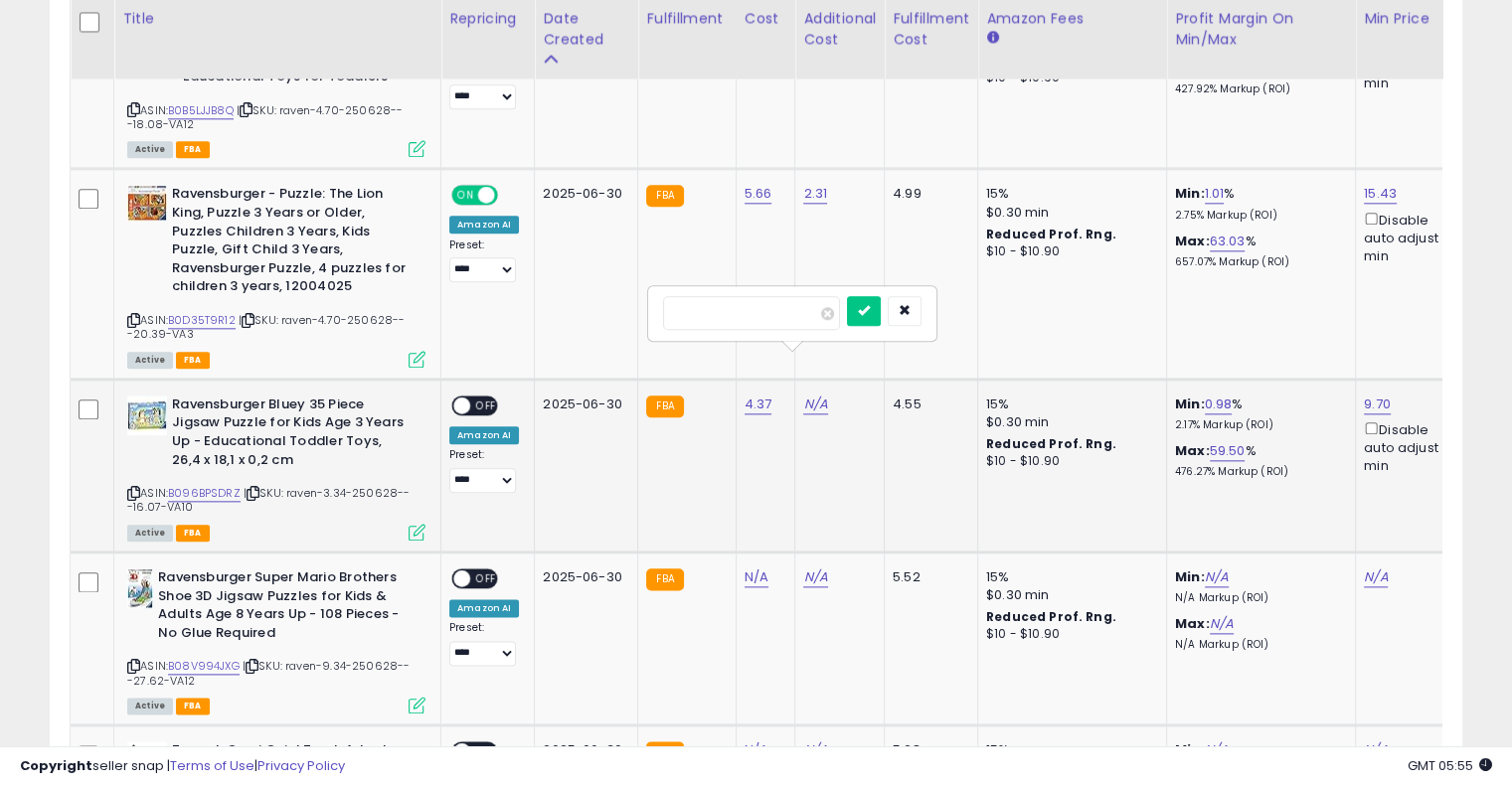 type on "****" 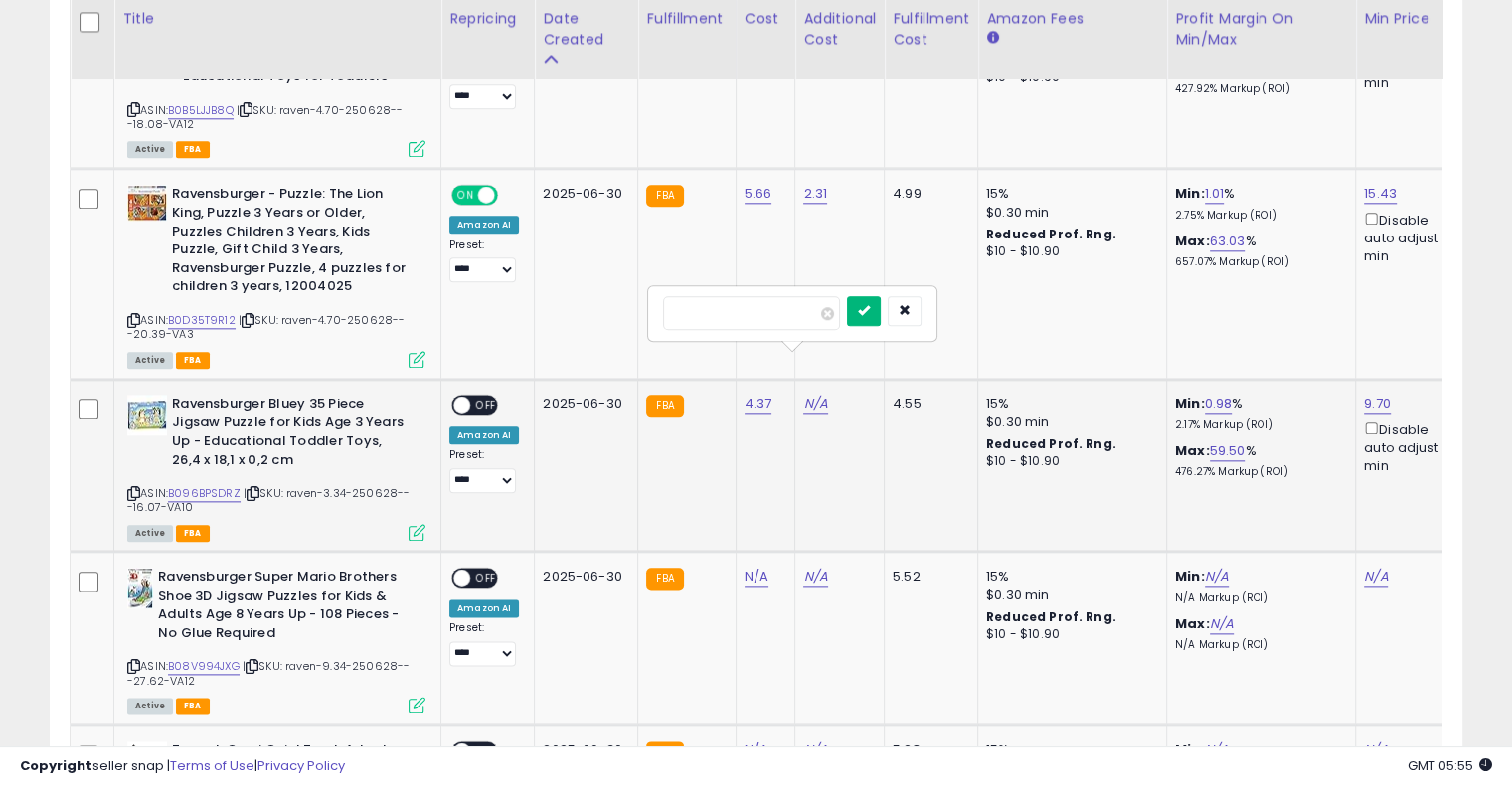 click at bounding box center [864, 311] 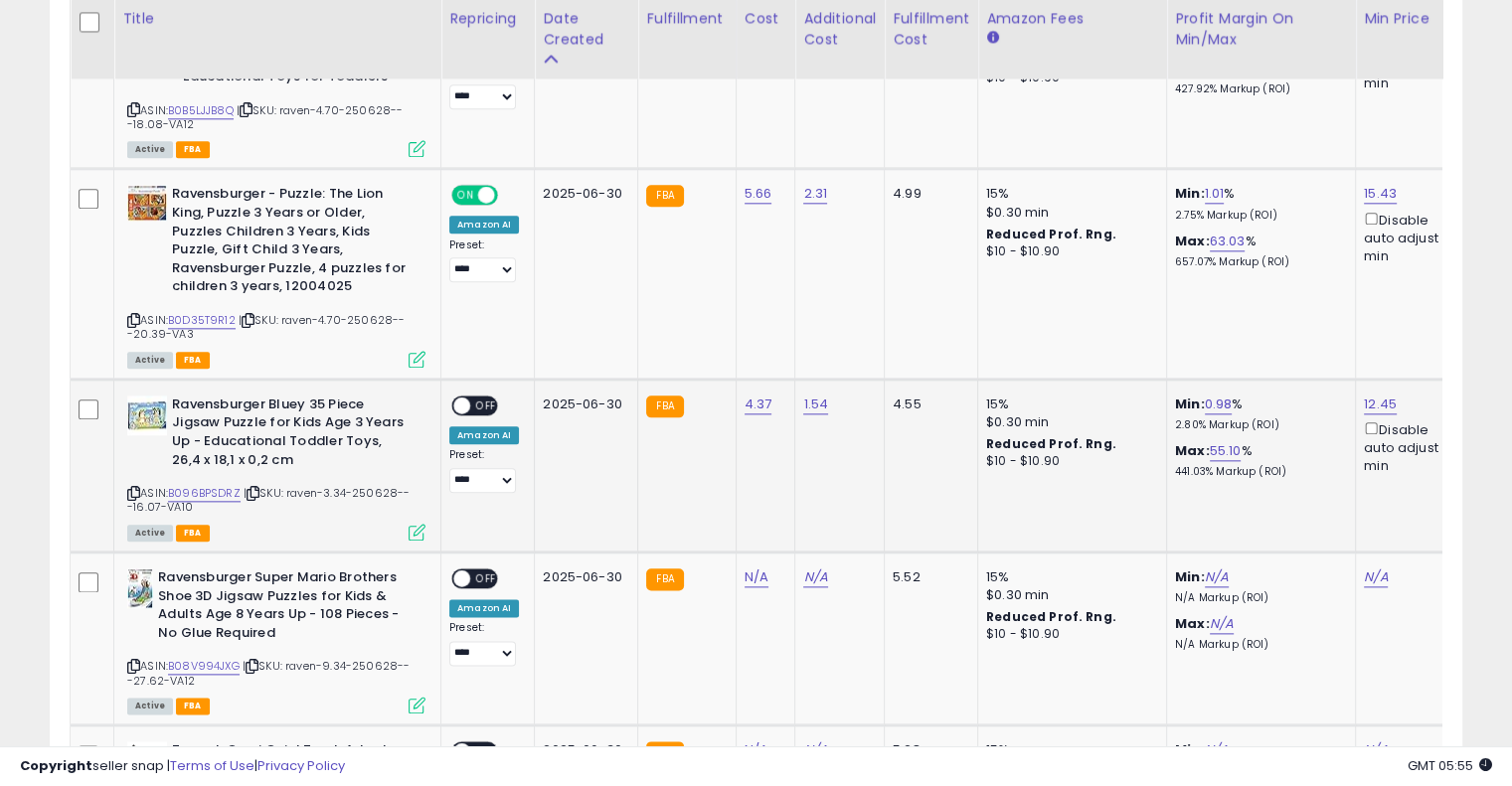 click on "OFF" at bounding box center (486, 404) 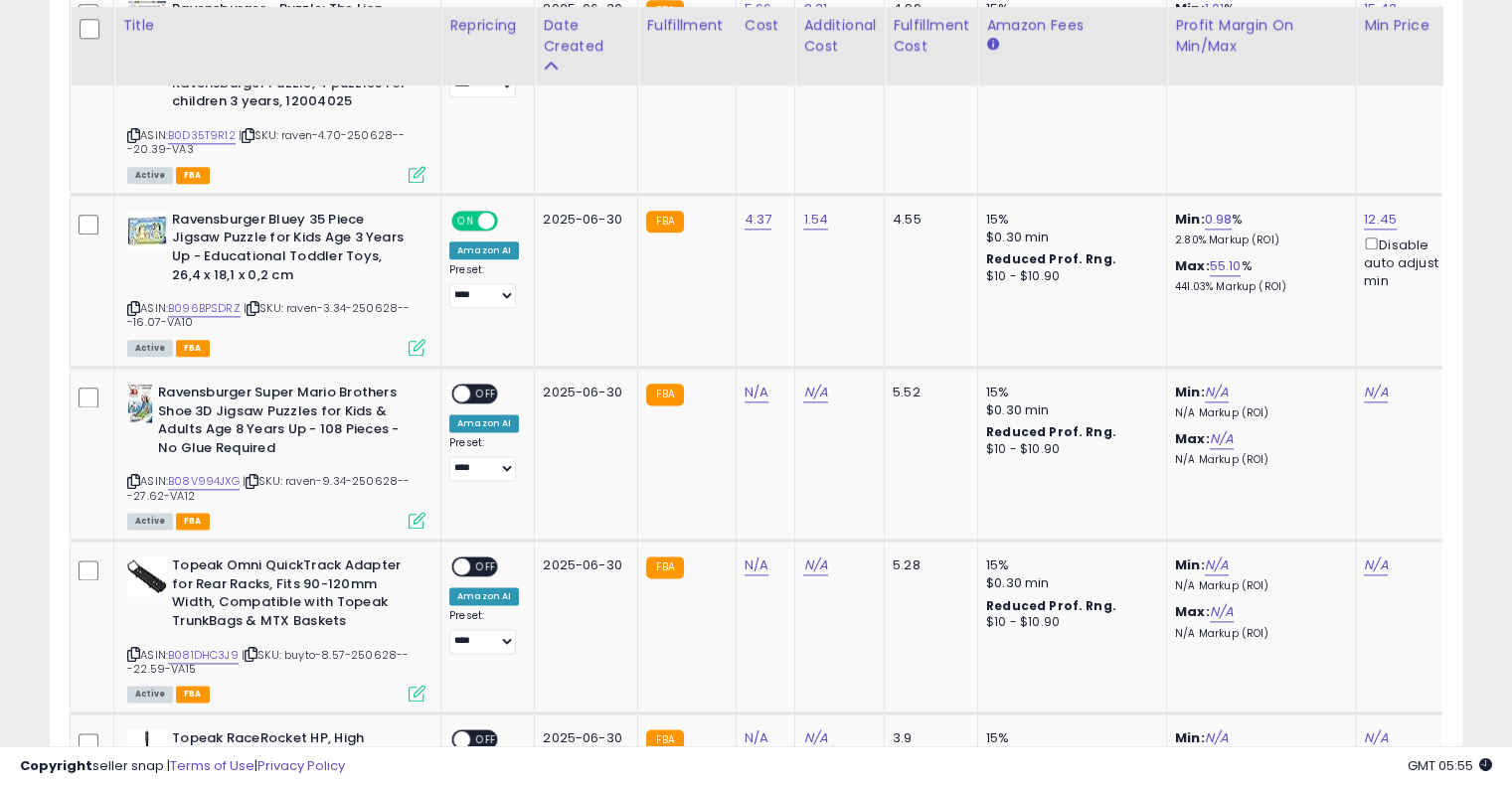 scroll, scrollTop: 2442, scrollLeft: 0, axis: vertical 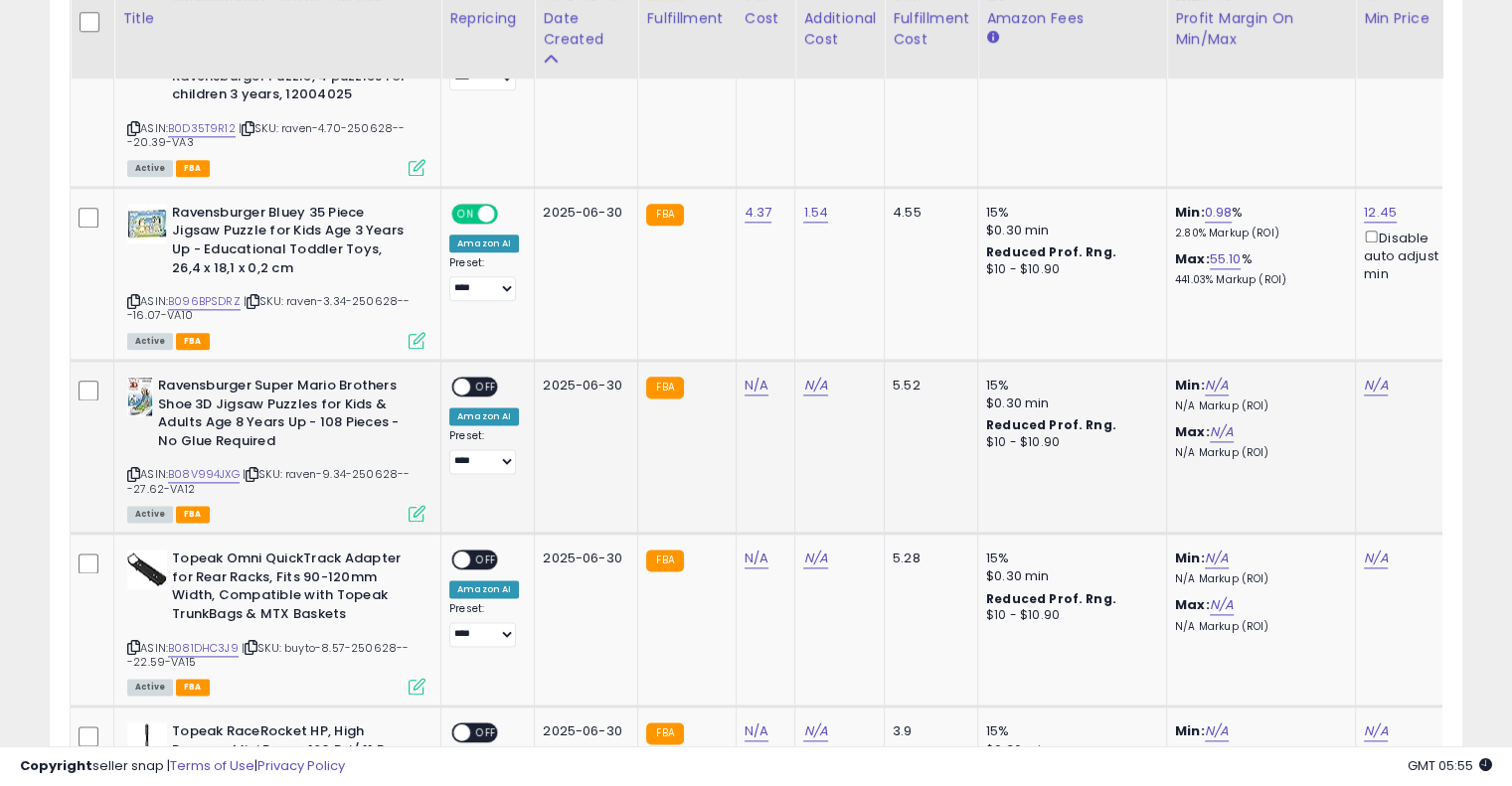 click at bounding box center (252, 474) 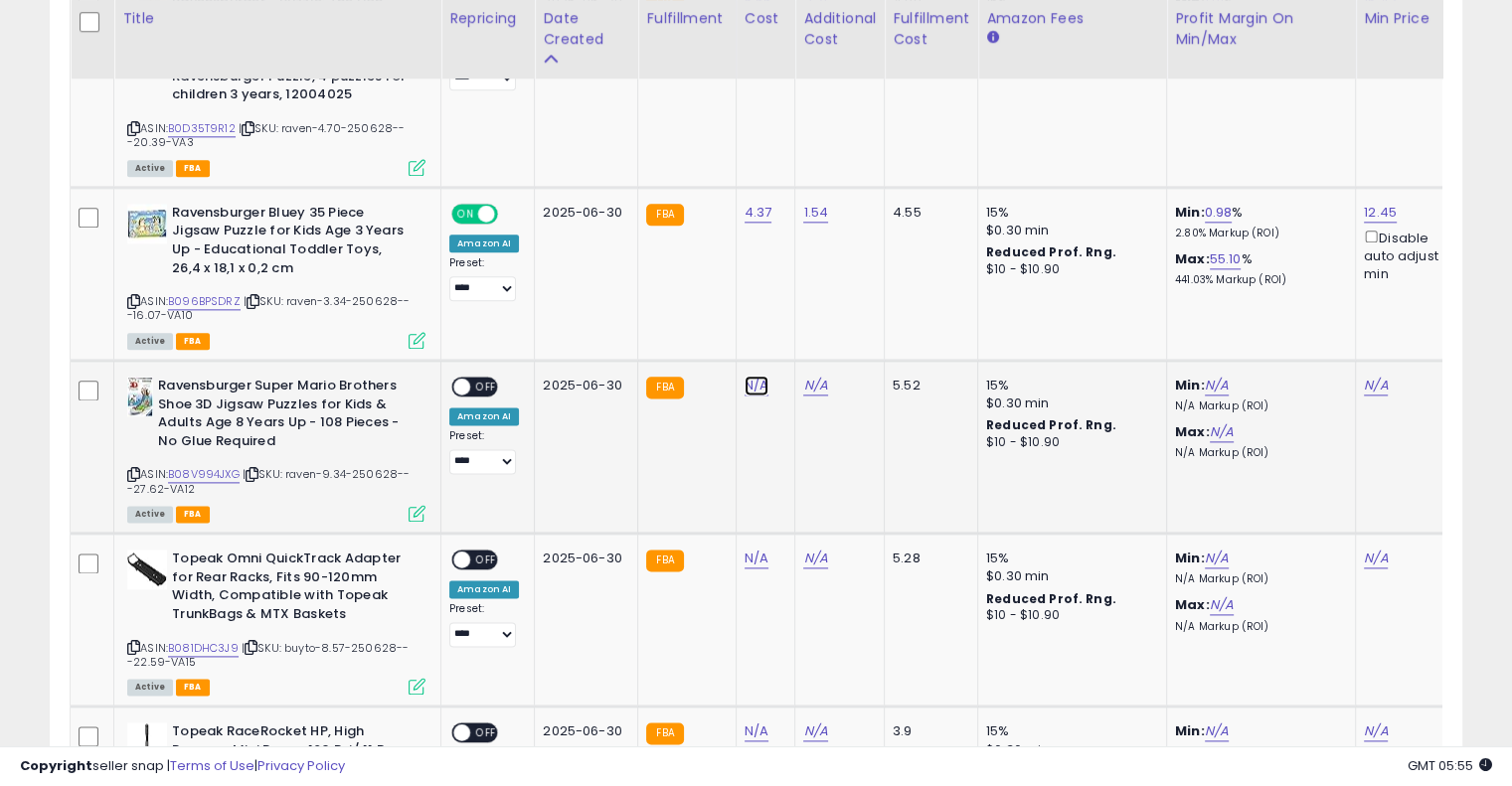 drag, startPoint x: 756, startPoint y: 342, endPoint x: 1526, endPoint y: 404, distance: 772.49207 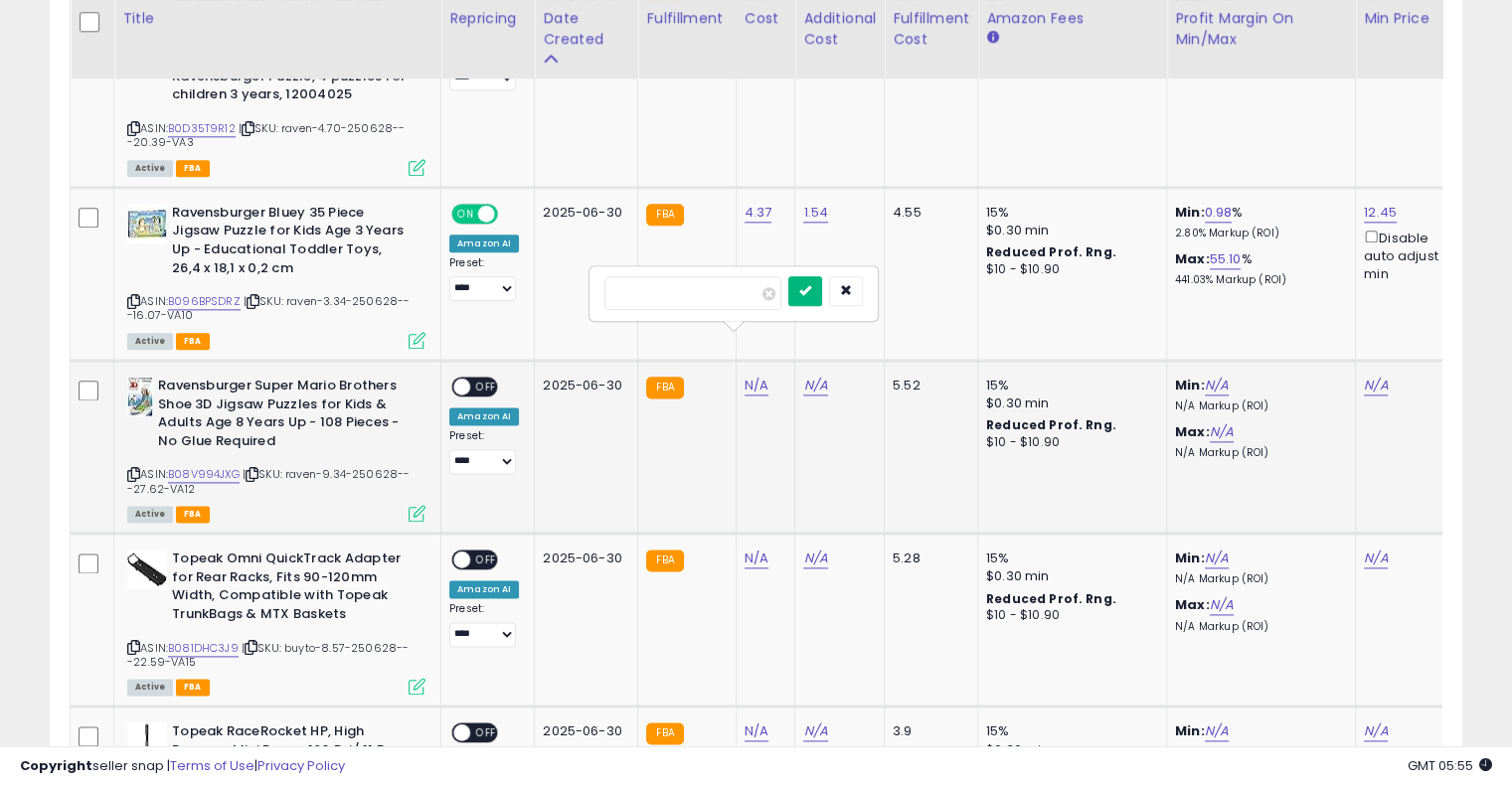 type on "****" 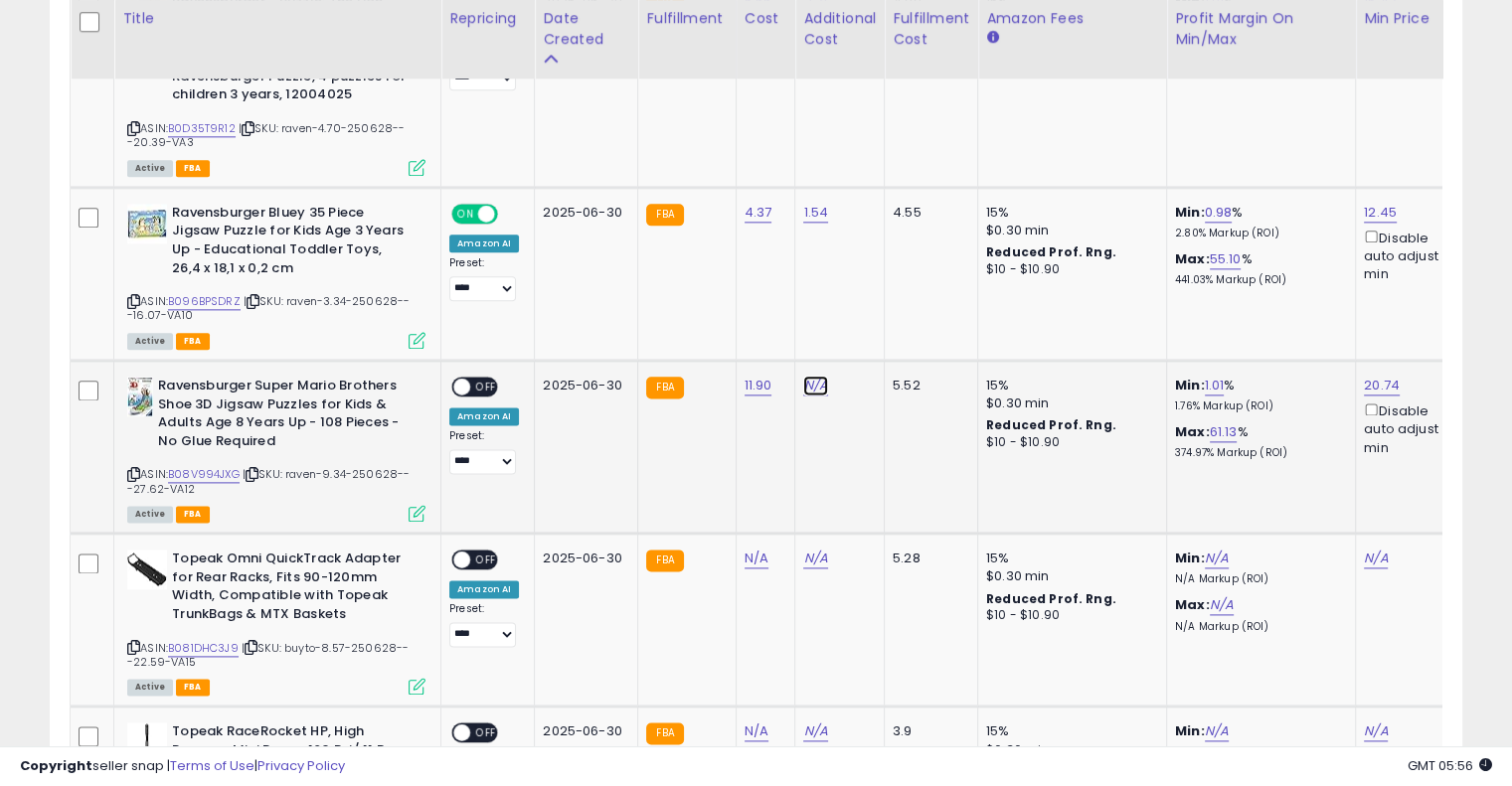 click on "N/A" at bounding box center (815, 386) 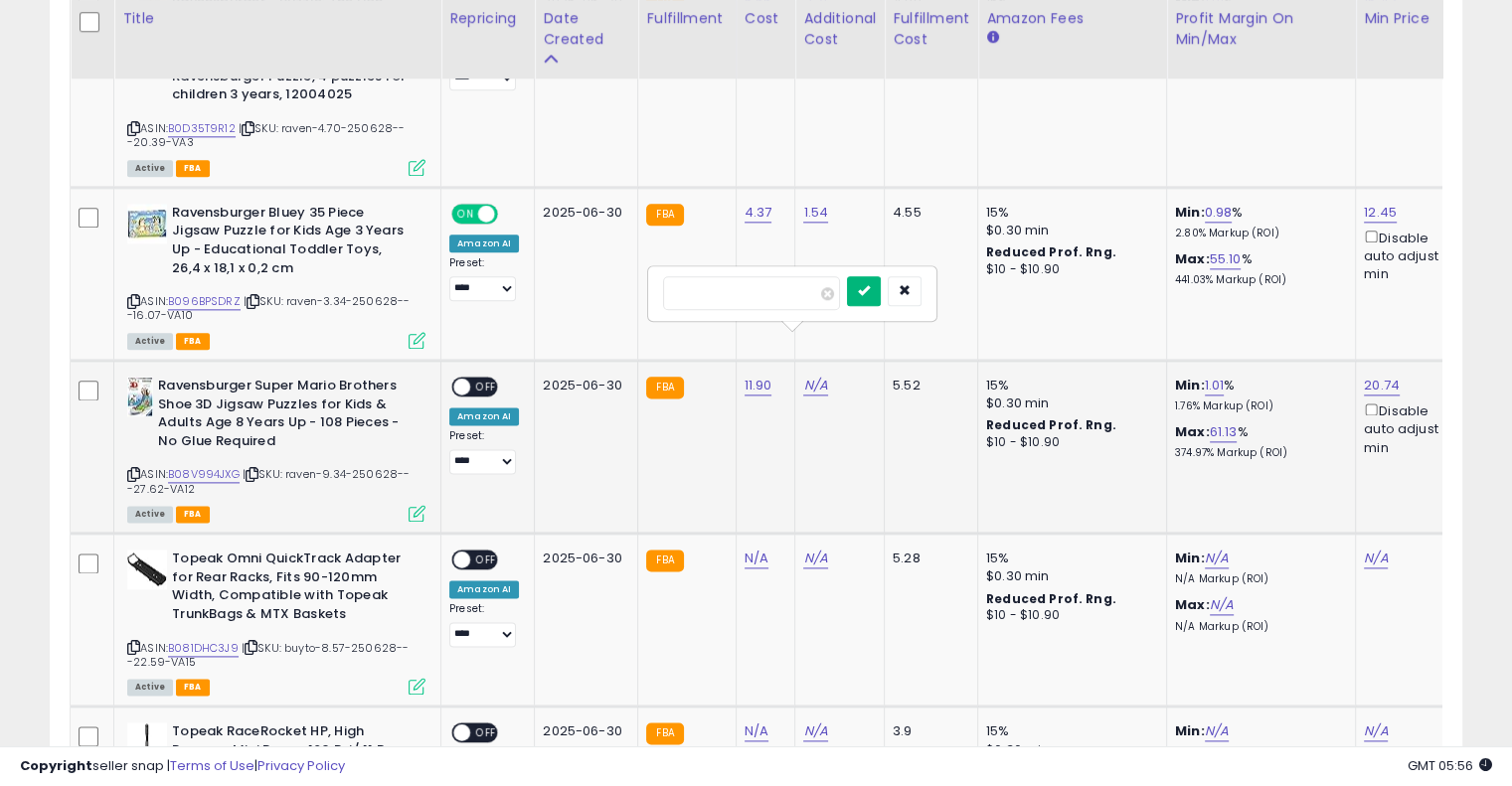 type on "****" 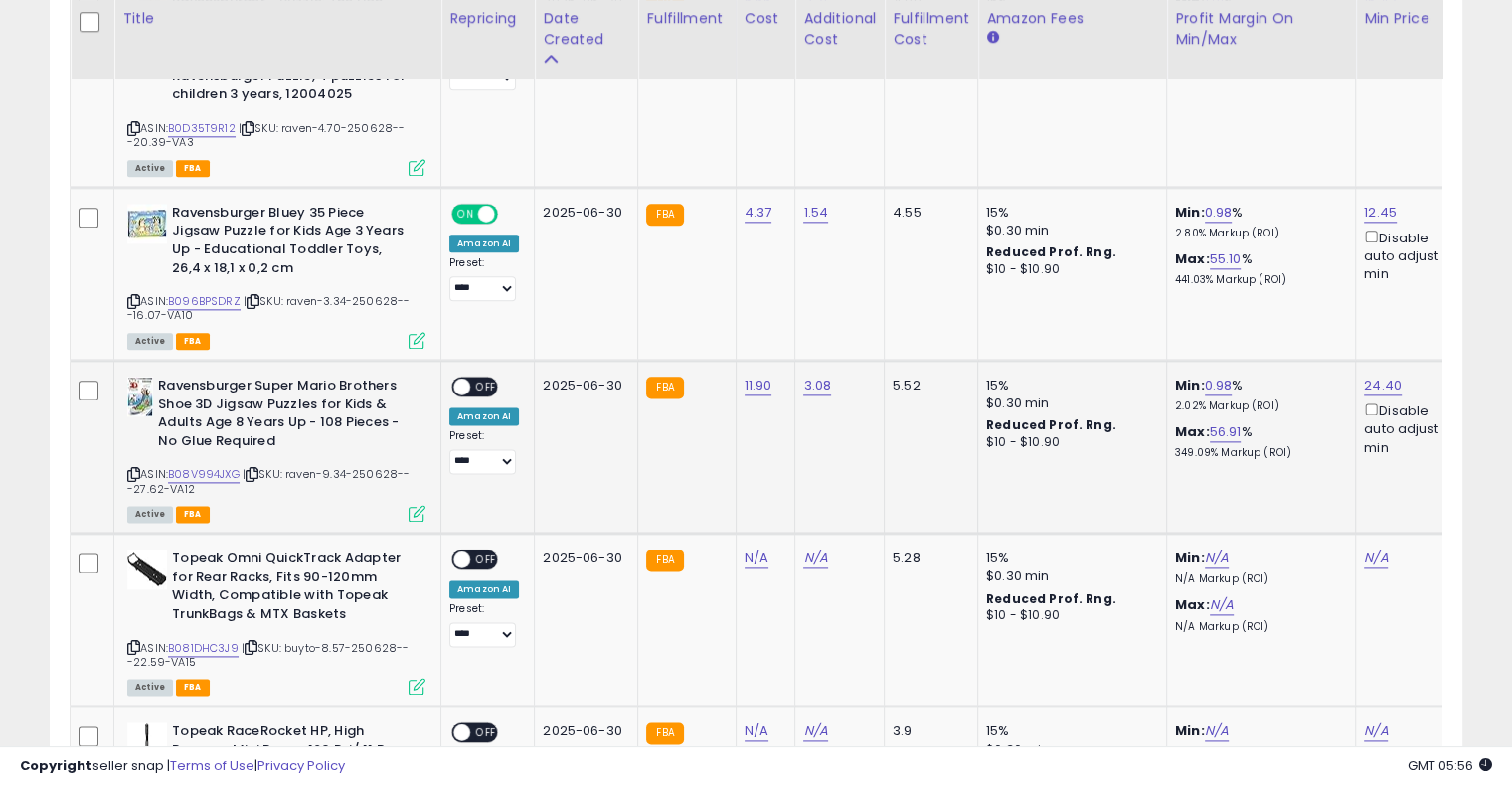 click on "OFF" at bounding box center [486, 387] 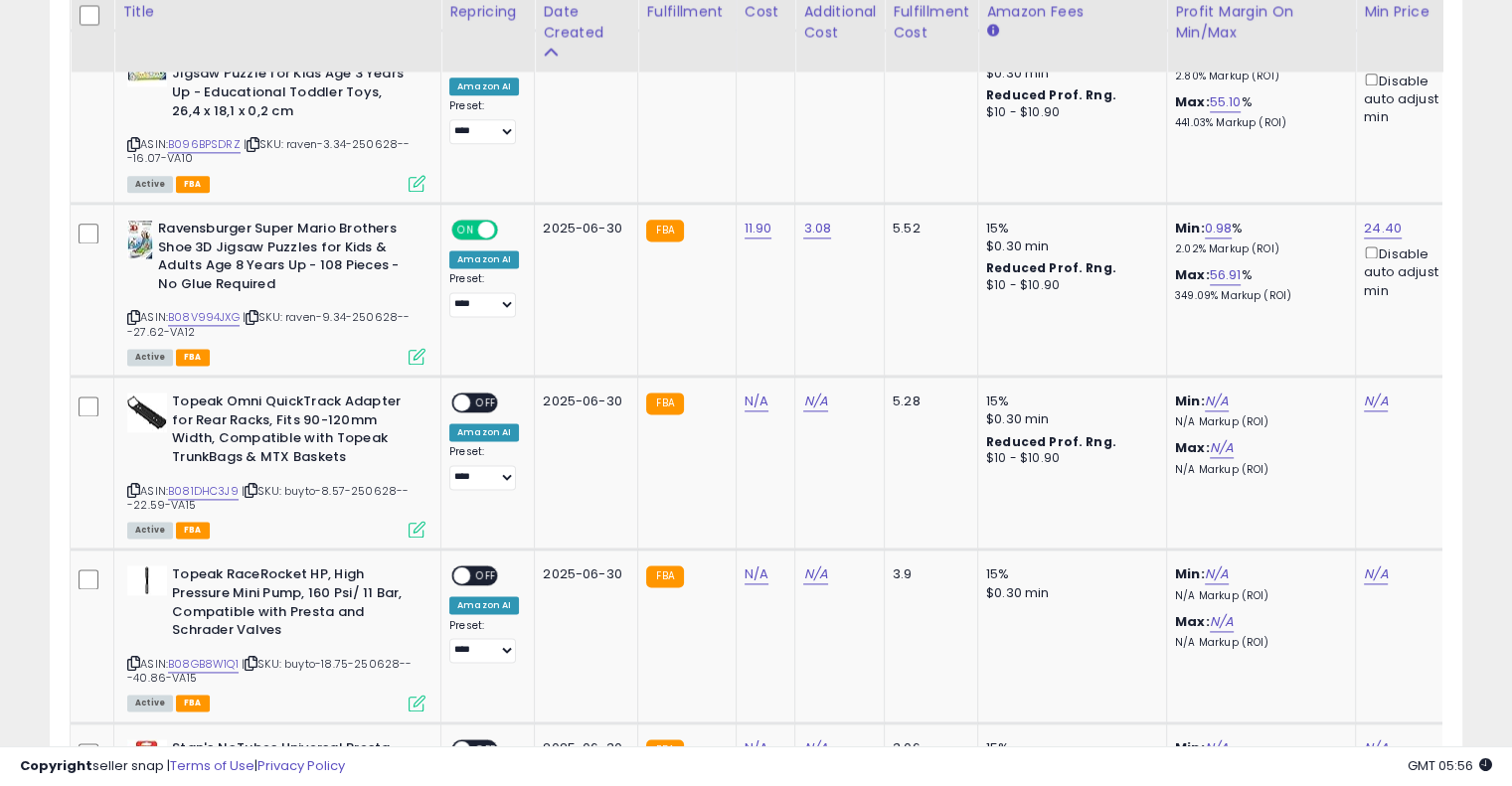 scroll, scrollTop: 2649, scrollLeft: 0, axis: vertical 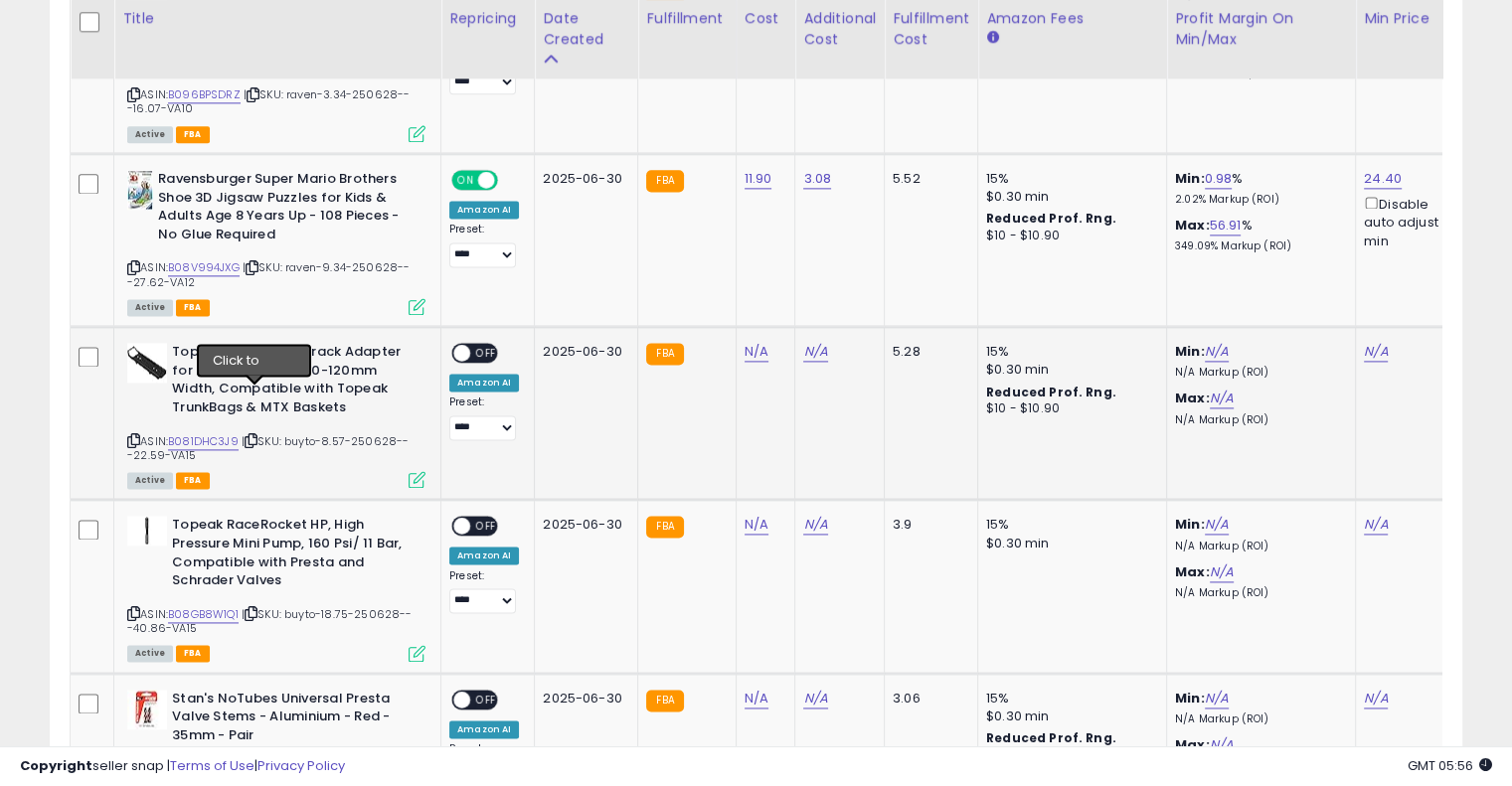 click at bounding box center (251, 440) 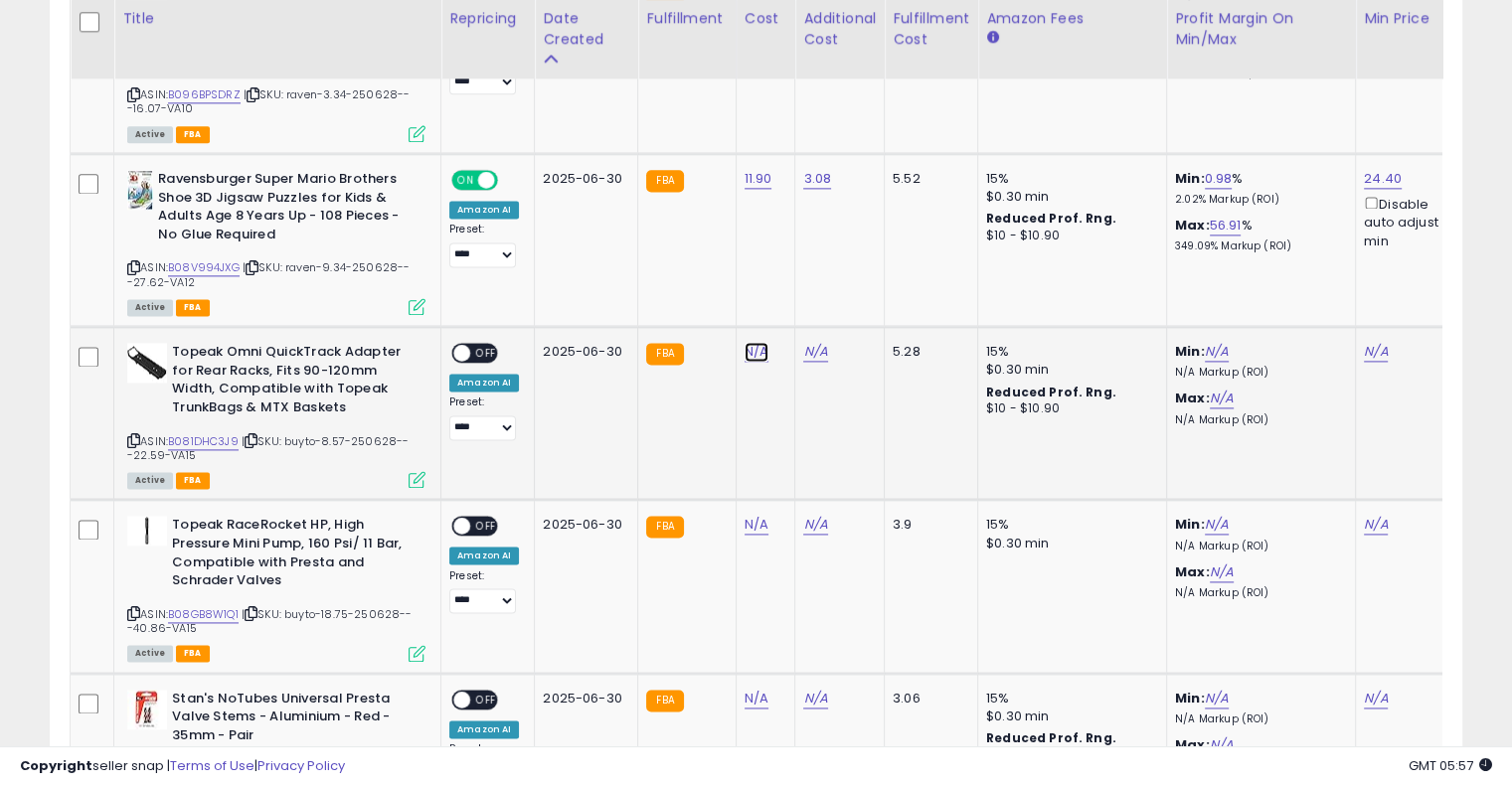 click on "N/A" at bounding box center [756, 352] 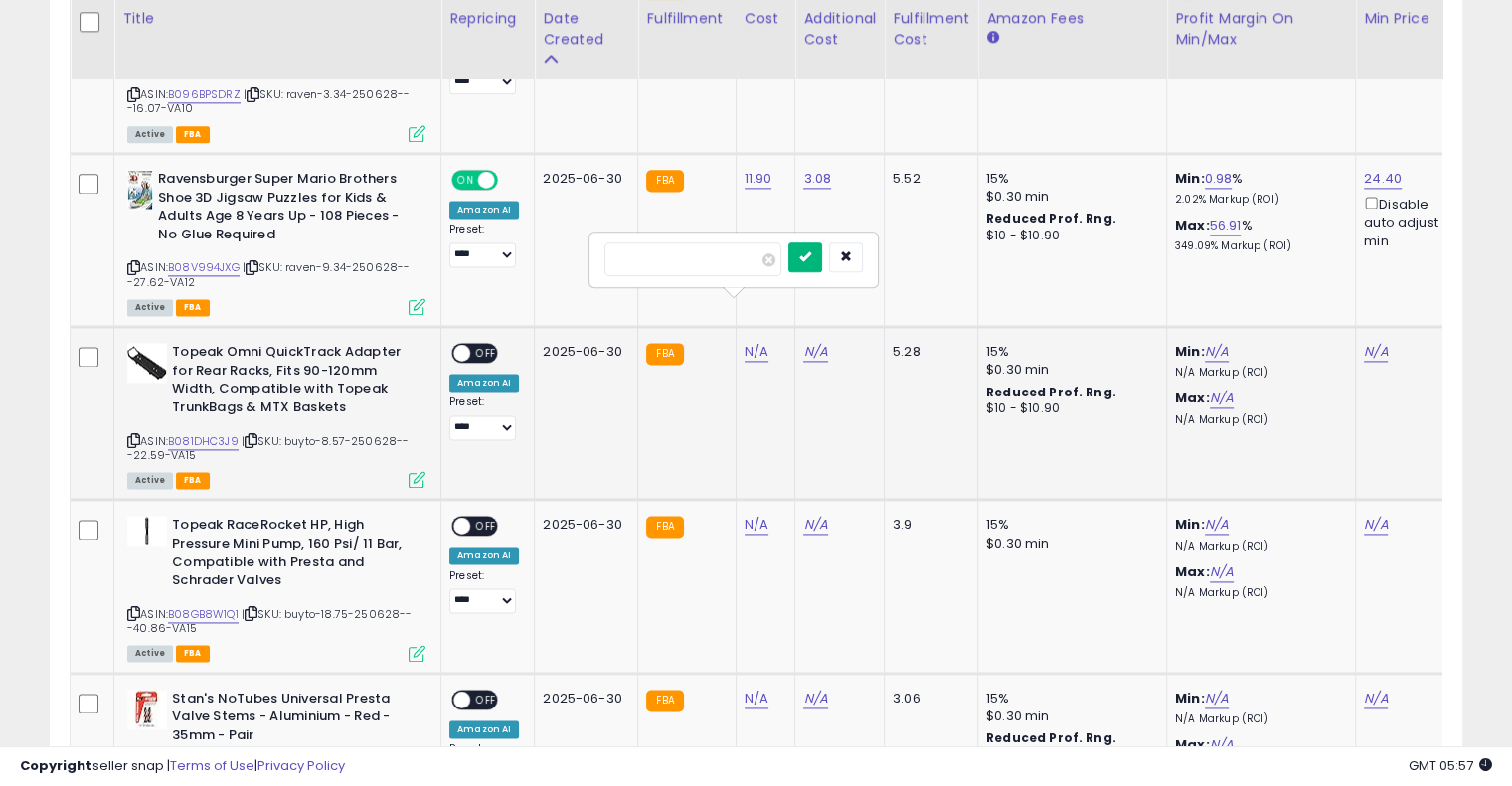type on "****" 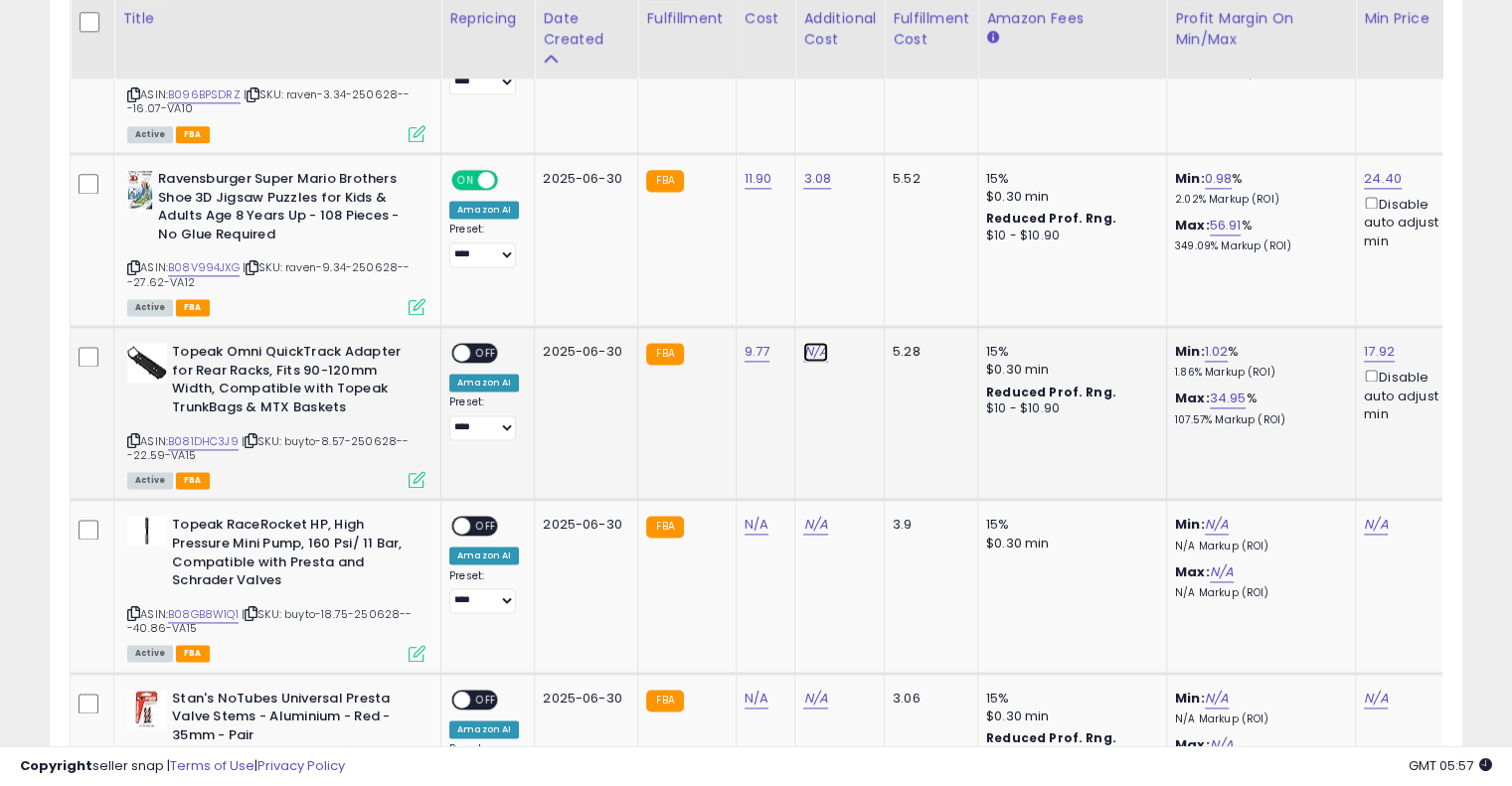 click on "N/A" at bounding box center (815, 352) 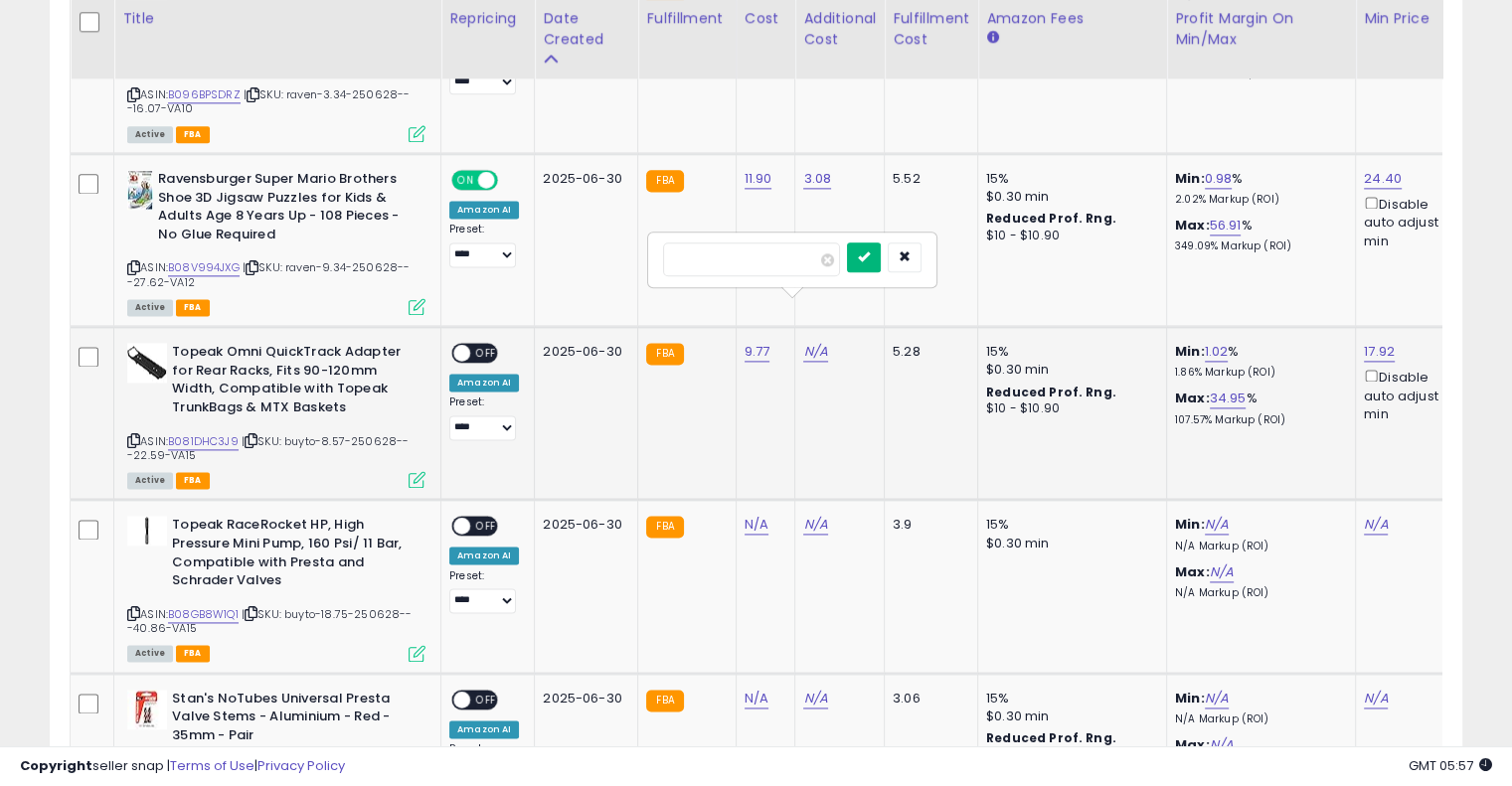 type on "****" 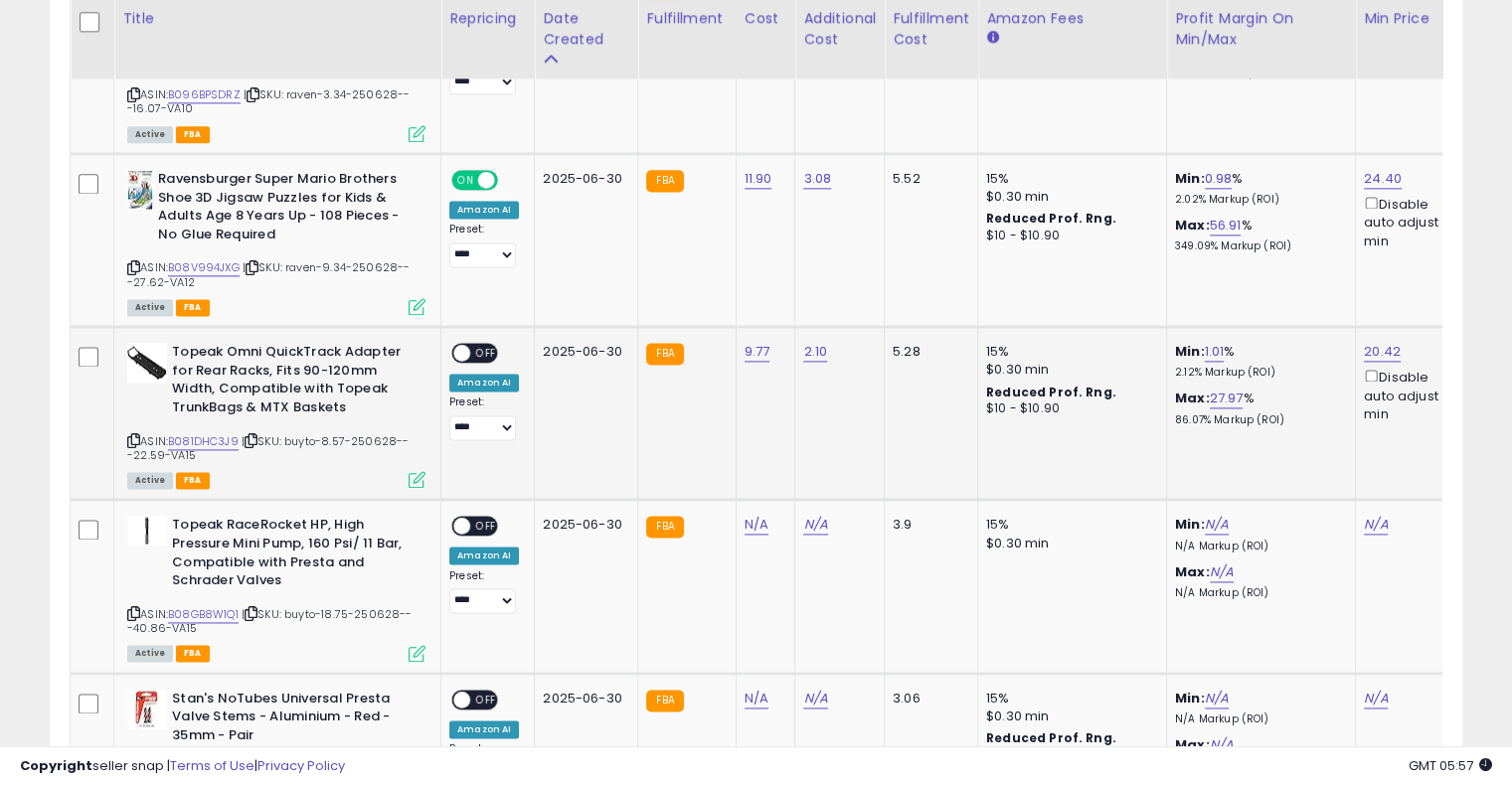 click on "OFF" at bounding box center (486, 353) 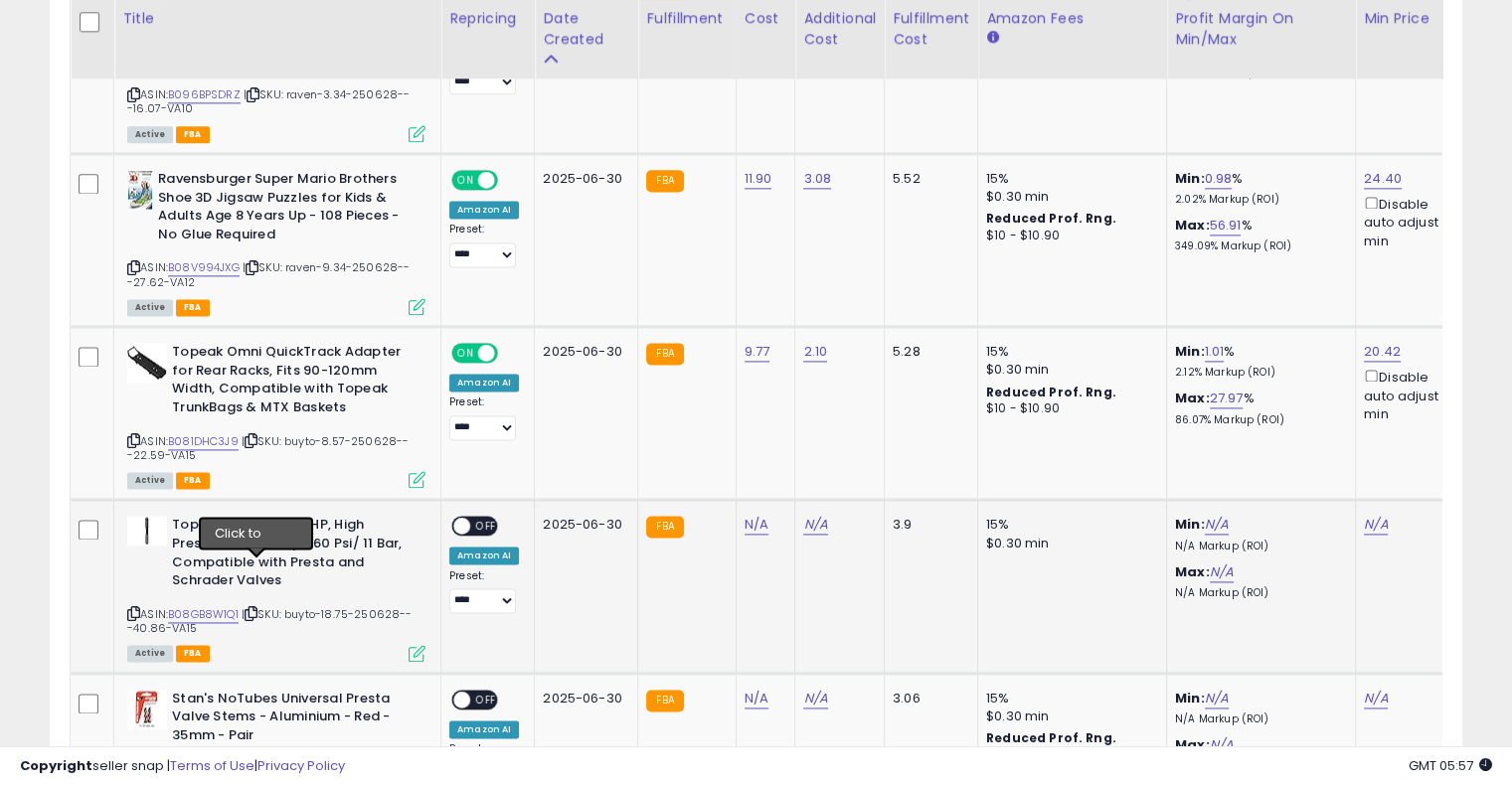 click at bounding box center (251, 613) 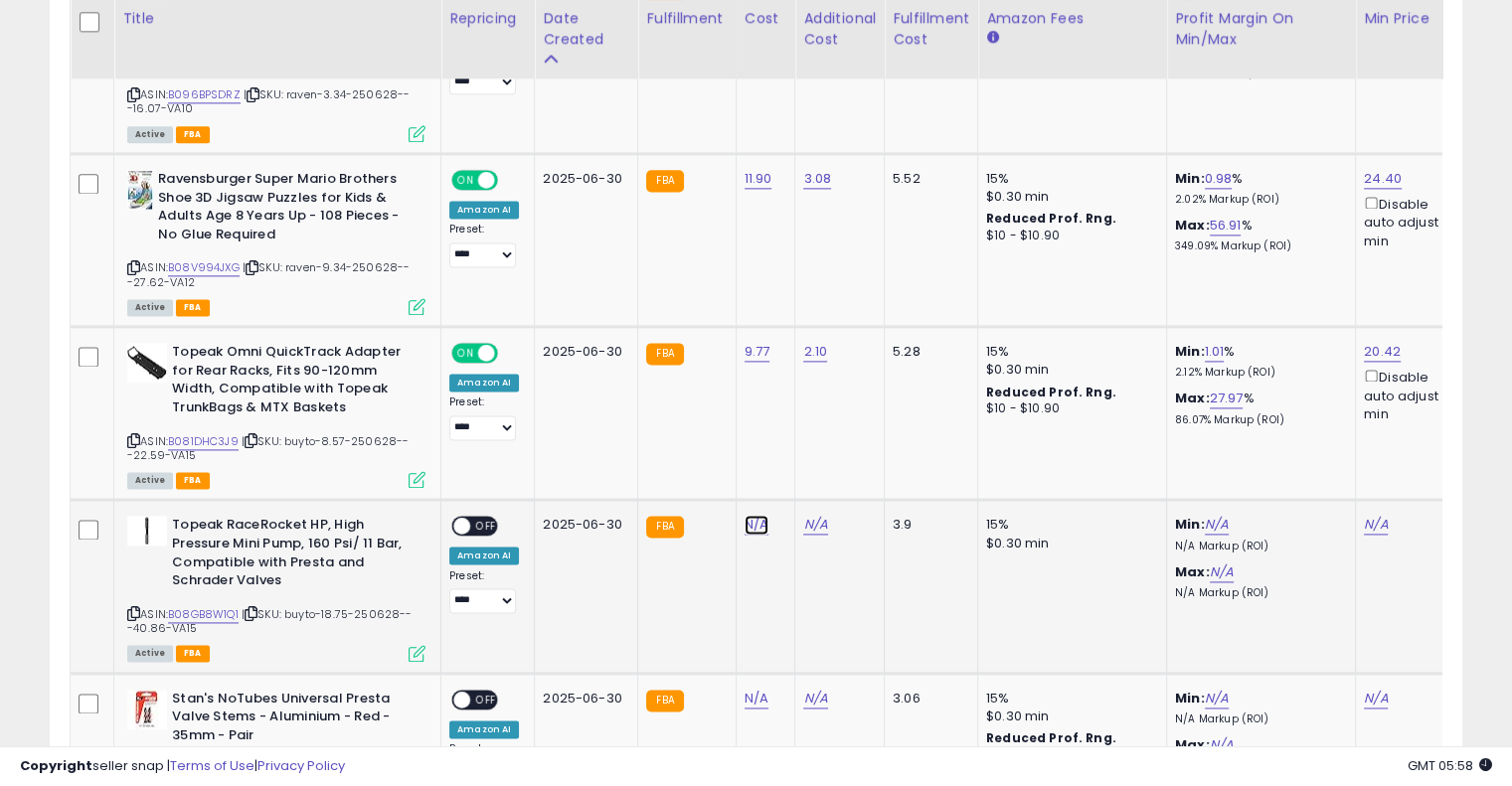 drag, startPoint x: 754, startPoint y: 478, endPoint x: 1046, endPoint y: 500, distance: 292.828 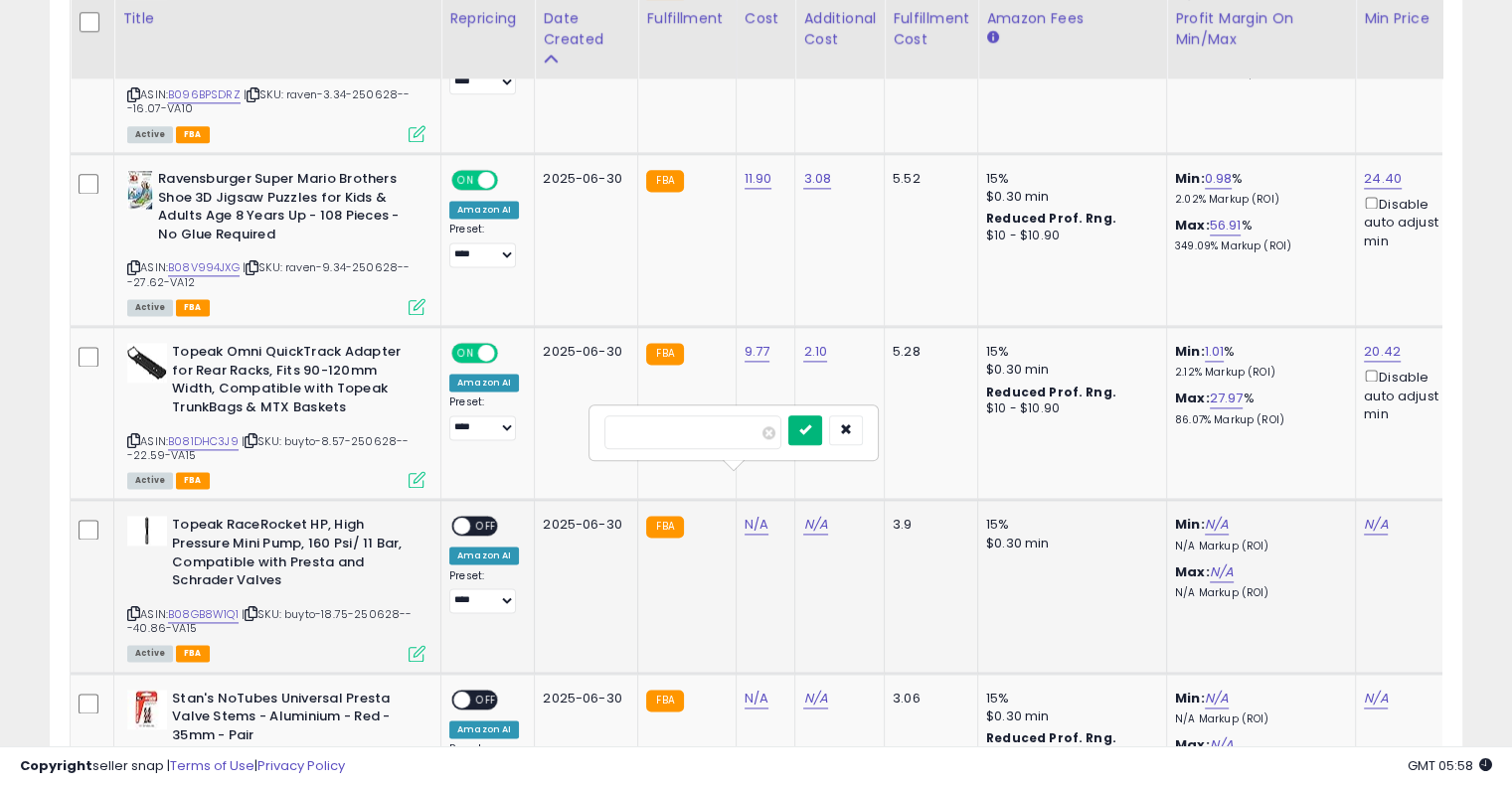type on "*****" 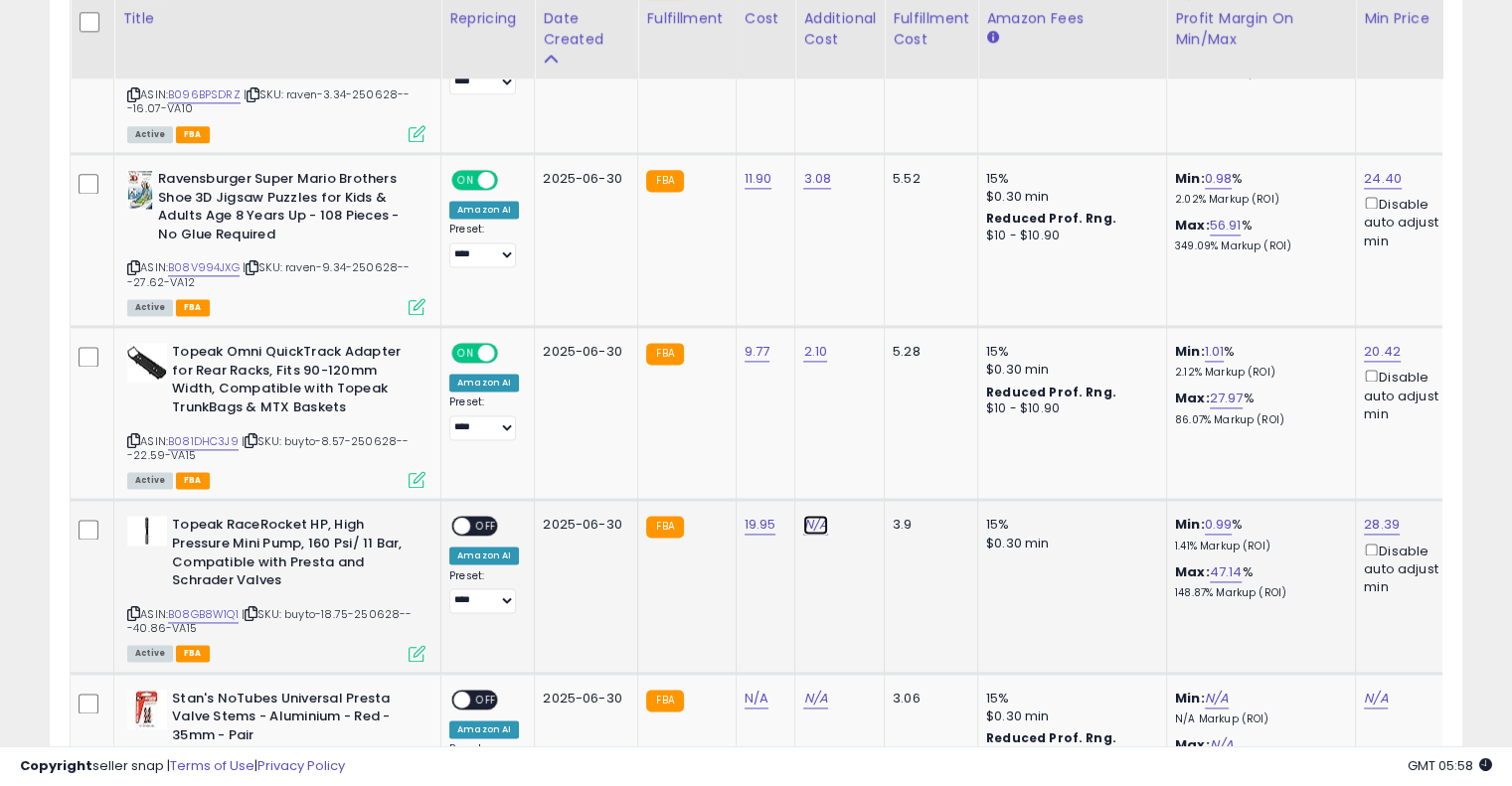 click on "N/A" at bounding box center [815, 525] 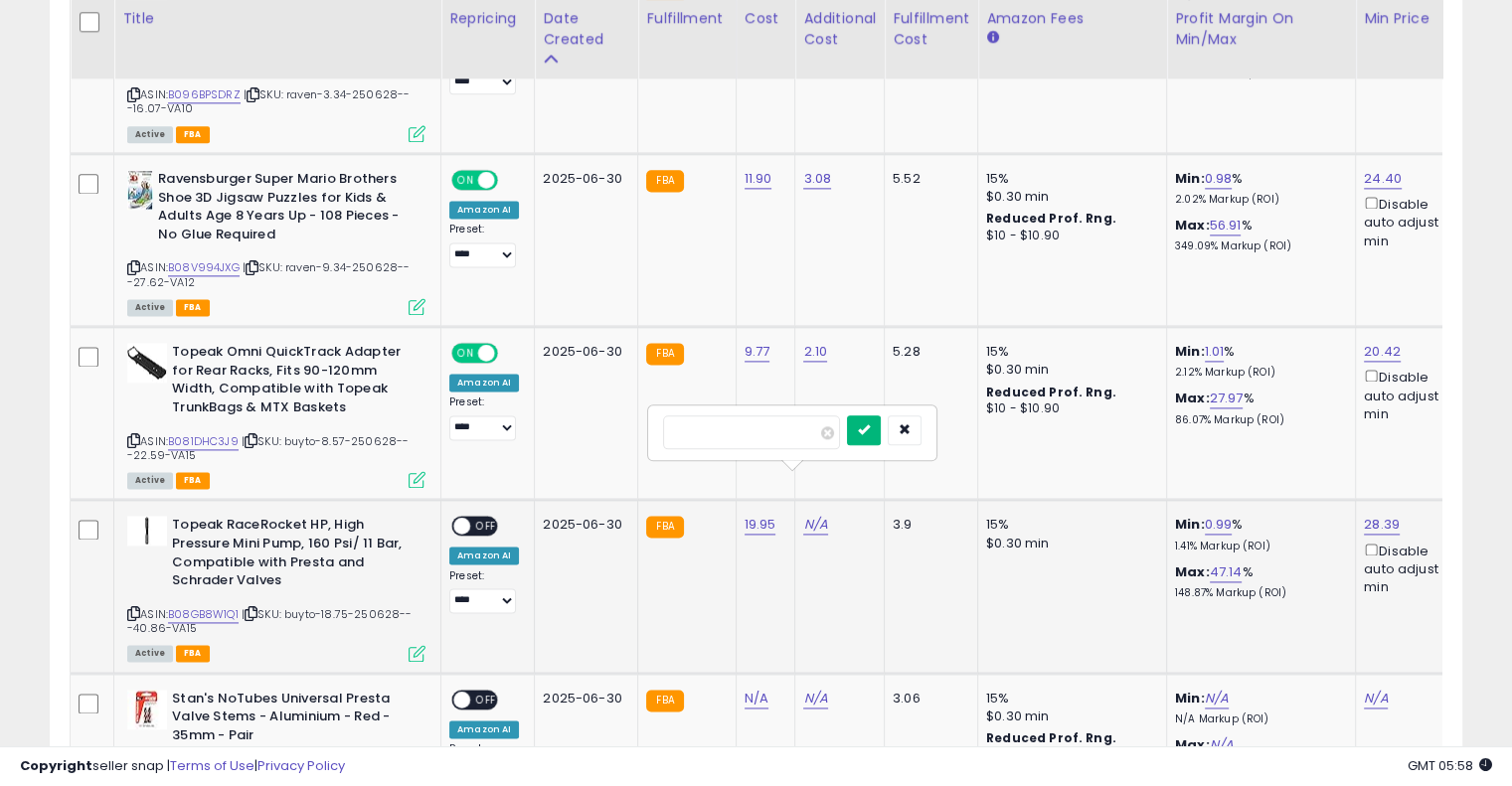 type on "****" 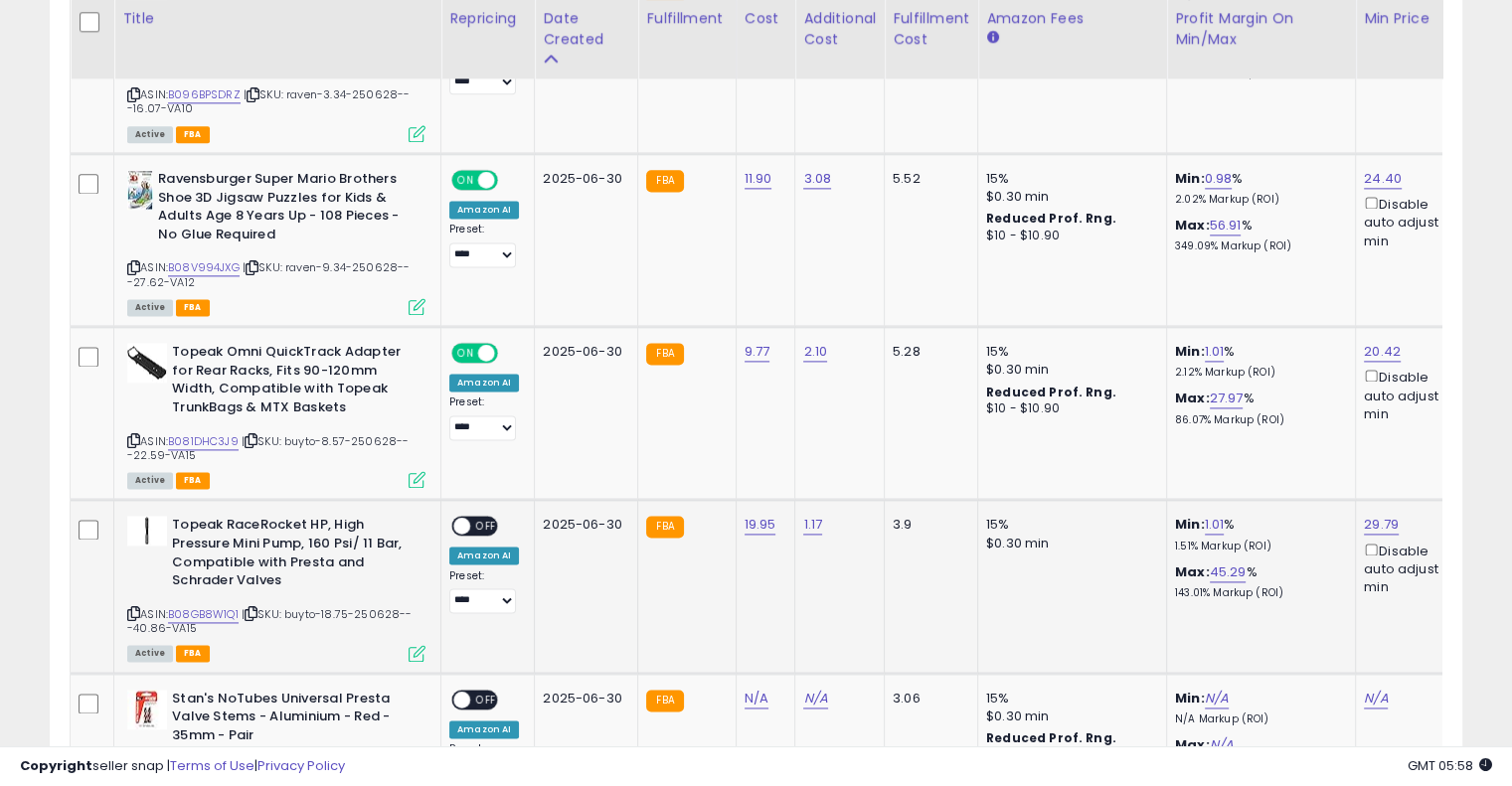 click on "OFF" at bounding box center [486, 526] 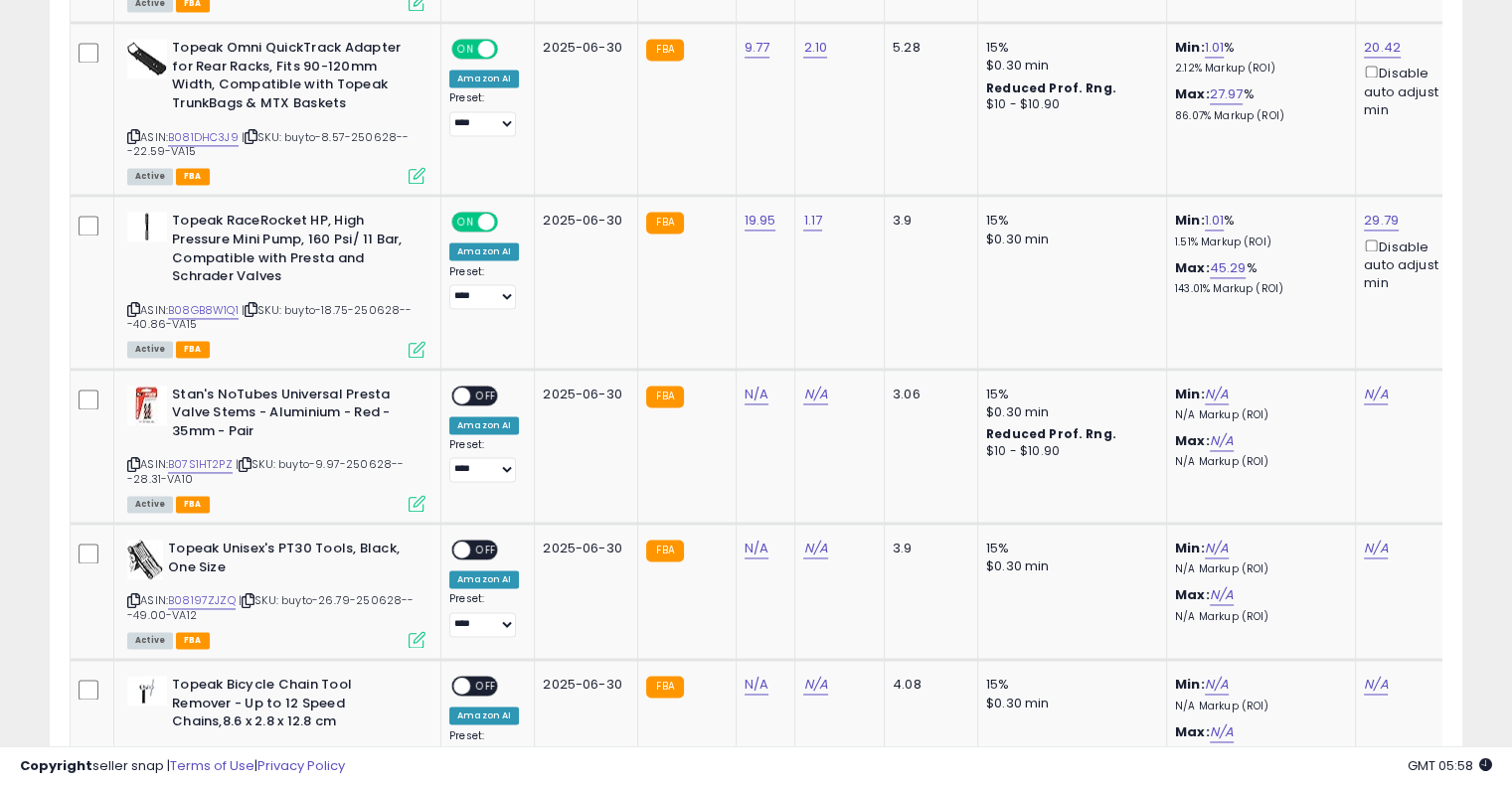 scroll, scrollTop: 2996, scrollLeft: 0, axis: vertical 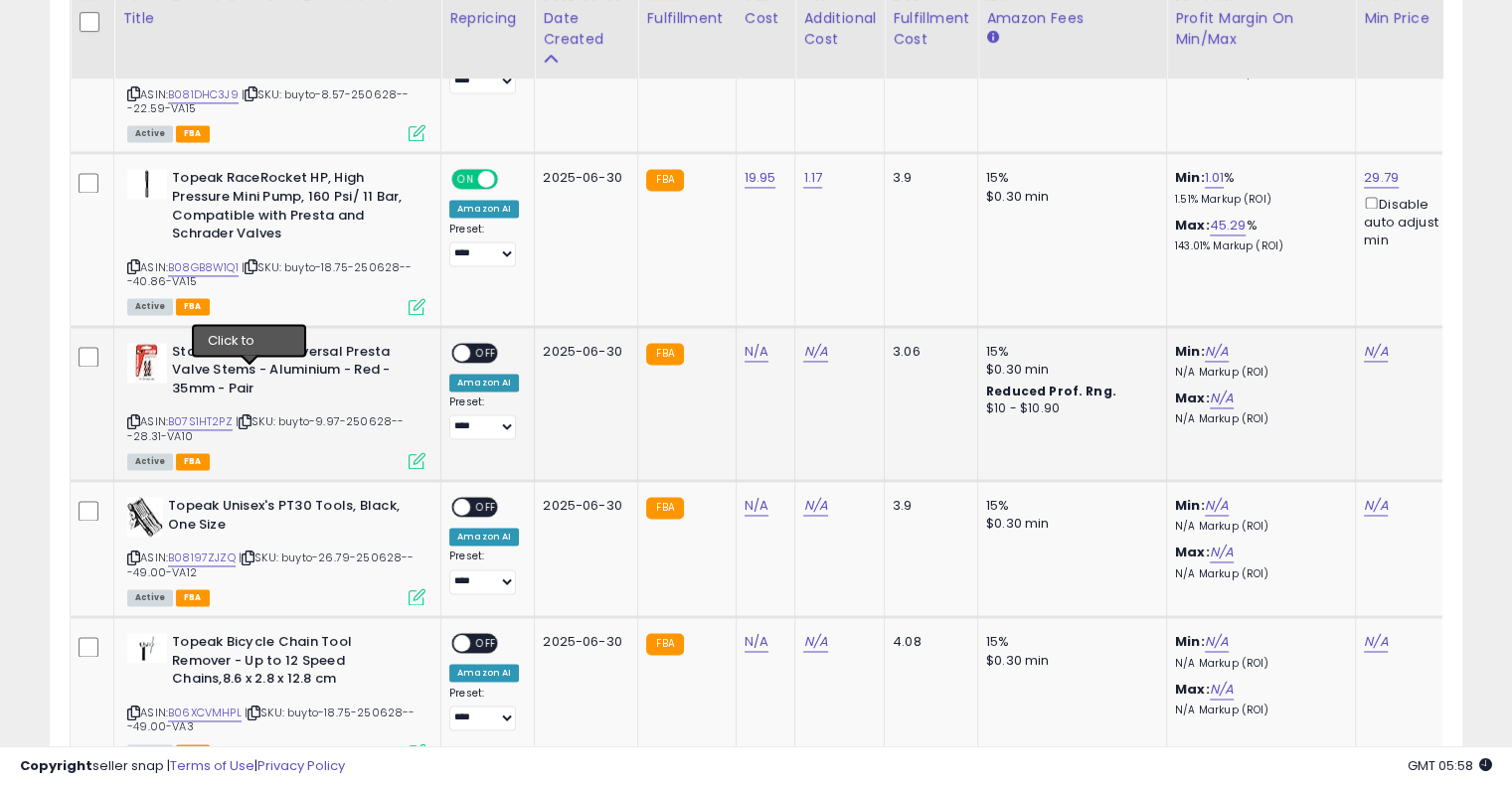 click at bounding box center [245, 421] 